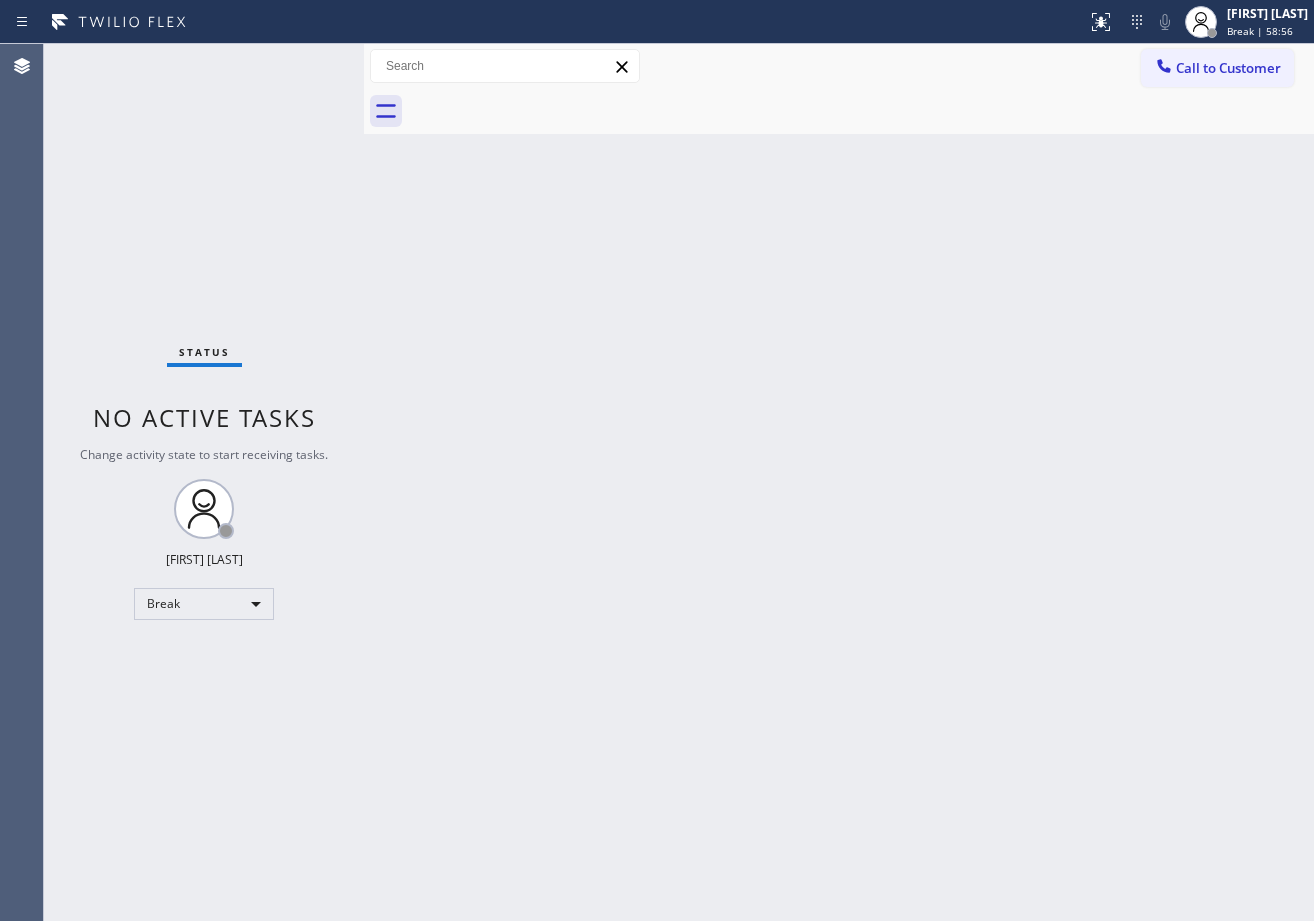 scroll, scrollTop: 0, scrollLeft: 0, axis: both 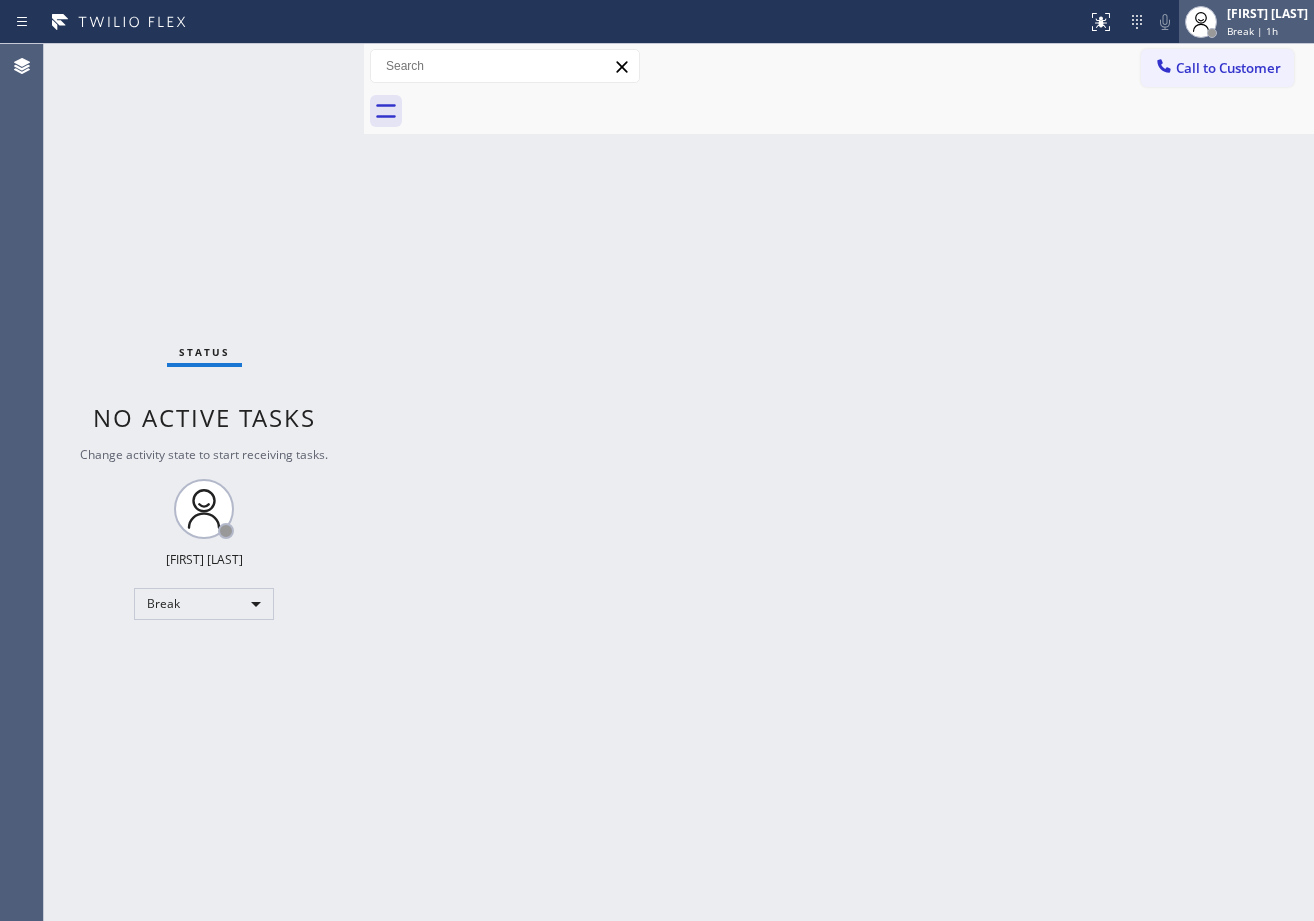click on "[FIRST] [LAST] Break | 1h" at bounding box center [1268, 21] 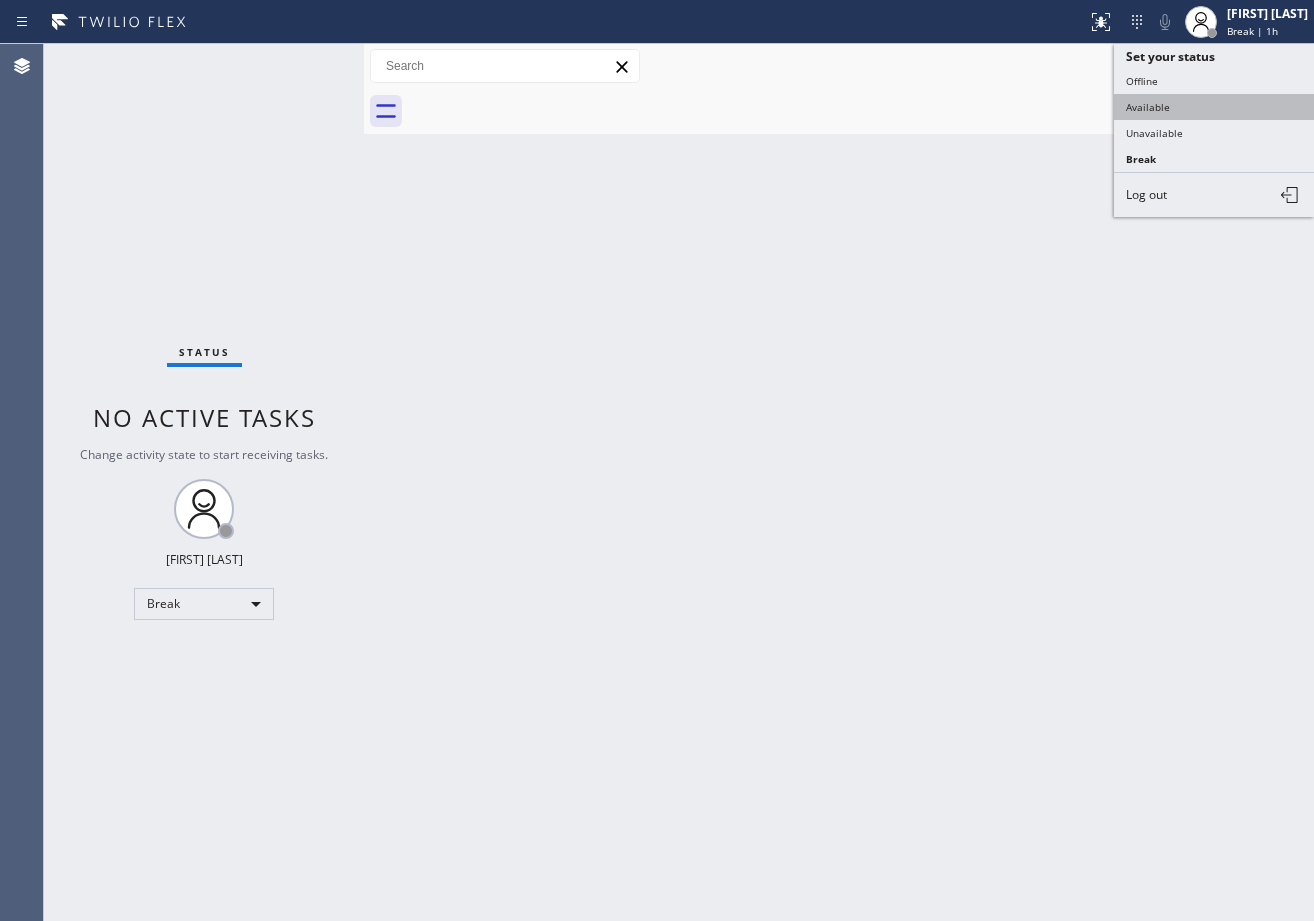 click on "Available" at bounding box center [1214, 107] 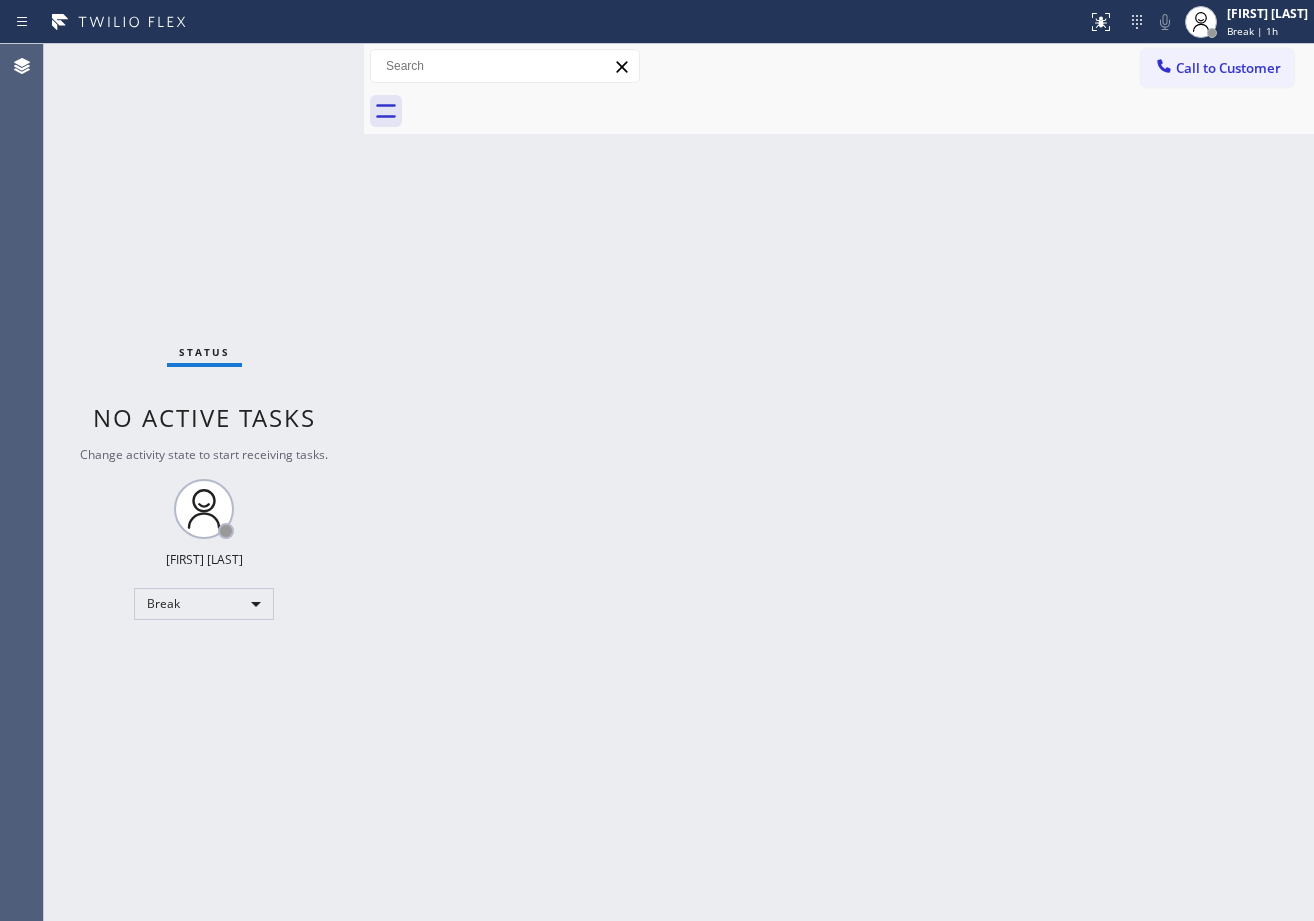 type 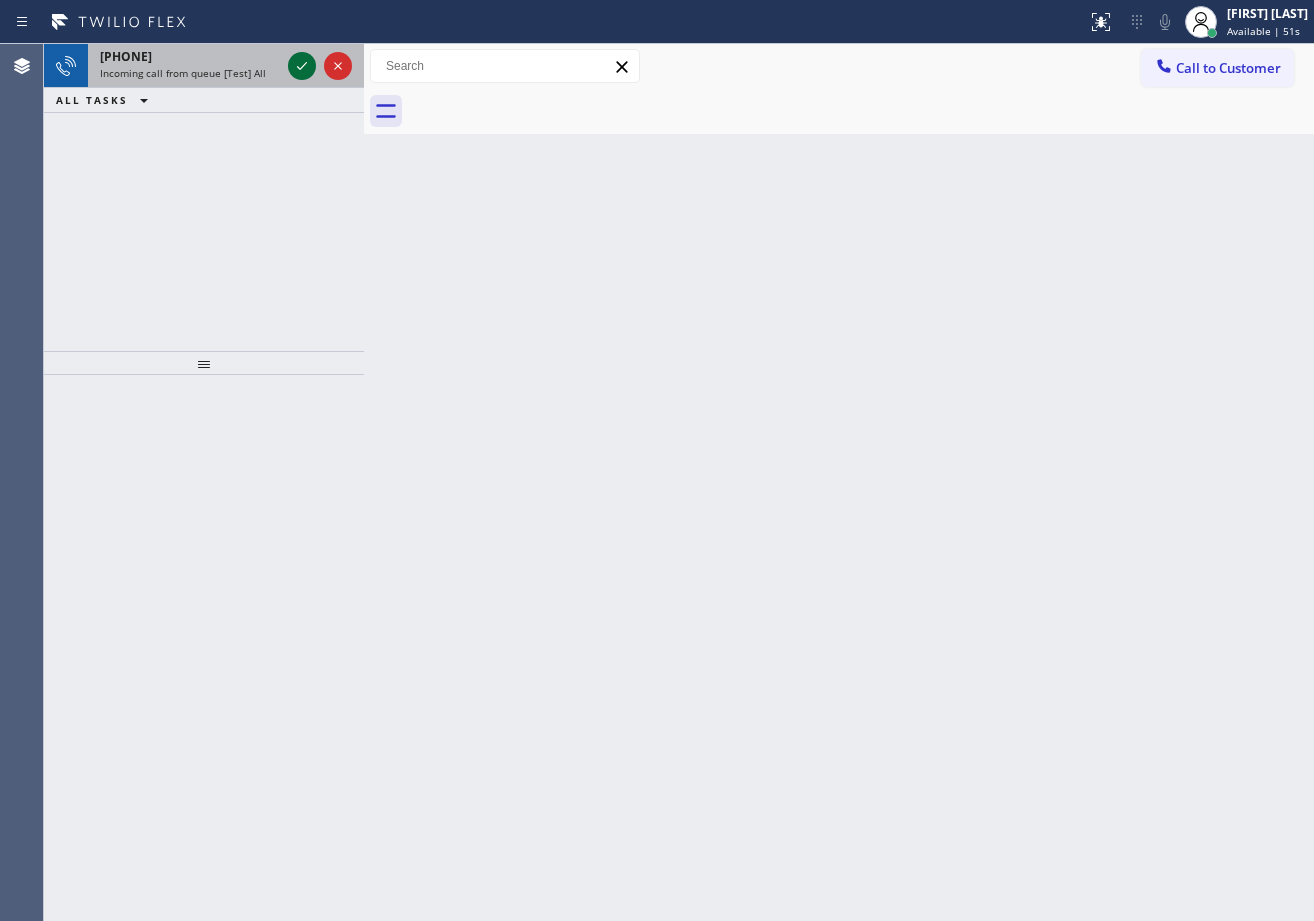 click 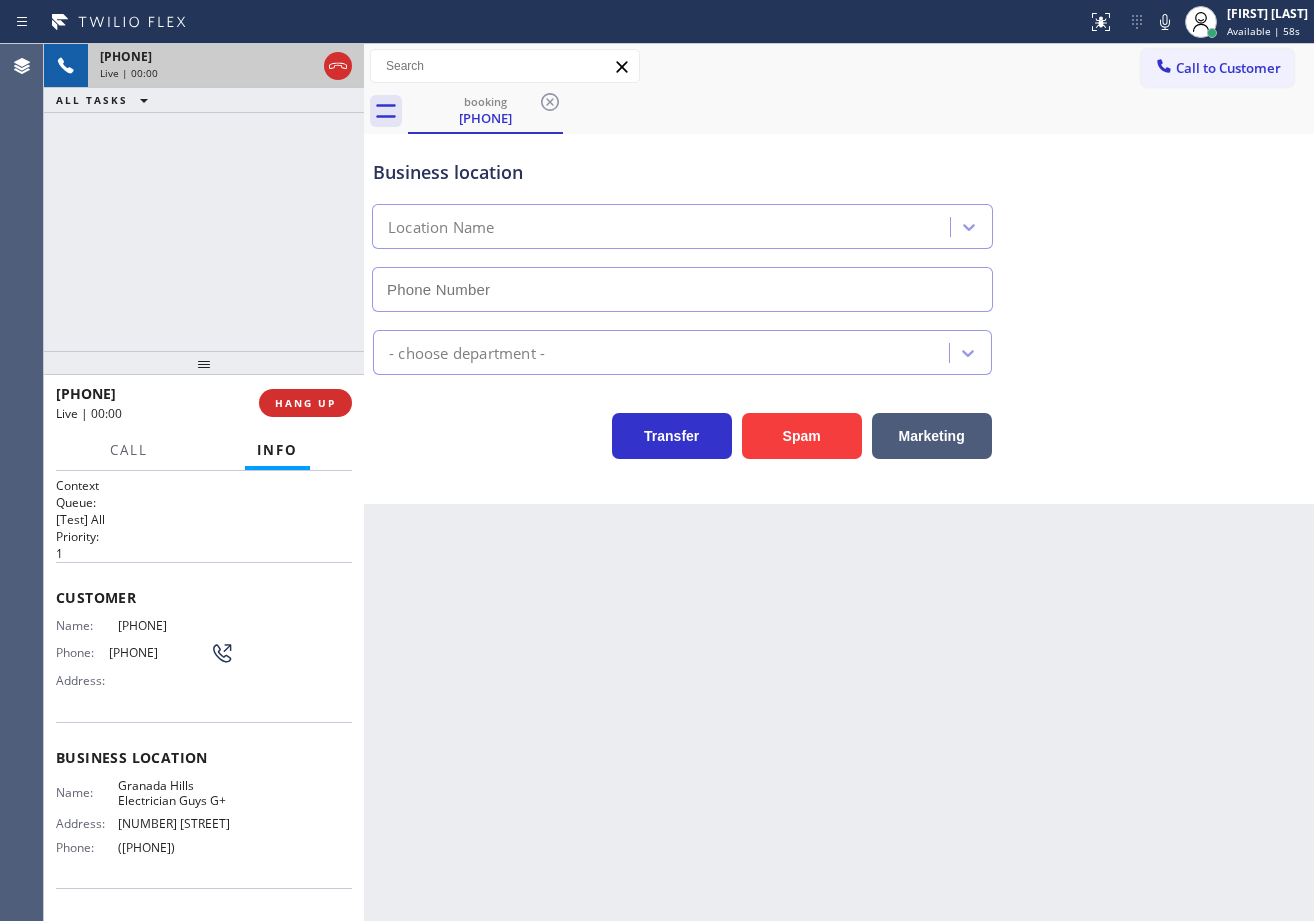 type on "([PHONE])" 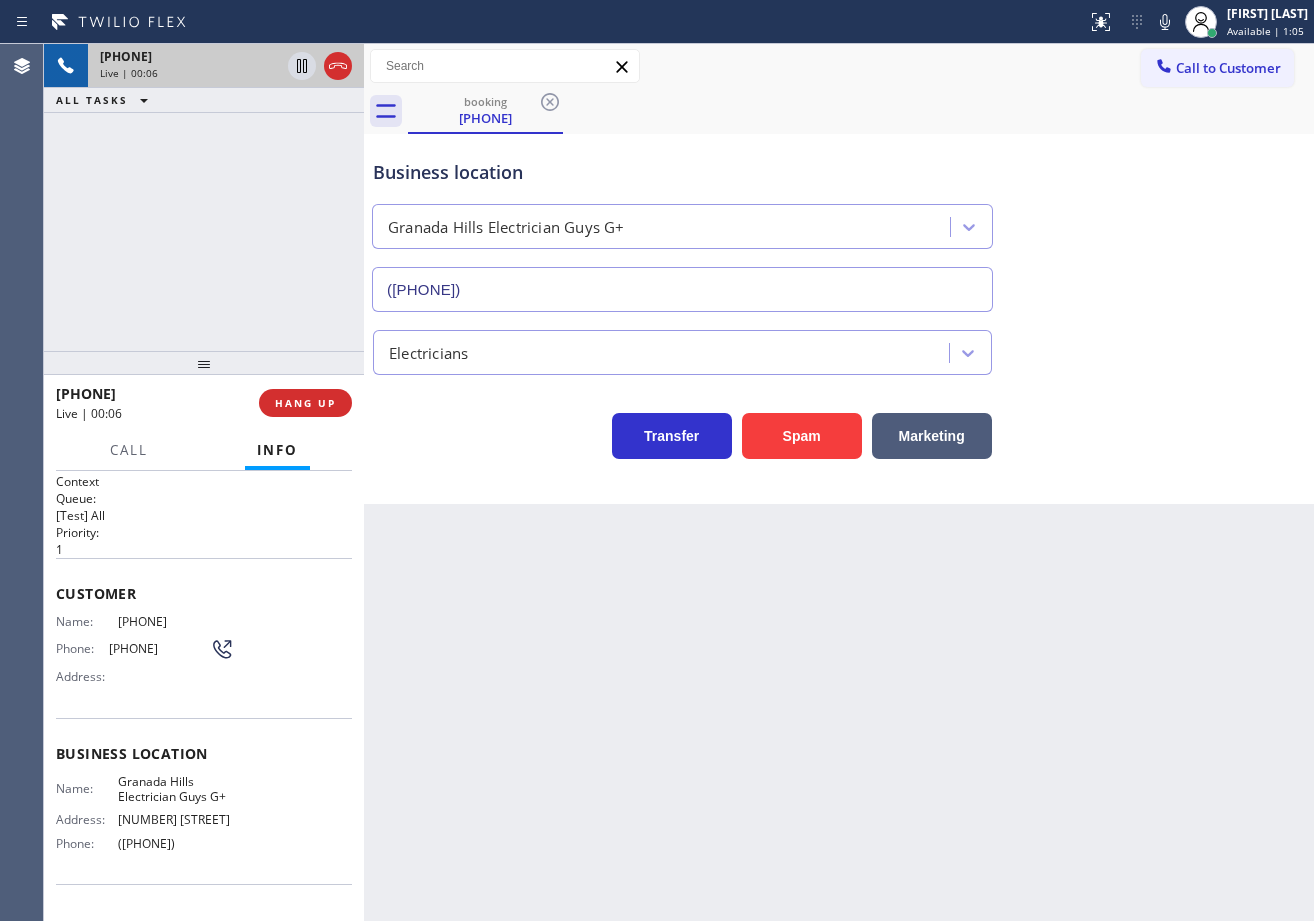 scroll, scrollTop: 0, scrollLeft: 0, axis: both 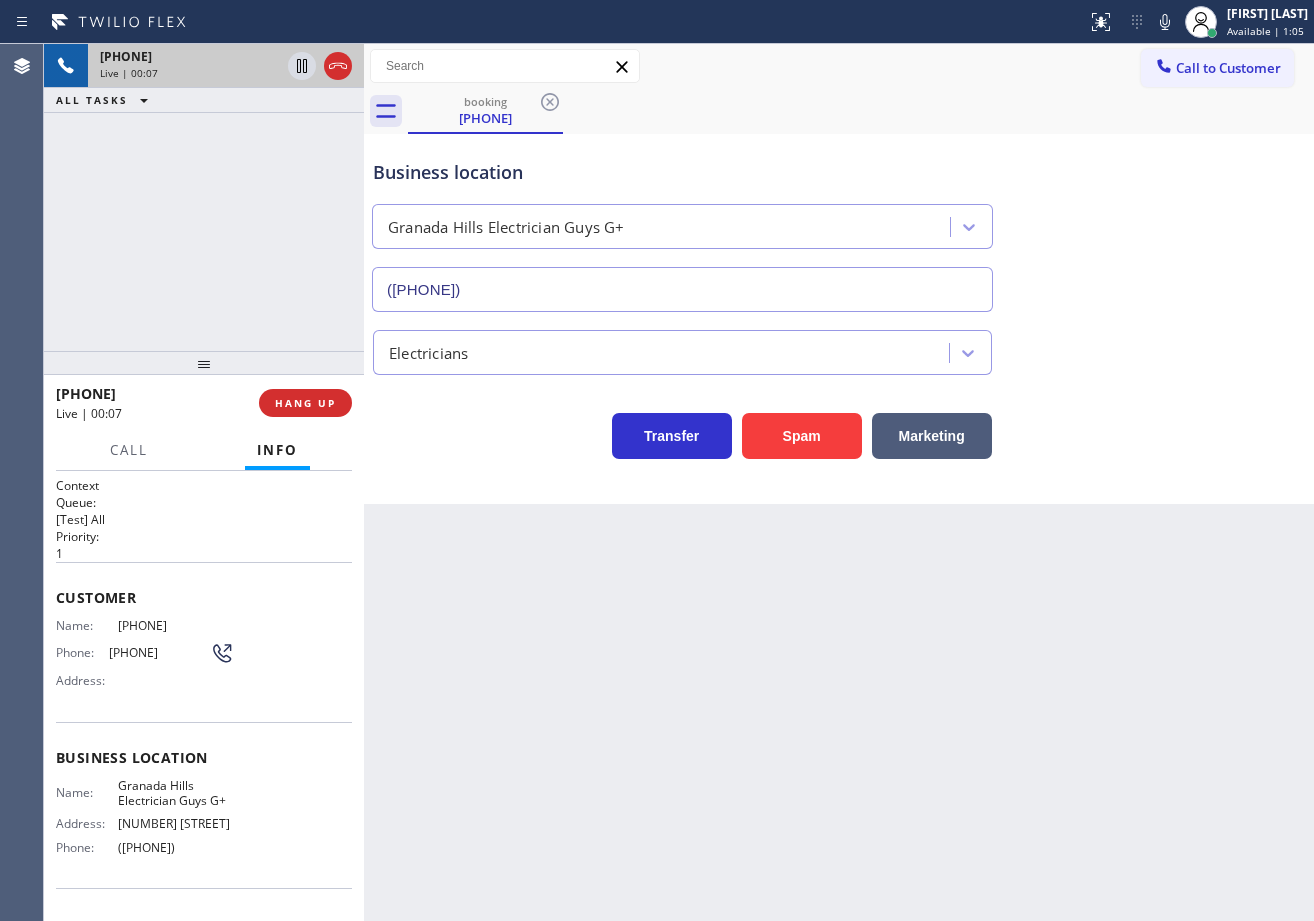 click on "Back to Dashboard Change Sender ID Customers Technicians Select a contact Outbound call Technician Search Technician Your caller id phone number Your caller id phone number Call Technician info Name   Phone none Address none Change Sender ID HVAC [PHONE] 5 Star Appliance [PHONE] Appliance Repair [PHONE] Plumbing [PHONE] Air Duct Cleaning [PHONE]  Electricians [PHONE] Cancel Change Check personal SMS Reset Change booking ([PHONE]) Call to Customer Outbound call Location Manhattan Beach Heat & Cool Your caller id phone number ([PHONE]) Customer number Call Outbound call Technician Search Technician Your caller id phone number Your caller id phone number Call booking ([PHONE]) Business location Granada Hills Electrician Guys G+ ([PHONE]) Electricians Transfer Spam Marketing" at bounding box center (839, 482) 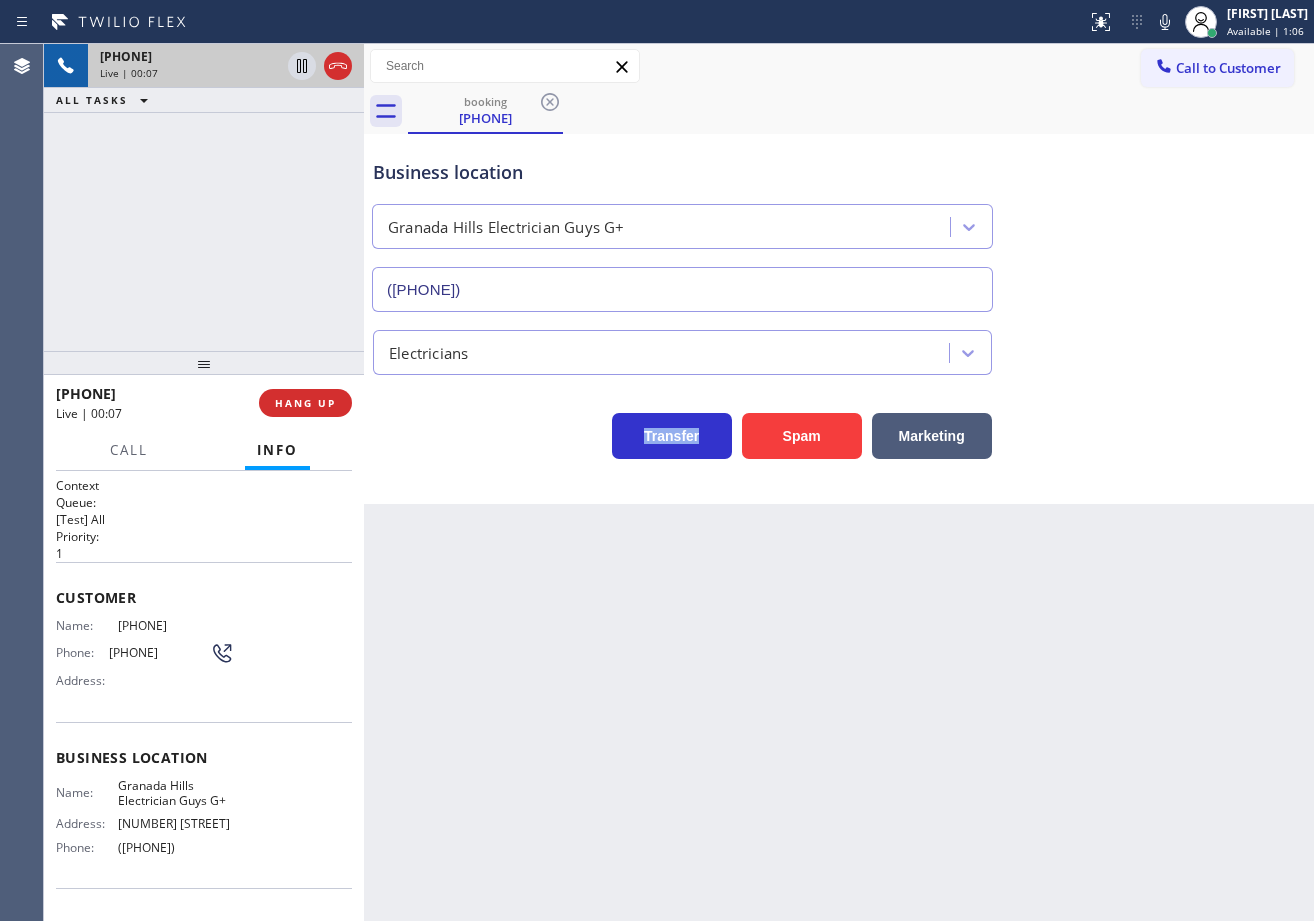 click on "Back to Dashboard Change Sender ID Customers Technicians Select a contact Outbound call Technician Search Technician Your caller id phone number Your caller id phone number Call Technician info Name   Phone none Address none Change Sender ID HVAC [PHONE] 5 Star Appliance [PHONE] Appliance Repair [PHONE] Plumbing [PHONE] Air Duct Cleaning [PHONE]  Electricians [PHONE] Cancel Change Check personal SMS Reset Change booking ([PHONE]) Call to Customer Outbound call Location Manhattan Beach Heat & Cool Your caller id phone number ([PHONE]) Customer number Call Outbound call Technician Search Technician Your caller id phone number Your caller id phone number Call booking ([PHONE]) Business location Granada Hills Electrician Guys G+ ([PHONE]) Electricians Transfer Spam Marketing" at bounding box center [839, 482] 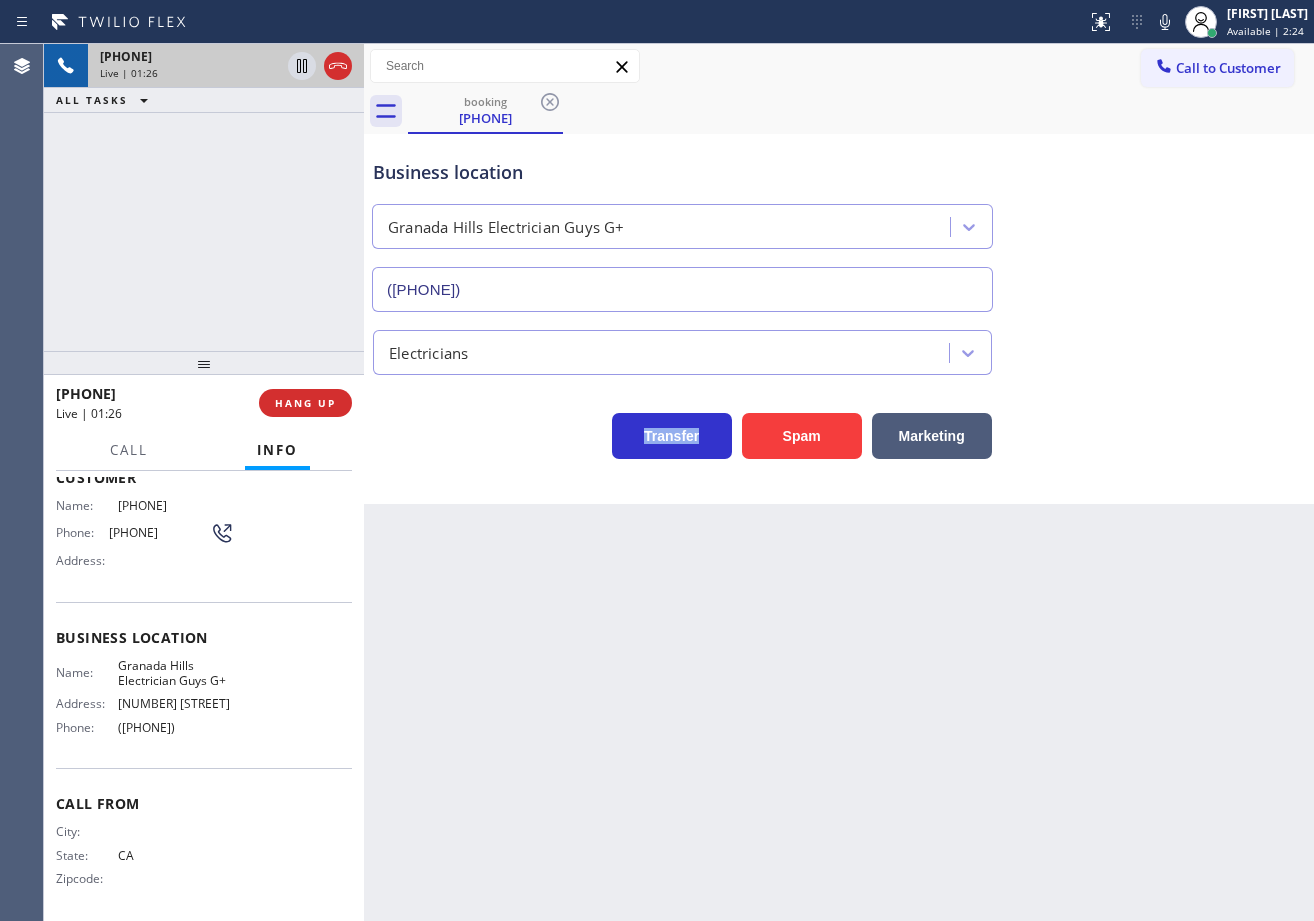 scroll, scrollTop: 0, scrollLeft: 0, axis: both 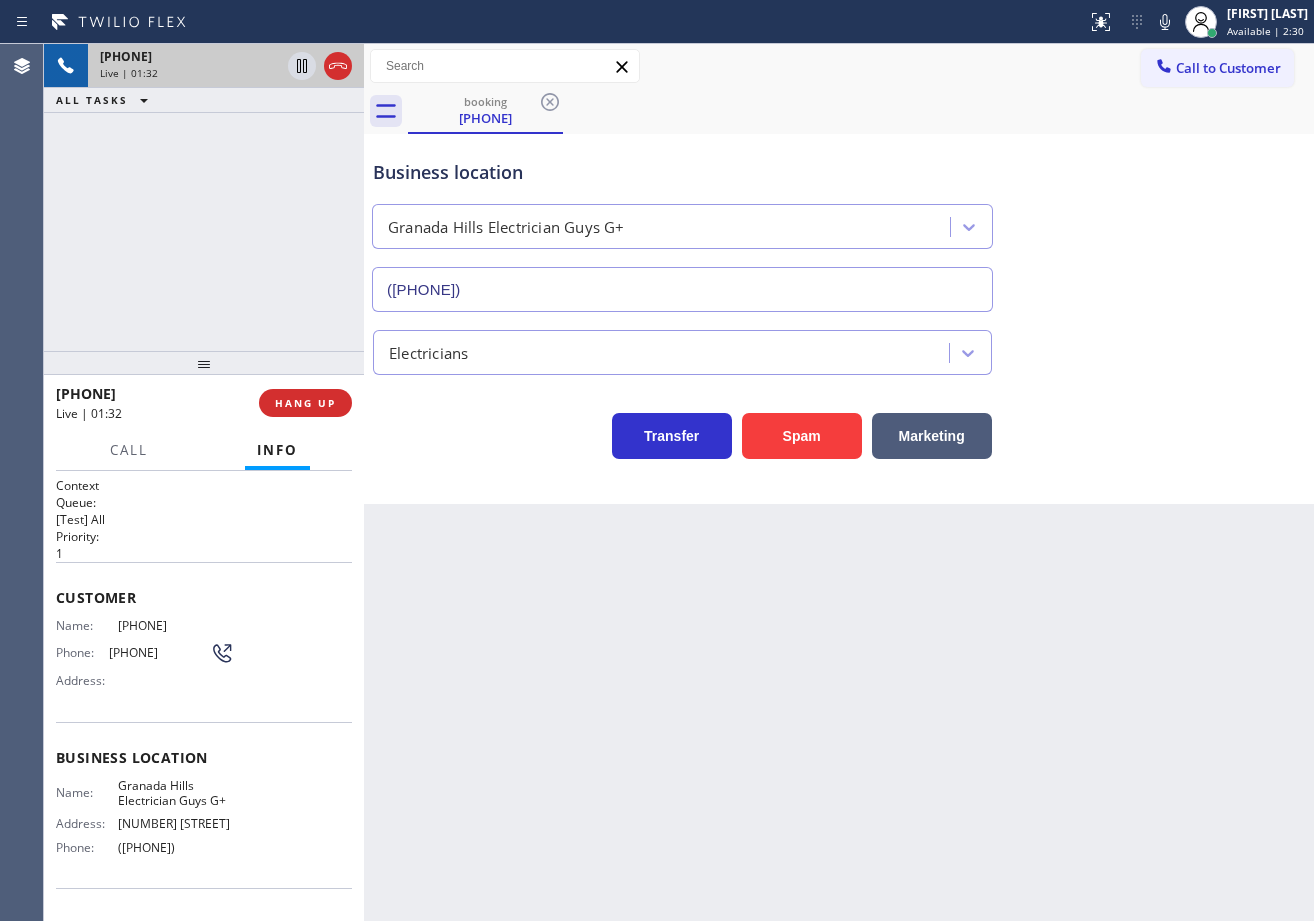 click on "Back to Dashboard Change Sender ID Customers Technicians Select a contact Outbound call Technician Search Technician Your caller id phone number Your caller id phone number Call Technician info Name   Phone none Address none Change Sender ID HVAC [PHONE] 5 Star Appliance [PHONE] Appliance Repair [PHONE] Plumbing [PHONE] Air Duct Cleaning [PHONE]  Electricians [PHONE] Cancel Change Check personal SMS Reset Change booking ([PHONE]) Call to Customer Outbound call Location Manhattan Beach Heat & Cool Your caller id phone number ([PHONE]) Customer number Call Outbound call Technician Search Technician Your caller id phone number Your caller id phone number Call booking ([PHONE]) Business location Granada Hills Electrician Guys G+ ([PHONE]) Electricians Transfer Spam Marketing" at bounding box center [839, 482] 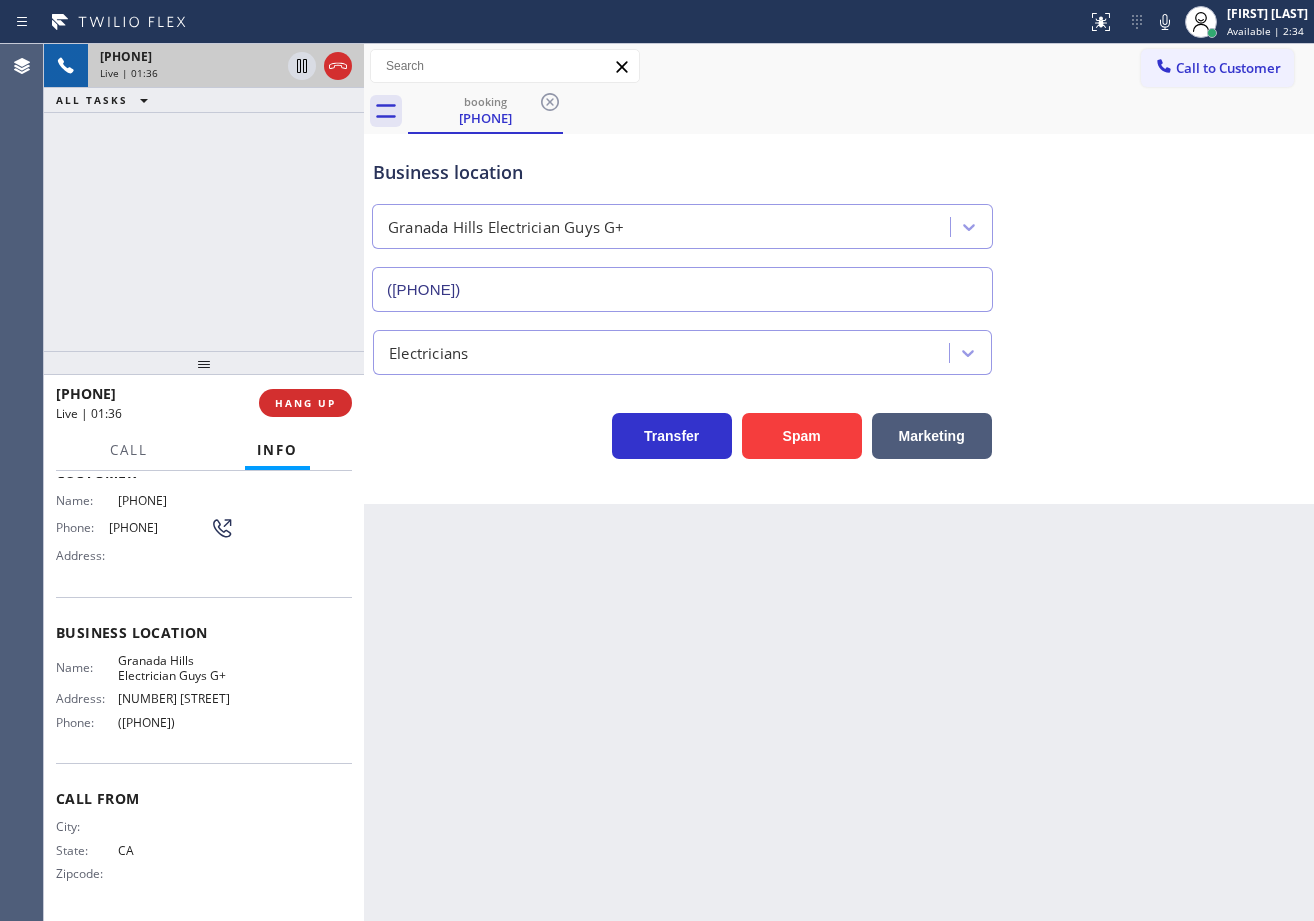 scroll, scrollTop: 140, scrollLeft: 0, axis: vertical 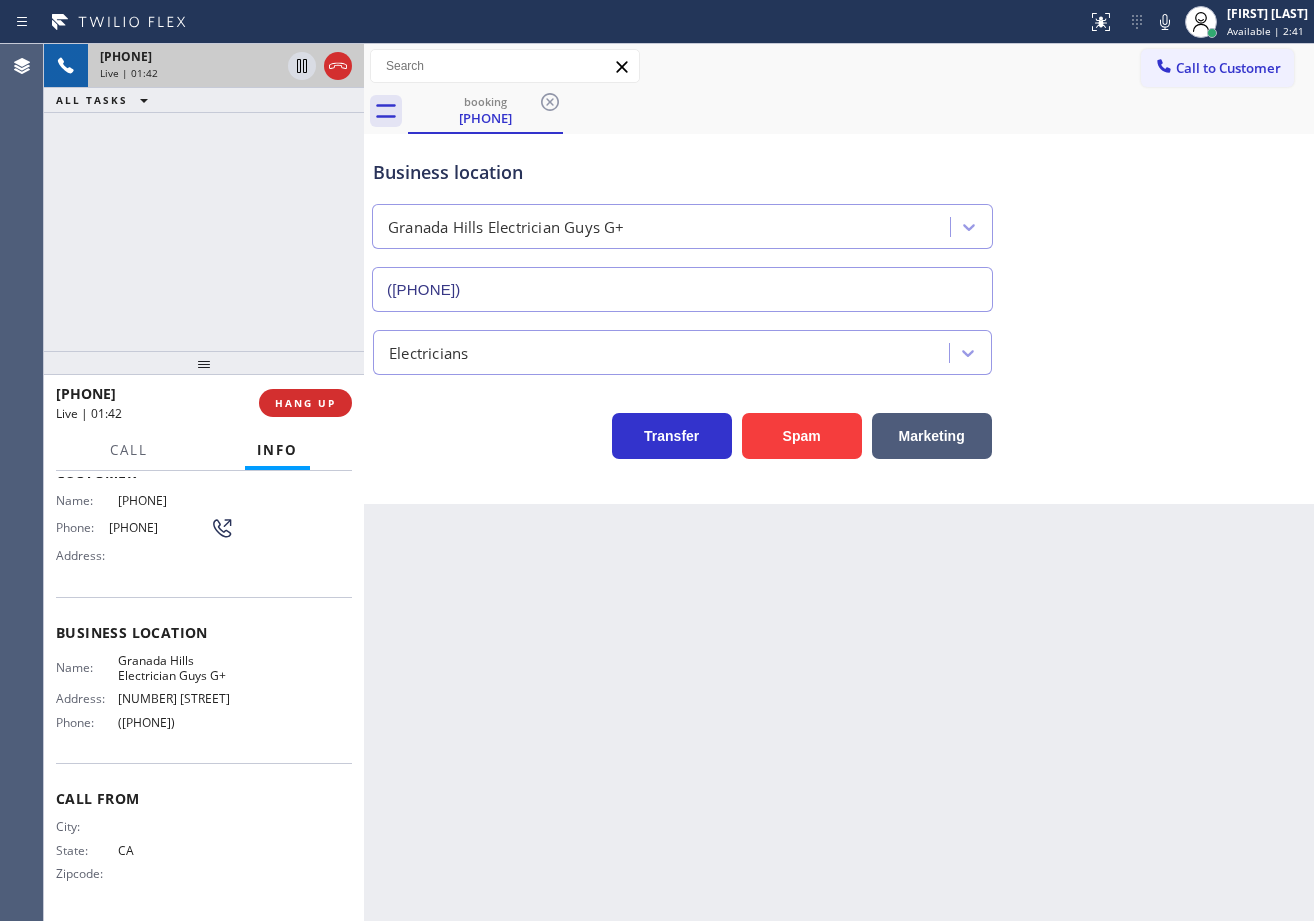 click on "Back to Dashboard Change Sender ID Customers Technicians Select a contact Outbound call Technician Search Technician Your caller id phone number Your caller id phone number Call Technician info Name   Phone none Address none Change Sender ID HVAC [PHONE] 5 Star Appliance [PHONE] Appliance Repair [PHONE] Plumbing [PHONE] Air Duct Cleaning [PHONE]  Electricians [PHONE] Cancel Change Check personal SMS Reset Change booking ([PHONE]) Call to Customer Outbound call Location Manhattan Beach Heat & Cool Your caller id phone number ([PHONE]) Customer number Call Outbound call Technician Search Technician Your caller id phone number Your caller id phone number Call booking ([PHONE]) Business location Granada Hills Electrician Guys G+ ([PHONE]) Electricians Transfer Spam Marketing" at bounding box center (839, 482) 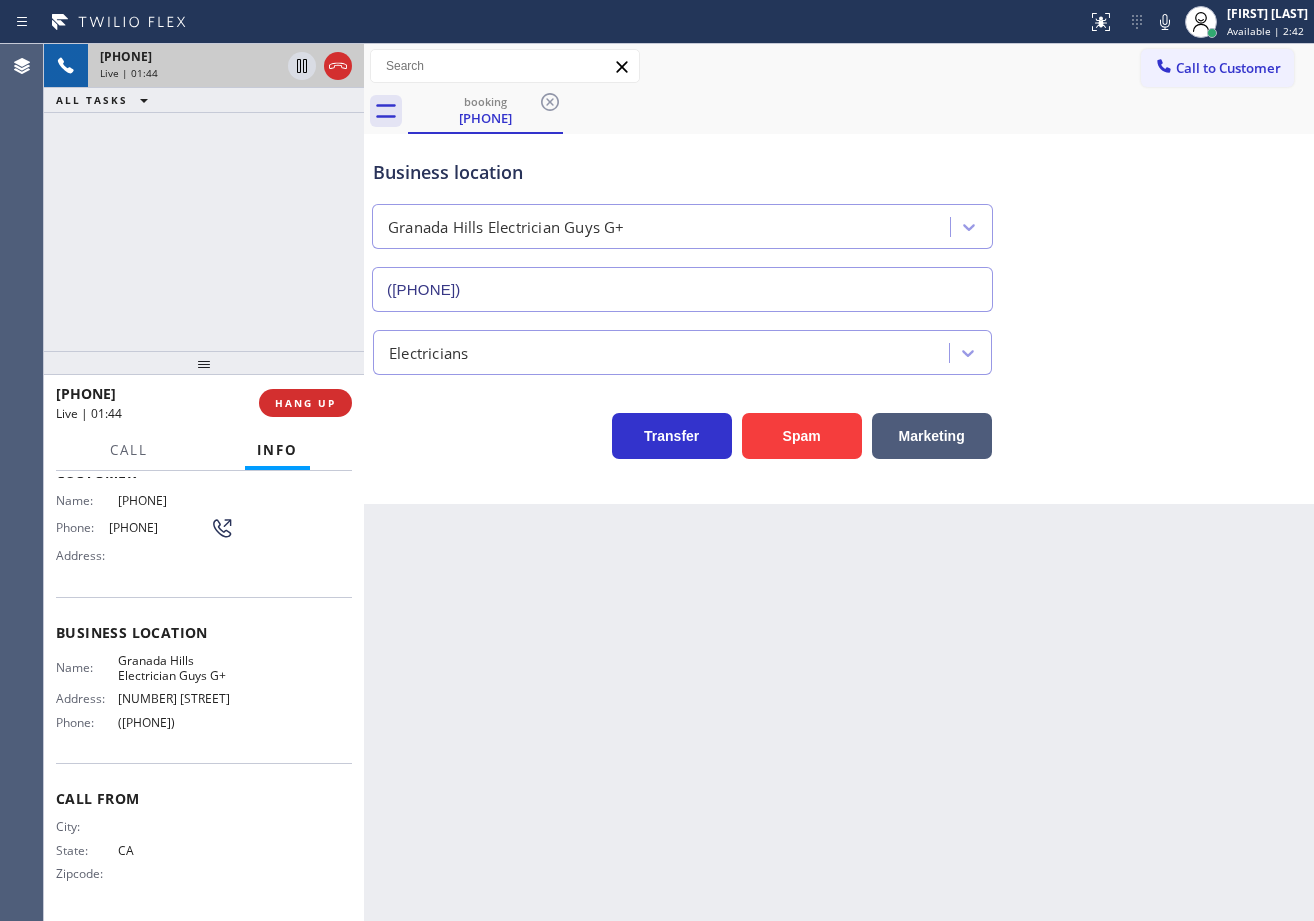 click on "[PHONE] Live | 01:44 ALL TASKS ALL TASKS ACTIVE TASKS TASKS IN WRAP UP" at bounding box center [204, 197] 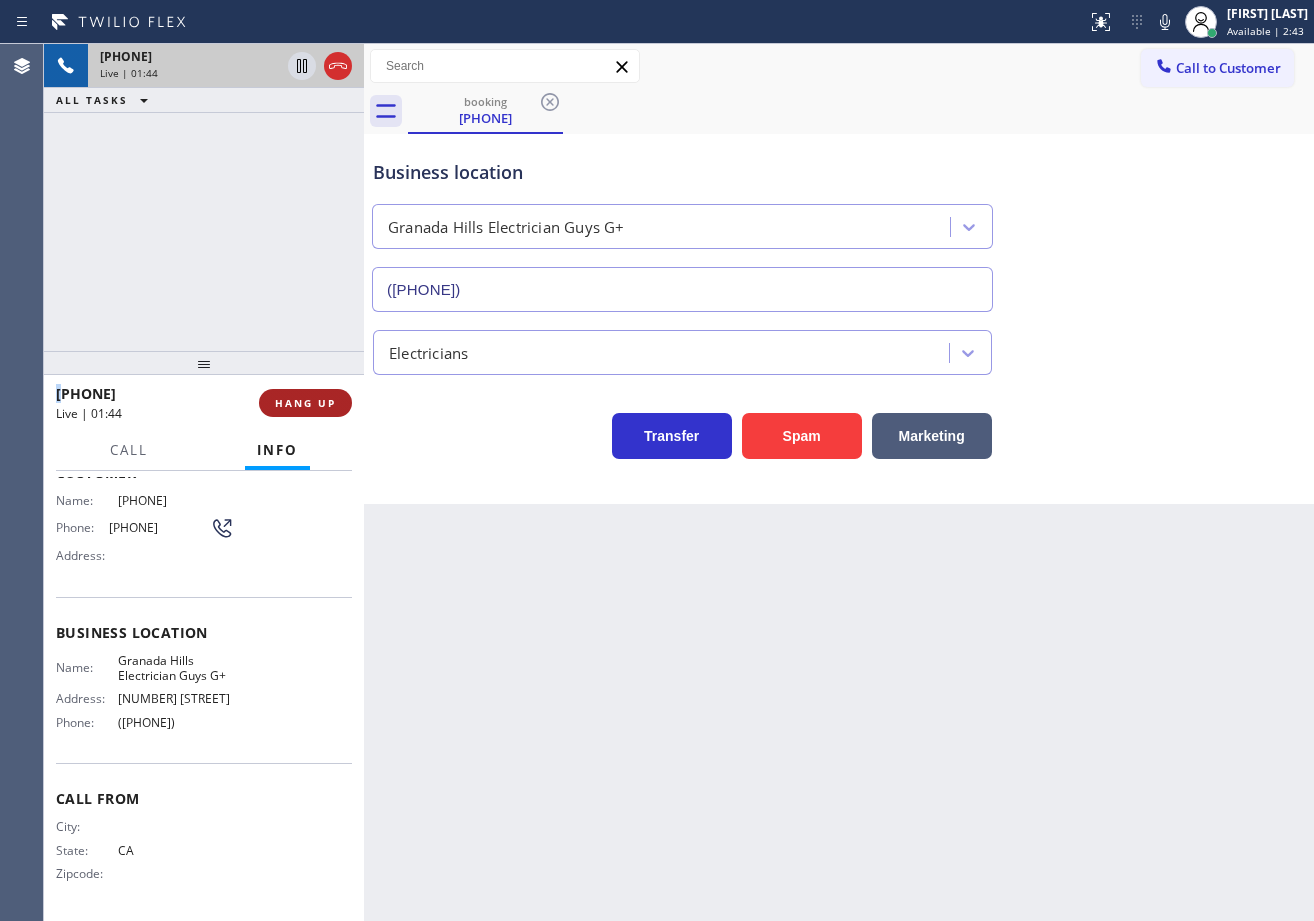 click on "HANG UP" at bounding box center (305, 403) 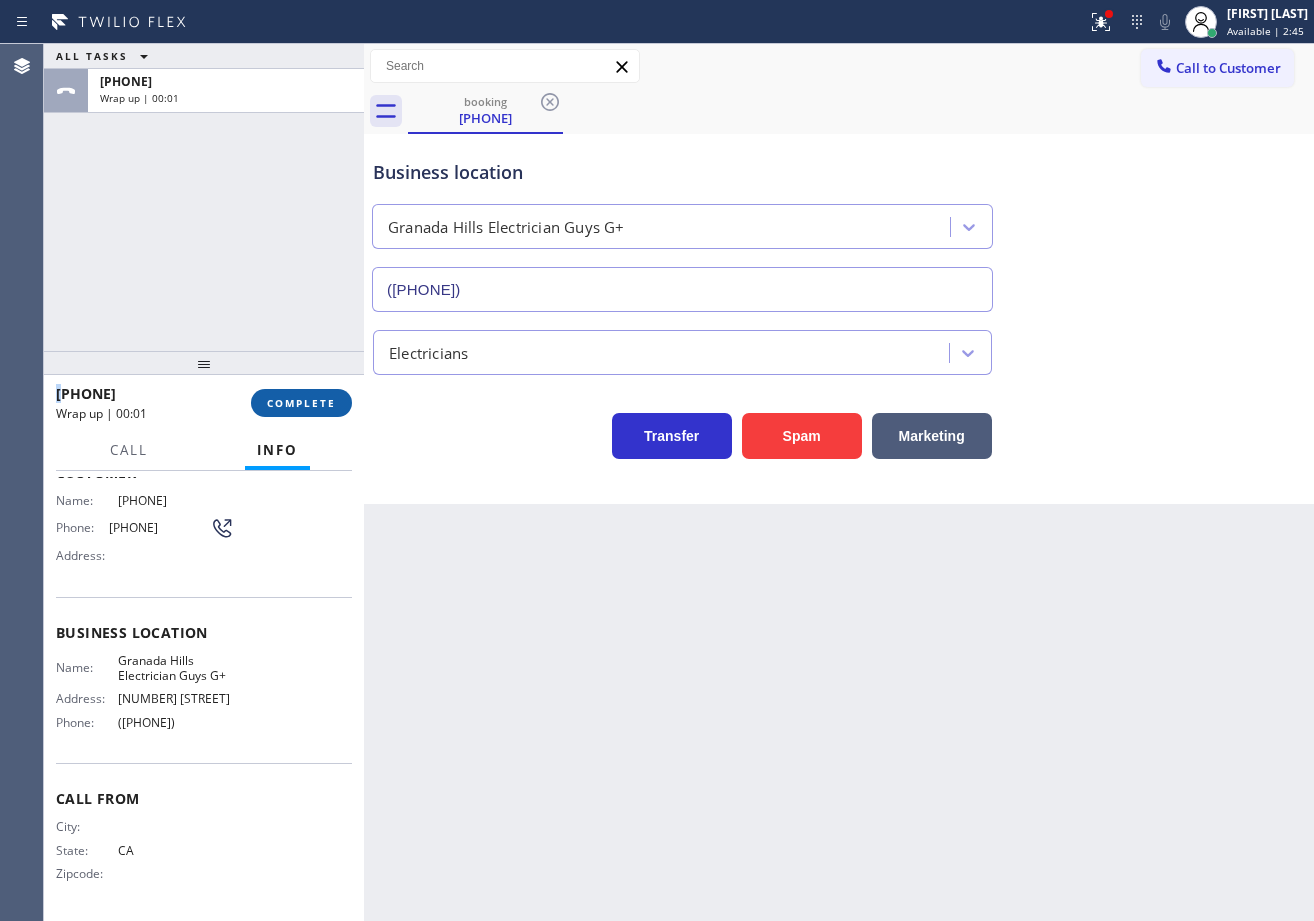 click on "COMPLETE" at bounding box center (301, 403) 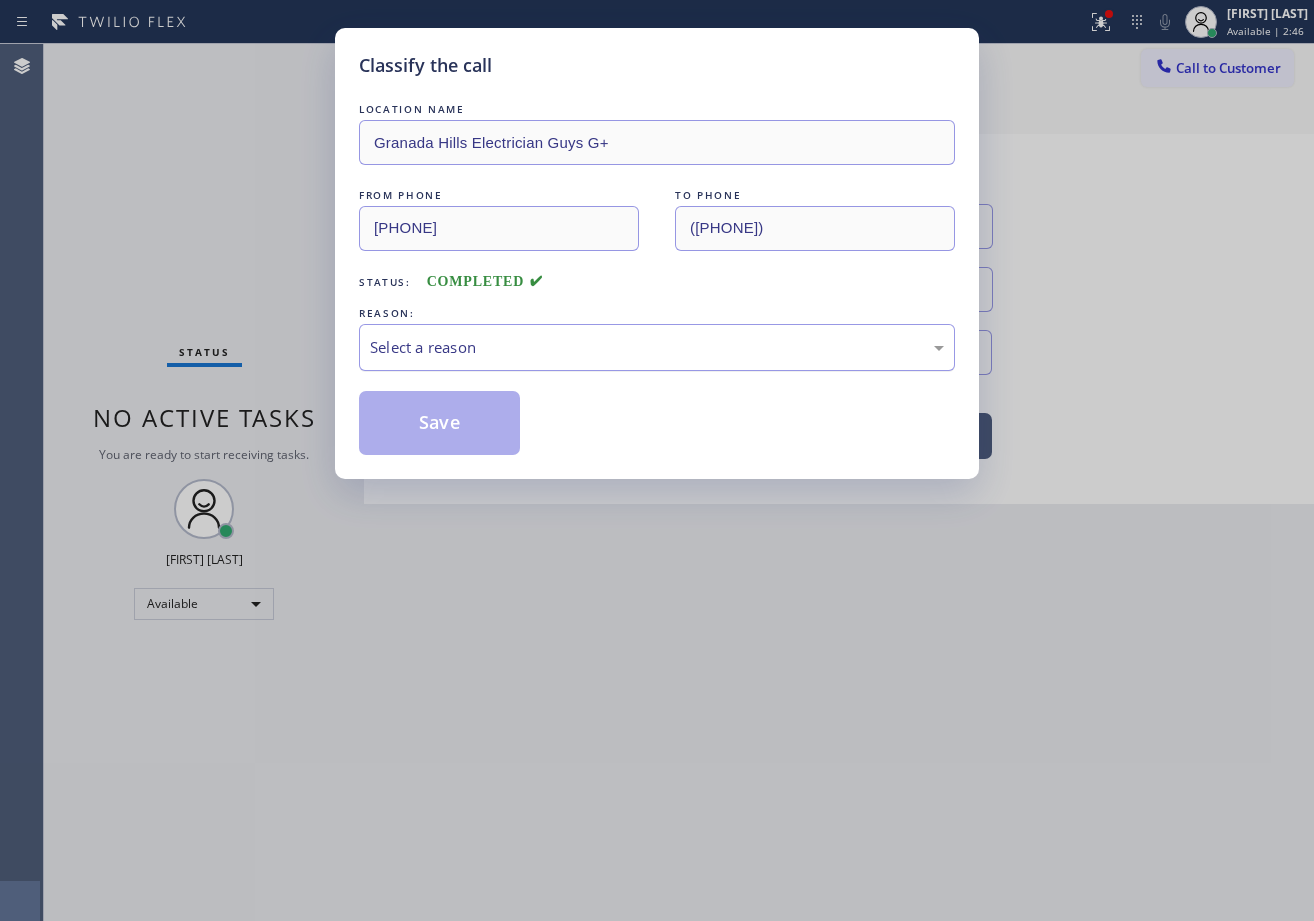drag, startPoint x: 485, startPoint y: 349, endPoint x: 485, endPoint y: 361, distance: 12 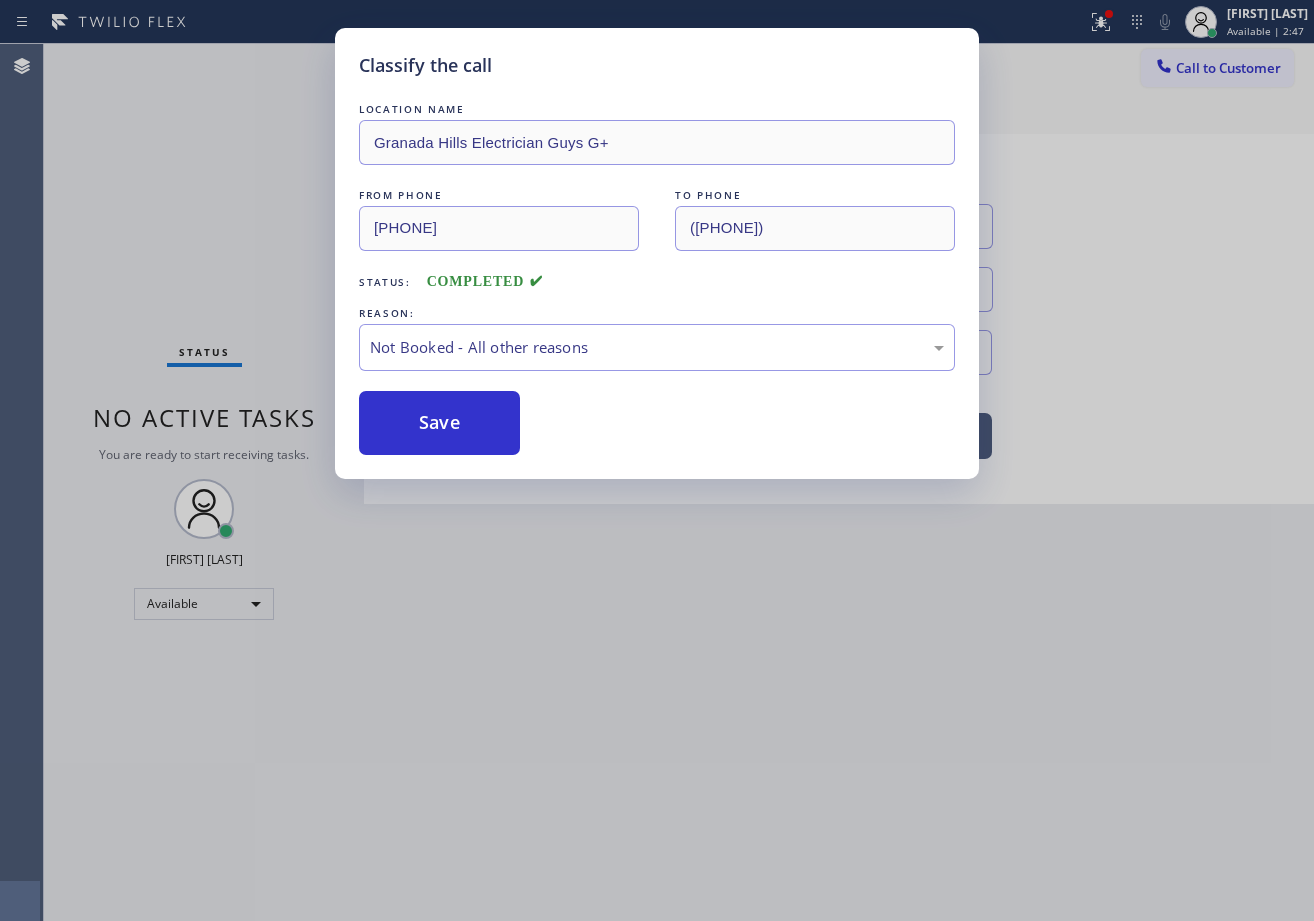click on "Save" at bounding box center [439, 423] 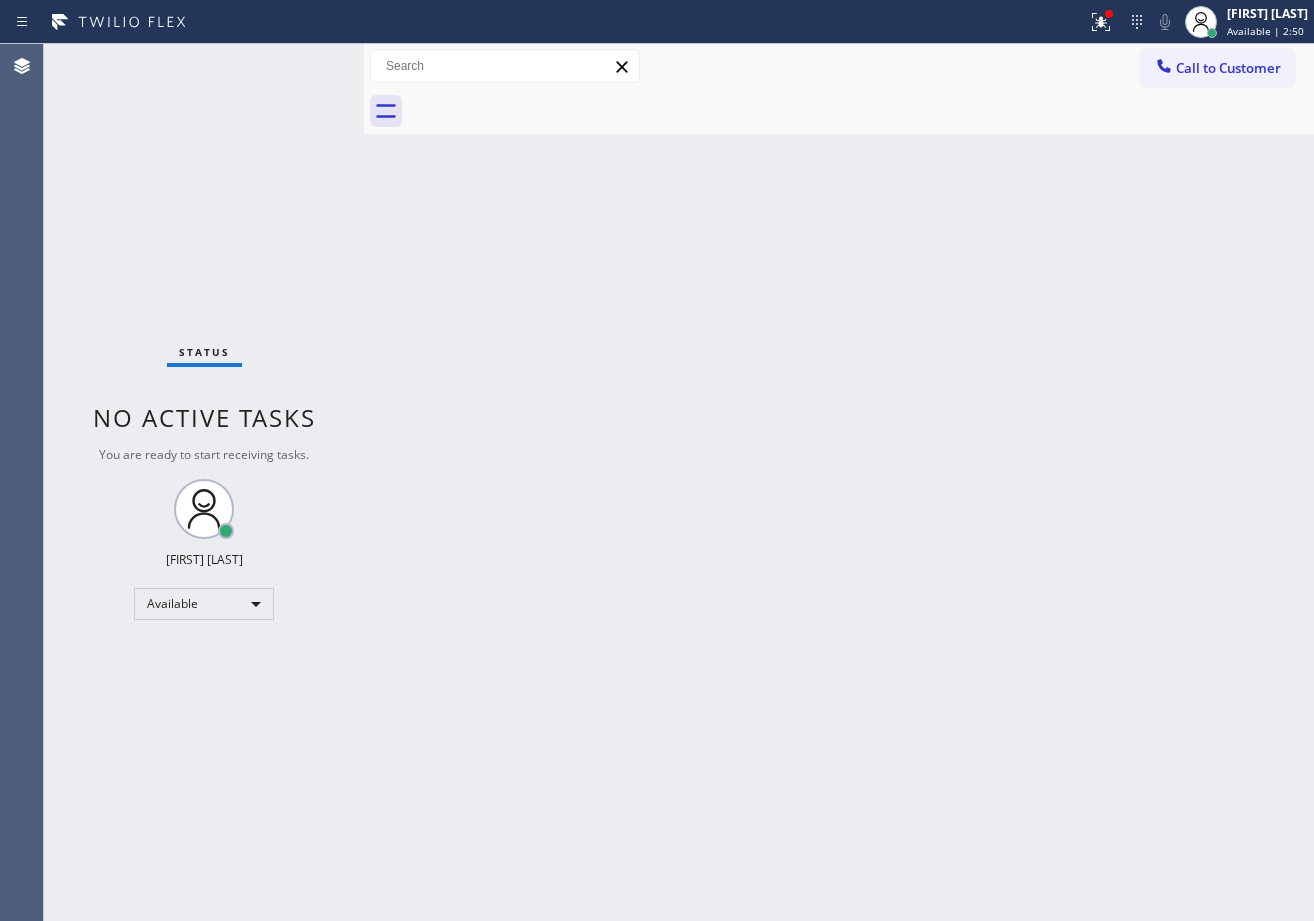 drag, startPoint x: 749, startPoint y: 462, endPoint x: 736, endPoint y: 457, distance: 13.928389 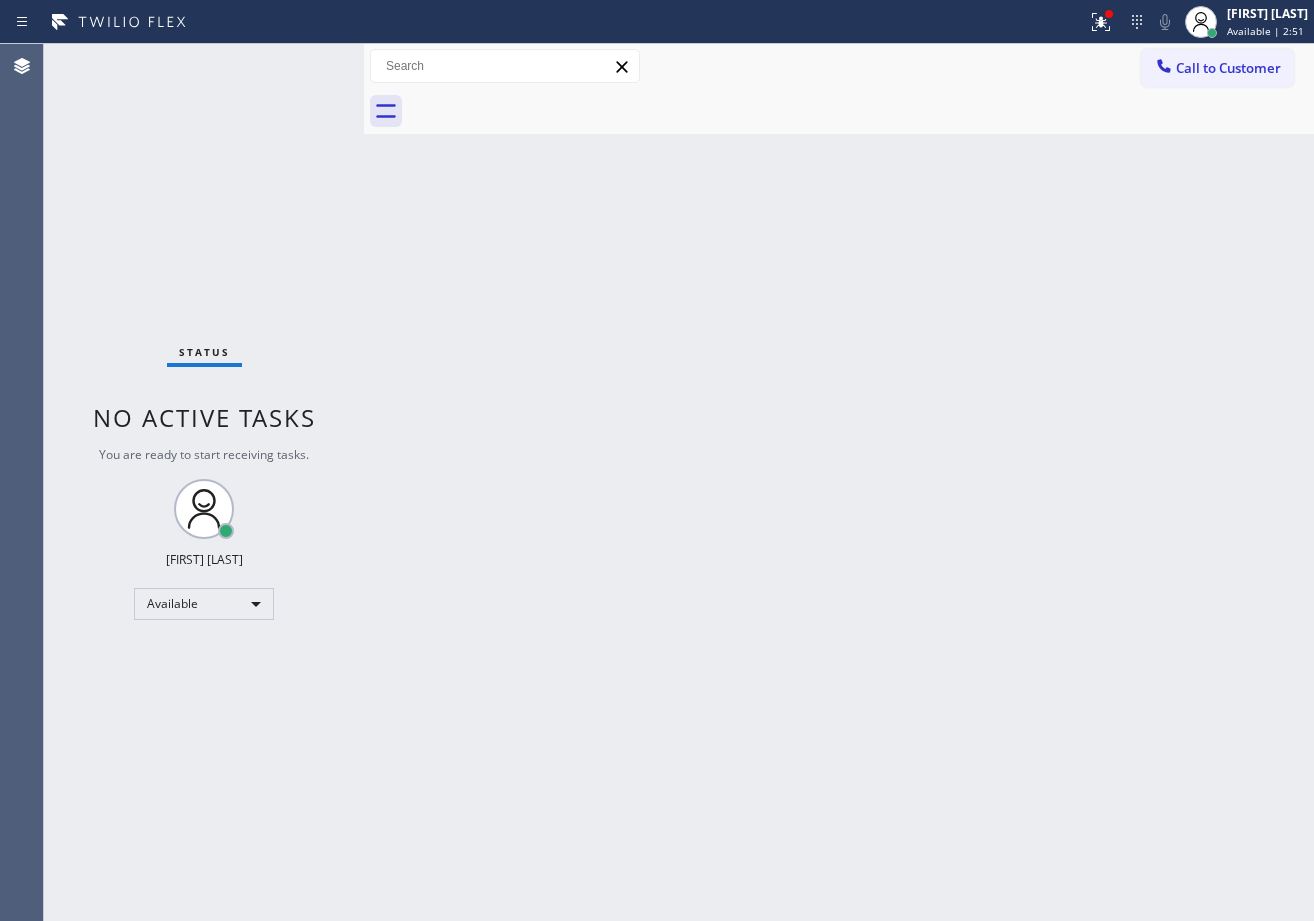click on "Status   No active tasks     You are ready to start receiving tasks.   [FIRST] [LAST] Available" at bounding box center [204, 482] 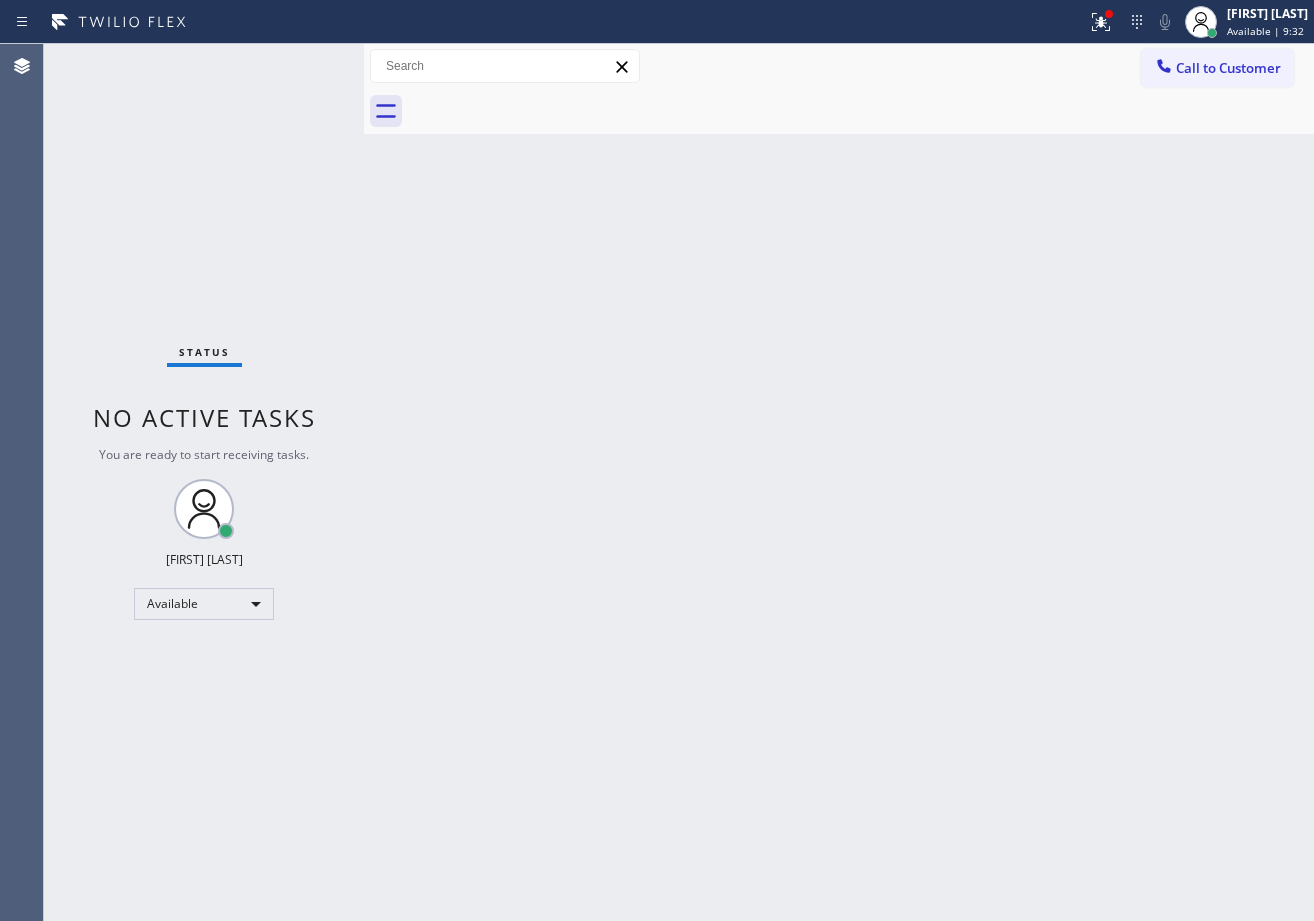 click on "Back to Dashboard Change Sender ID Customers Technicians Select a contact Outbound call Technician Search Technician Your caller id phone number Your caller id phone number Call Technician info Name   Phone none Address none Change Sender ID HVAC [PHONE] 5 Star Appliance [PHONE] Appliance Repair [PHONE] Plumbing [PHONE] Air Duct Cleaning [PHONE]  Electricians [PHONE] Cancel Change Check personal SMS Reset Change No tabs Call to Customer Outbound call Location Manhattan Beach Heat & Cool Your caller id phone number ([PHONE]) Customer number Call Outbound call Technician Search Technician Your caller id phone number Your caller id phone number Call" at bounding box center (839, 482) 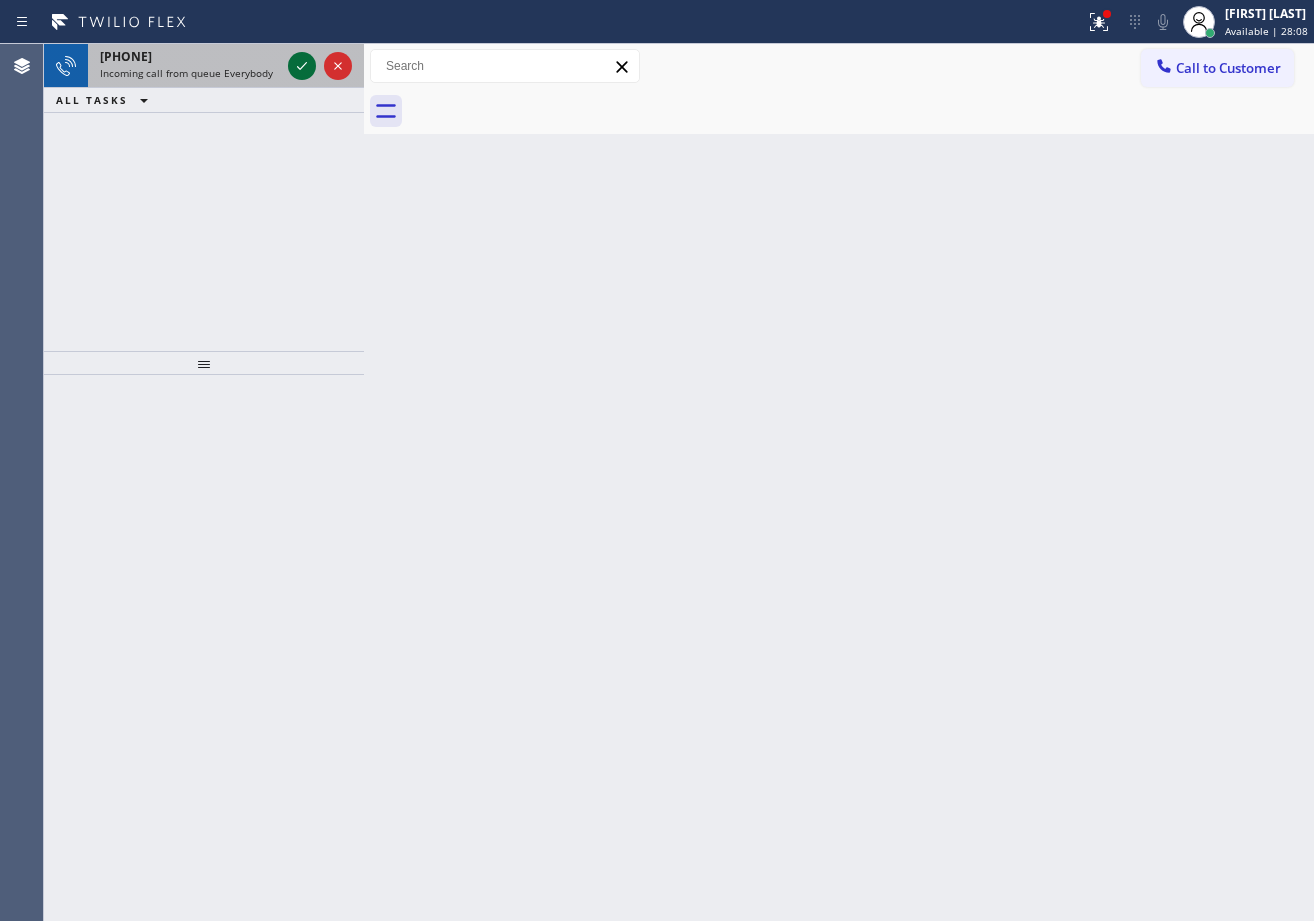 click at bounding box center (302, 66) 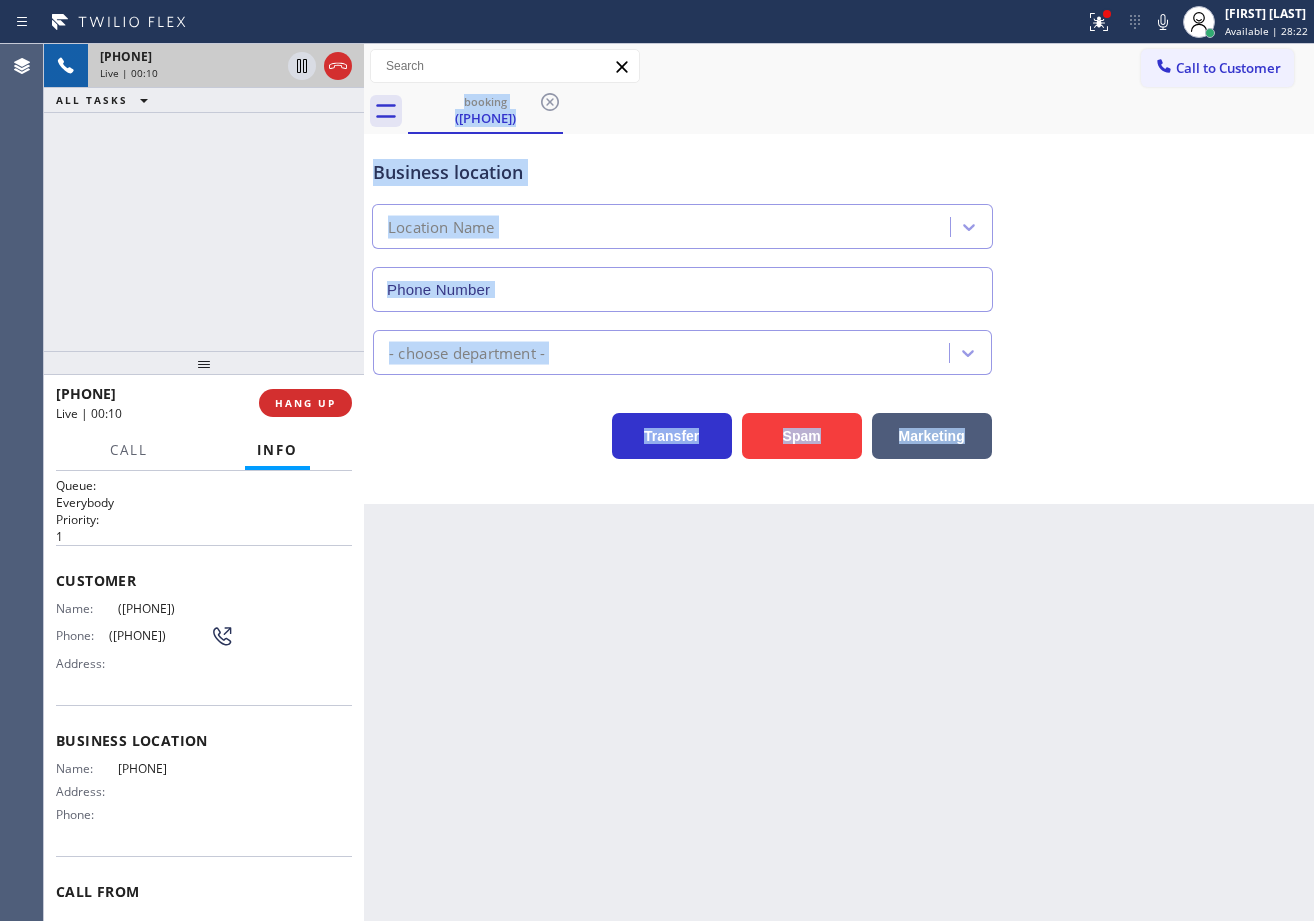 scroll, scrollTop: 0, scrollLeft: 0, axis: both 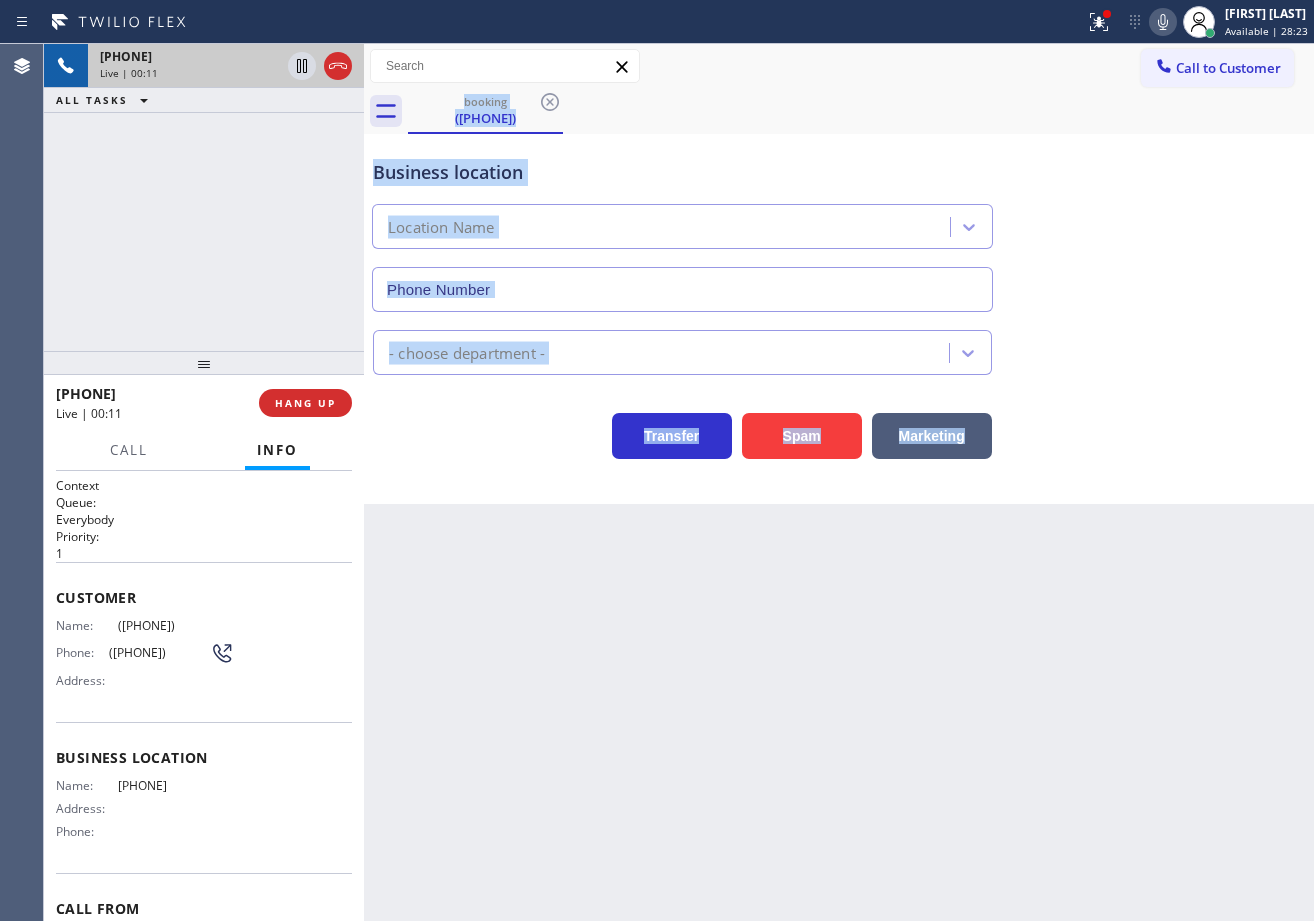 click 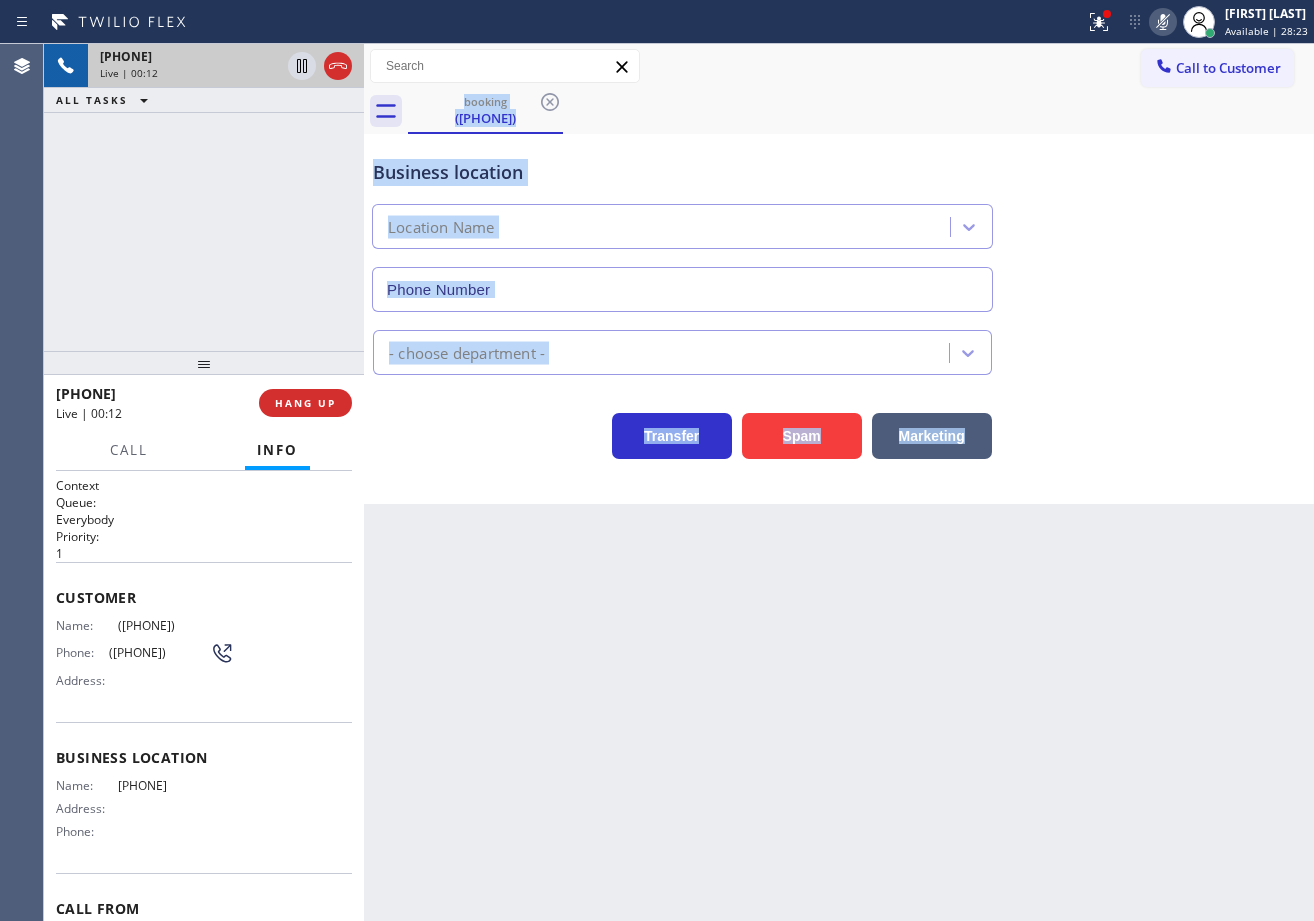 click on "Business location Location Name" at bounding box center [839, 221] 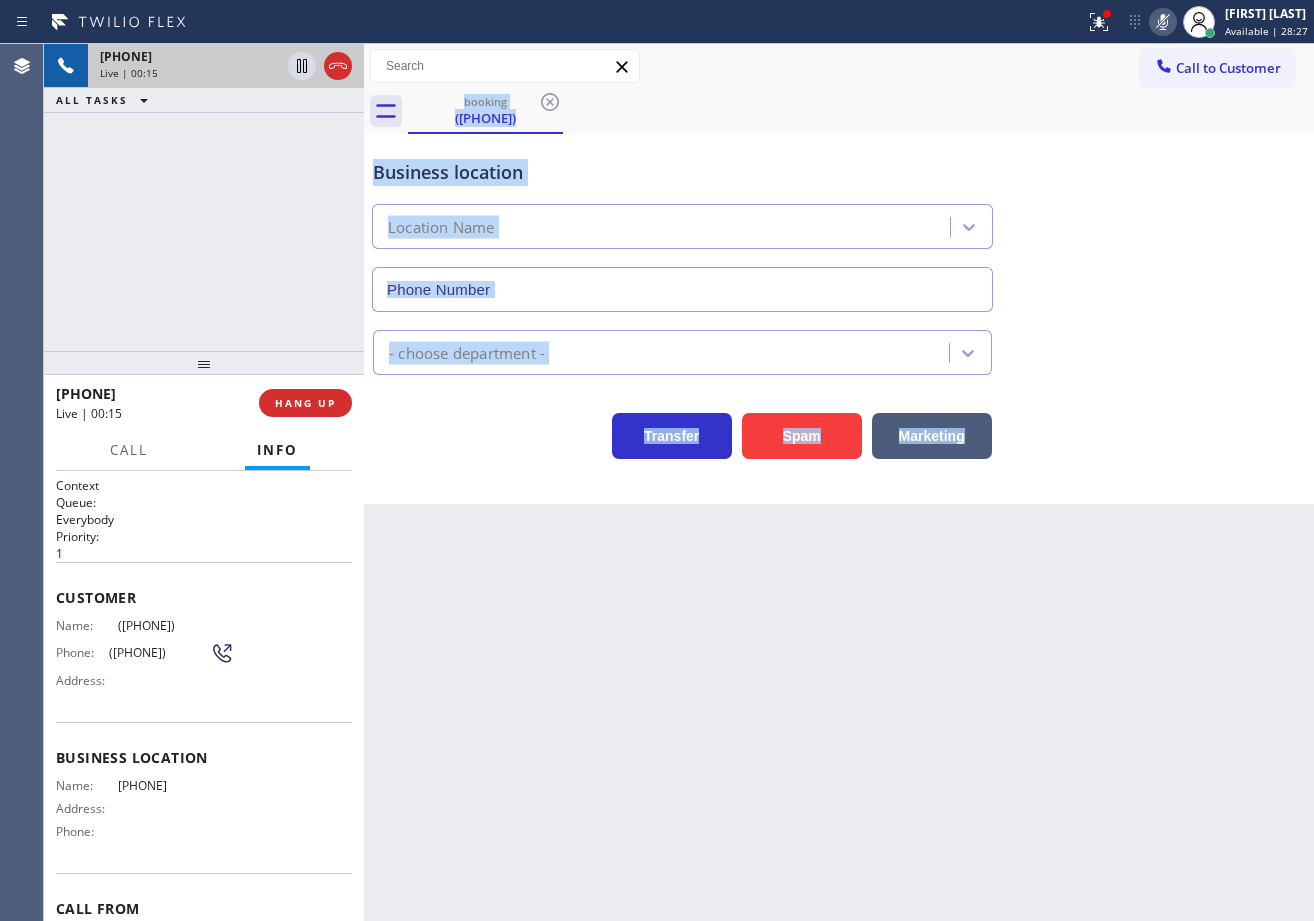 click 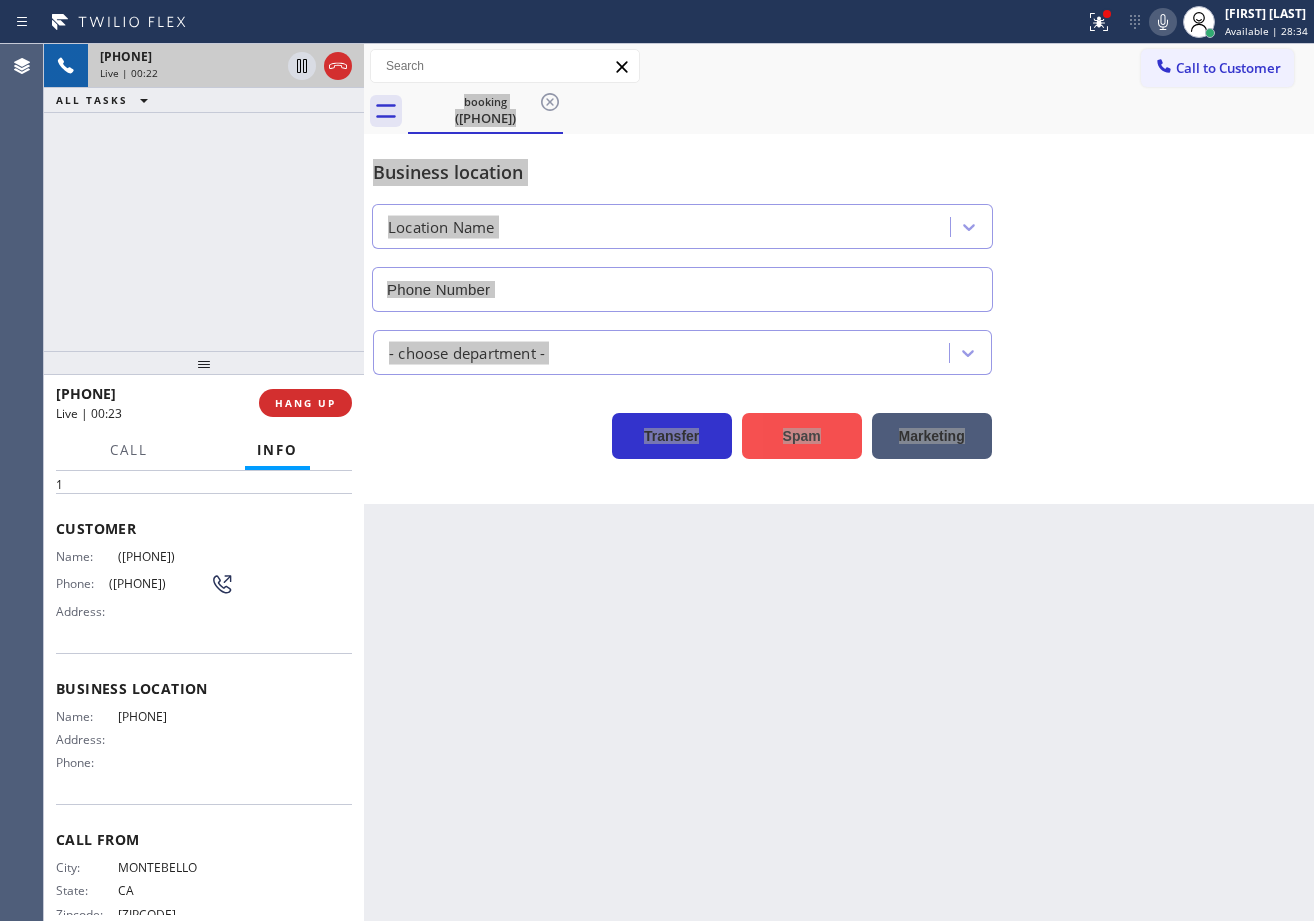 scroll, scrollTop: 0, scrollLeft: 0, axis: both 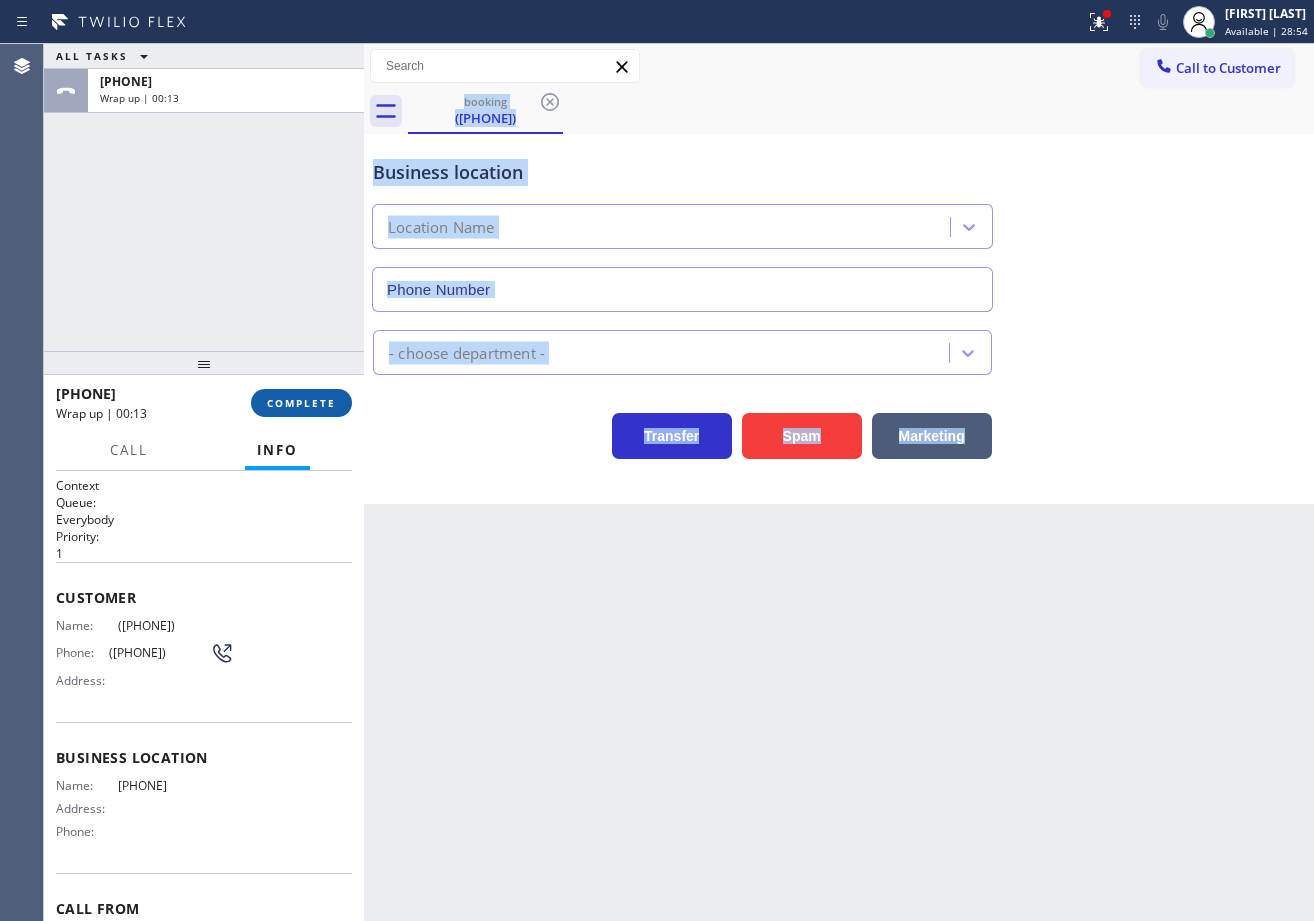 click on "COMPLETE" at bounding box center [301, 403] 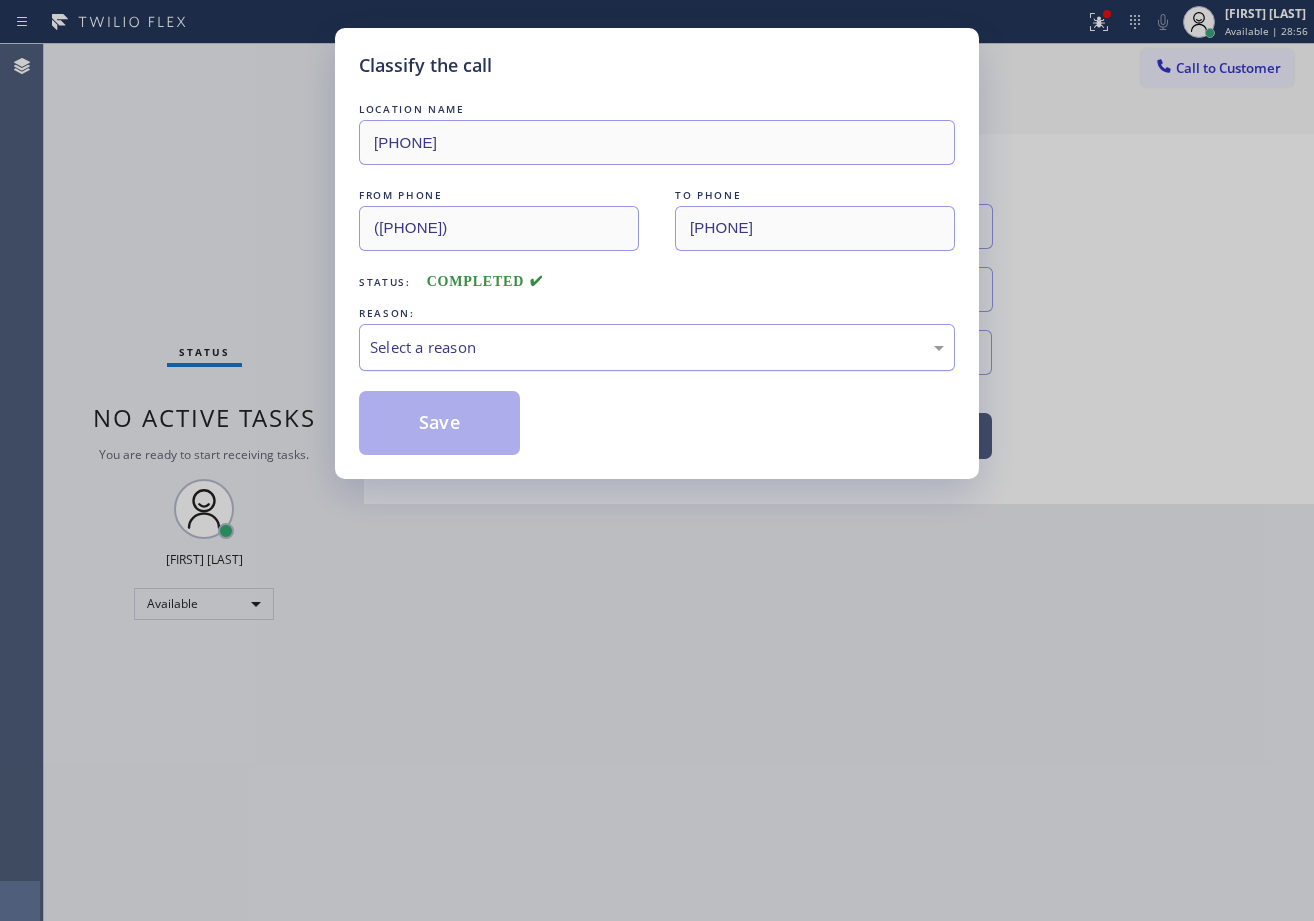 drag, startPoint x: 441, startPoint y: 352, endPoint x: 452, endPoint y: 366, distance: 17.804493 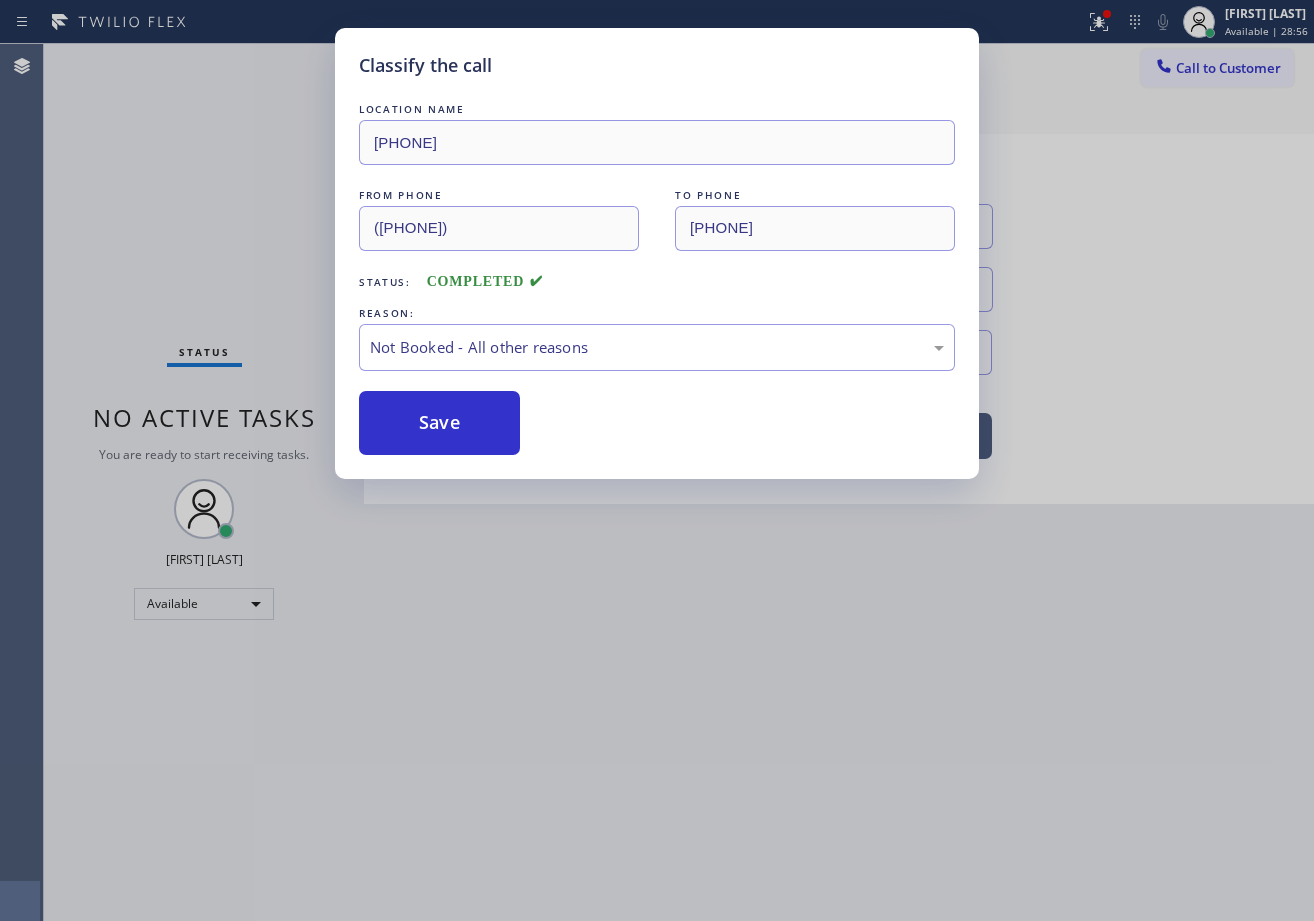 click on "Save" at bounding box center [439, 423] 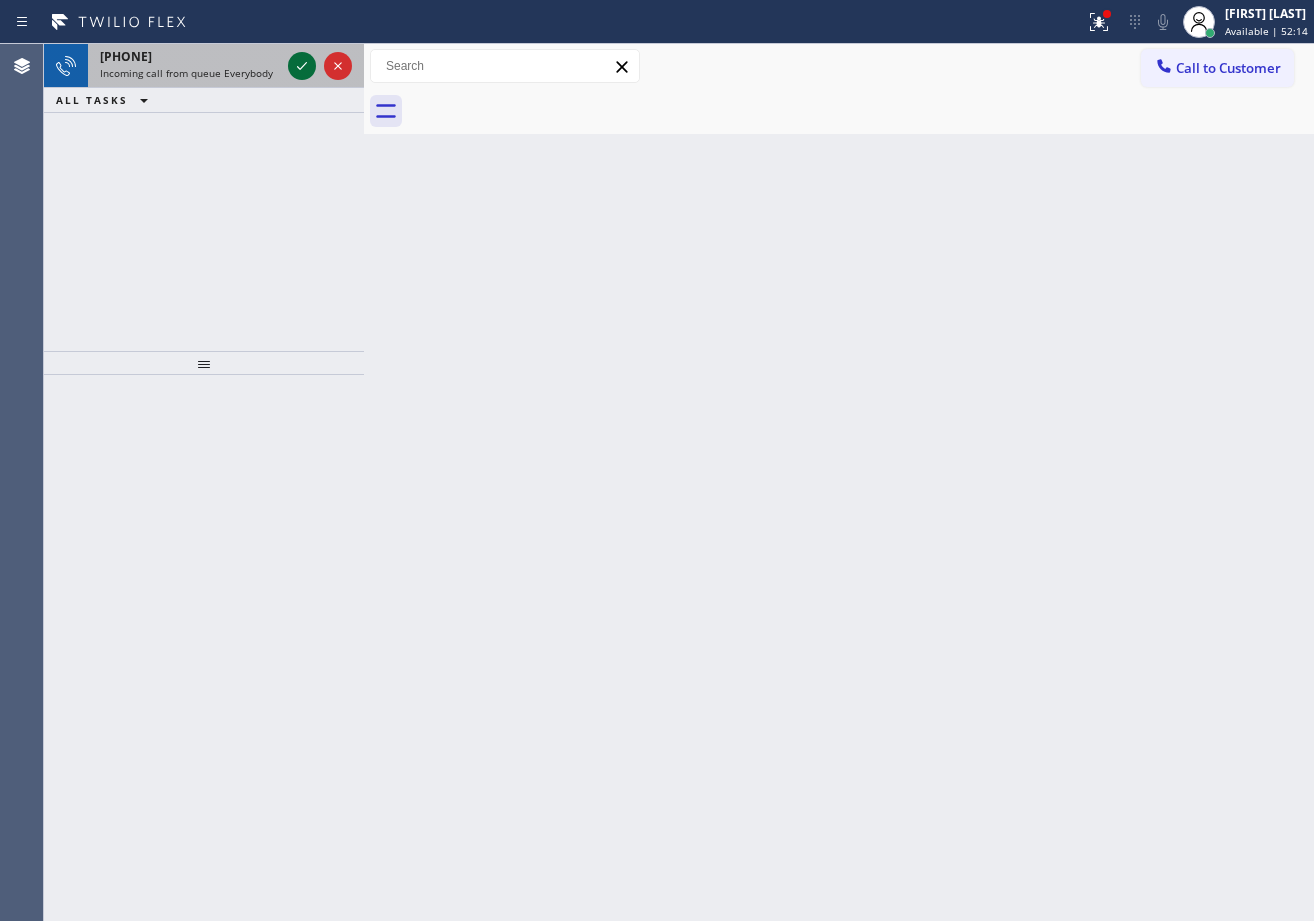 click 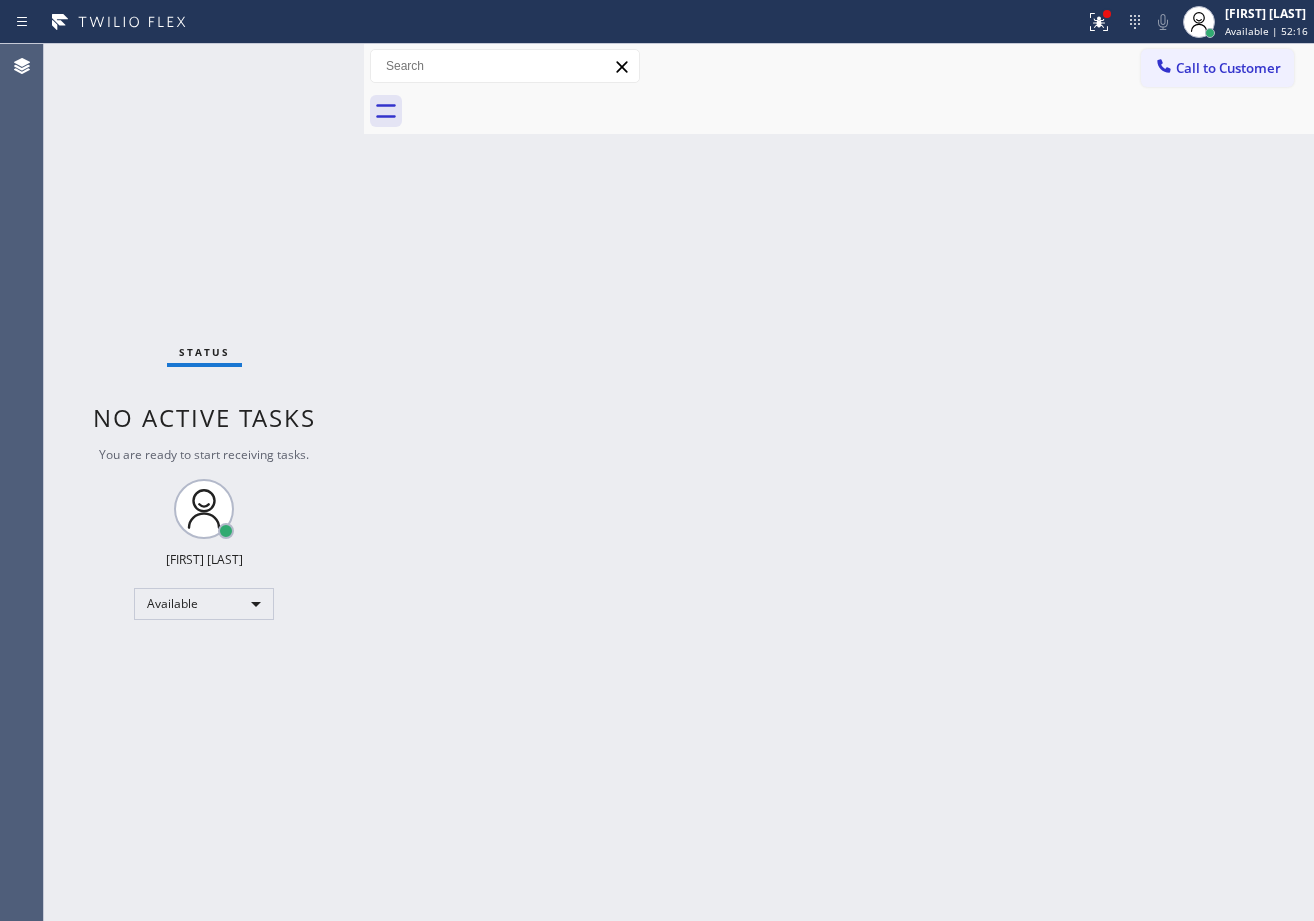 click on "Status   No active tasks     You are ready to start receiving tasks.   [FIRST] [LAST] Available" at bounding box center [204, 482] 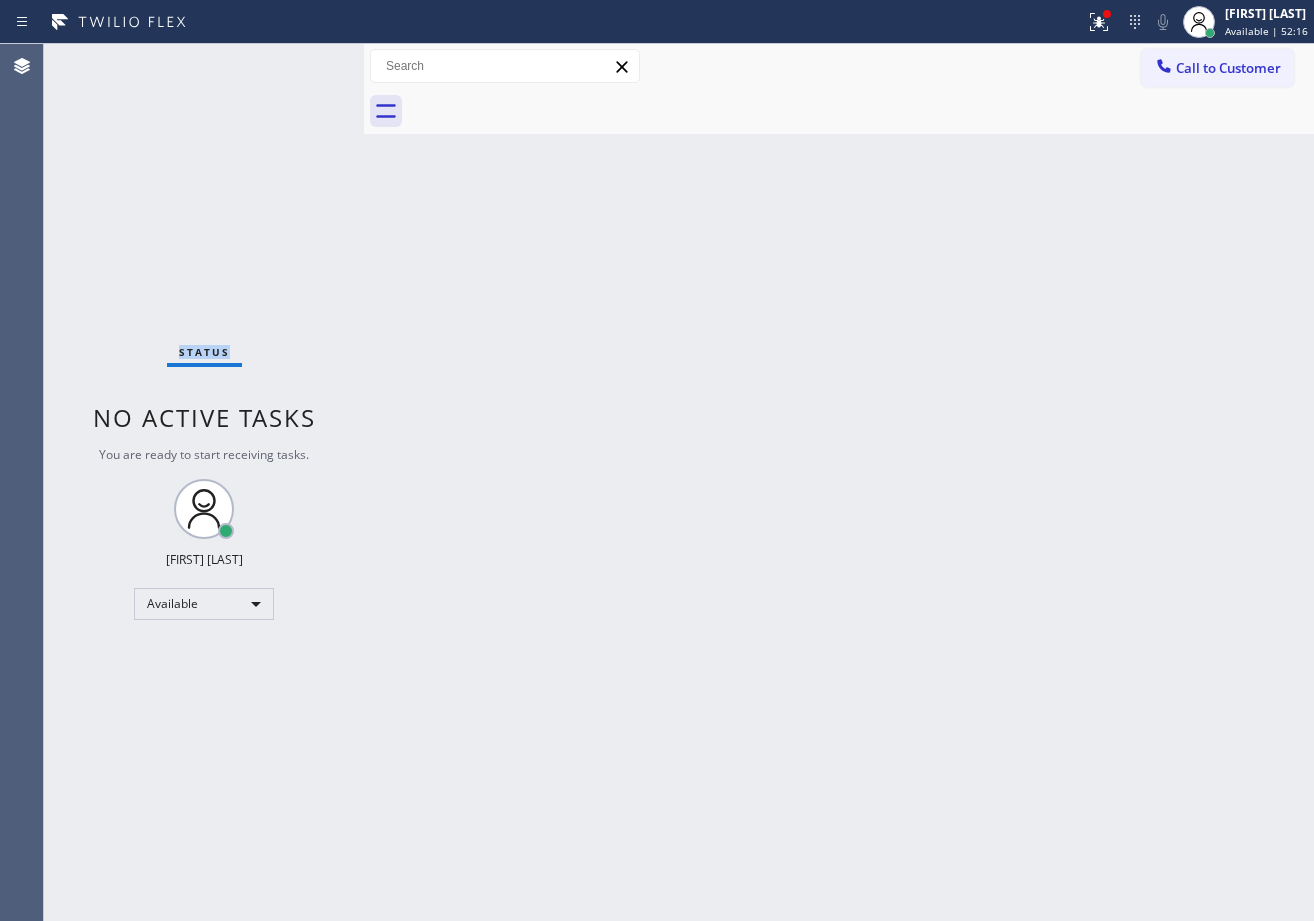 click on "Status   No active tasks     You are ready to start receiving tasks.   [FIRST] [LAST] Available" at bounding box center (204, 482) 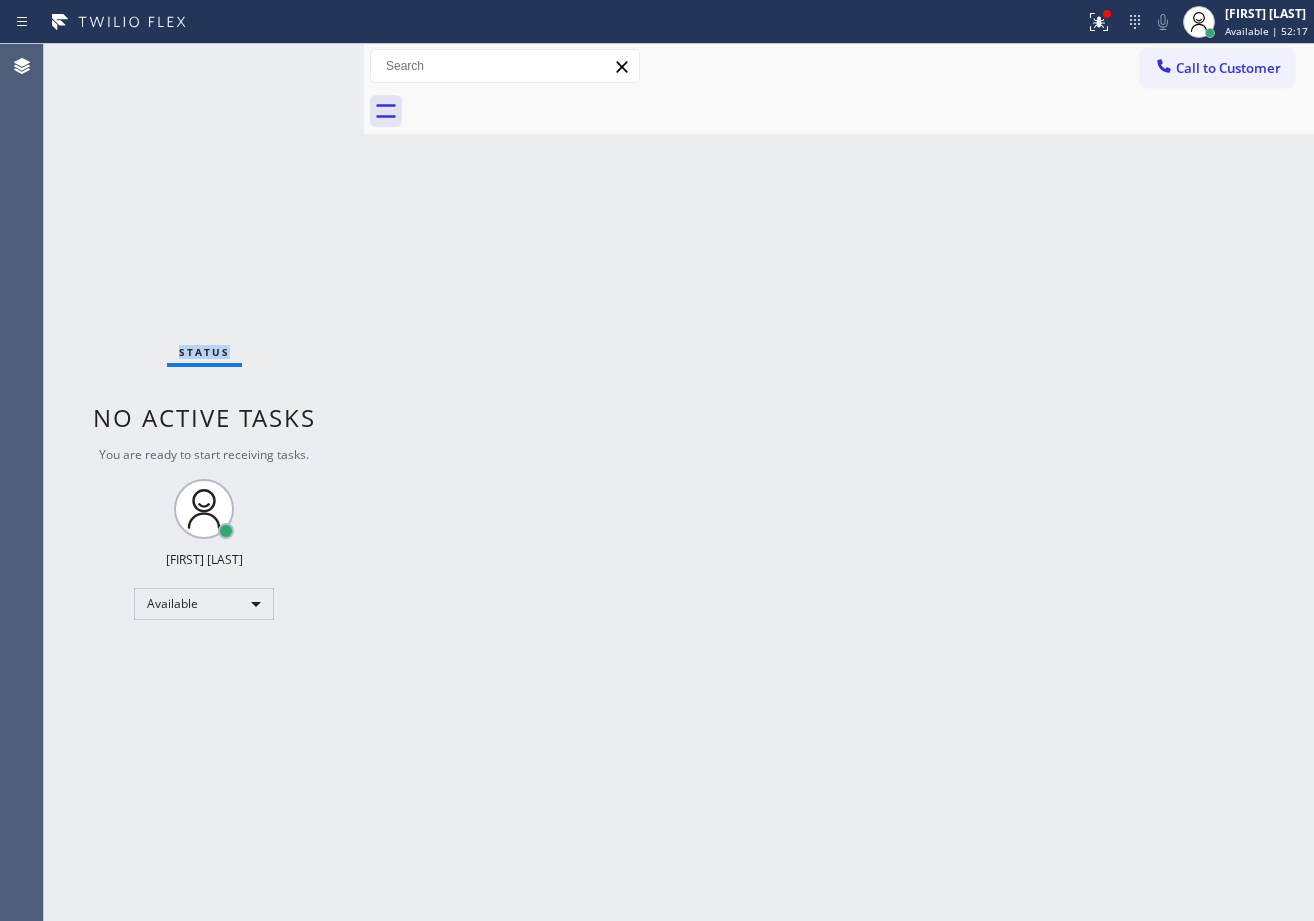 click on "Status   No active tasks     You are ready to start receiving tasks.   [FIRST] [LAST] Available" at bounding box center (204, 482) 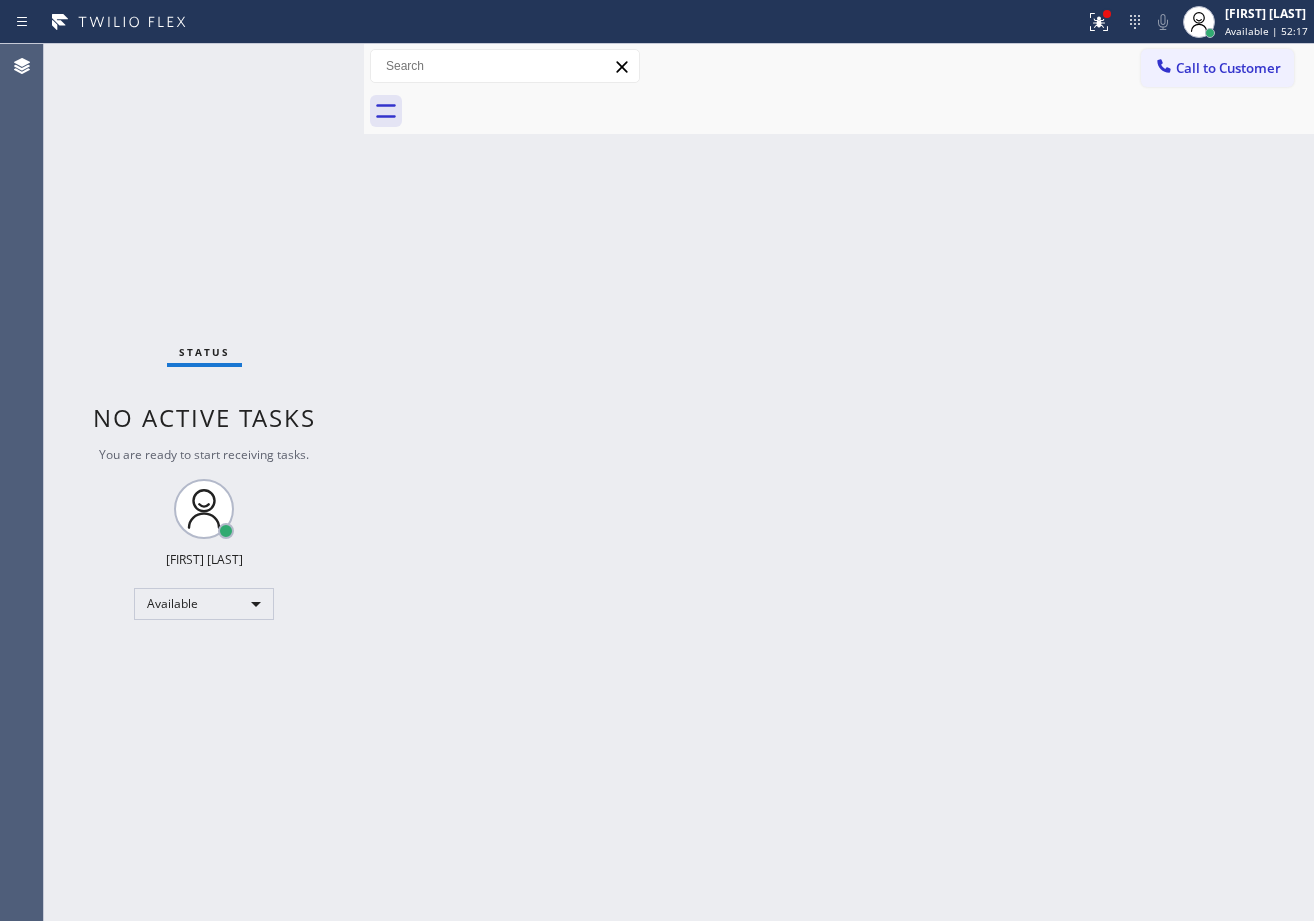 click on "Status   No active tasks     You are ready to start receiving tasks.   [FIRST] [LAST] Available" at bounding box center [204, 482] 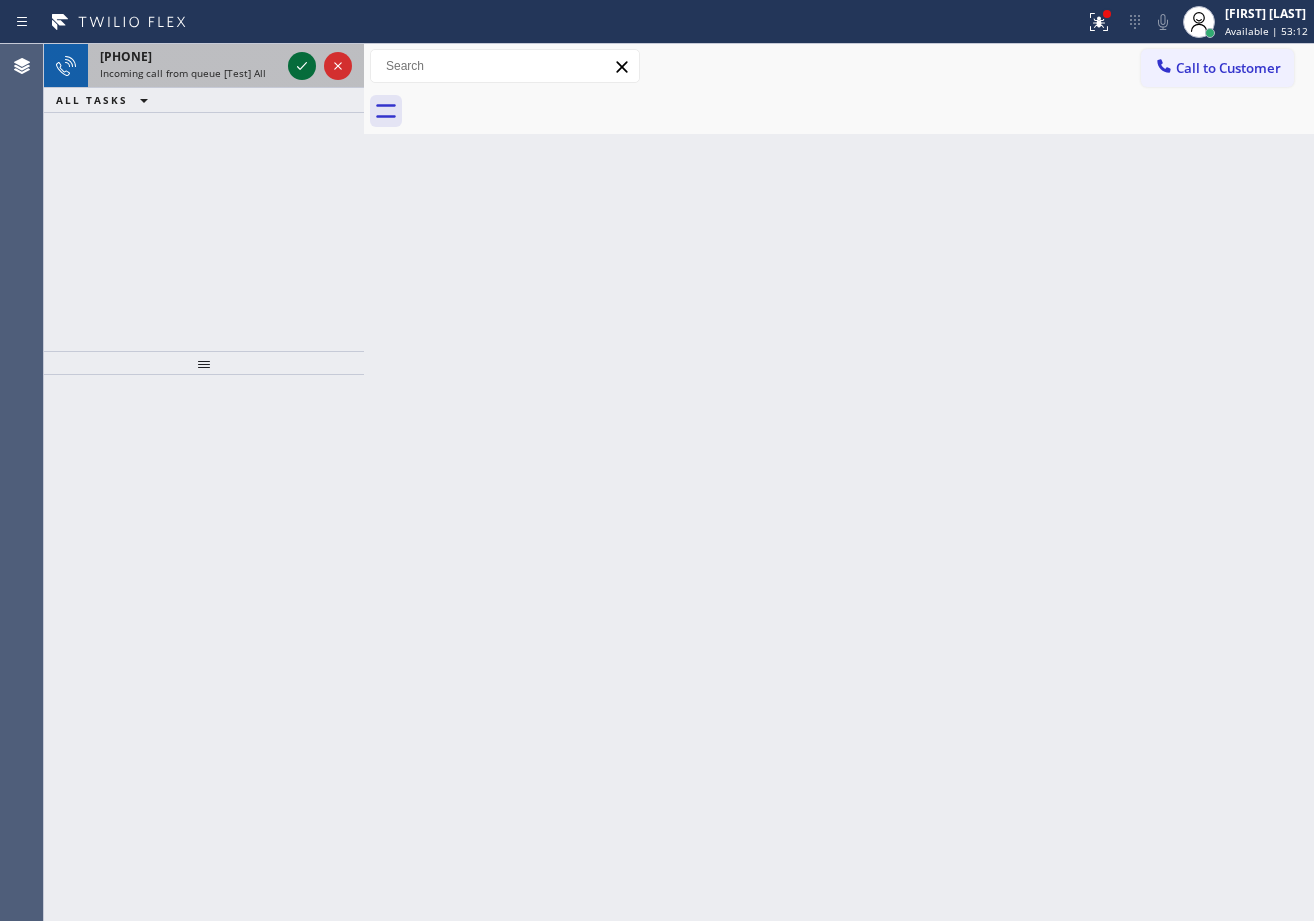 click 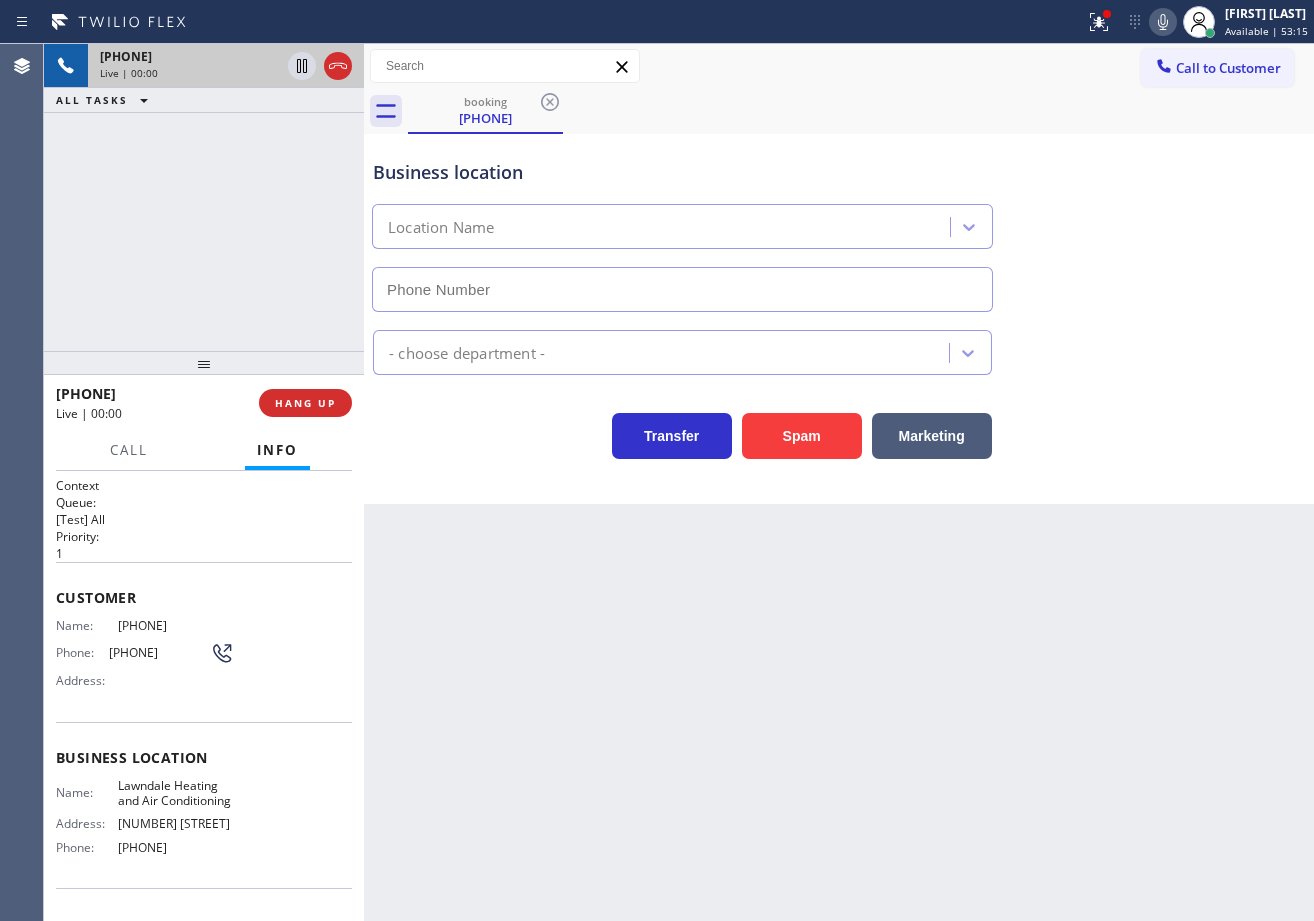 type on "[PHONE]" 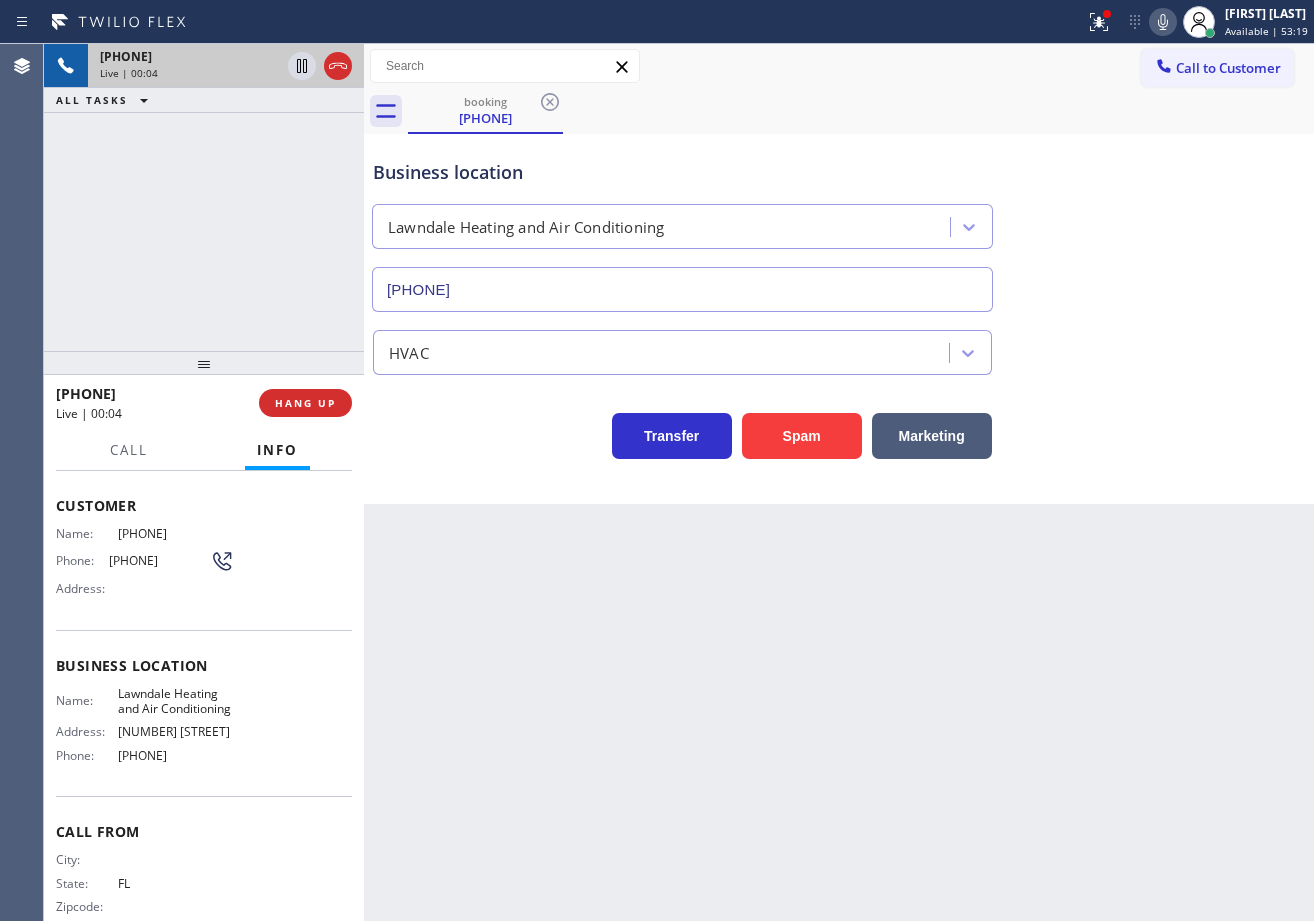 scroll, scrollTop: 156, scrollLeft: 0, axis: vertical 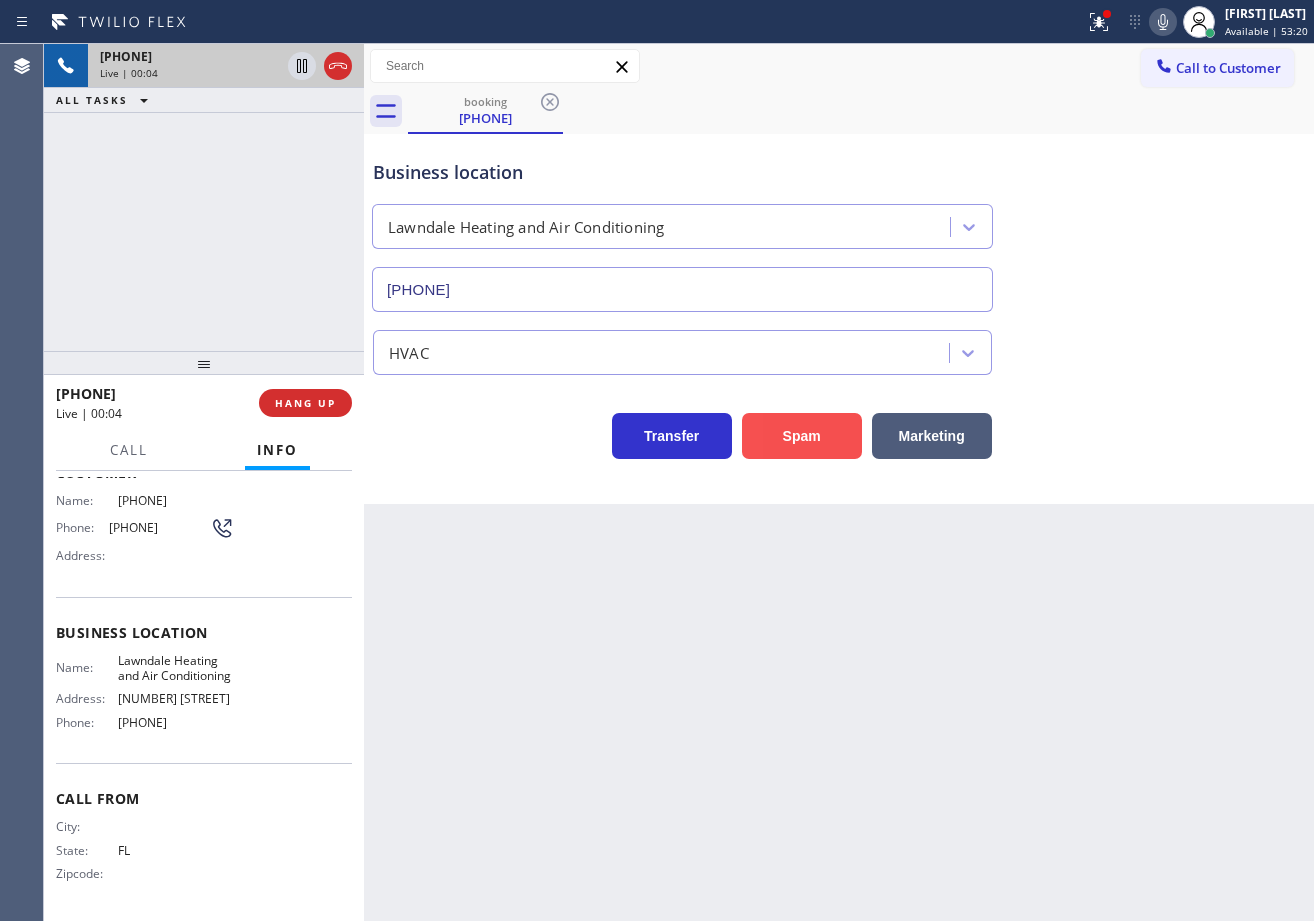 click on "Spam" at bounding box center [802, 436] 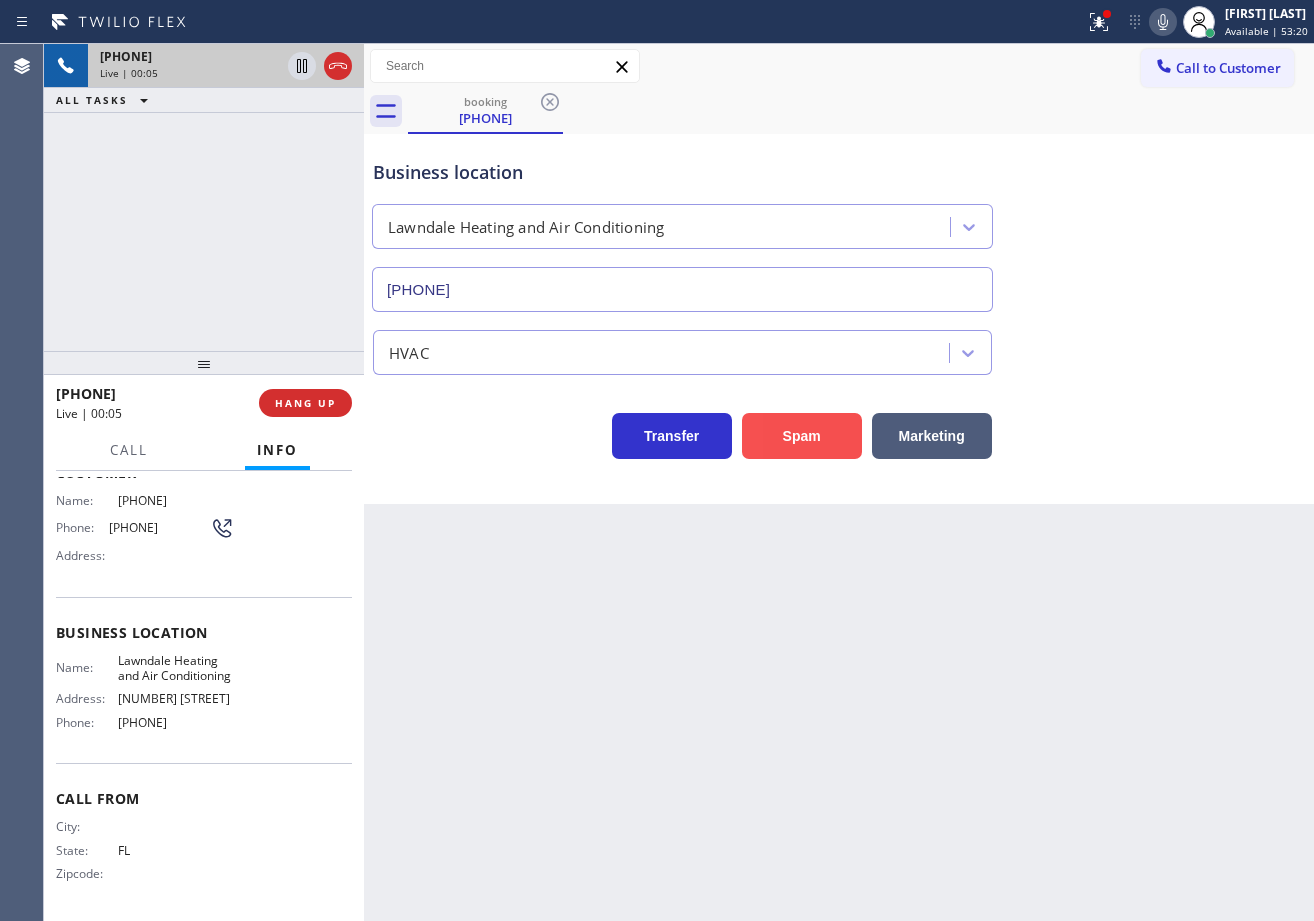 click on "Spam" at bounding box center (802, 436) 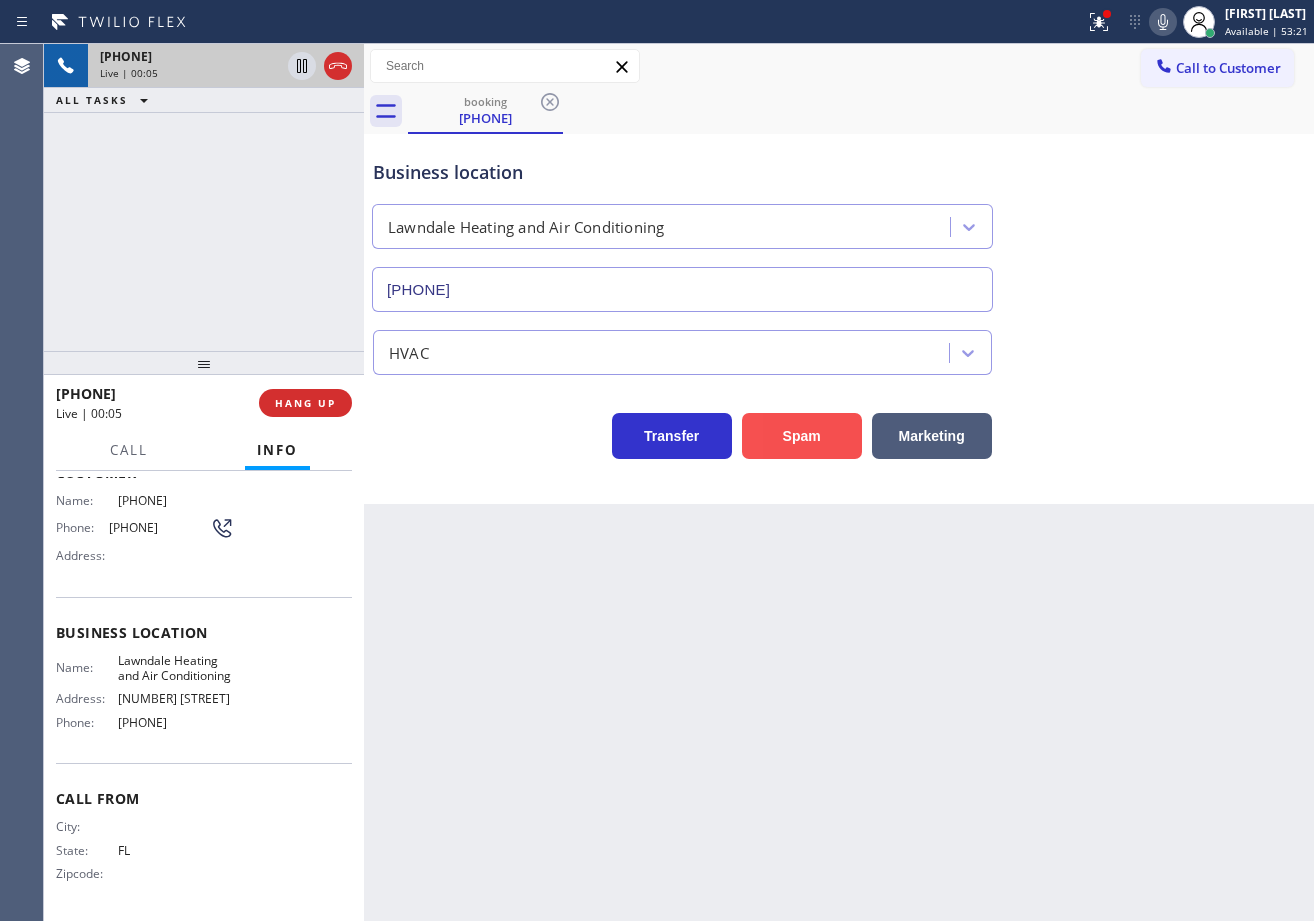 click on "Spam" at bounding box center [802, 436] 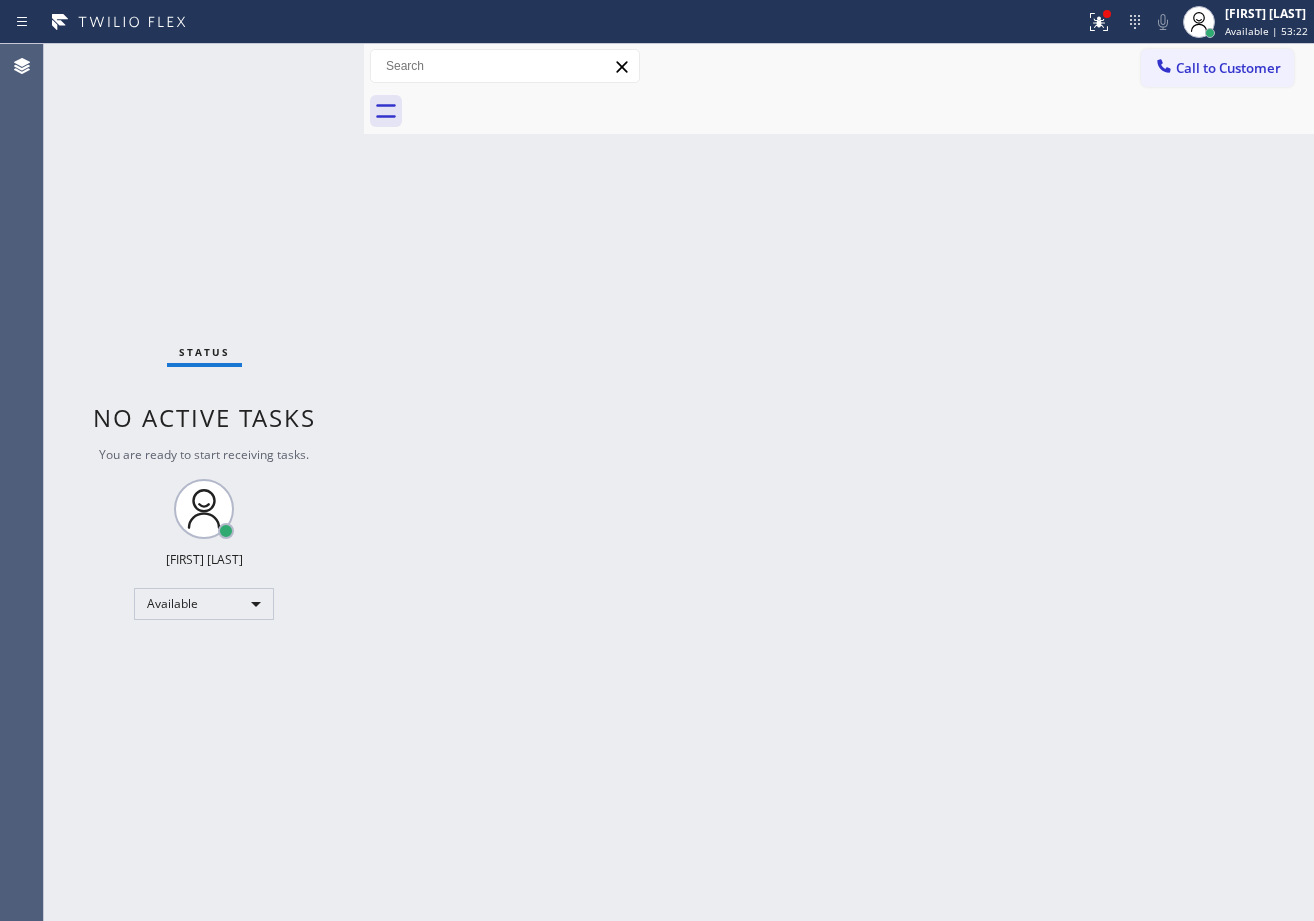 click on "Status   No active tasks     You are ready to start receiving tasks.   [FIRST] [LAST] Available" at bounding box center [204, 482] 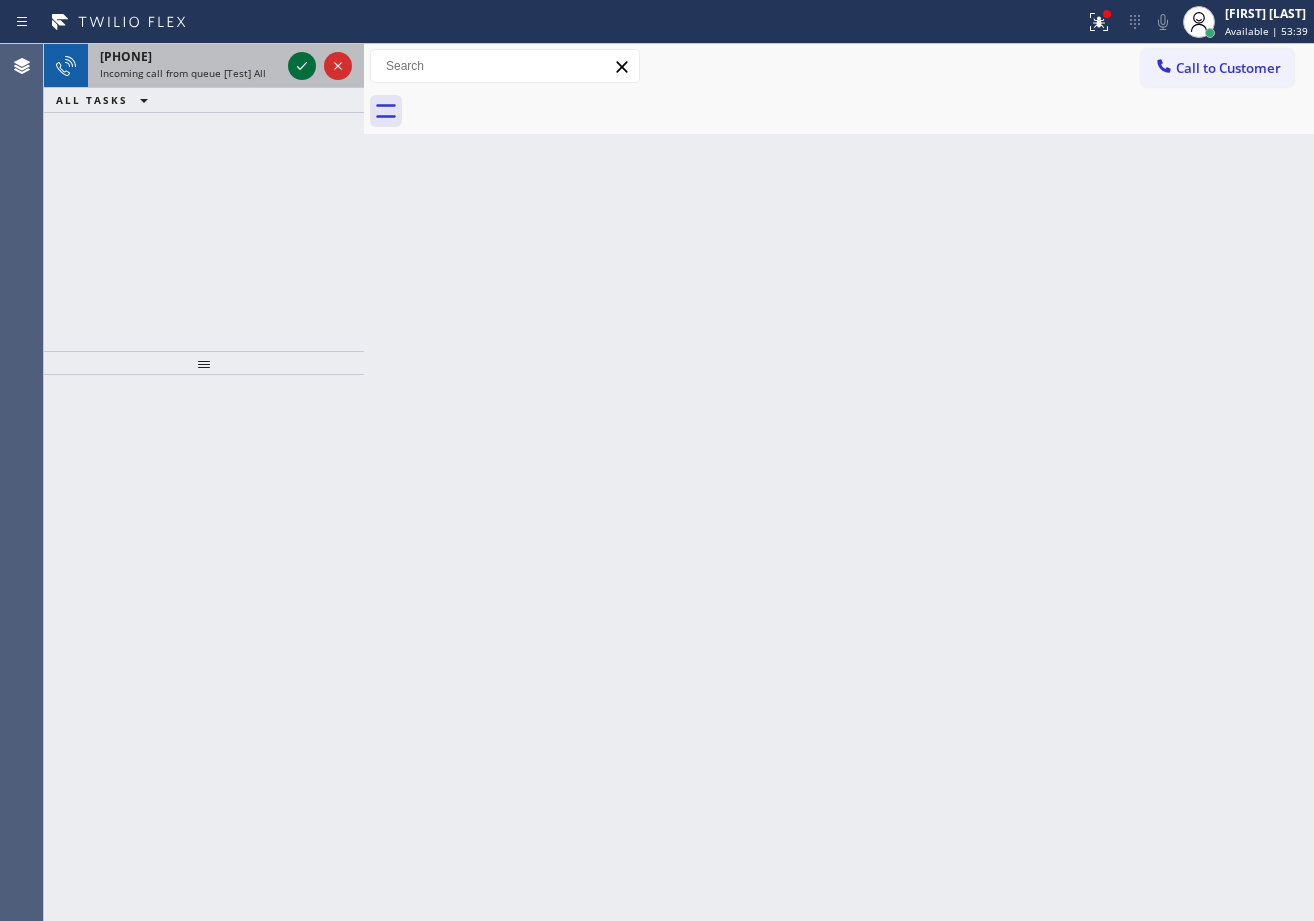 type 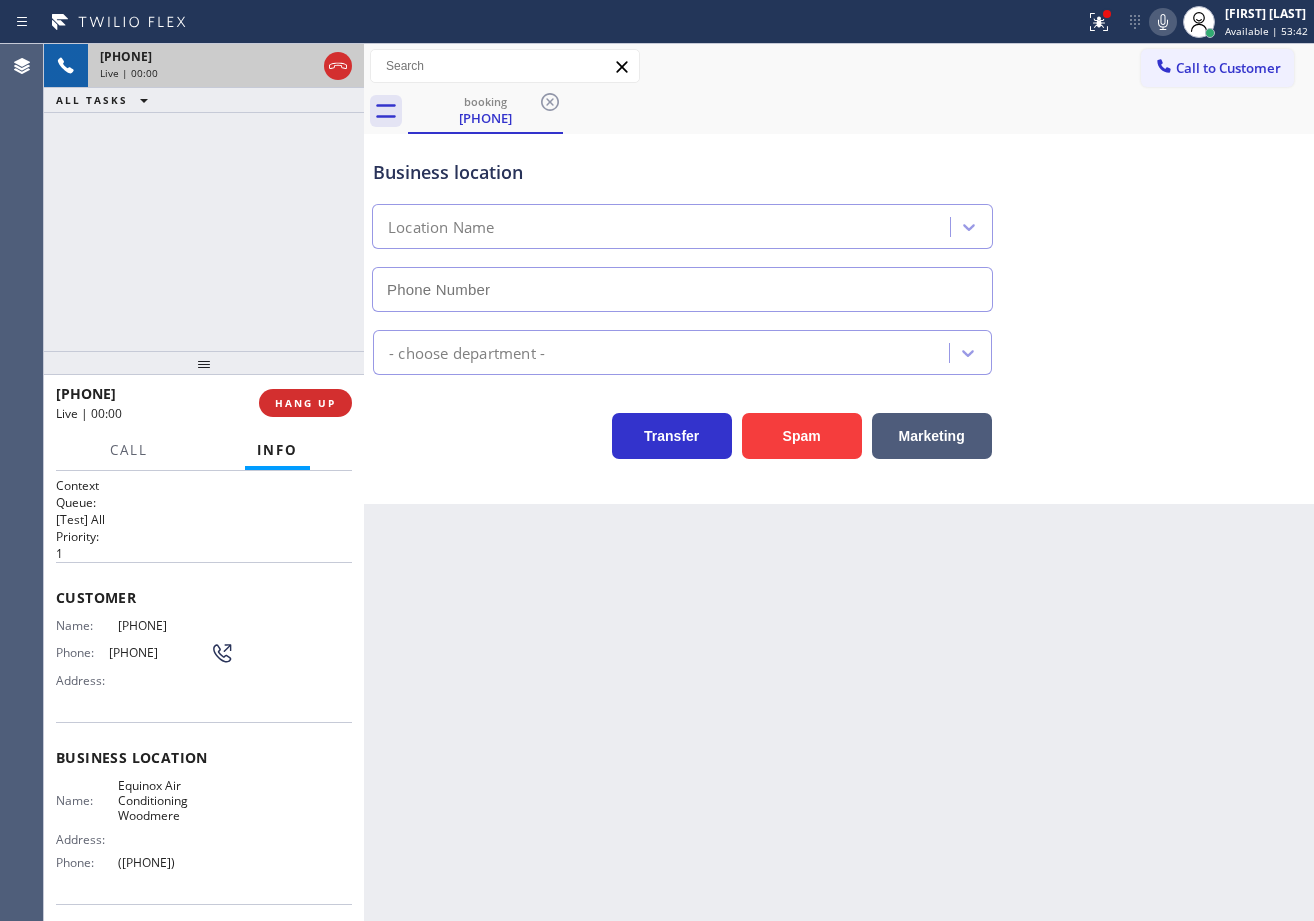 type on "([PHONE])" 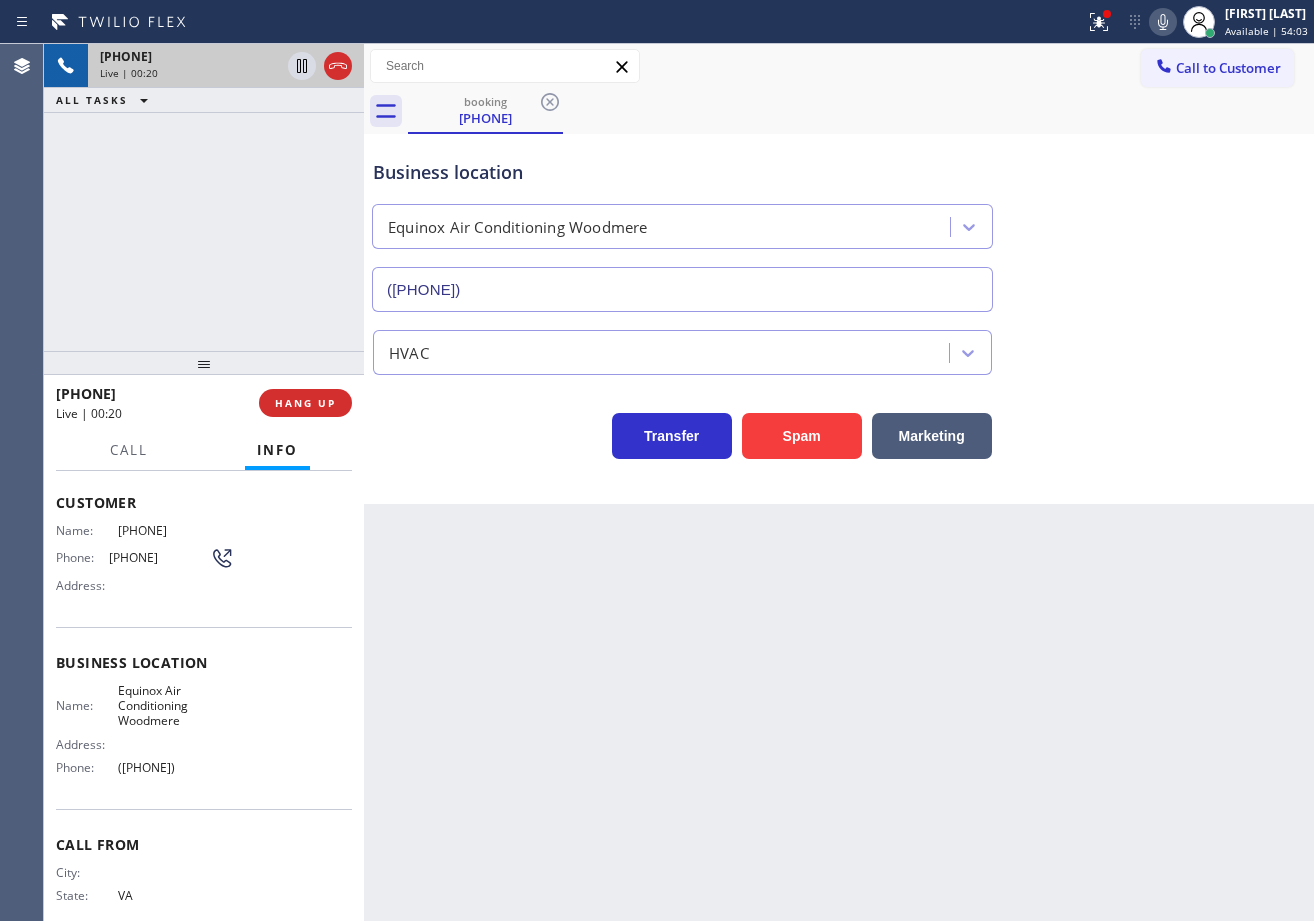 scroll, scrollTop: 0, scrollLeft: 0, axis: both 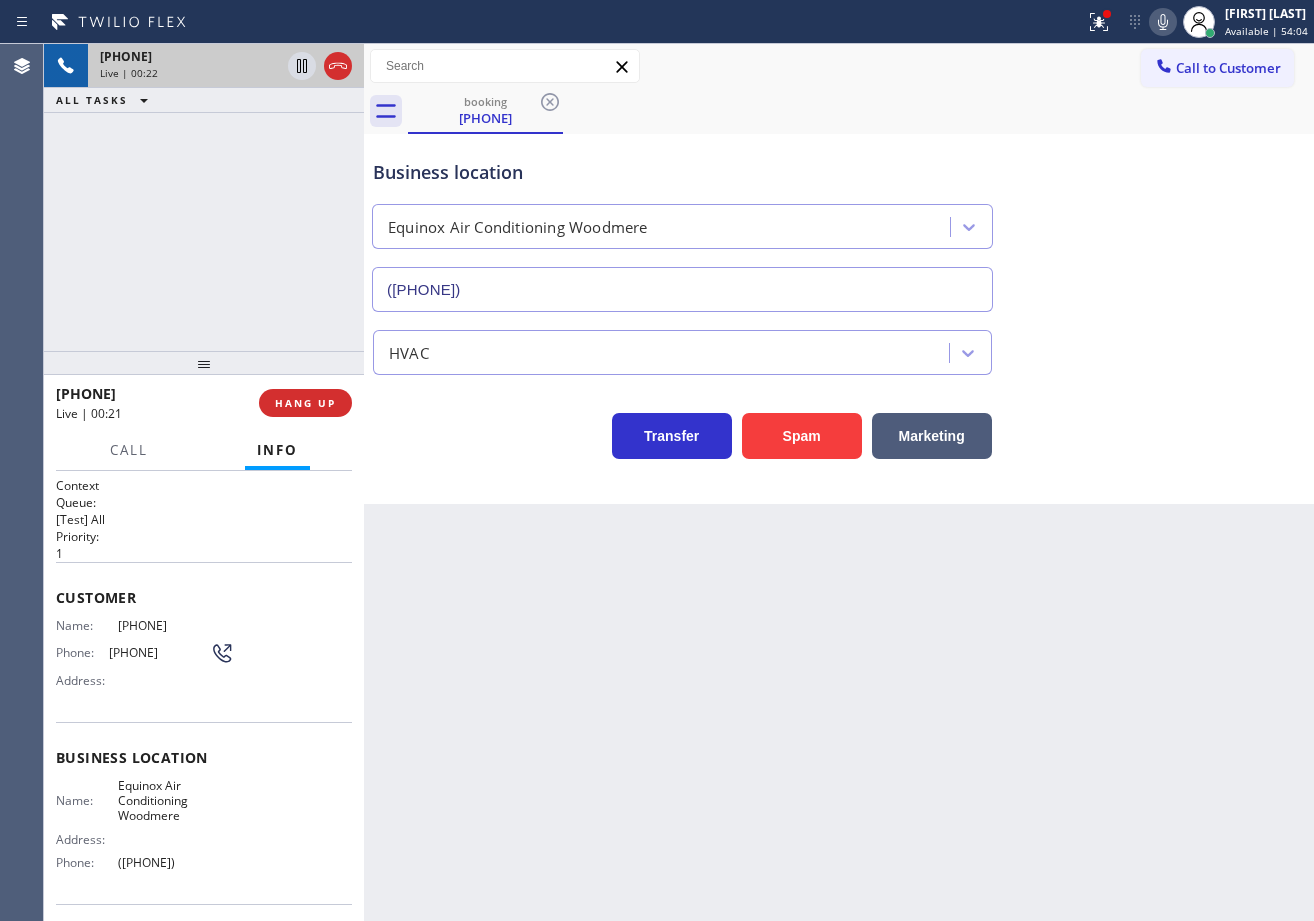 click on "[PHONE] Live | 00:22 ALL TASKS ALL TASKS ACTIVE TASKS TASKS IN WRAP UP" at bounding box center [204, 197] 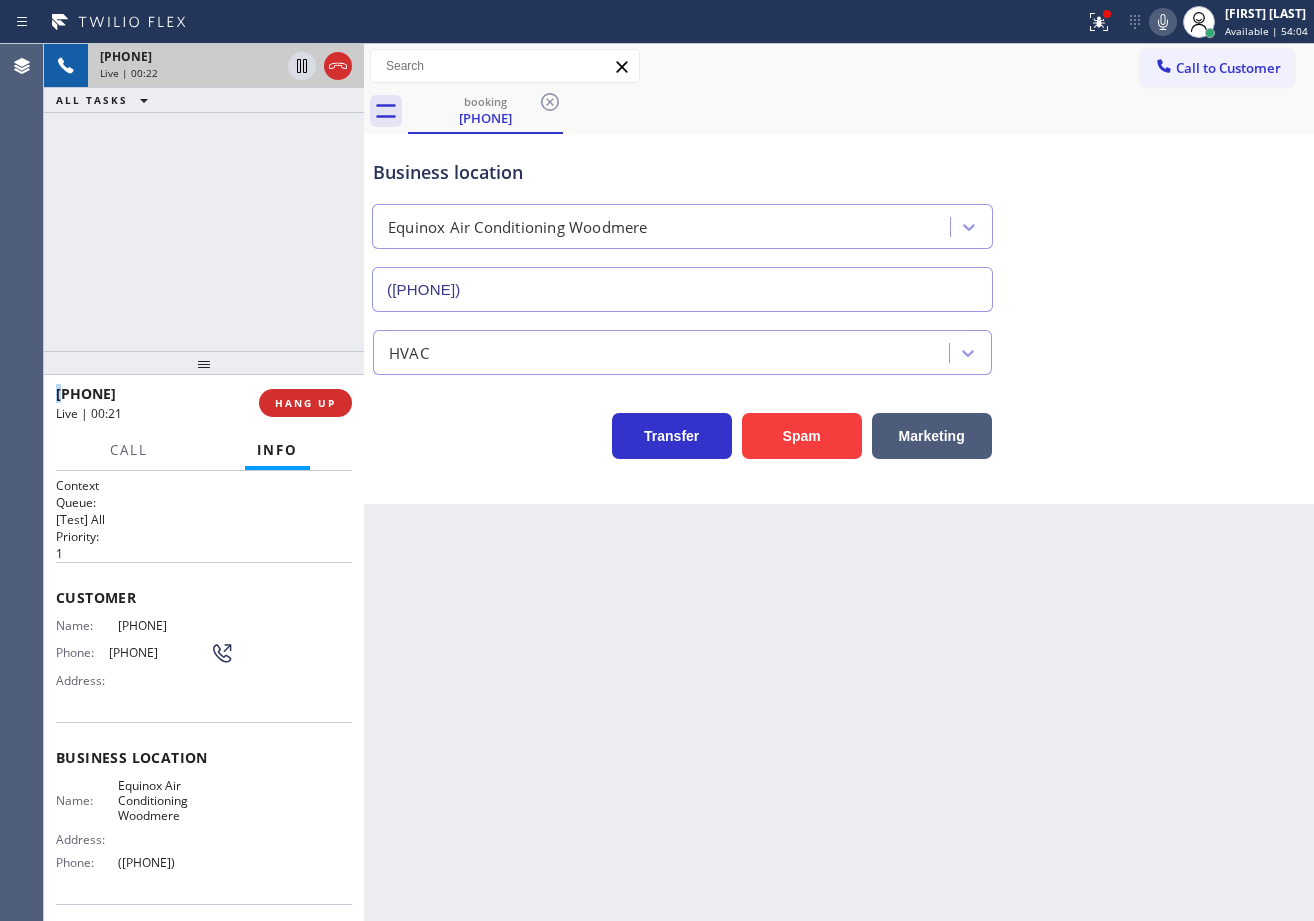 click on "[PHONE] Live | 00:22 ALL TASKS ALL TASKS ACTIVE TASKS TASKS IN WRAP UP" at bounding box center [204, 197] 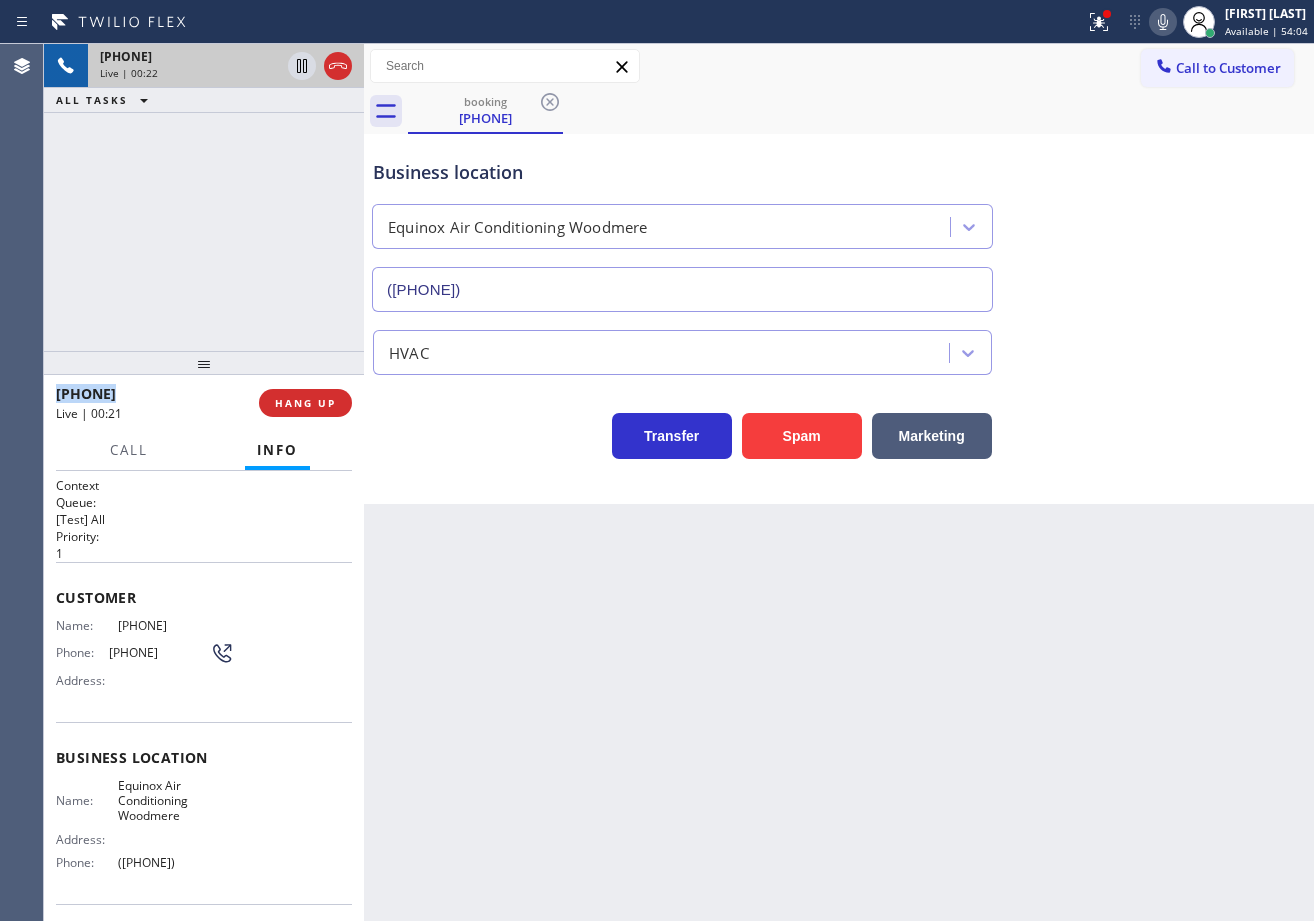 click on "[PHONE] Live | 00:22 ALL TASKS ALL TASKS ACTIVE TASKS TASKS IN WRAP UP" at bounding box center [204, 197] 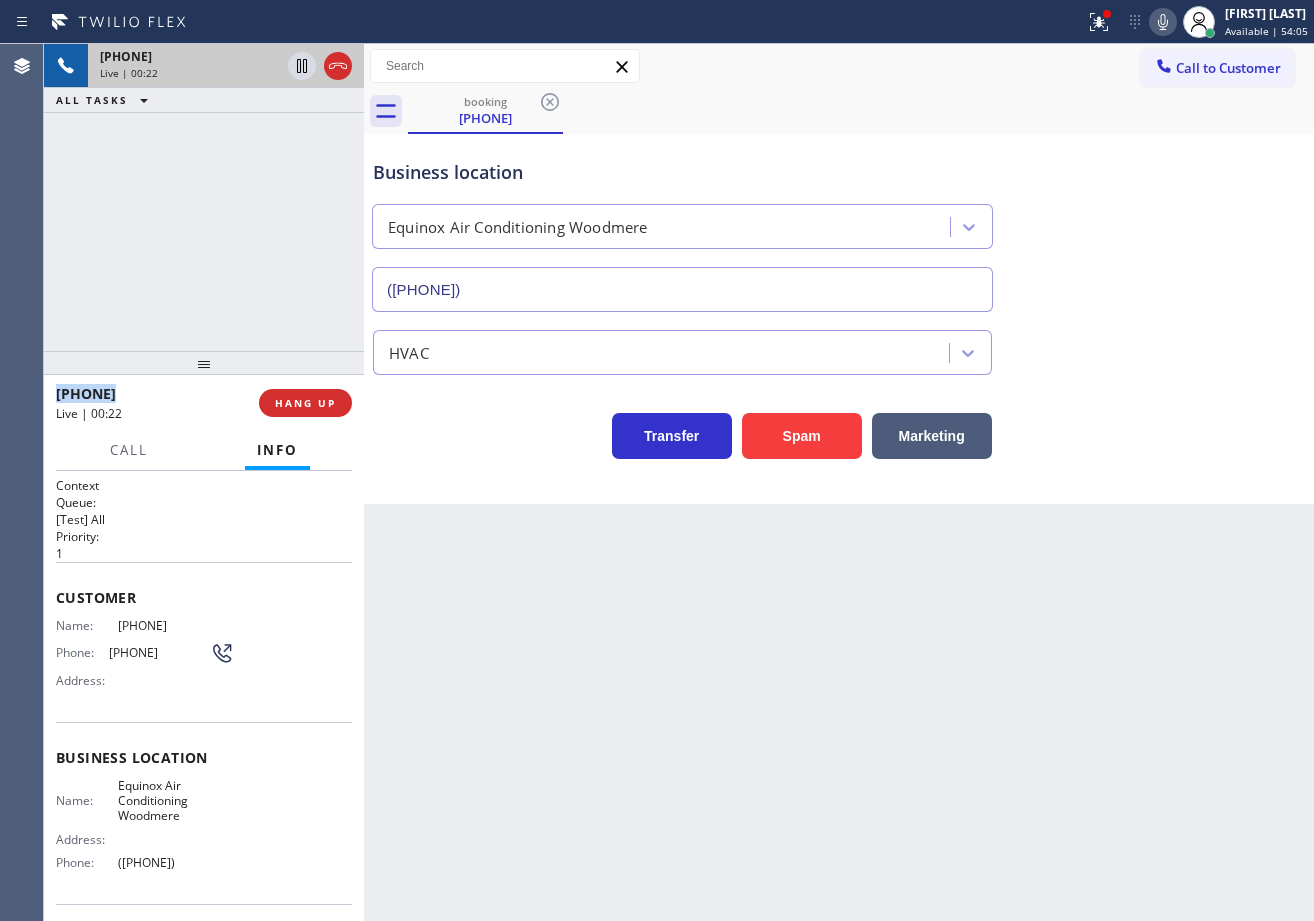 click on "[PHONE] Live | 00:22 ALL TASKS ALL TASKS ACTIVE TASKS TASKS IN WRAP UP" at bounding box center [204, 197] 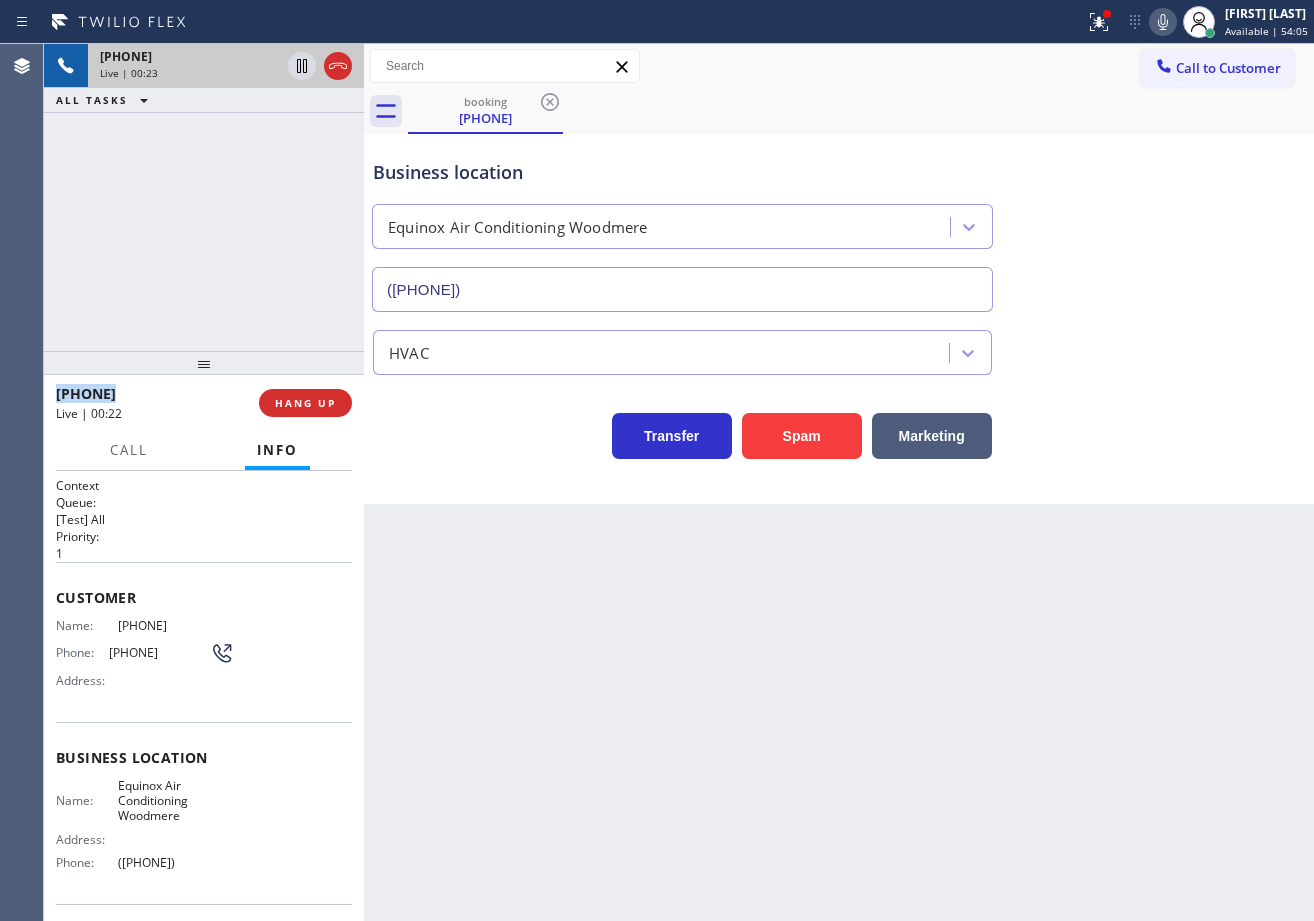 click on "[PHONE] Live | 00:23 ALL TASKS ALL TASKS ACTIVE TASKS TASKS IN WRAP UP" at bounding box center [204, 197] 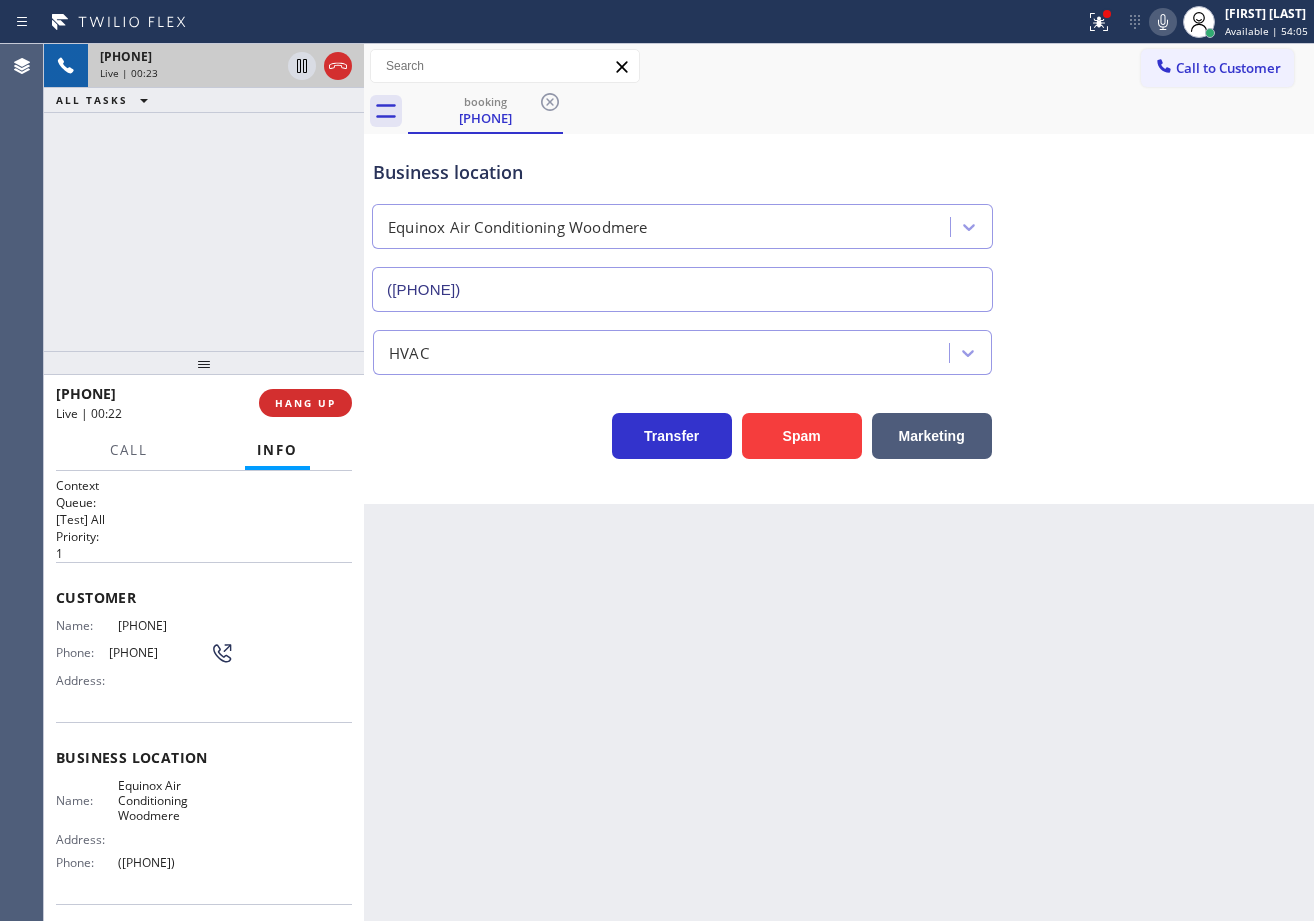 click on "[PHONE] Live | 00:23 ALL TASKS ALL TASKS ACTIVE TASKS TASKS IN WRAP UP" at bounding box center [204, 197] 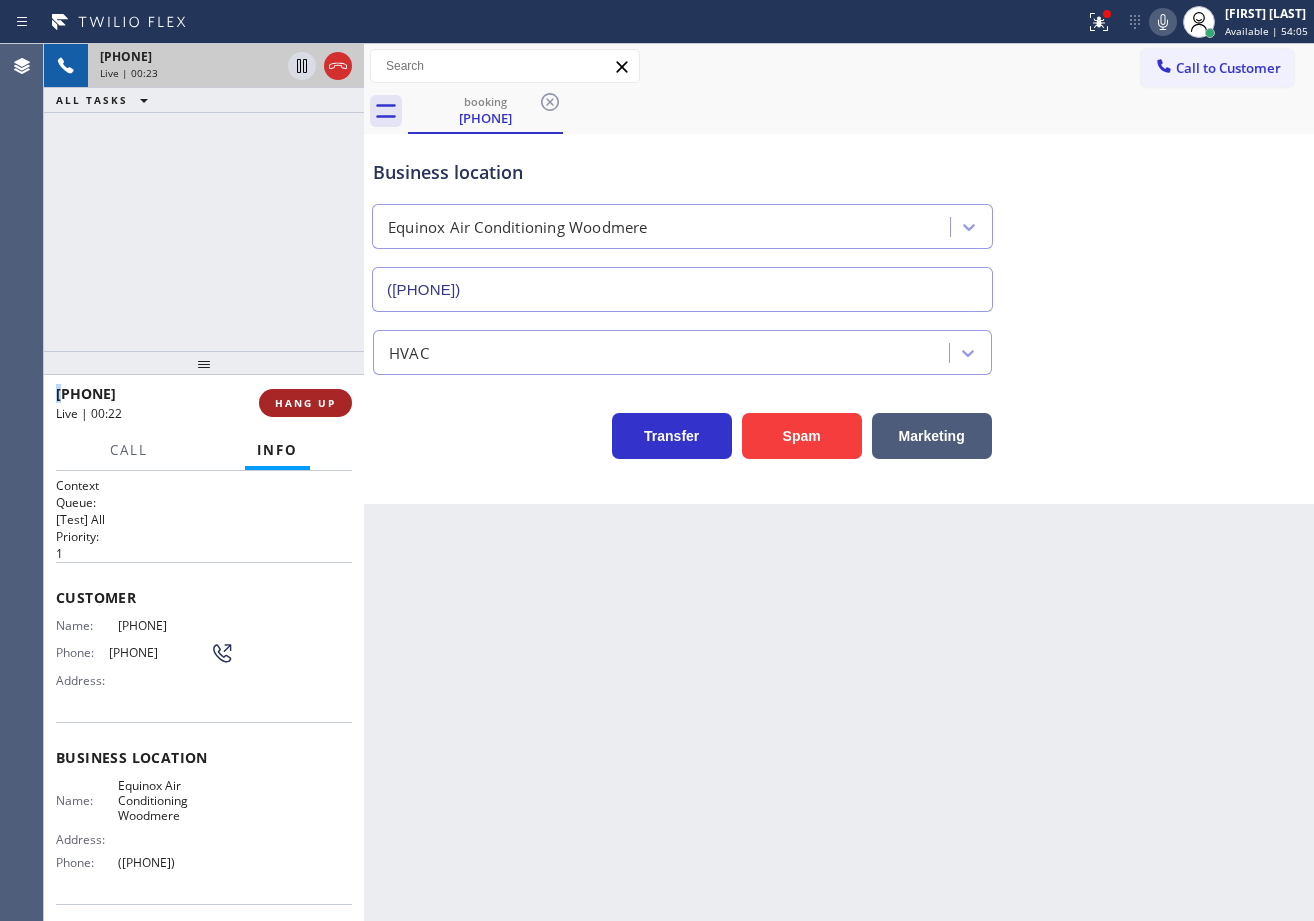 drag, startPoint x: 238, startPoint y: 304, endPoint x: 269, endPoint y: 405, distance: 105.65037 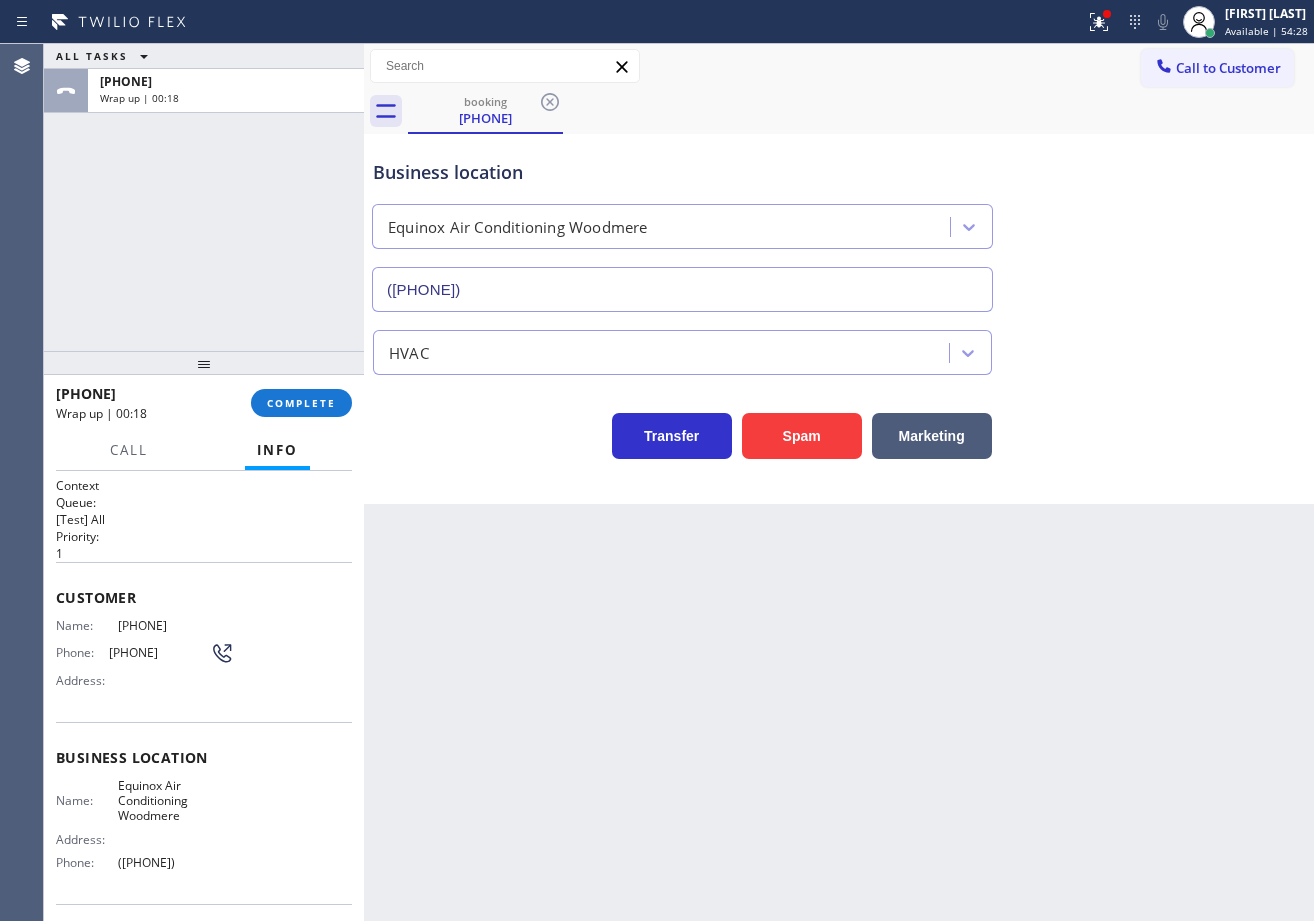 click on "[PHONE] Wrap up | 00:18 COMPLETE" at bounding box center (204, 403) 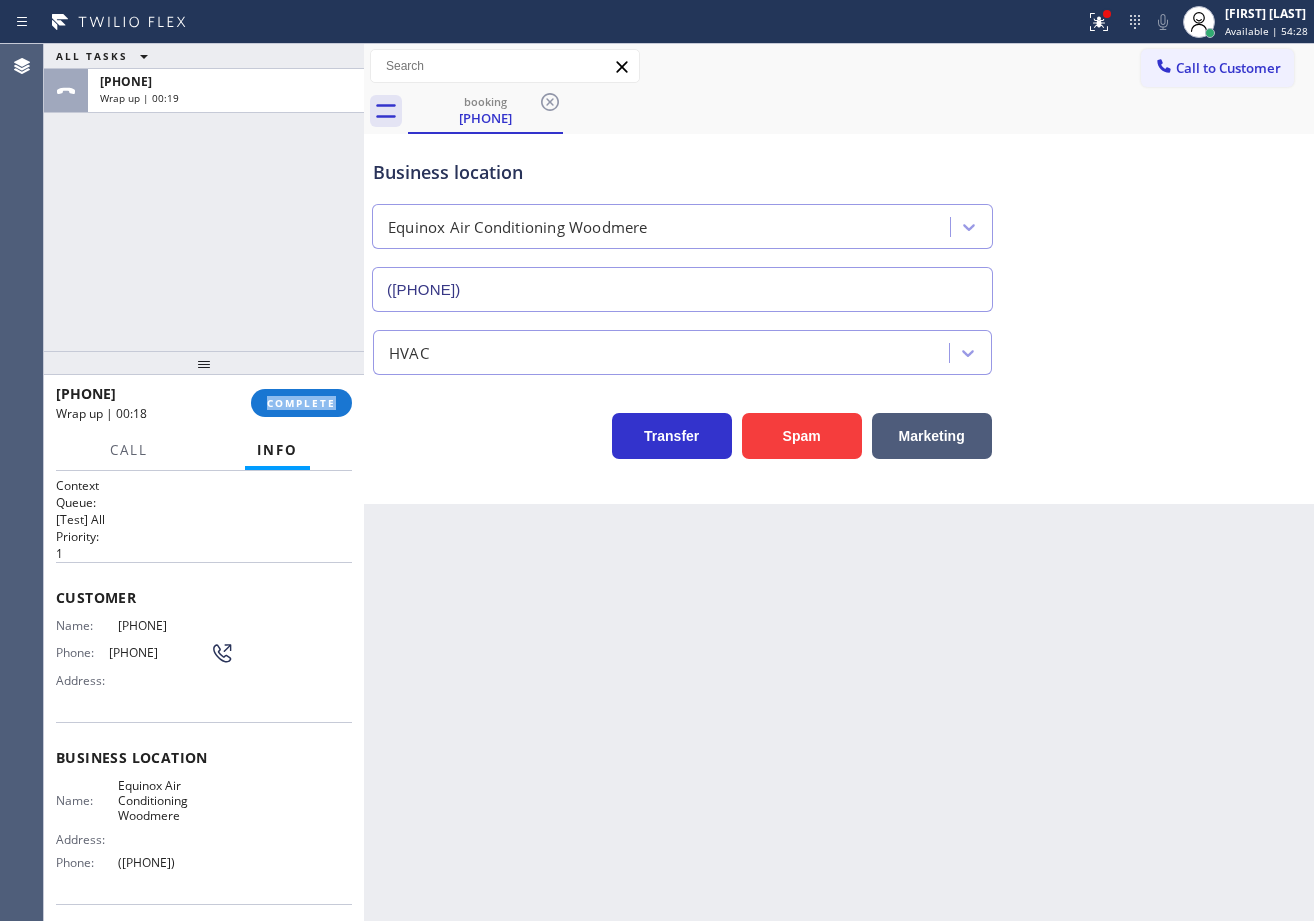 click on "[PHONE] Wrap up | 00:18 COMPLETE" at bounding box center [204, 403] 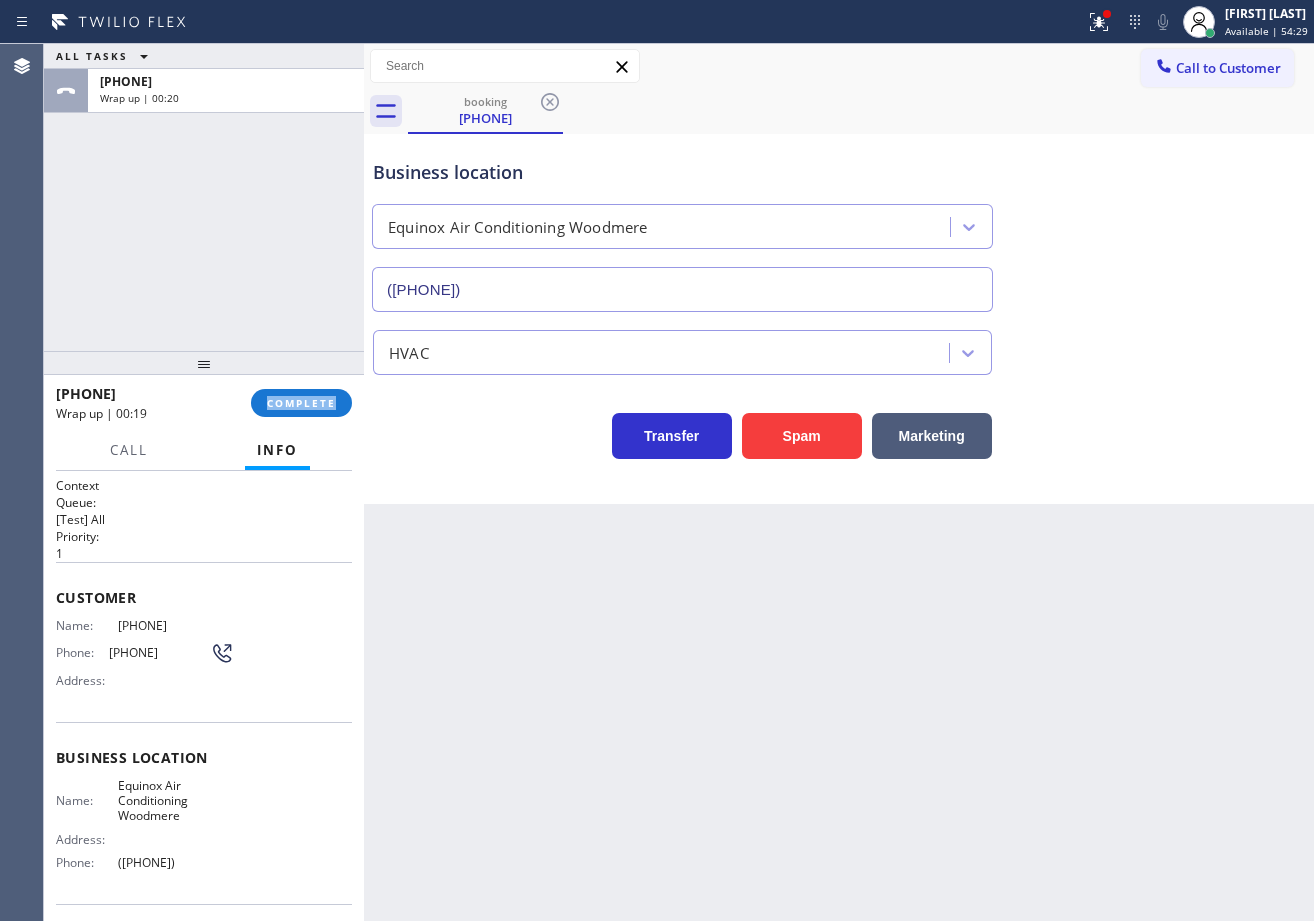 click on "[PHONE] Wrap up | 00:19 COMPLETE" at bounding box center (204, 403) 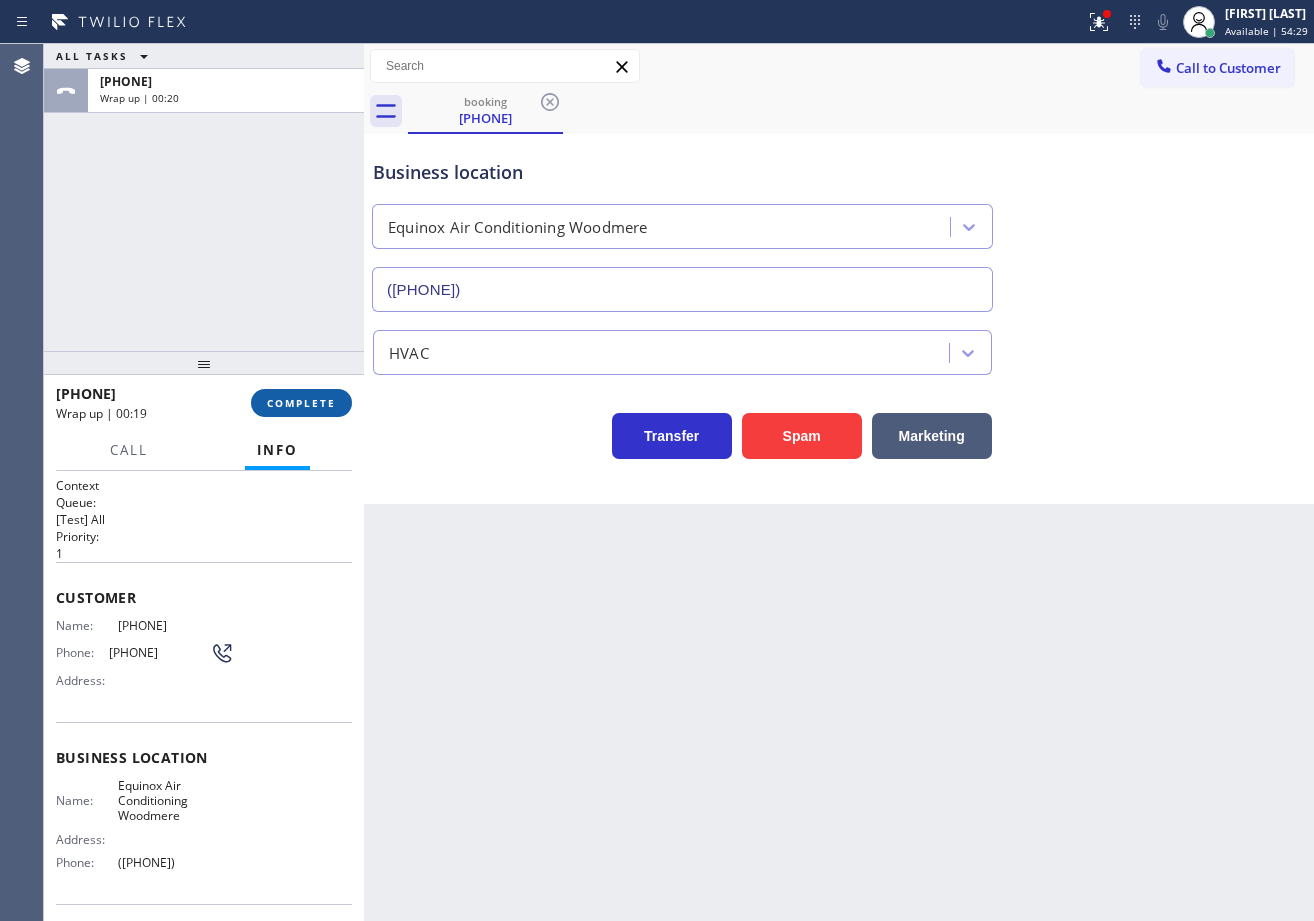 click on "COMPLETE" at bounding box center [301, 403] 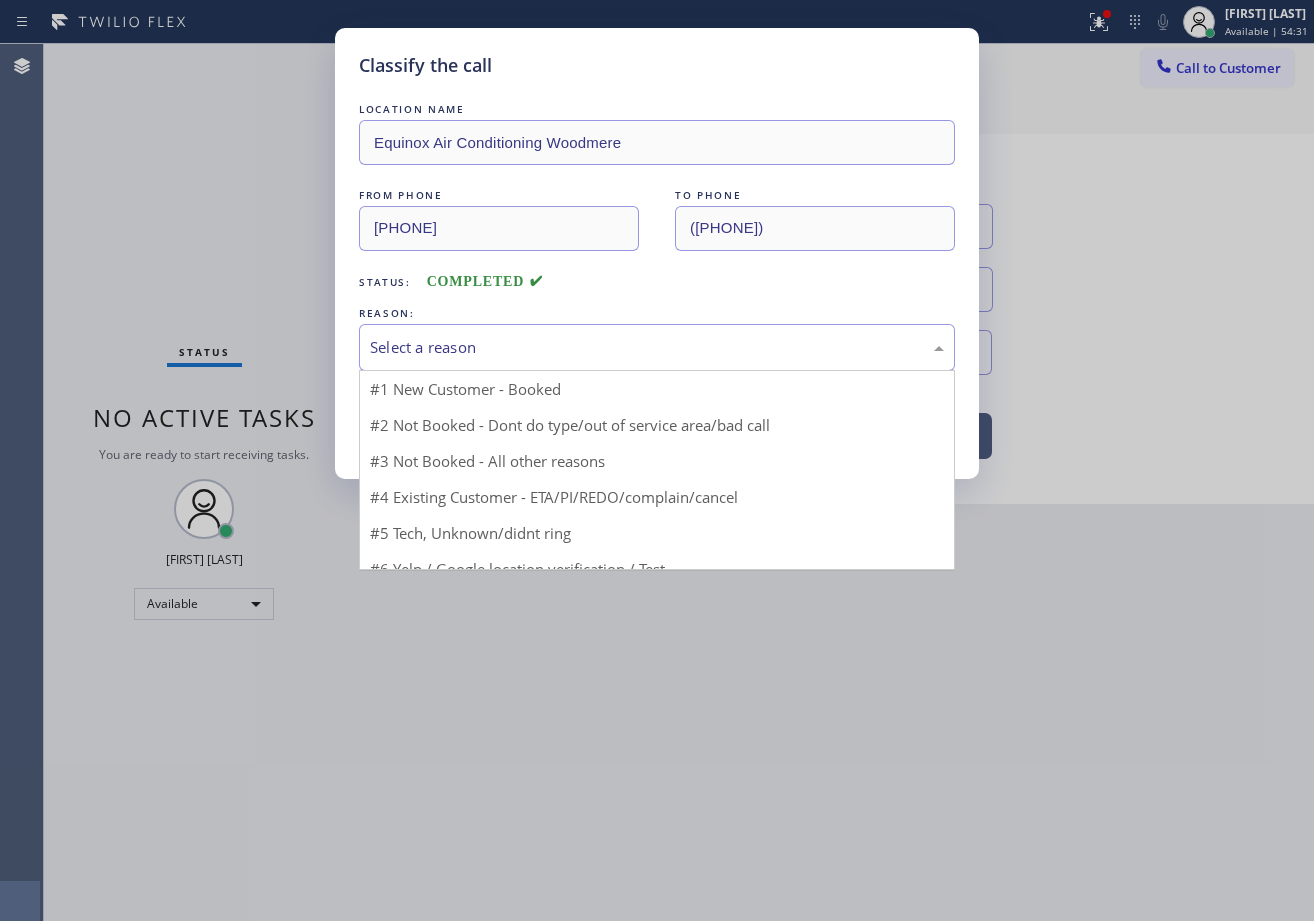 click on "Select a reason #1 New Customer - Booked #2 Not Booked - Dont do type/out of service area/bad call #3 Not Booked - All other reasons #4 Existing Customer - ETA/PI/REDO/complain/cancel #5 Tech, Unknown/didnt ring #6 Yelp / Google location verification / Test #7 Spam/Advertising" at bounding box center (657, 347) 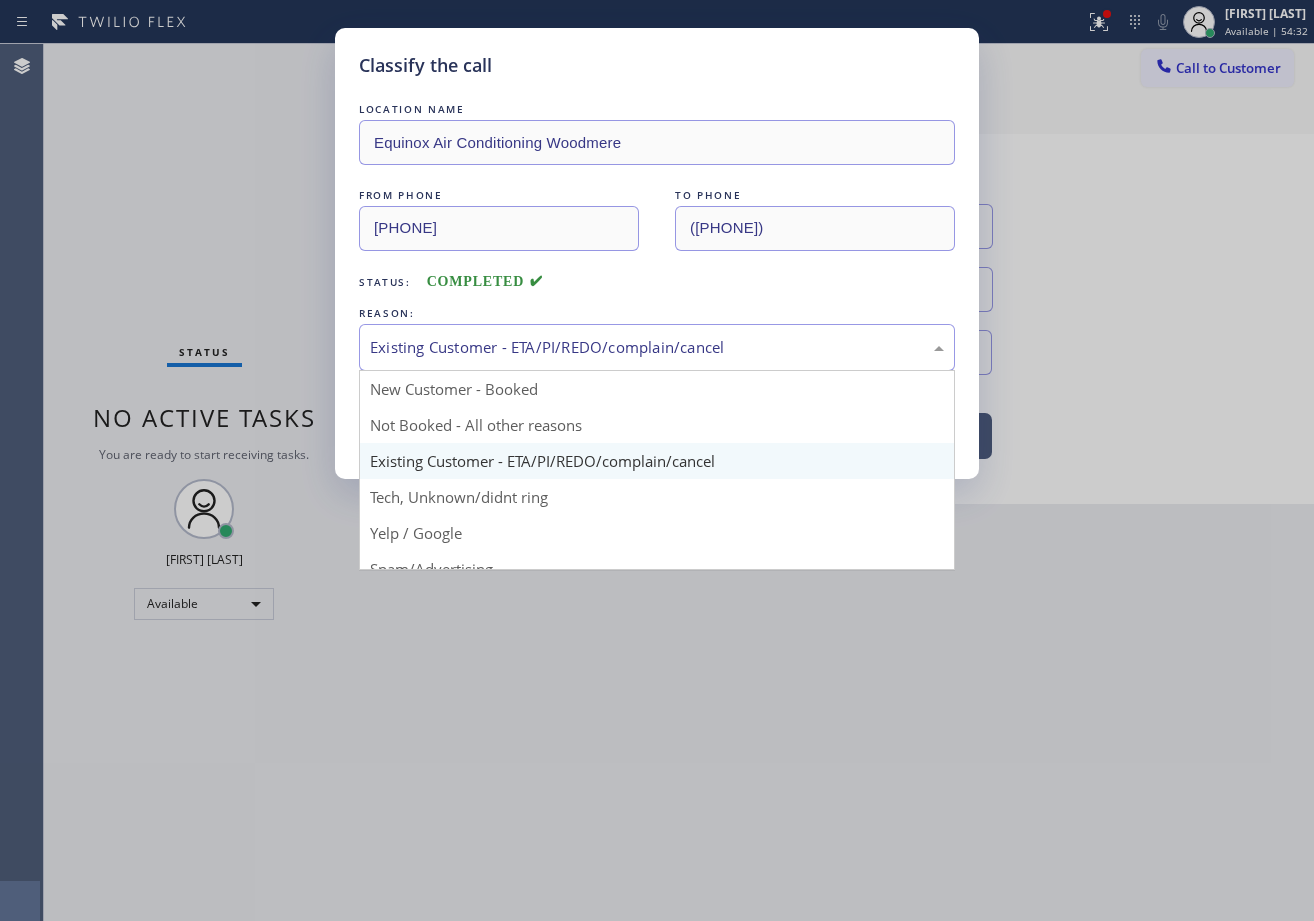 click on "Existing Customer - ETA/PI/REDO/complain/cancel" at bounding box center (657, 347) 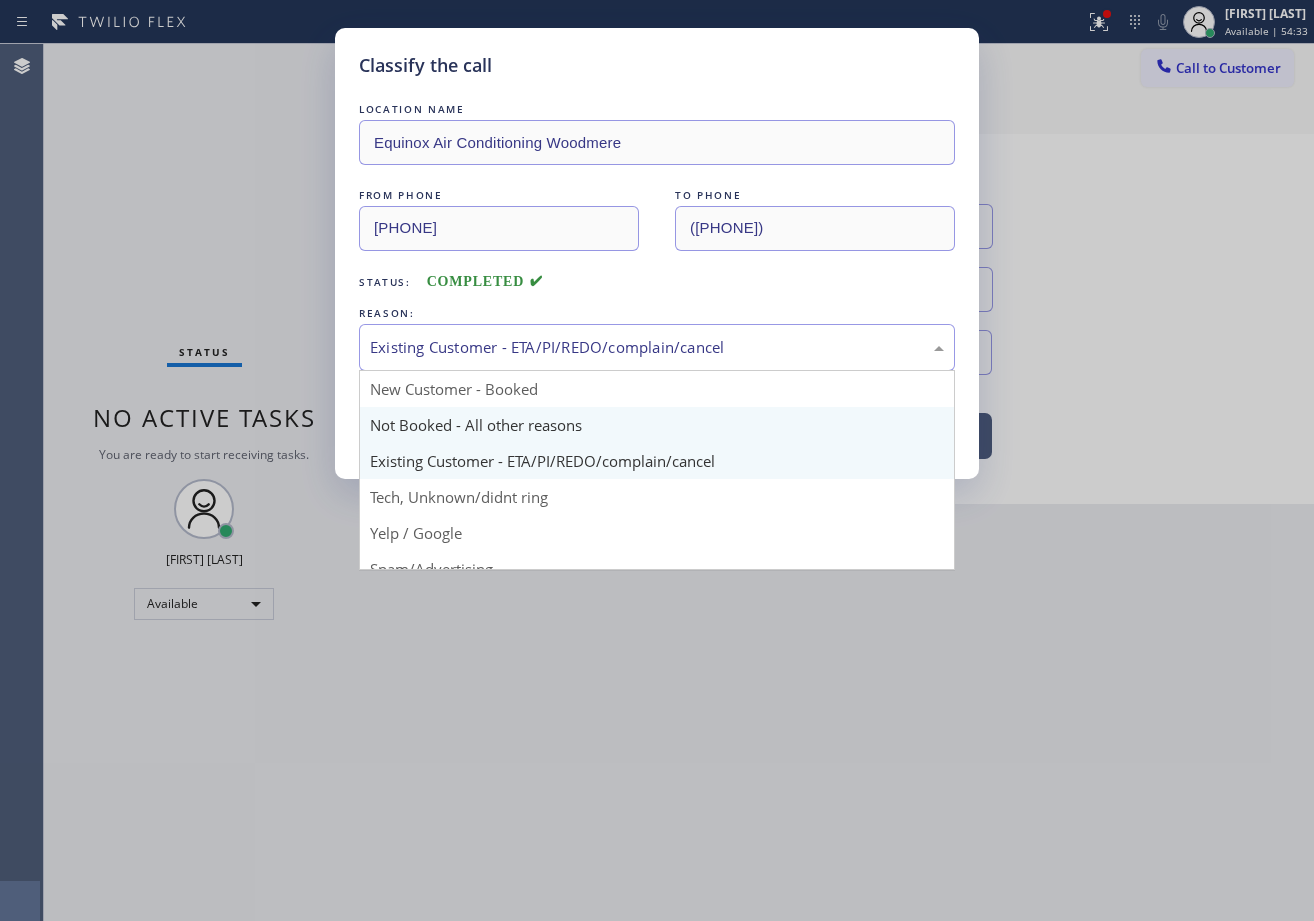 click on "Save" at bounding box center [439, 423] 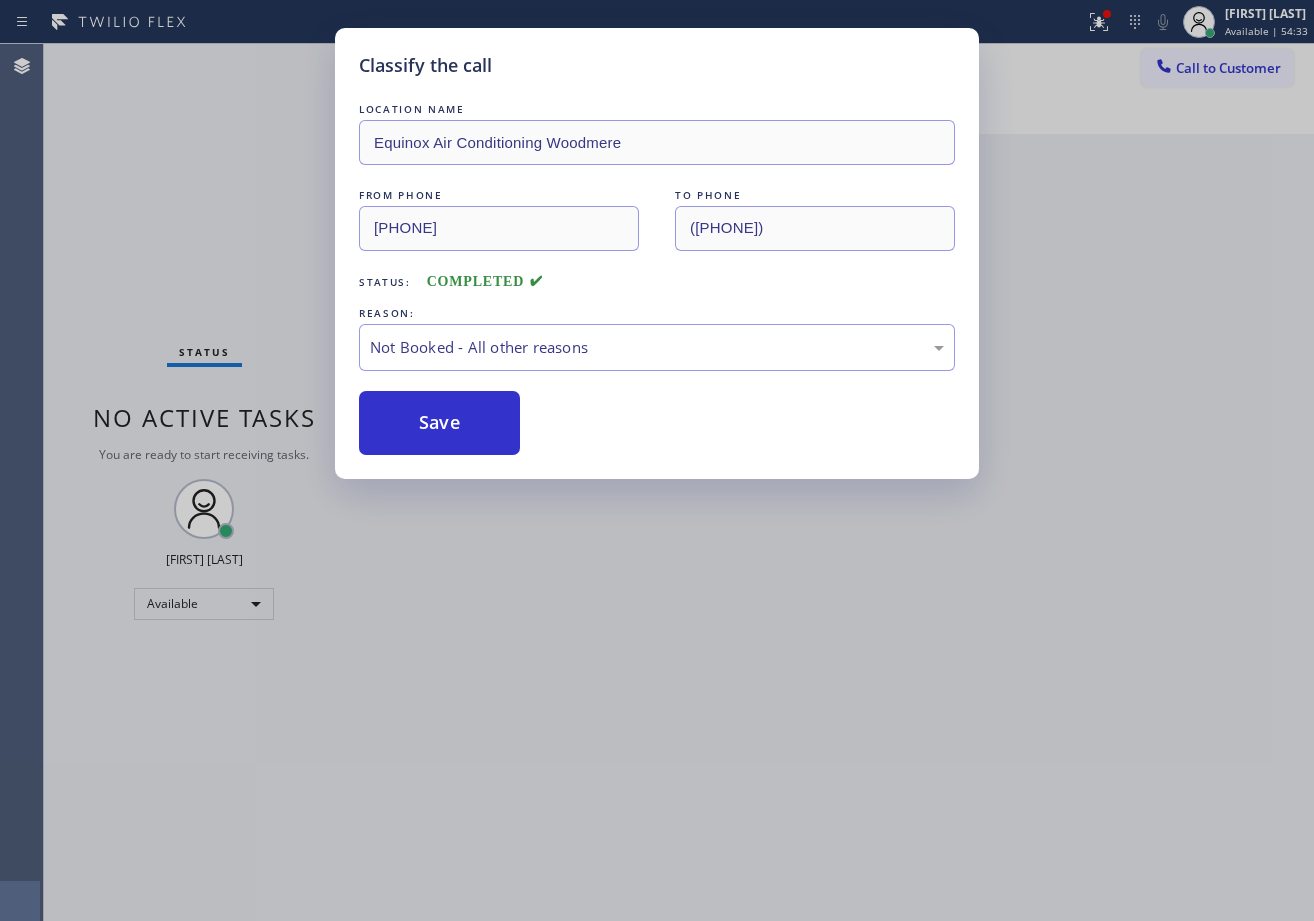 click on "Save" at bounding box center (439, 423) 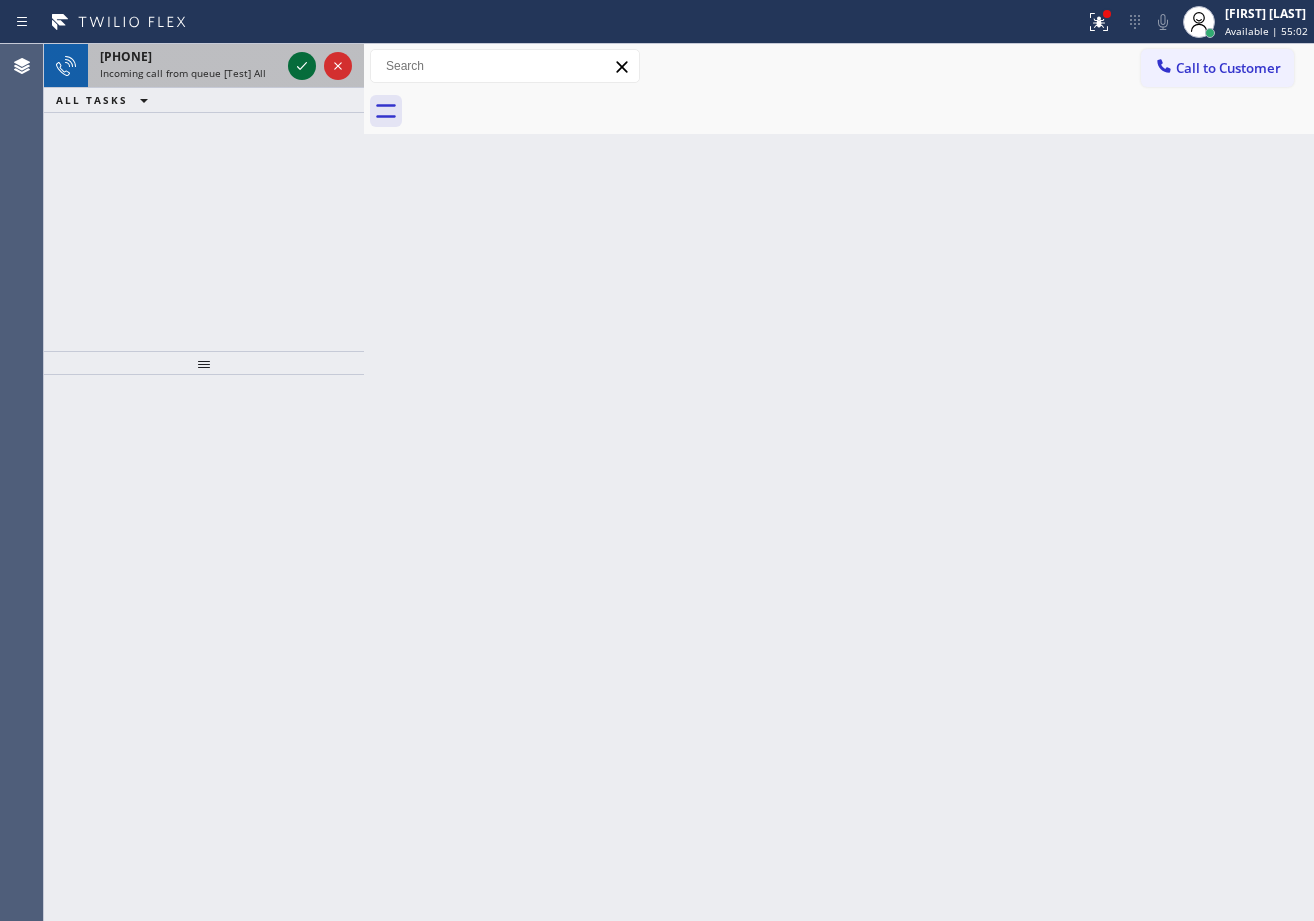 click 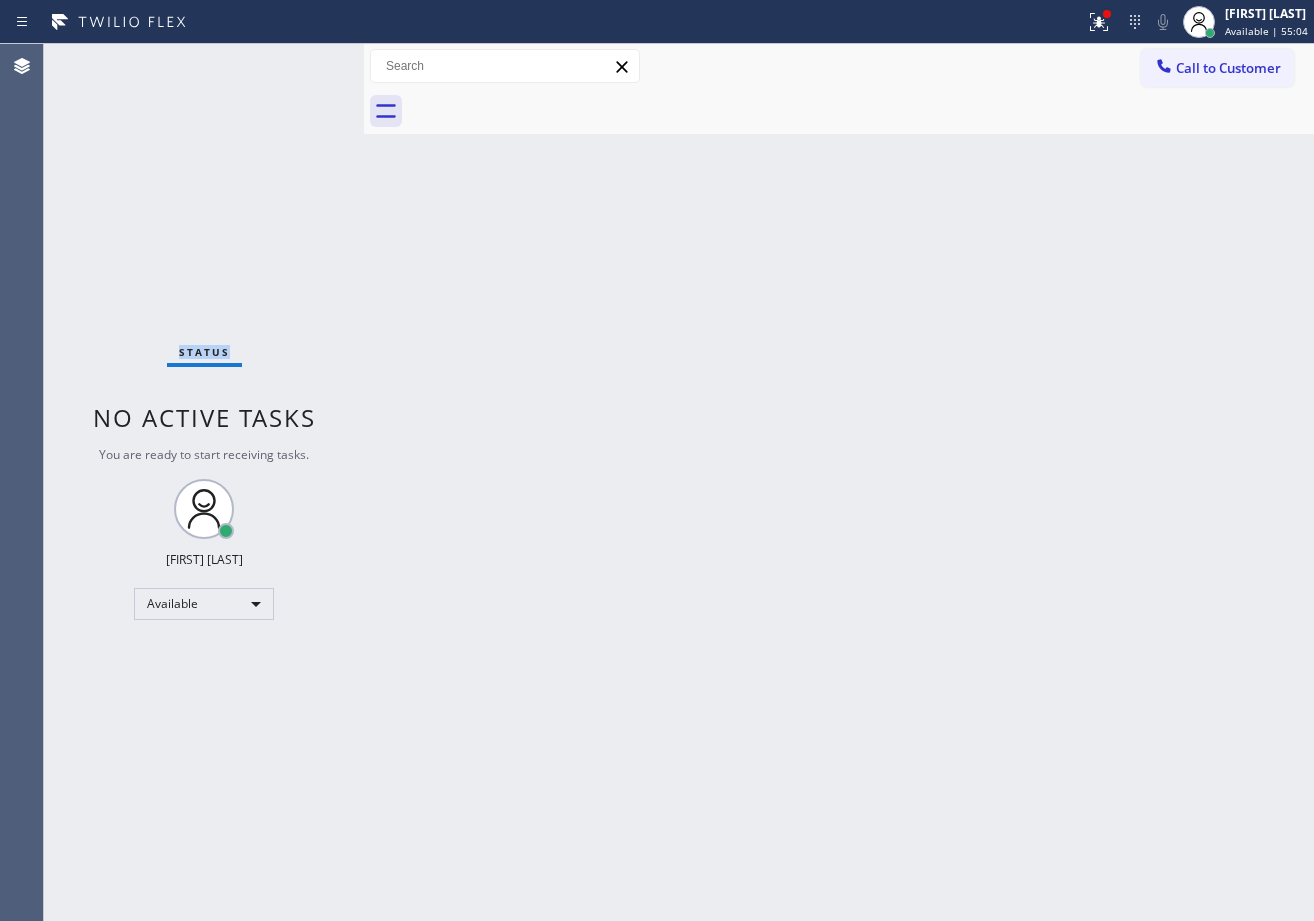 click on "Status   No active tasks     You are ready to start receiving tasks.   [FIRST] [LAST] Available" at bounding box center [204, 482] 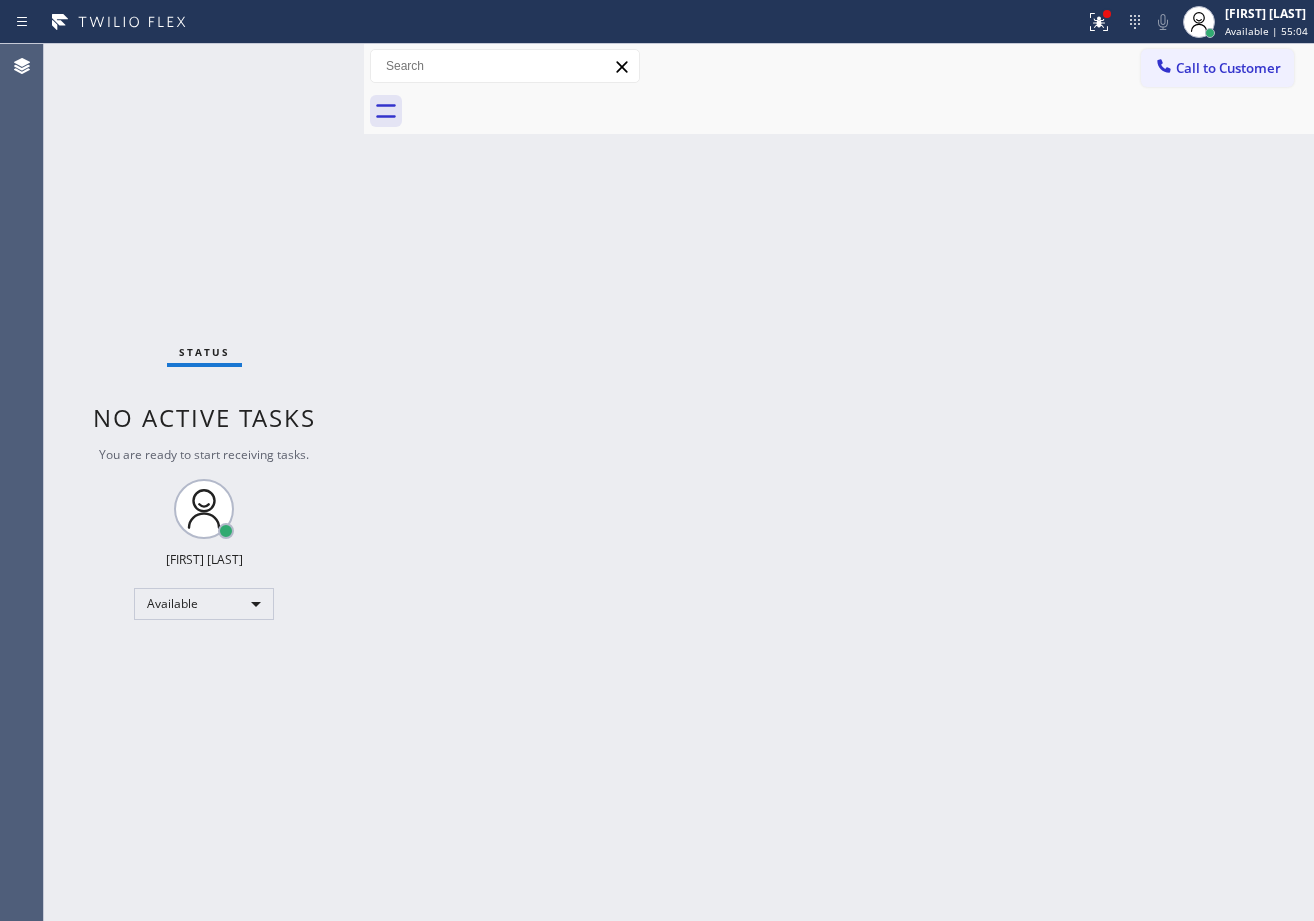 click on "Status   No active tasks     You are ready to start receiving tasks.   [FIRST] [LAST] Available" at bounding box center [204, 482] 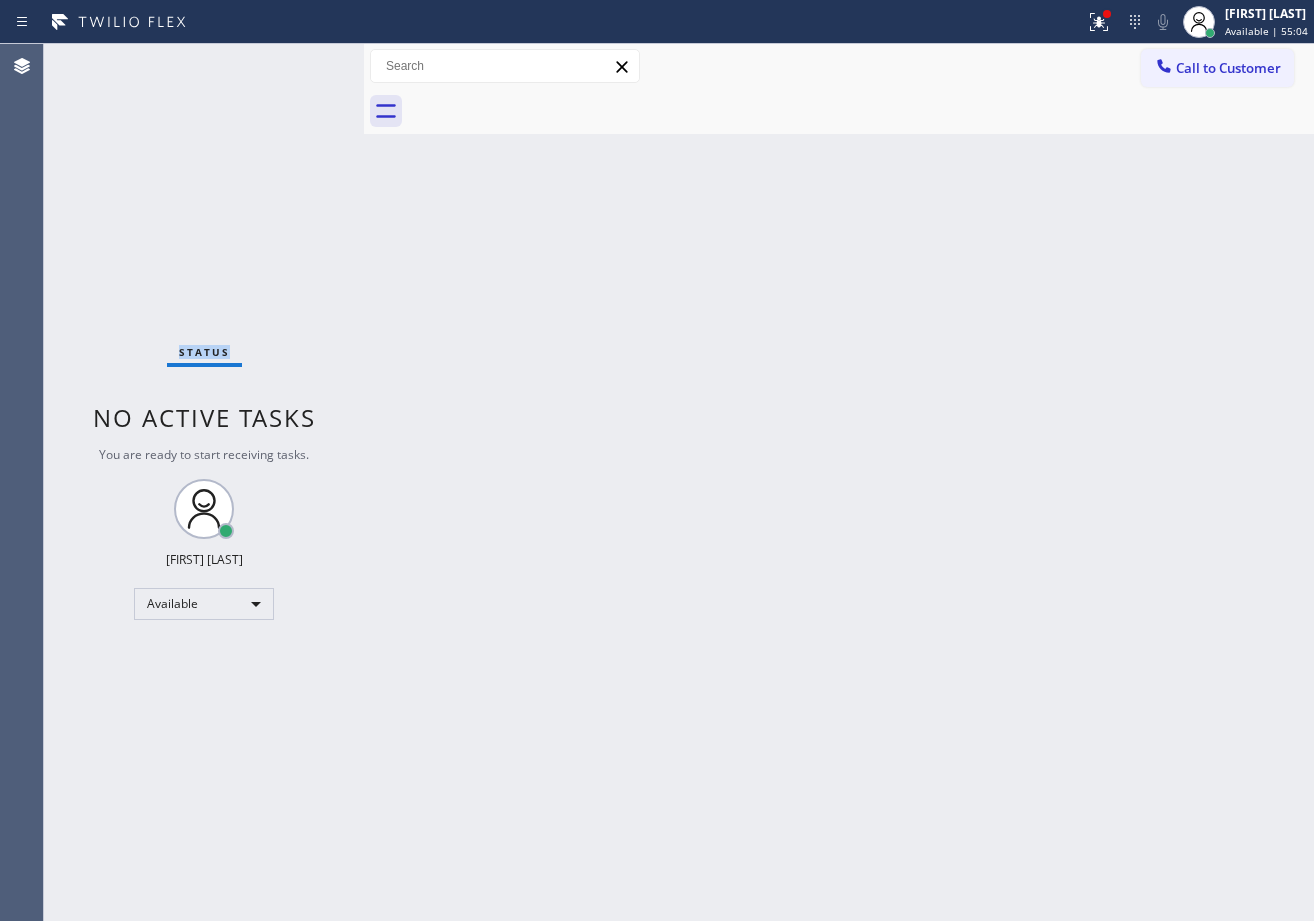 click on "Status   No active tasks     You are ready to start receiving tasks.   [FIRST] [LAST] Available" at bounding box center [204, 482] 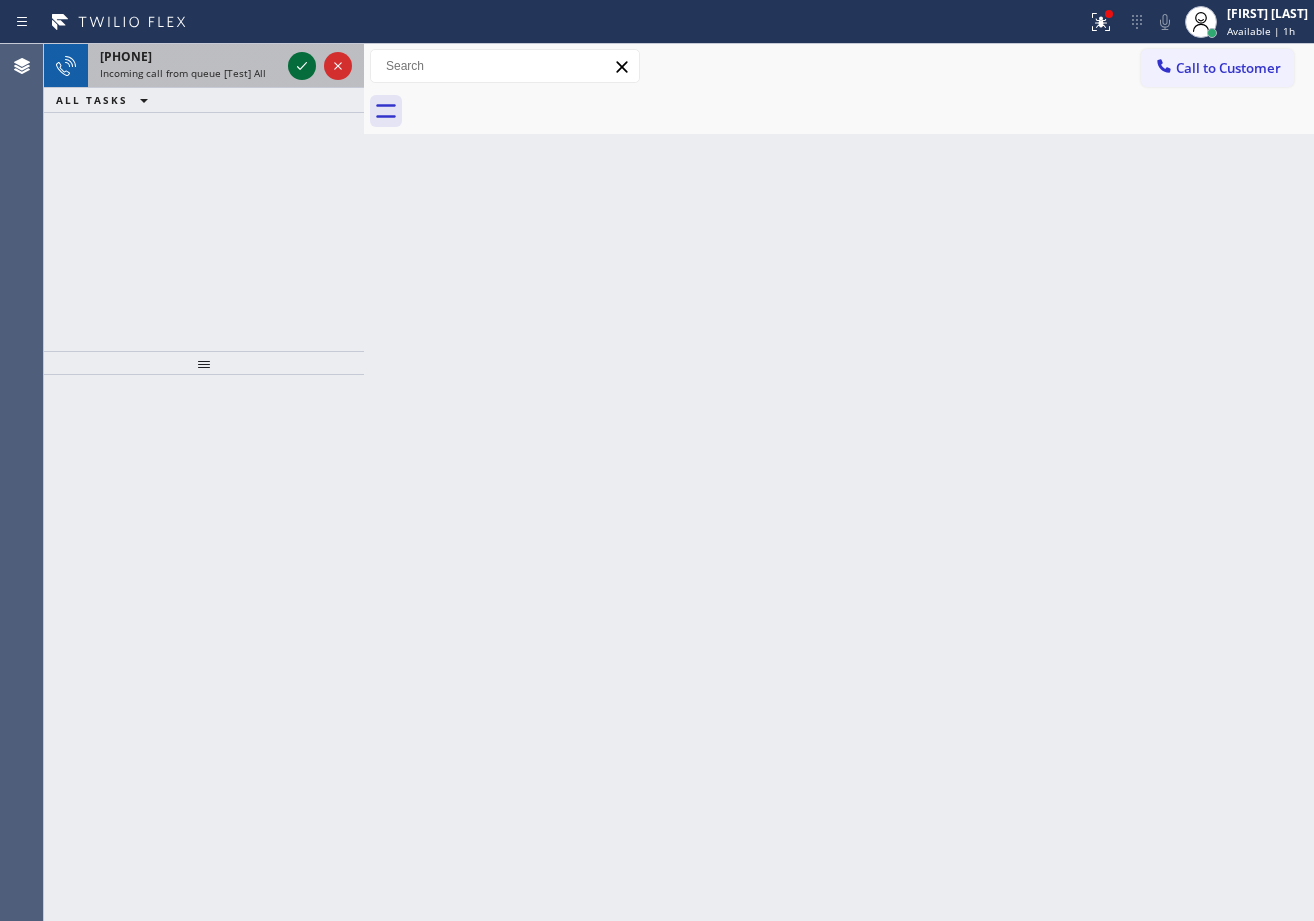 click at bounding box center (302, 66) 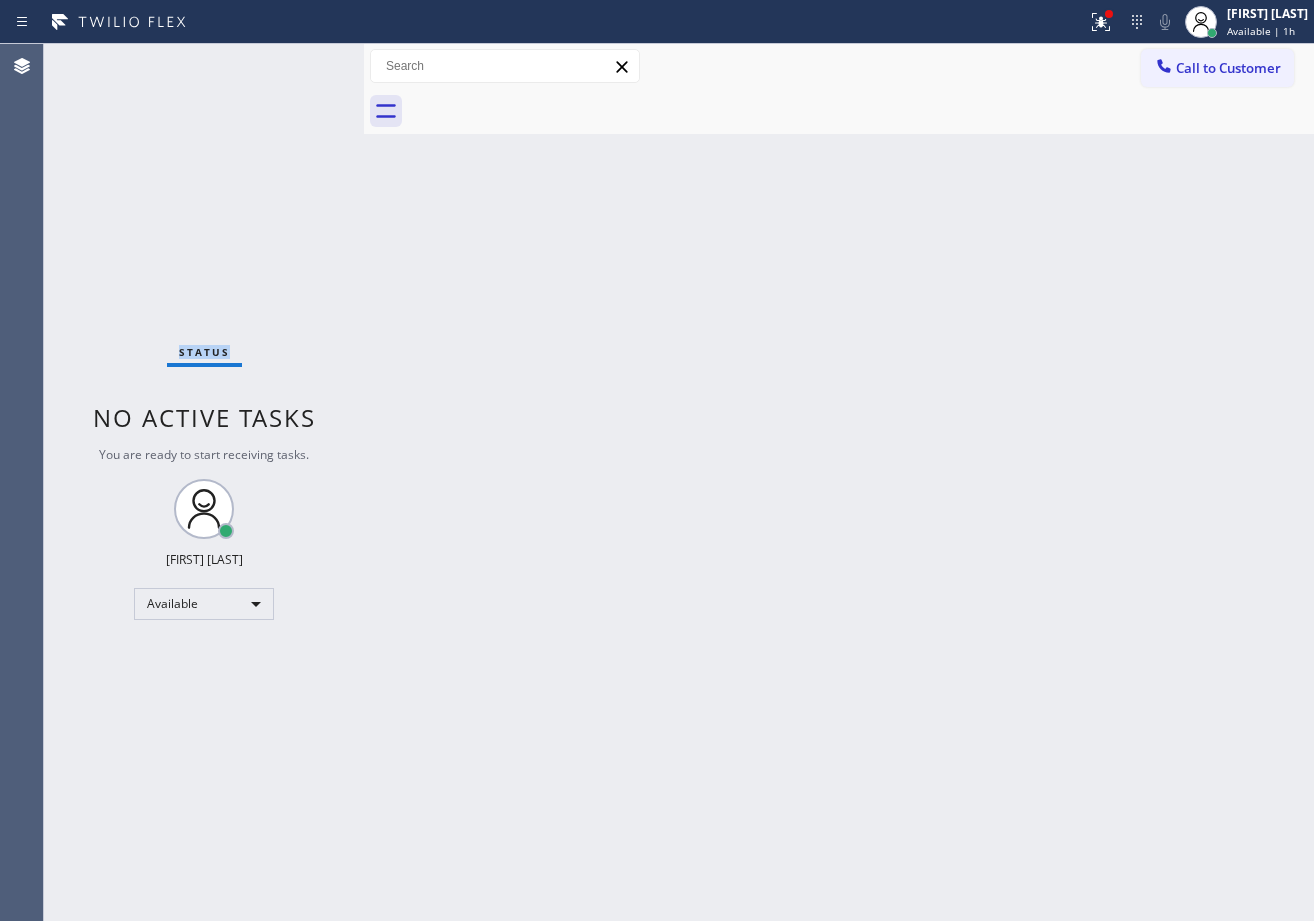 click on "Status   No active tasks     You are ready to start receiving tasks.   [FIRST] [LAST] Available" at bounding box center (204, 482) 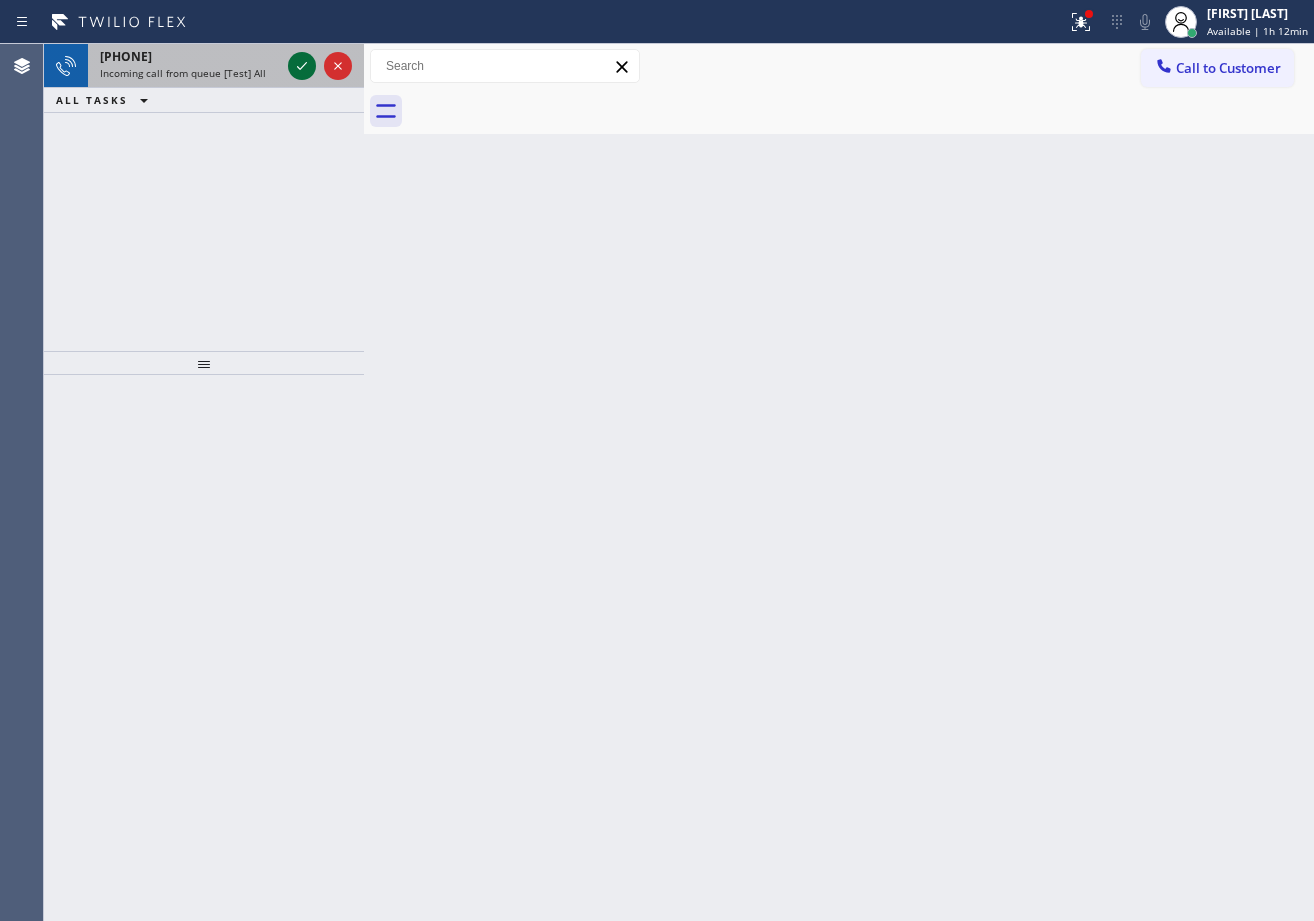 click 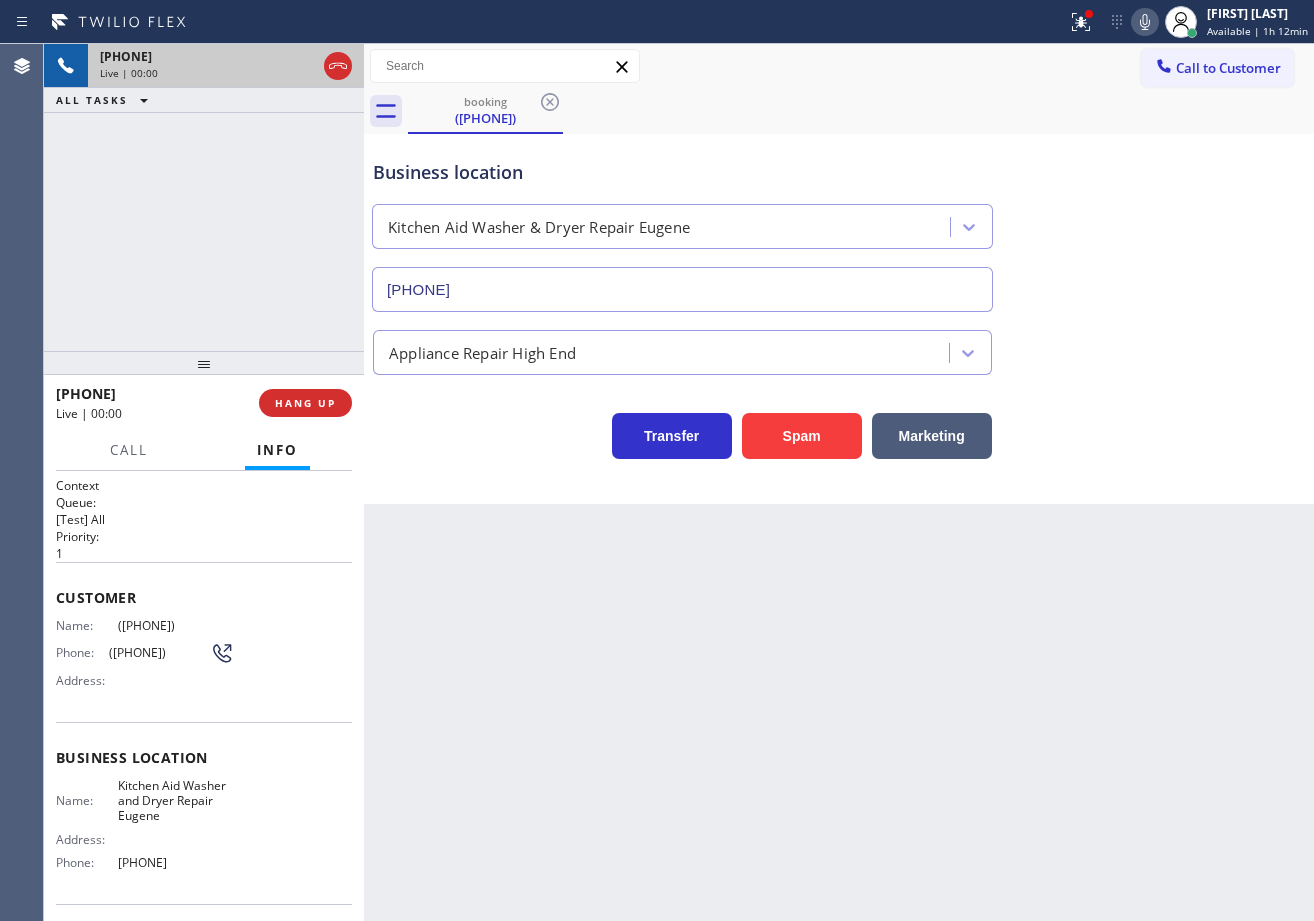 type on "[PHONE]" 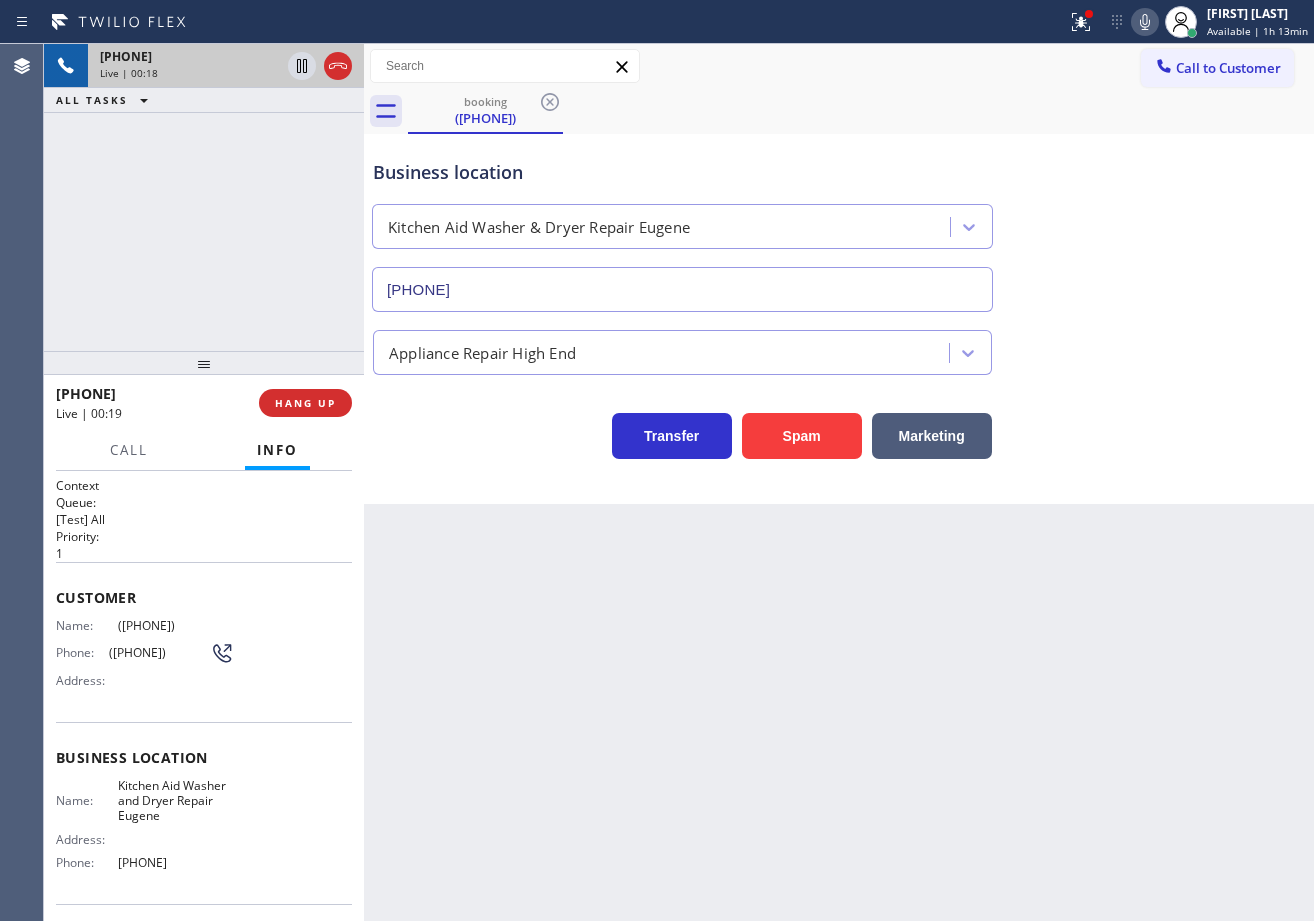 drag, startPoint x: 46, startPoint y: 589, endPoint x: 239, endPoint y: 882, distance: 350.85324 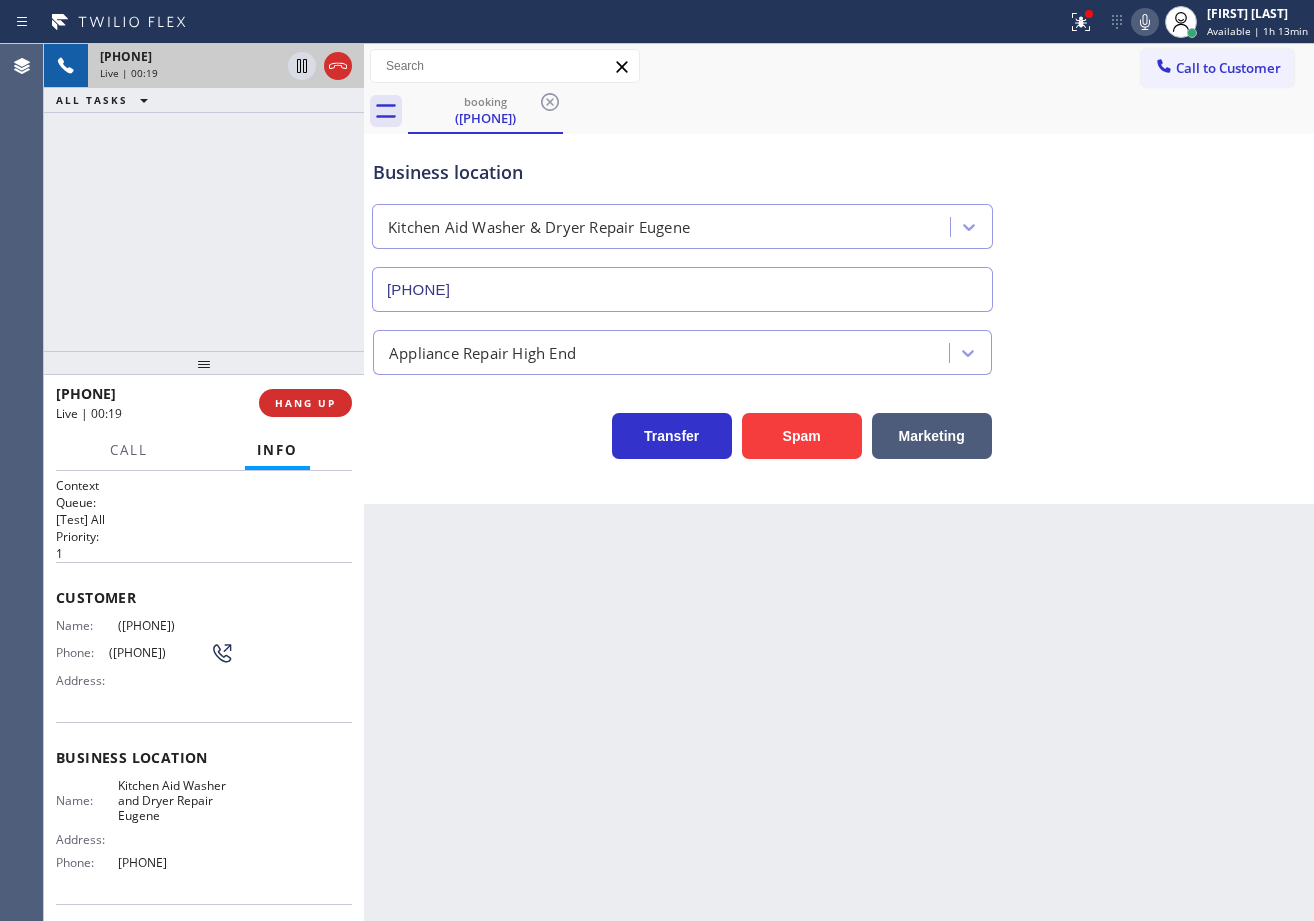 copy on "Customer Name: ([PHONE]) Phone: ([PHONE]) Address: Business location Name: Kitchen Aid Washer  and  Dryer Repair Eugene Address:   Phone: ([PHONE])" 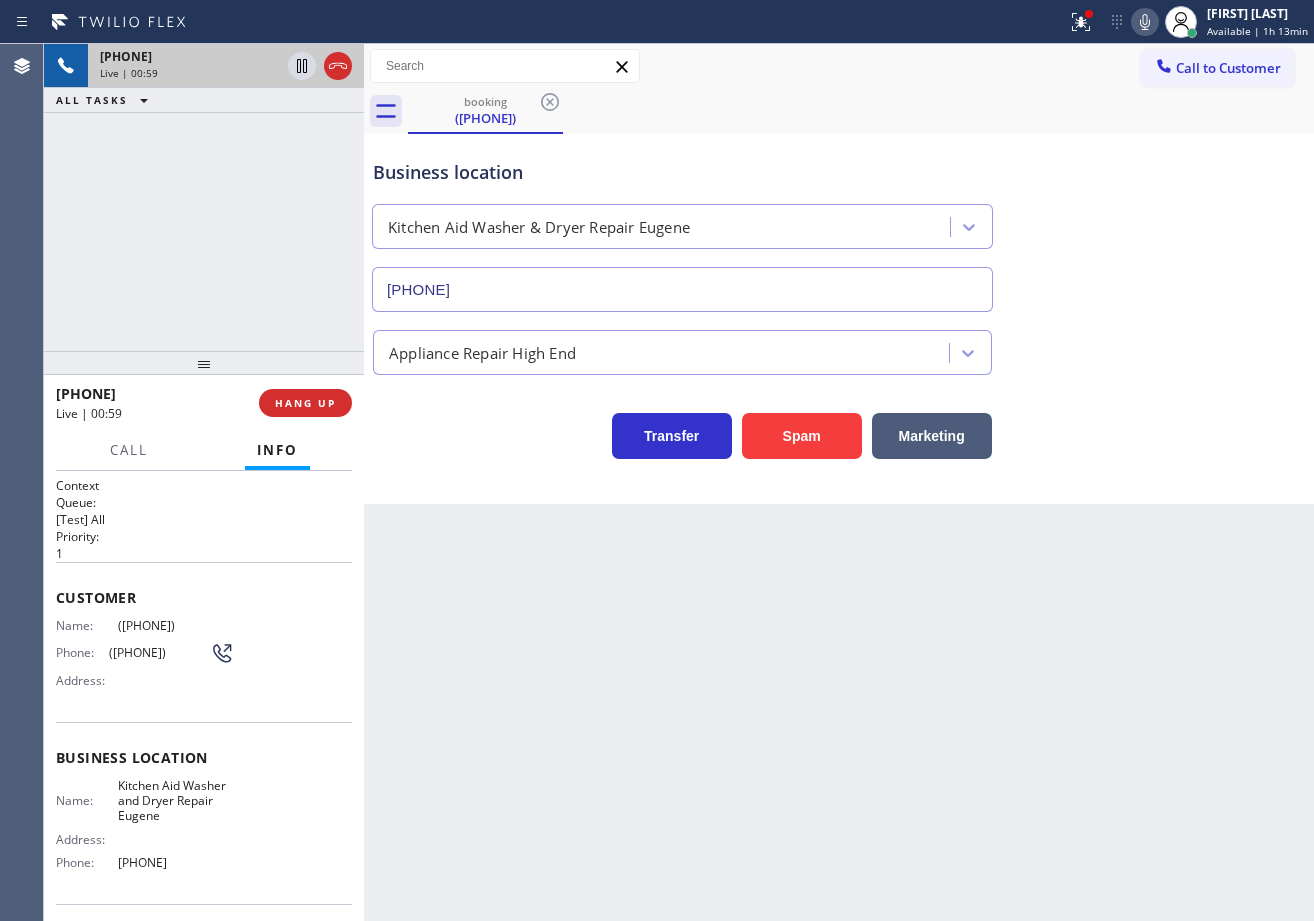 click on "Business location Kitchen Aid Washer & Dryer Repair Eugene ([PHONE])" at bounding box center (839, 221) 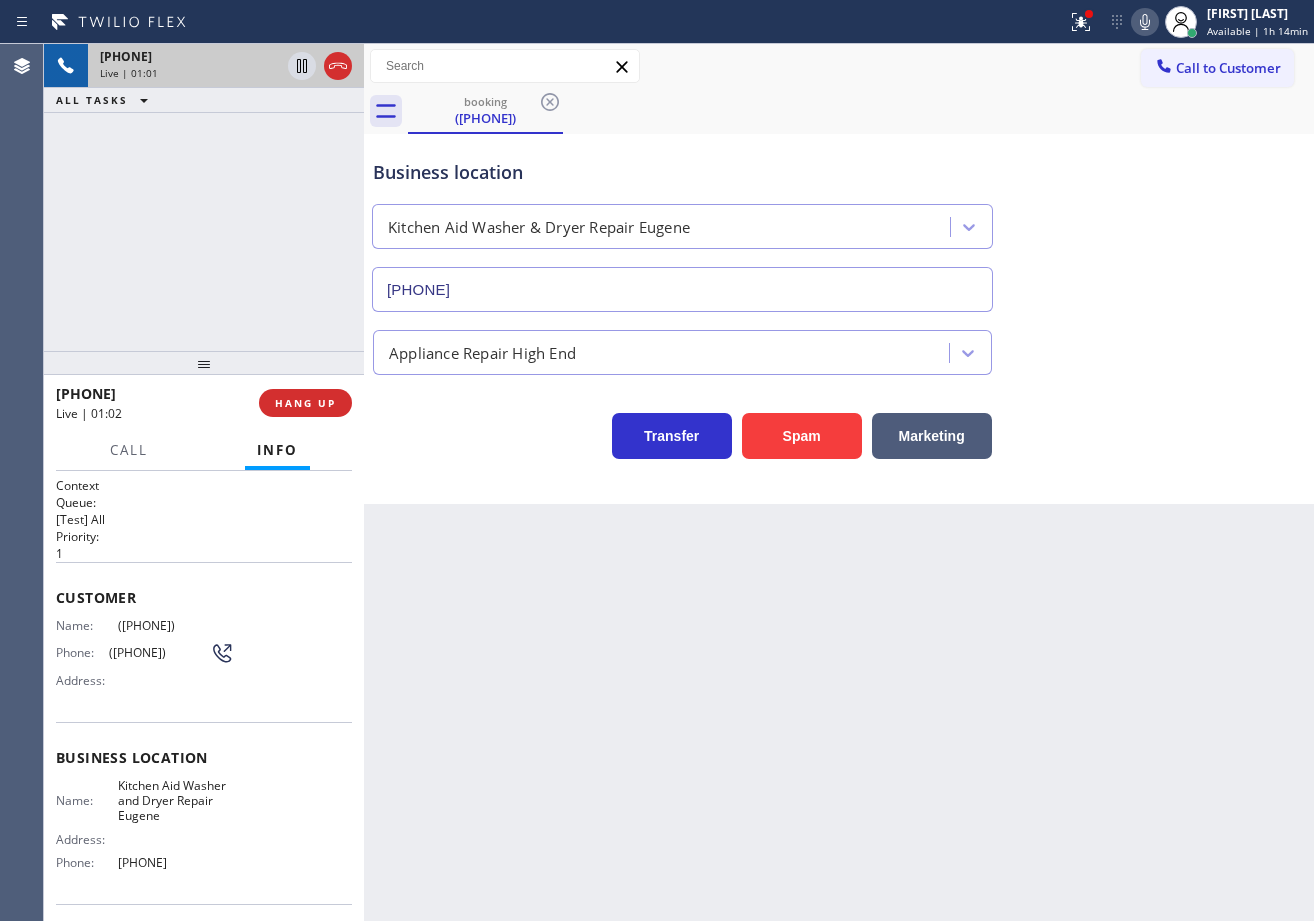 click 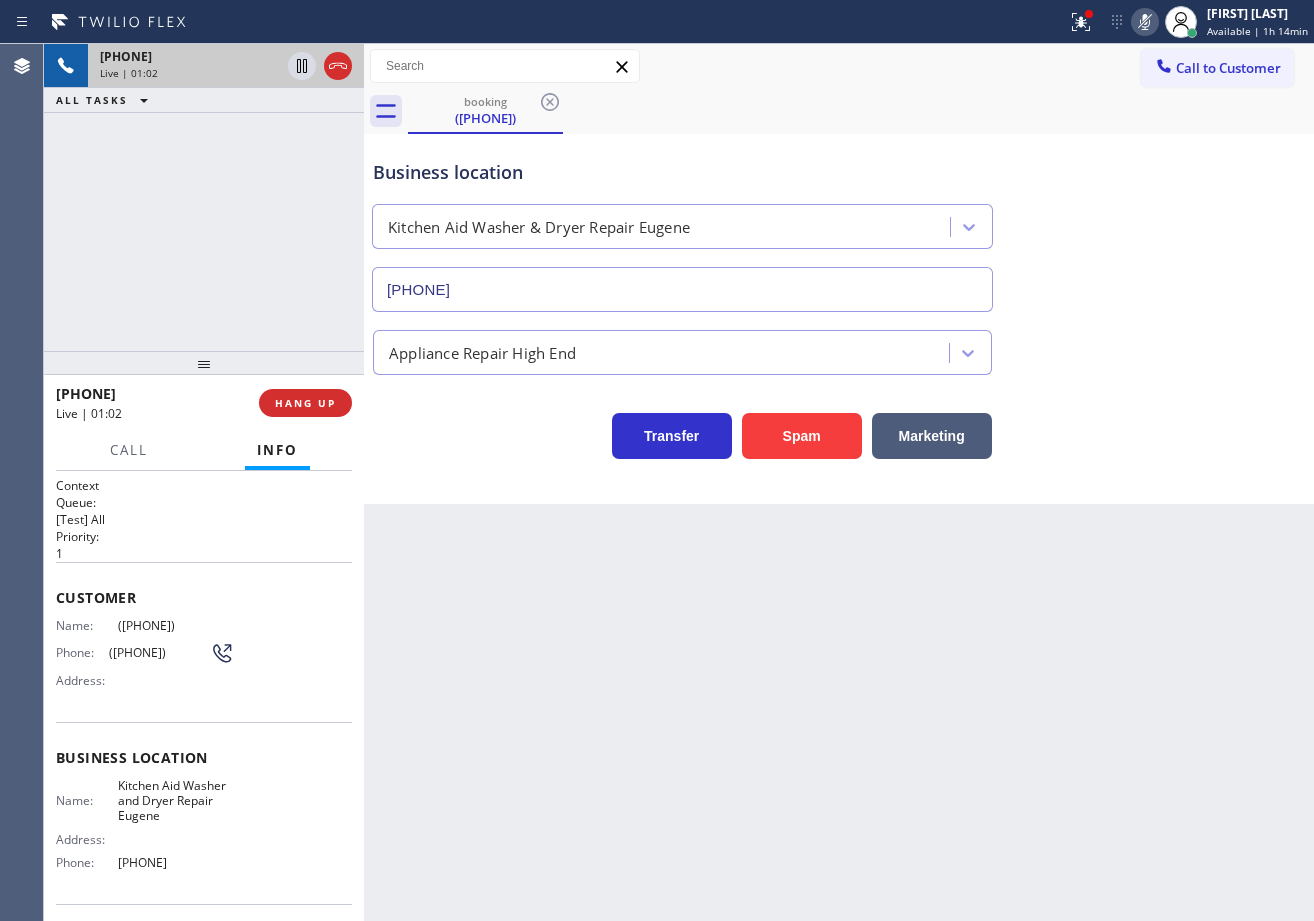 click on "Transfer Spam Marketing" at bounding box center [839, 427] 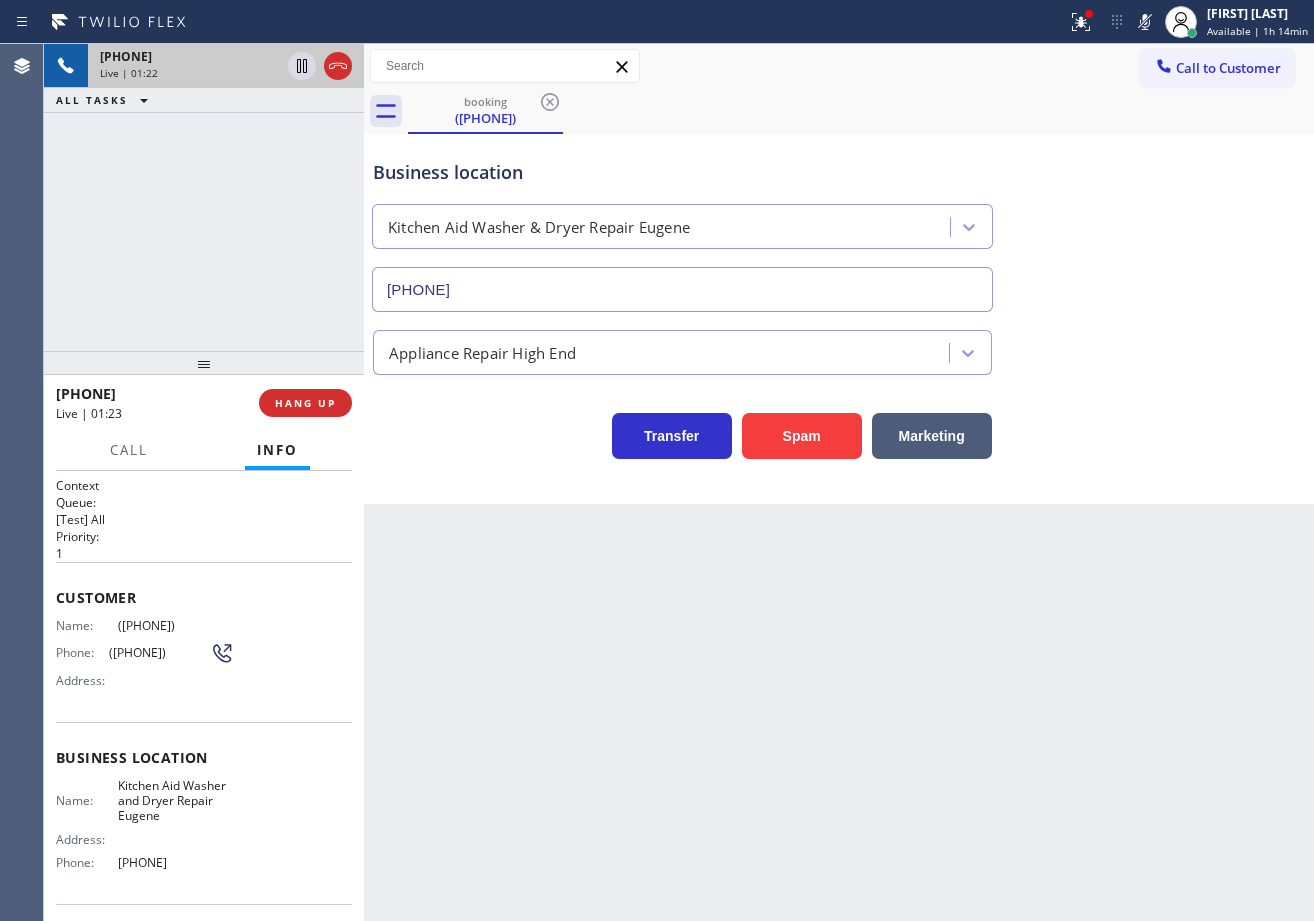drag, startPoint x: 1138, startPoint y: 31, endPoint x: 1122, endPoint y: 151, distance: 121.061966 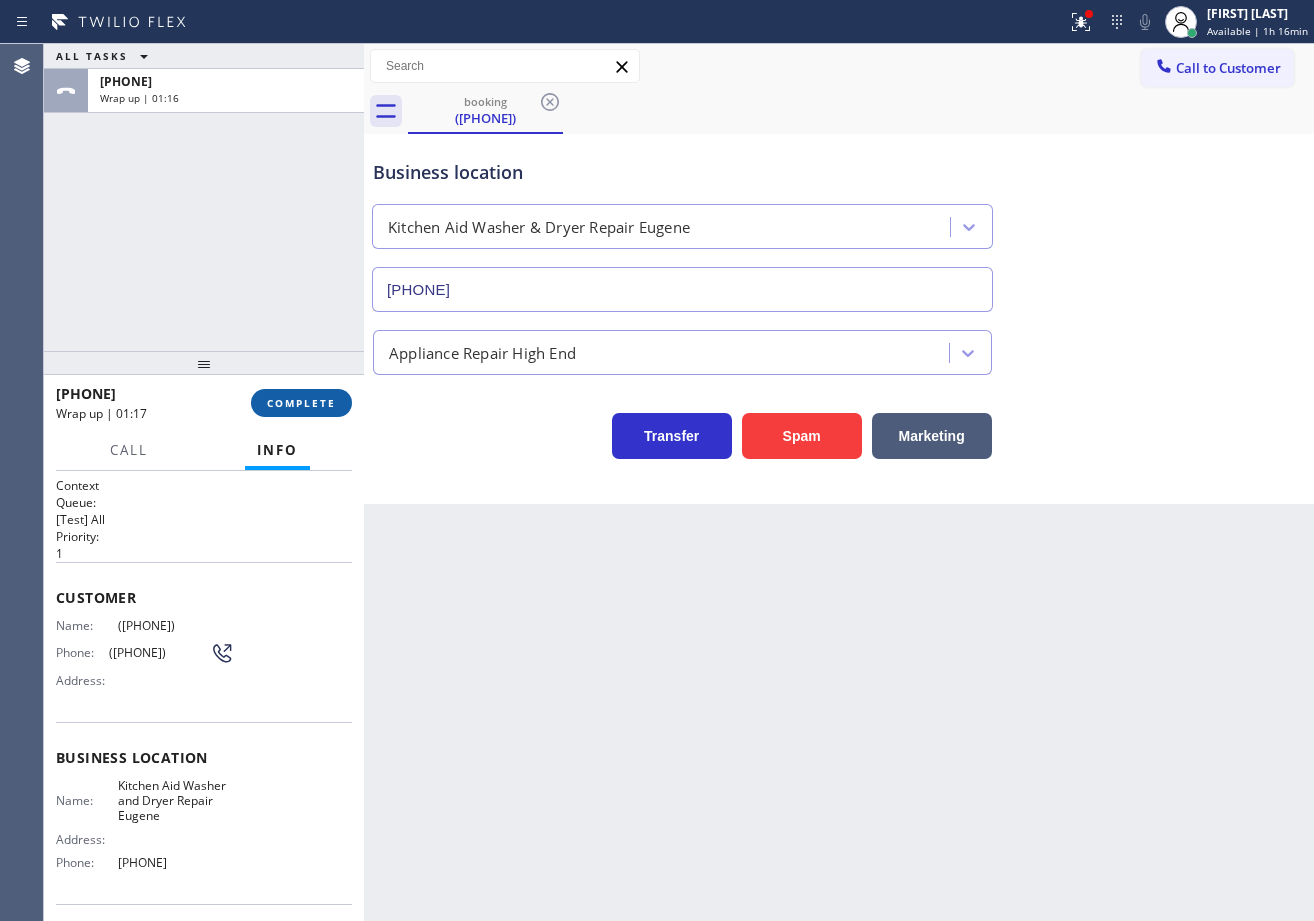 click on "COMPLETE" at bounding box center (301, 403) 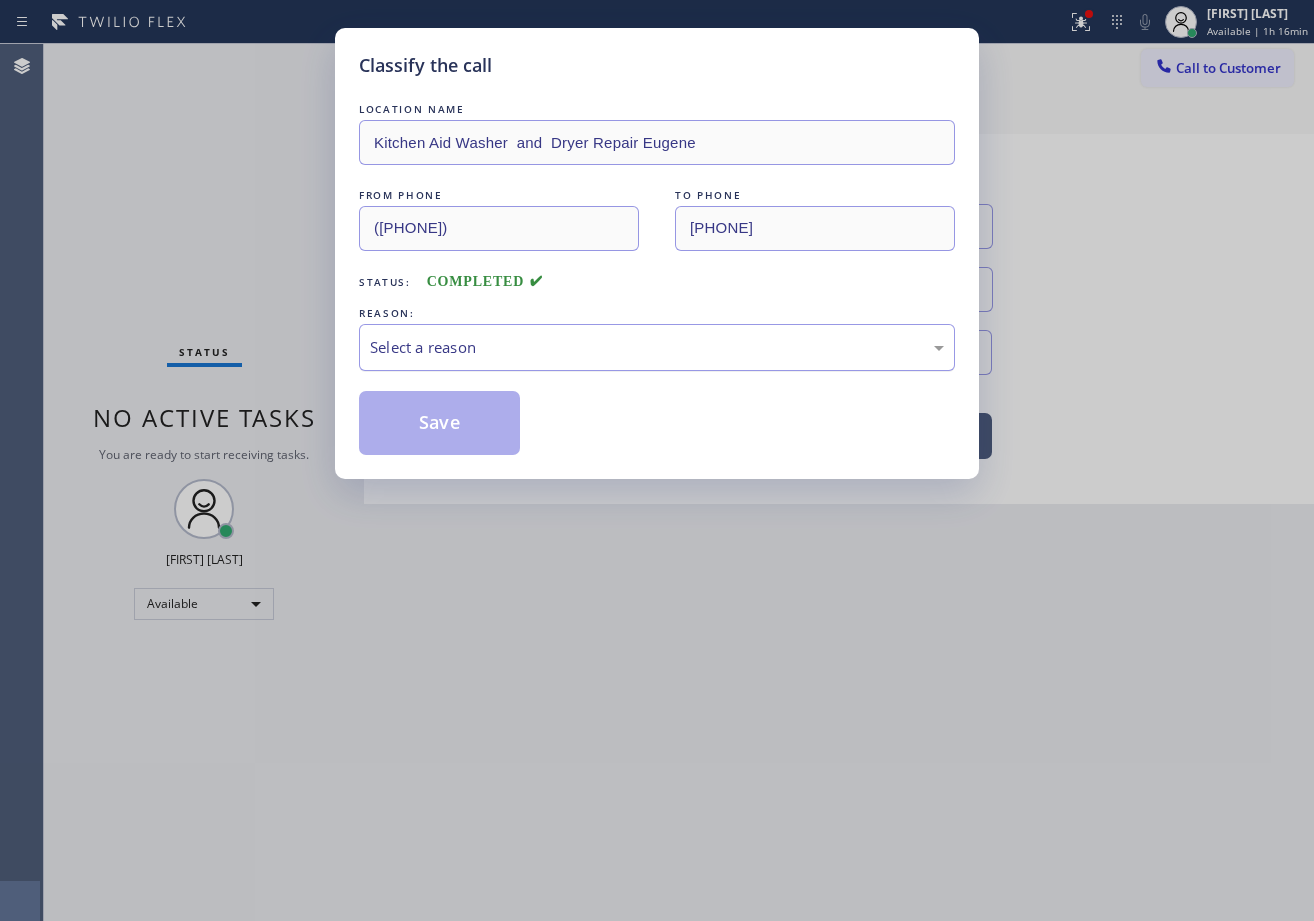 click on "Select a reason" at bounding box center (657, 347) 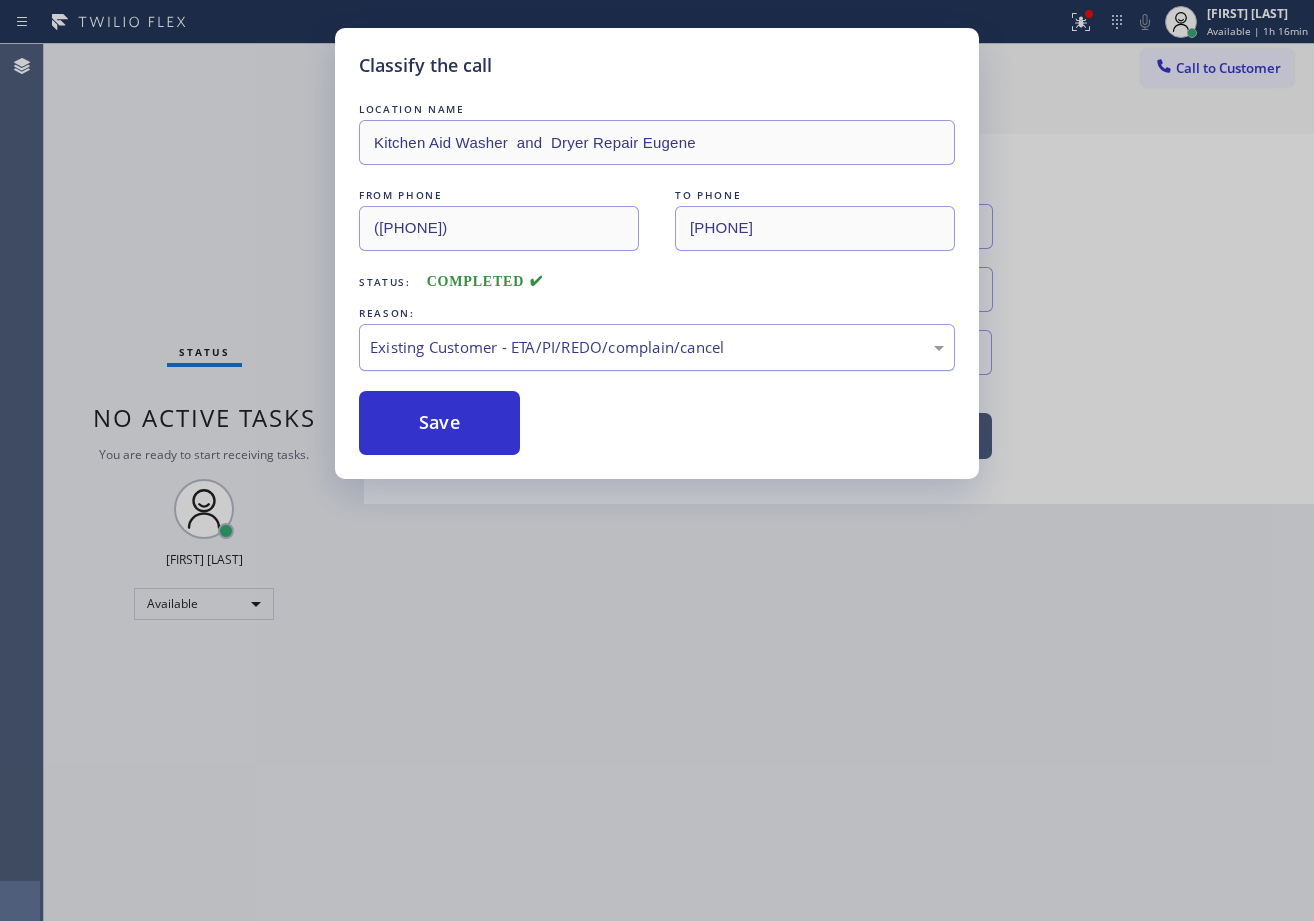 click on "Existing Customer - ETA/PI/REDO/complain/cancel" at bounding box center [657, 347] 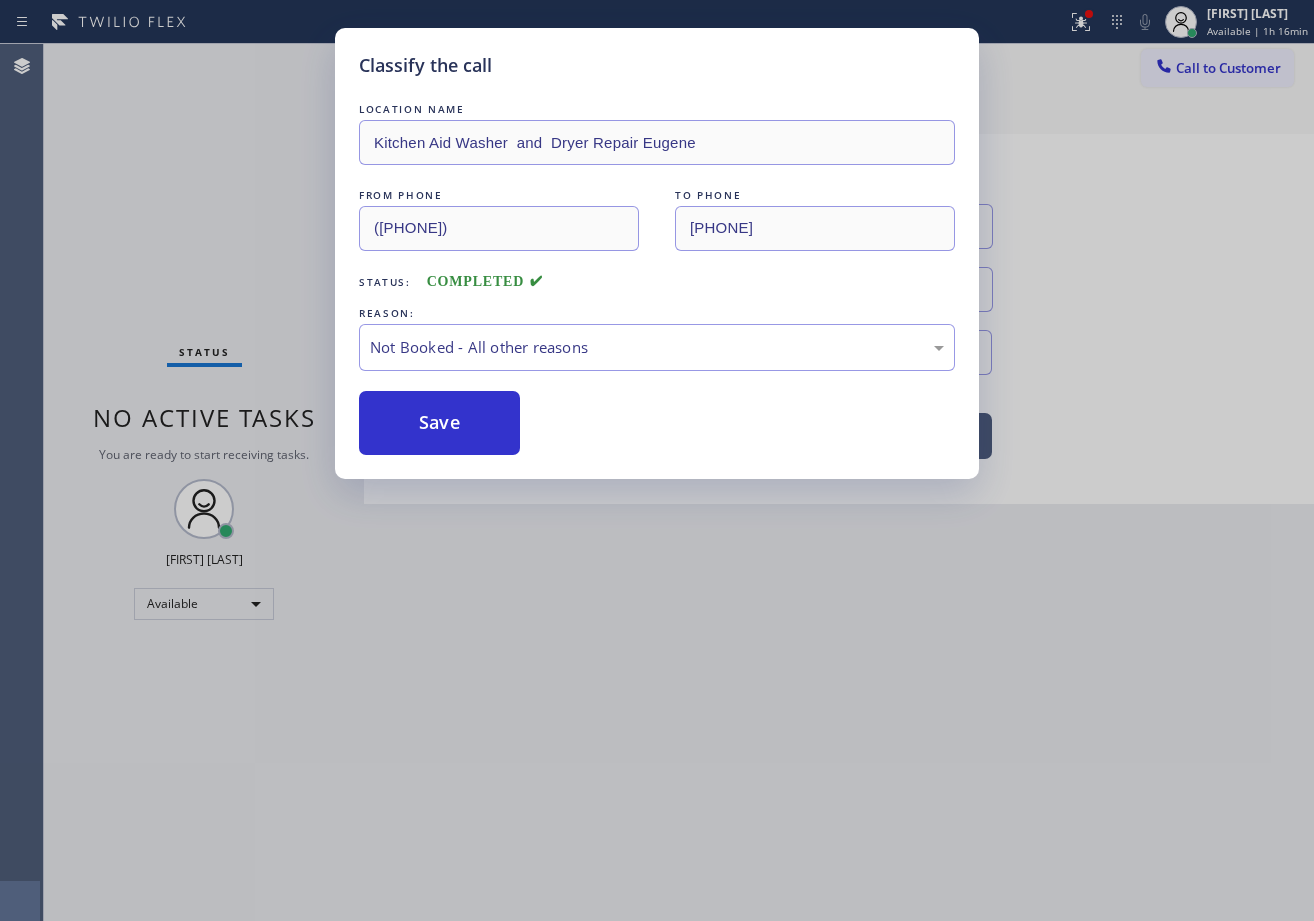 click on "Save" at bounding box center (439, 423) 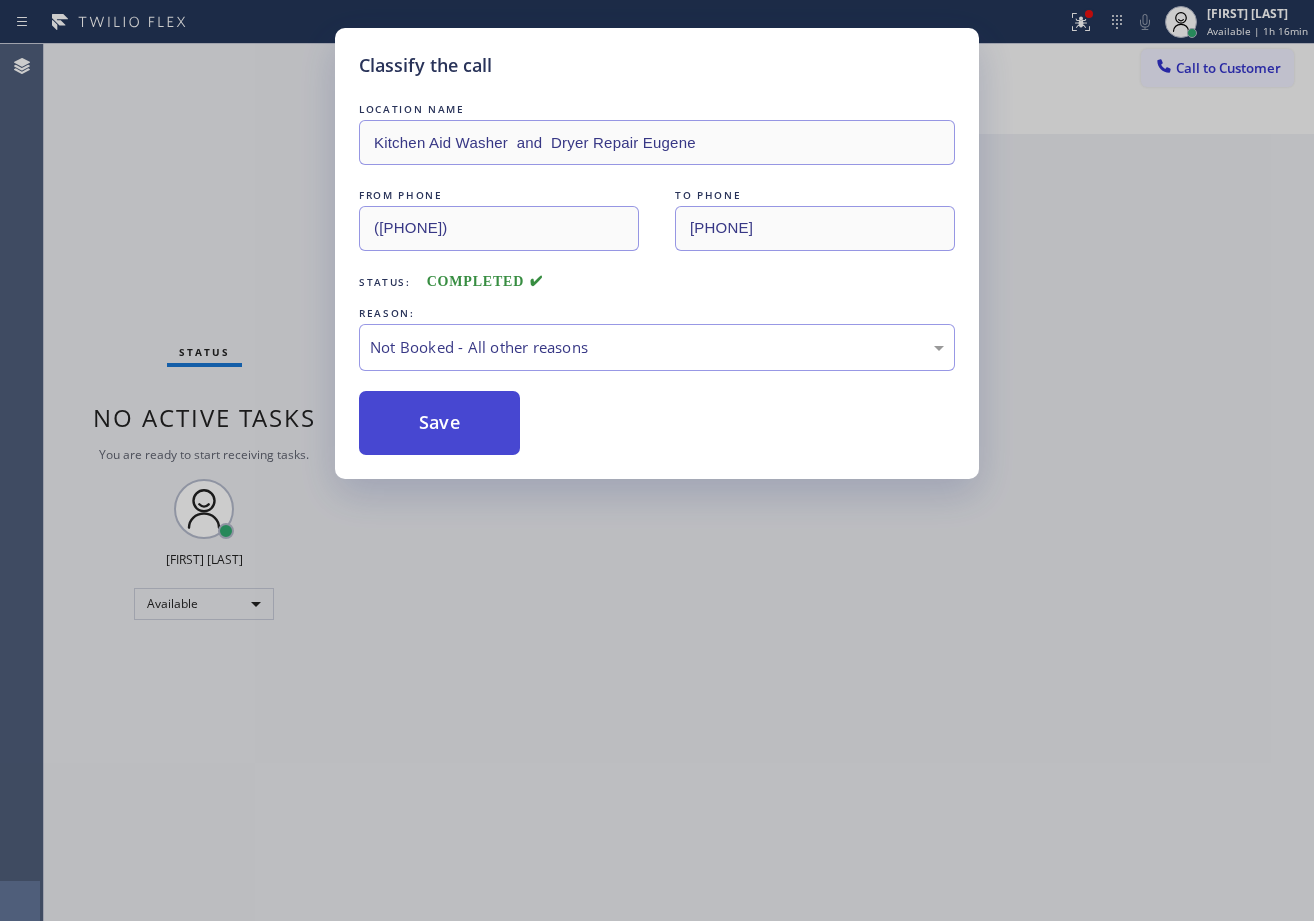 click on "Save" at bounding box center [439, 423] 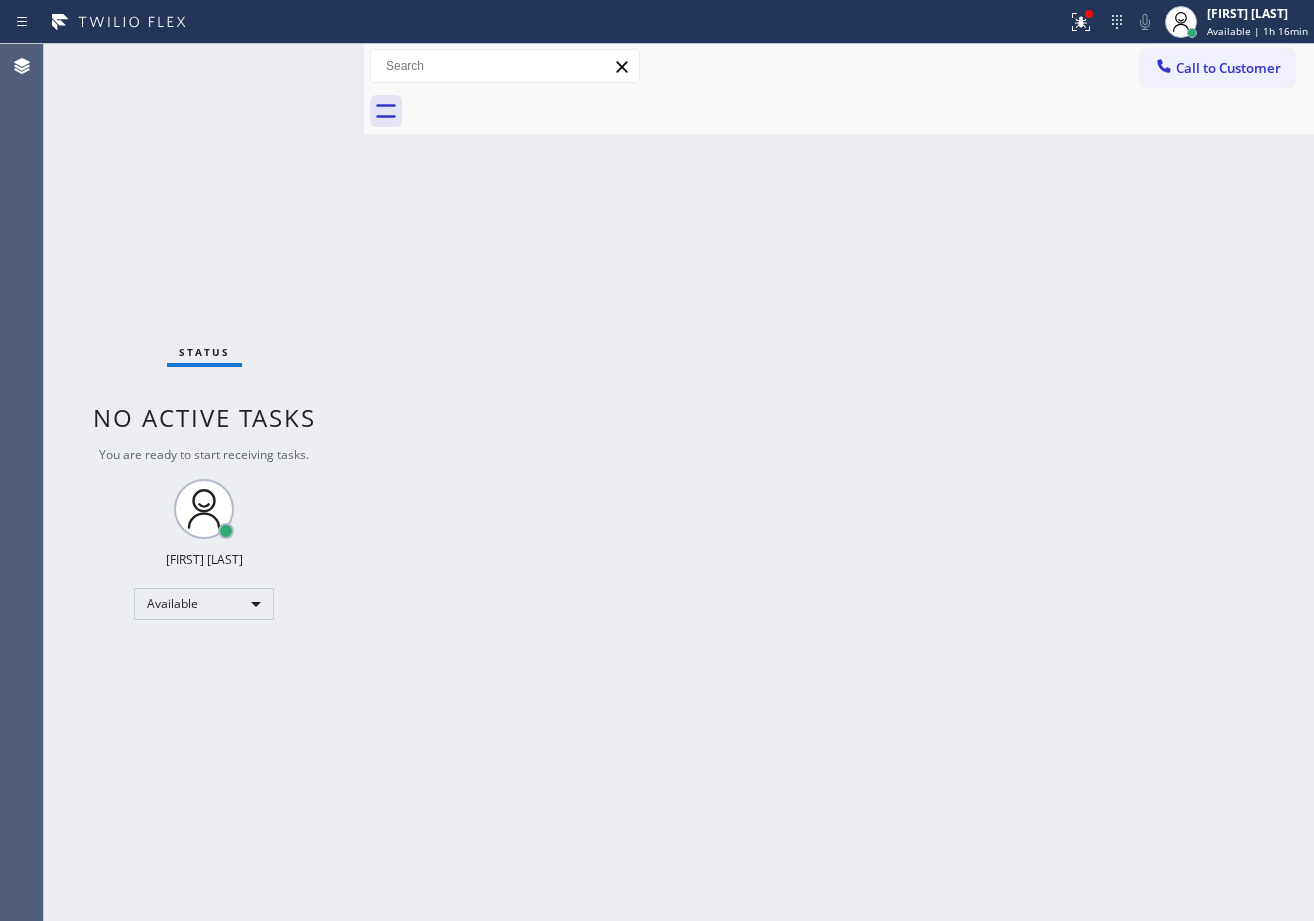 click on "Back to Dashboard Change Sender ID Customers Technicians Select a contact Outbound call Technician Search Technician Your caller id phone number Your caller id phone number Call Technician info Name   Phone none Address none Change Sender ID HVAC [PHONE] 5 Star Appliance [PHONE] Appliance Repair [PHONE] Plumbing [PHONE] Air Duct Cleaning [PHONE]  Electricians [PHONE] Cancel Change Check personal SMS Reset Change No tabs Call to Customer Outbound call Location Search location Your caller id phone number ([PHONE]) Customer number Call Outbound call Technician Search Technician Your caller id phone number Your caller id phone number Call" at bounding box center [839, 482] 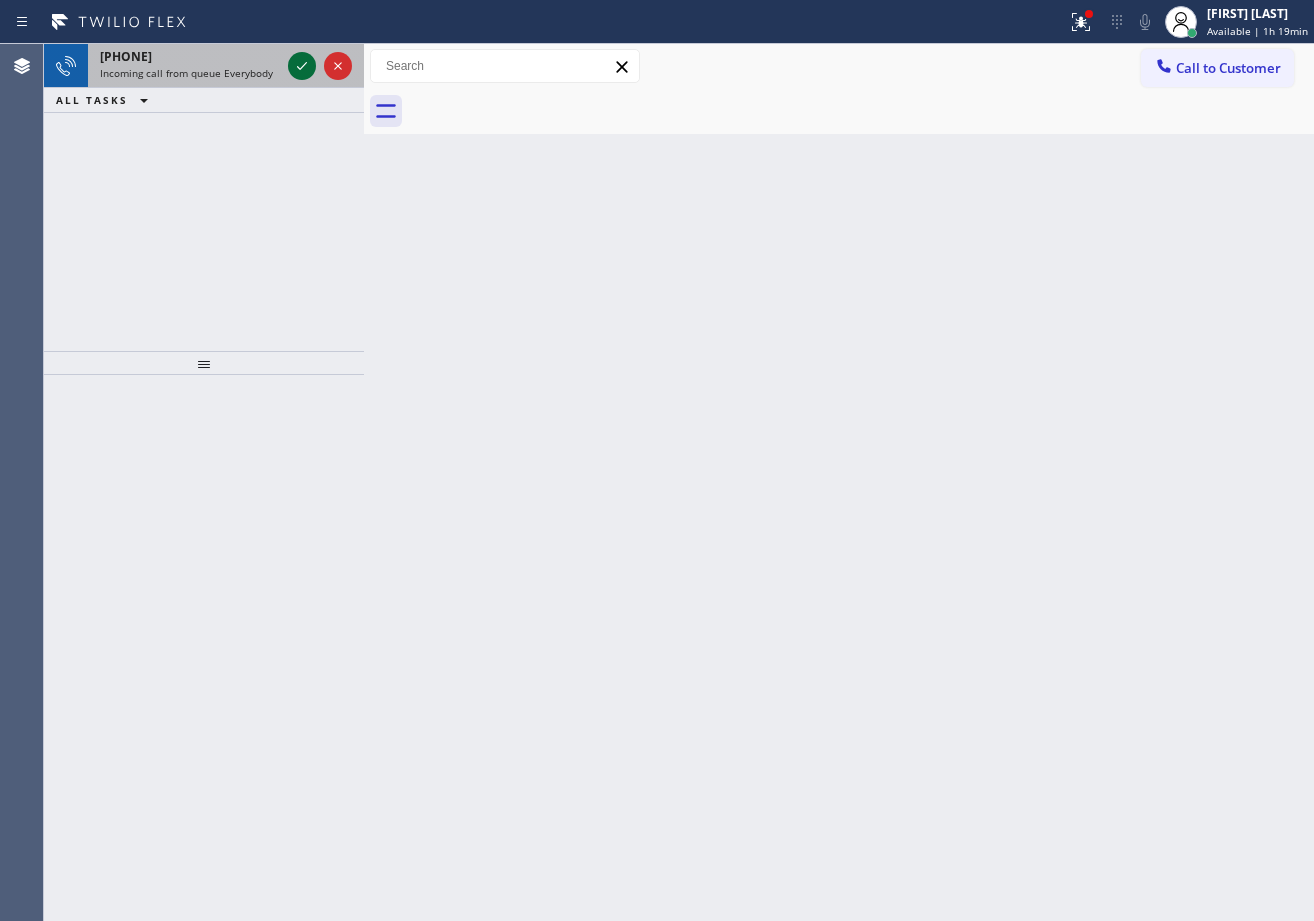 click 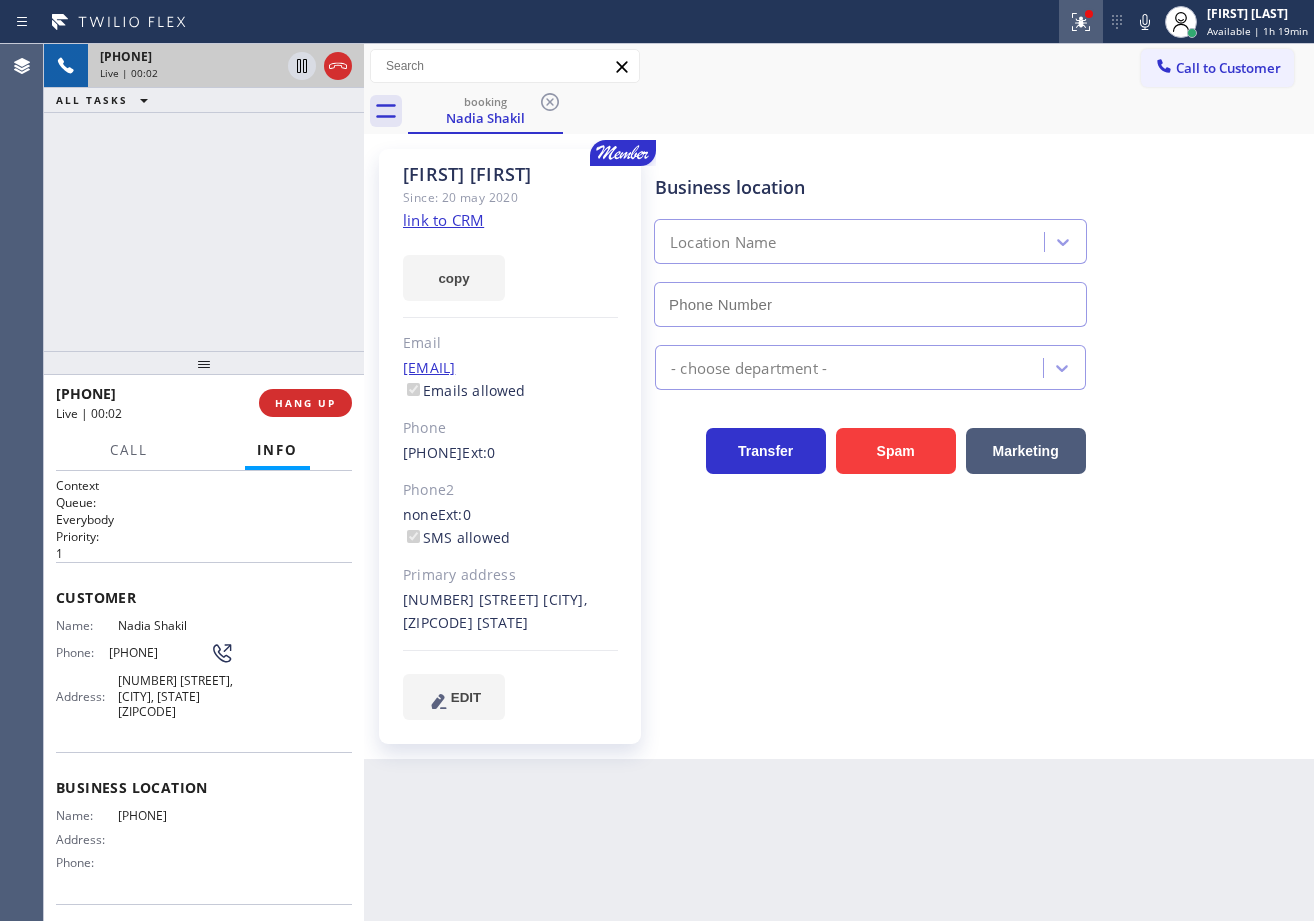 click 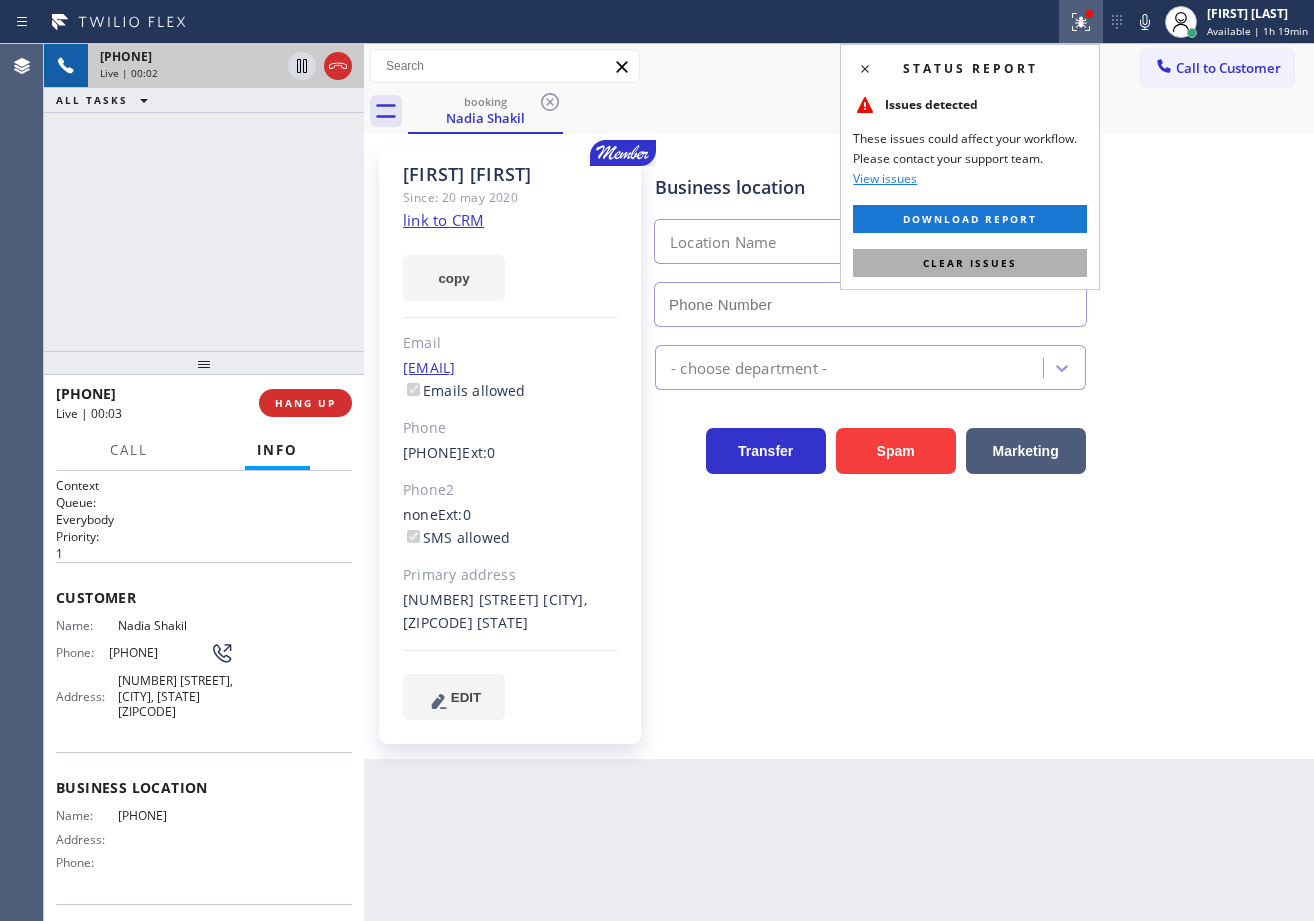 click on "Clear issues" at bounding box center [970, 263] 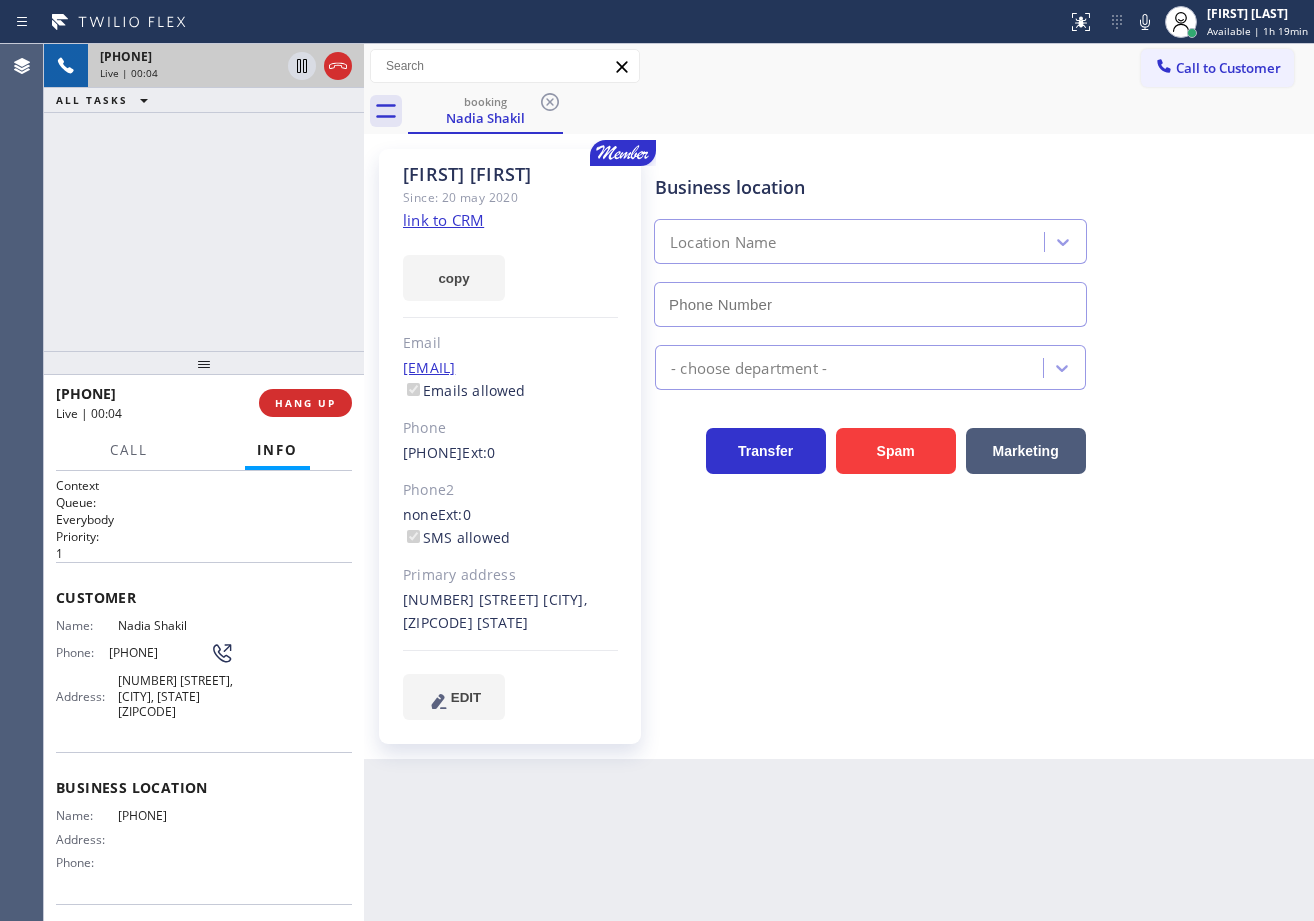 click on "link to CRM" at bounding box center [443, 220] 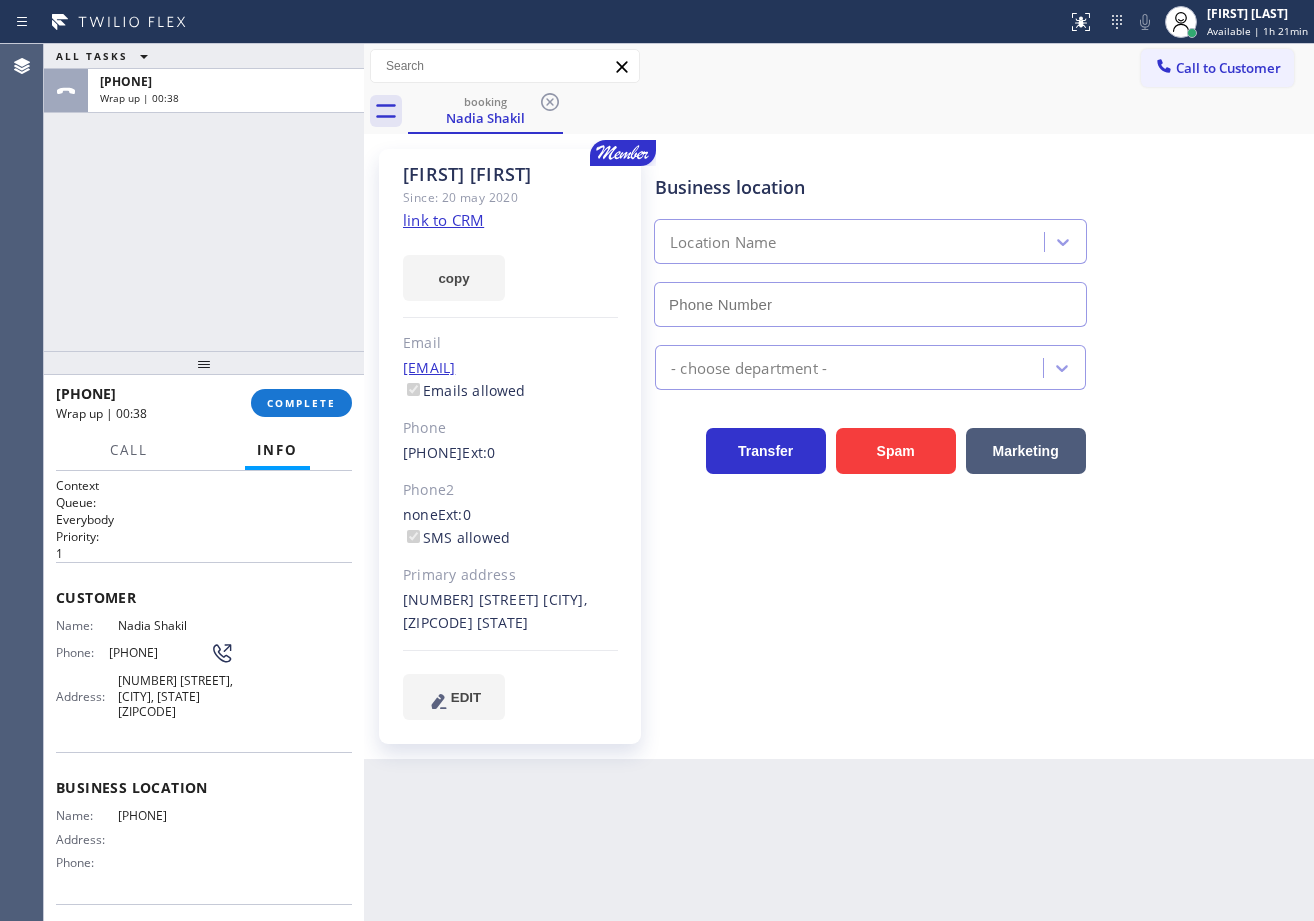 drag, startPoint x: 249, startPoint y: 319, endPoint x: 291, endPoint y: 379, distance: 73.239334 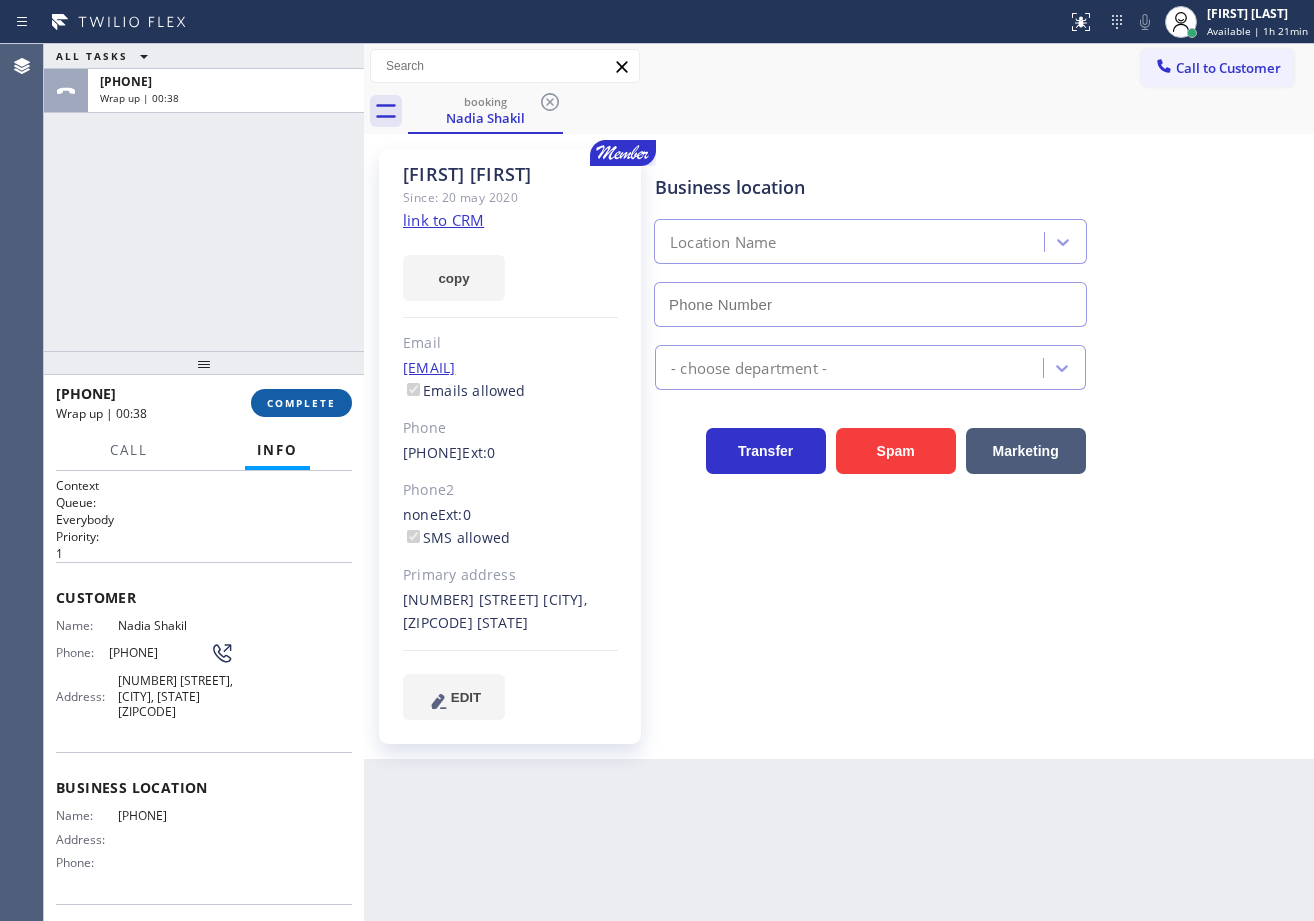 click on "COMPLETE" at bounding box center [301, 403] 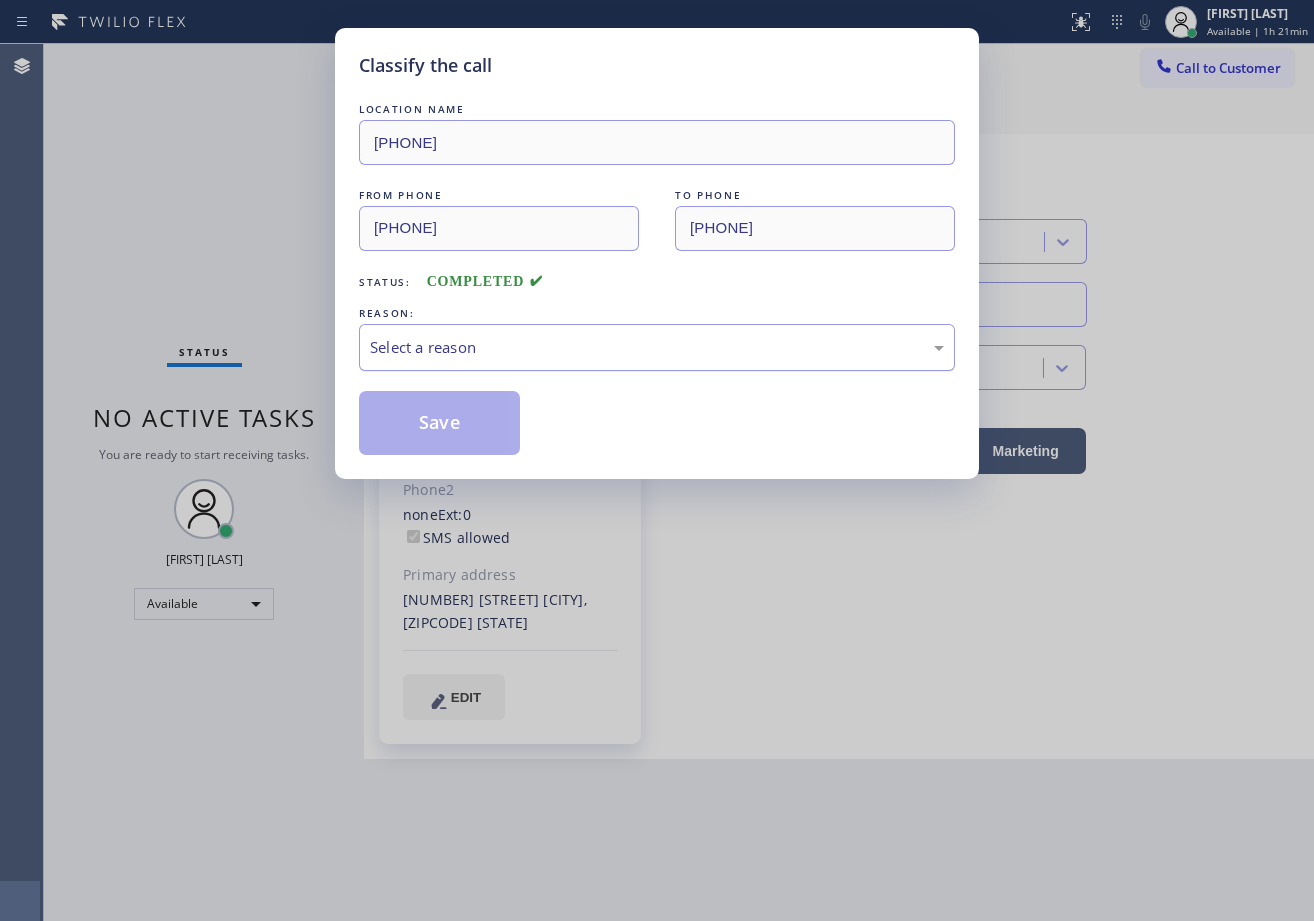 click on "Select a reason" at bounding box center [657, 347] 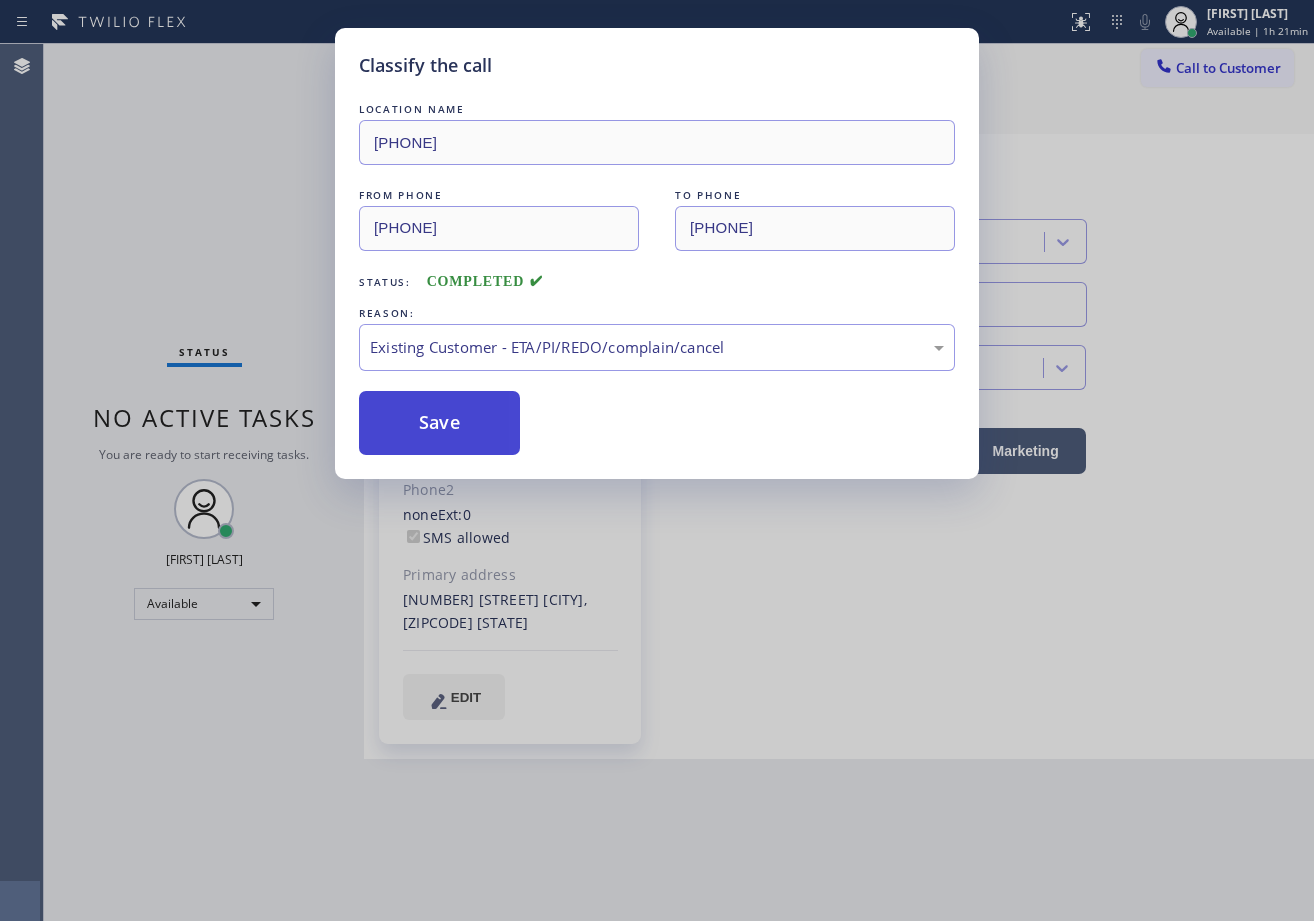 click on "Save" at bounding box center (439, 423) 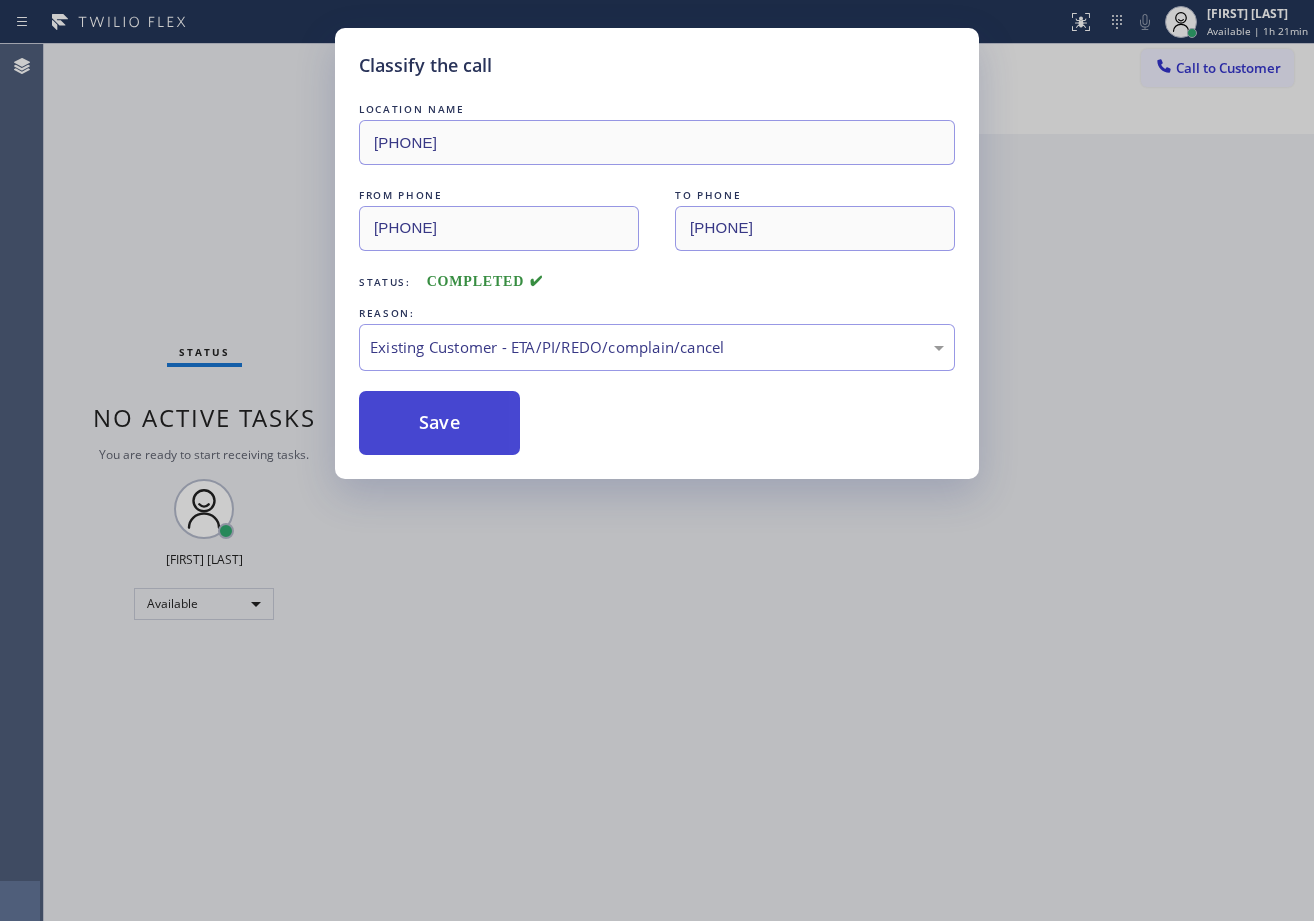 click on "Save" at bounding box center (439, 423) 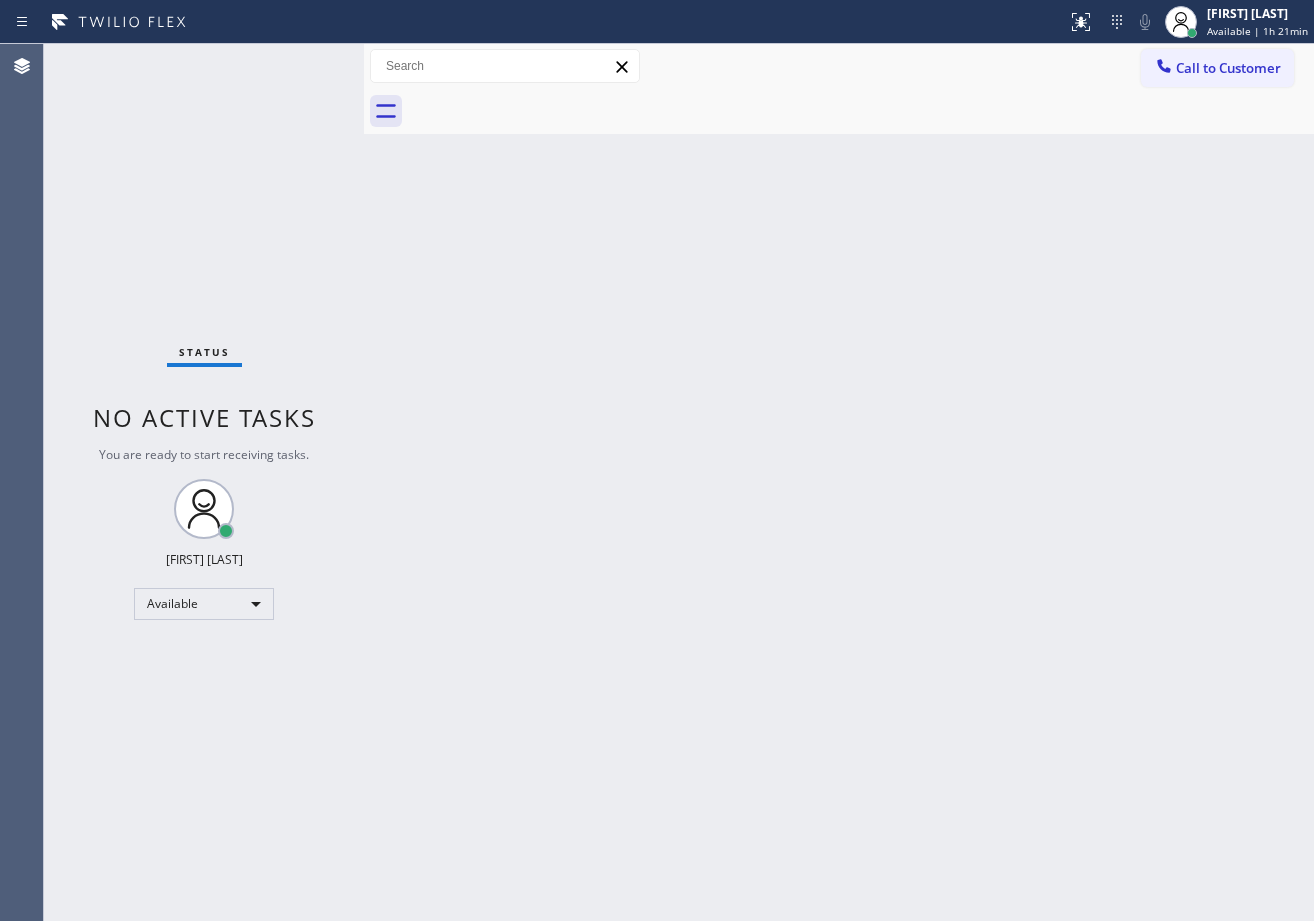 drag, startPoint x: 839, startPoint y: 110, endPoint x: 849, endPoint y: 109, distance: 10.049875 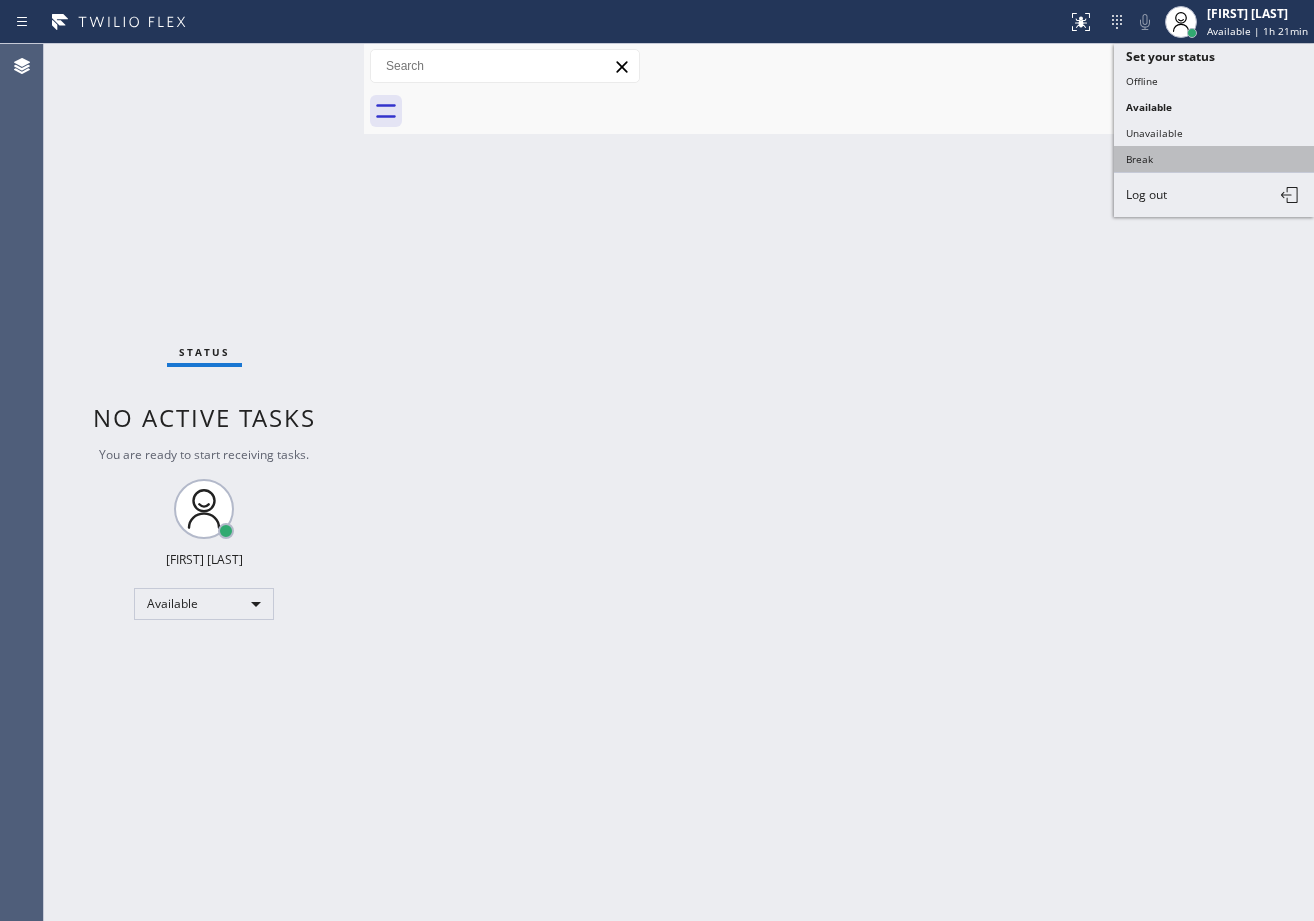 click on "Break" at bounding box center (1214, 159) 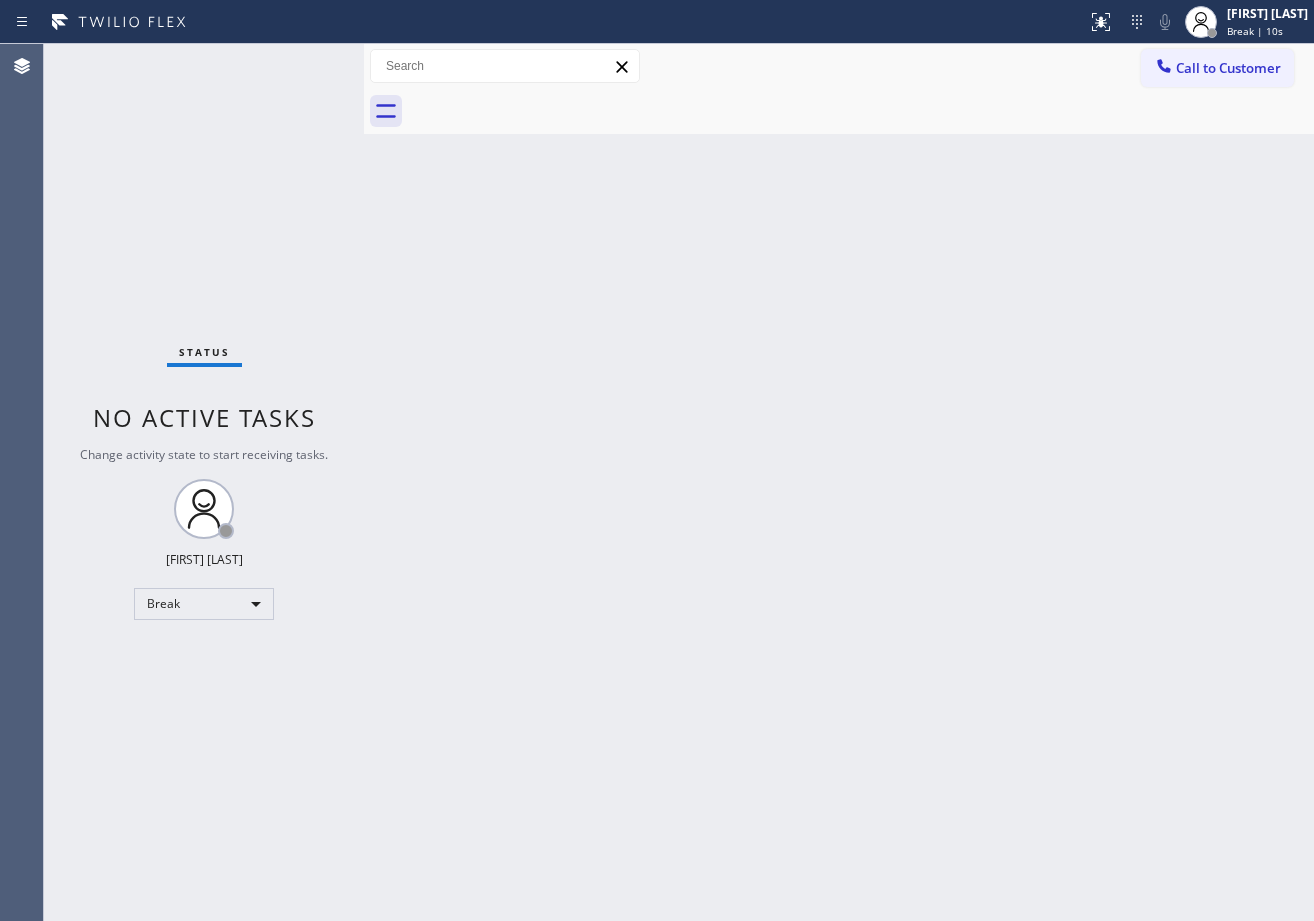 drag, startPoint x: 1200, startPoint y: 24, endPoint x: 1187, endPoint y: 80, distance: 57.48913 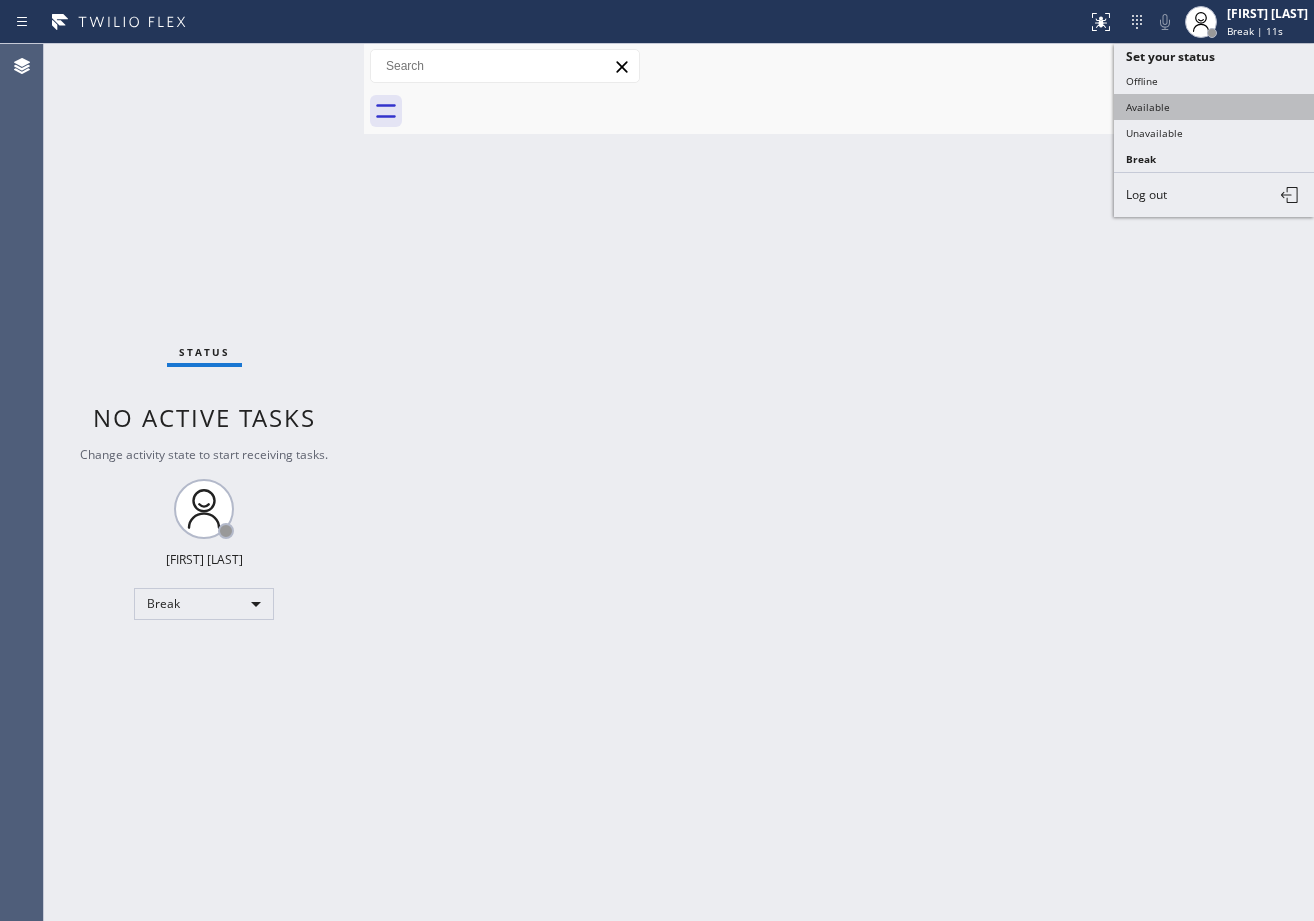 click on "Available" at bounding box center [1214, 107] 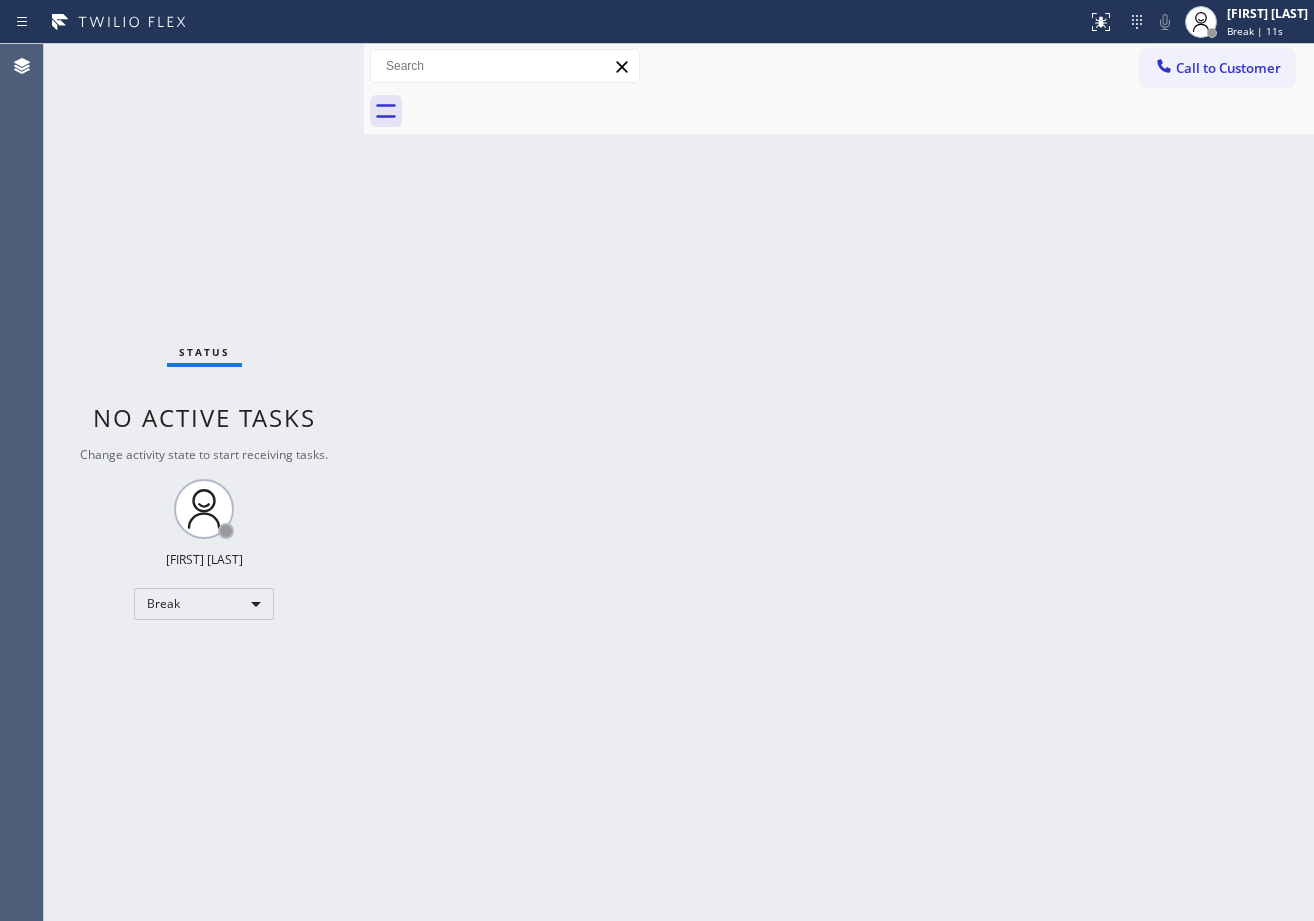 drag, startPoint x: 1071, startPoint y: 296, endPoint x: 1049, endPoint y: 386, distance: 92.64988 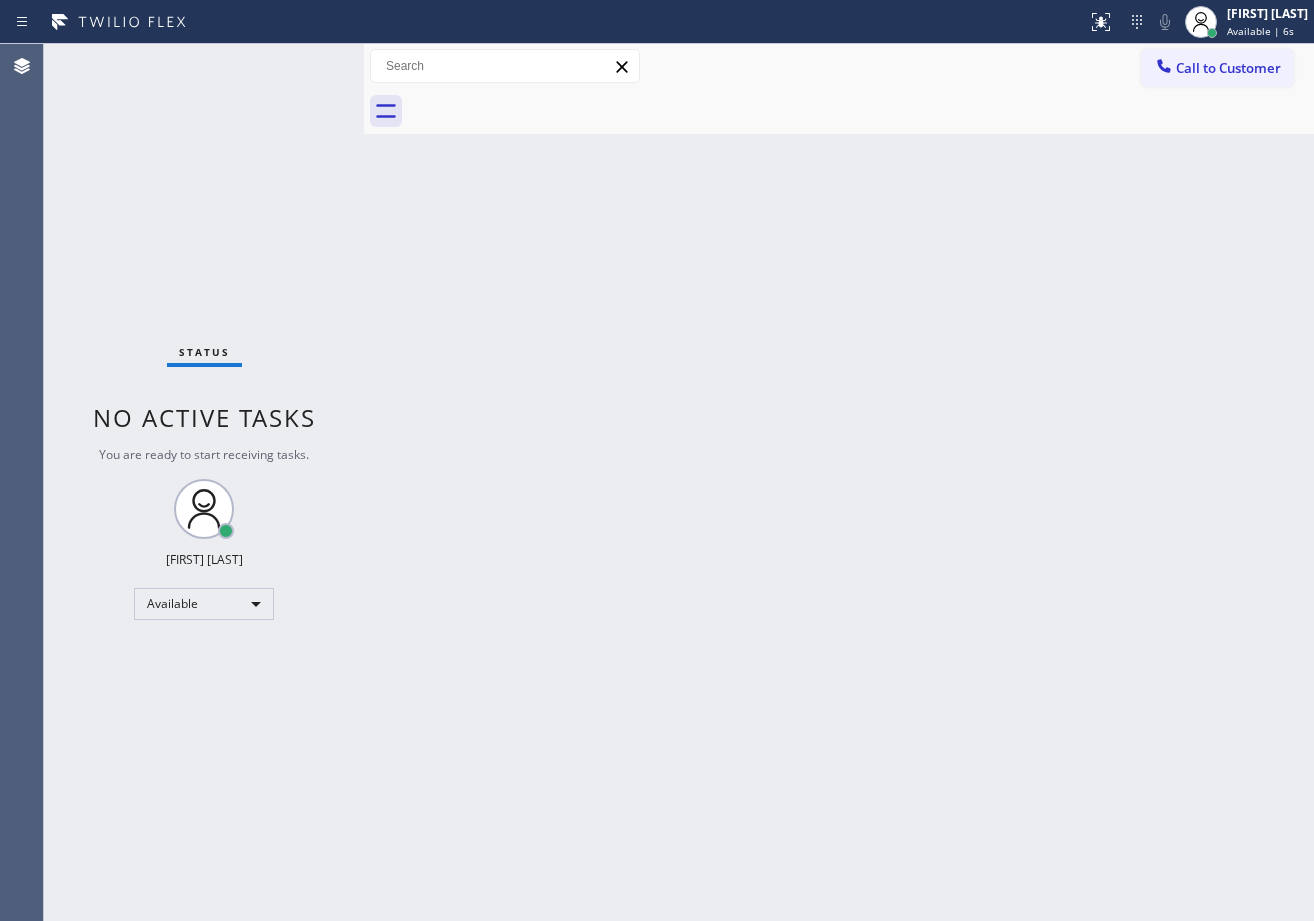 click at bounding box center [861, 111] 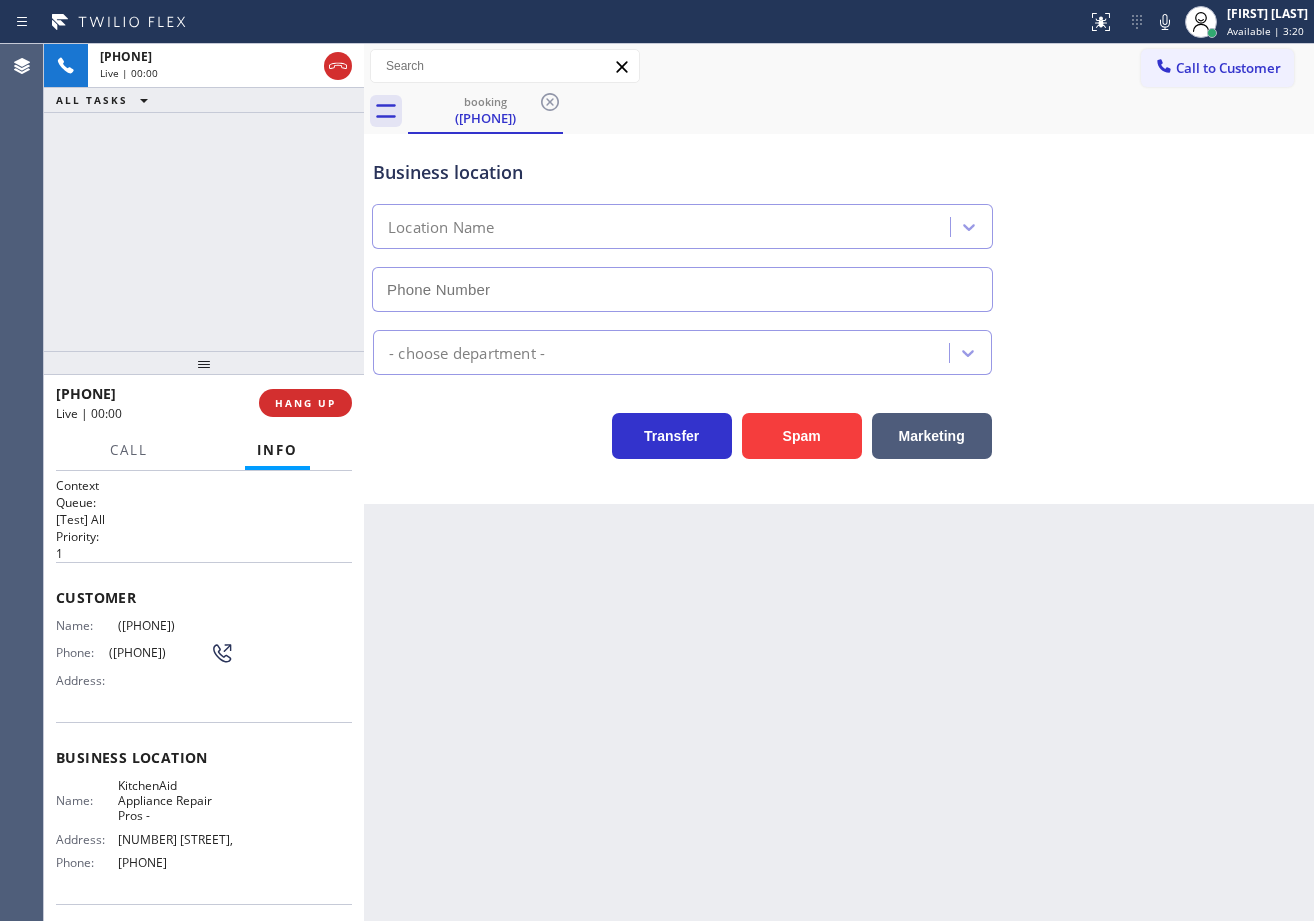 type on "[PHONE]" 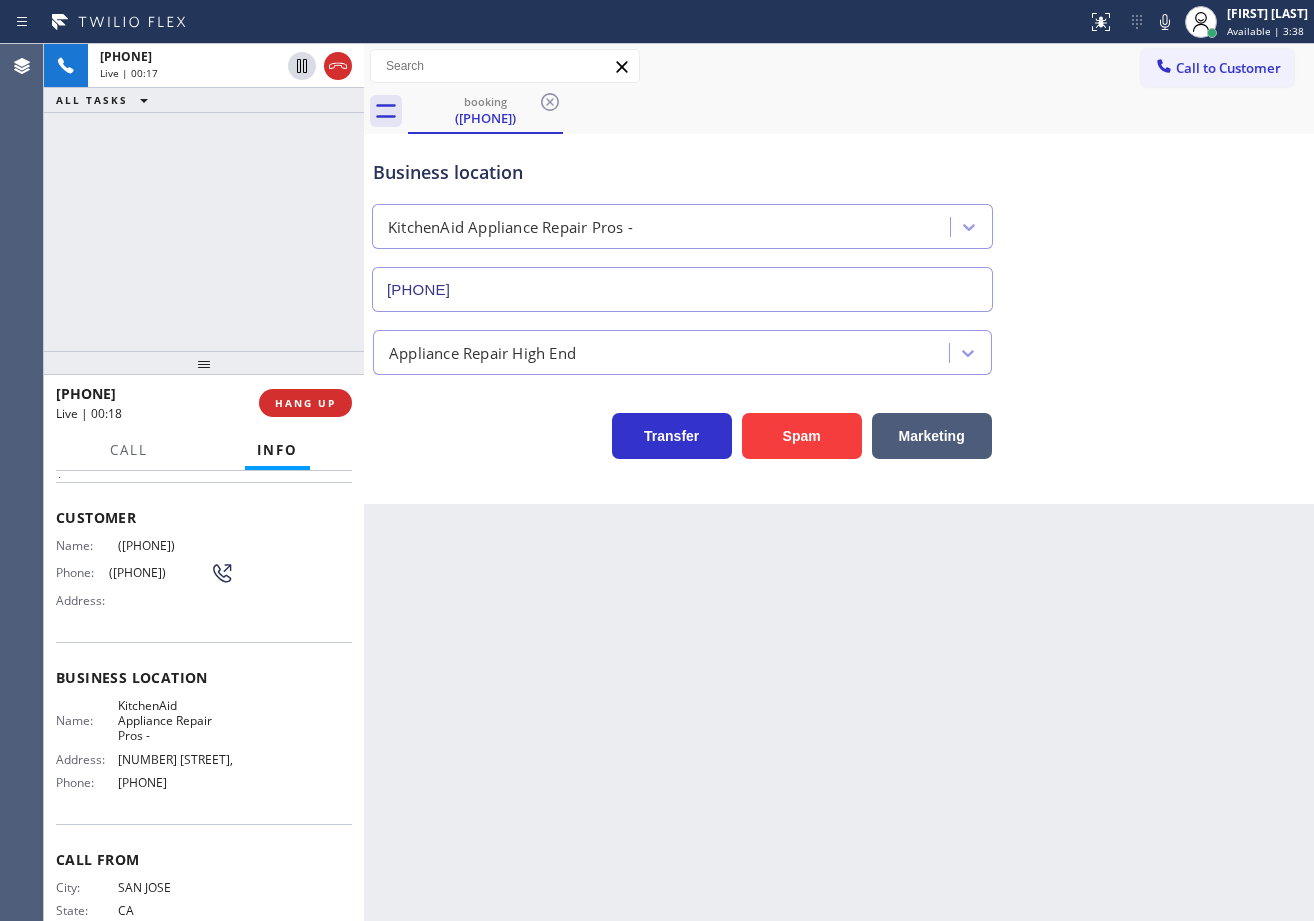 scroll, scrollTop: 156, scrollLeft: 0, axis: vertical 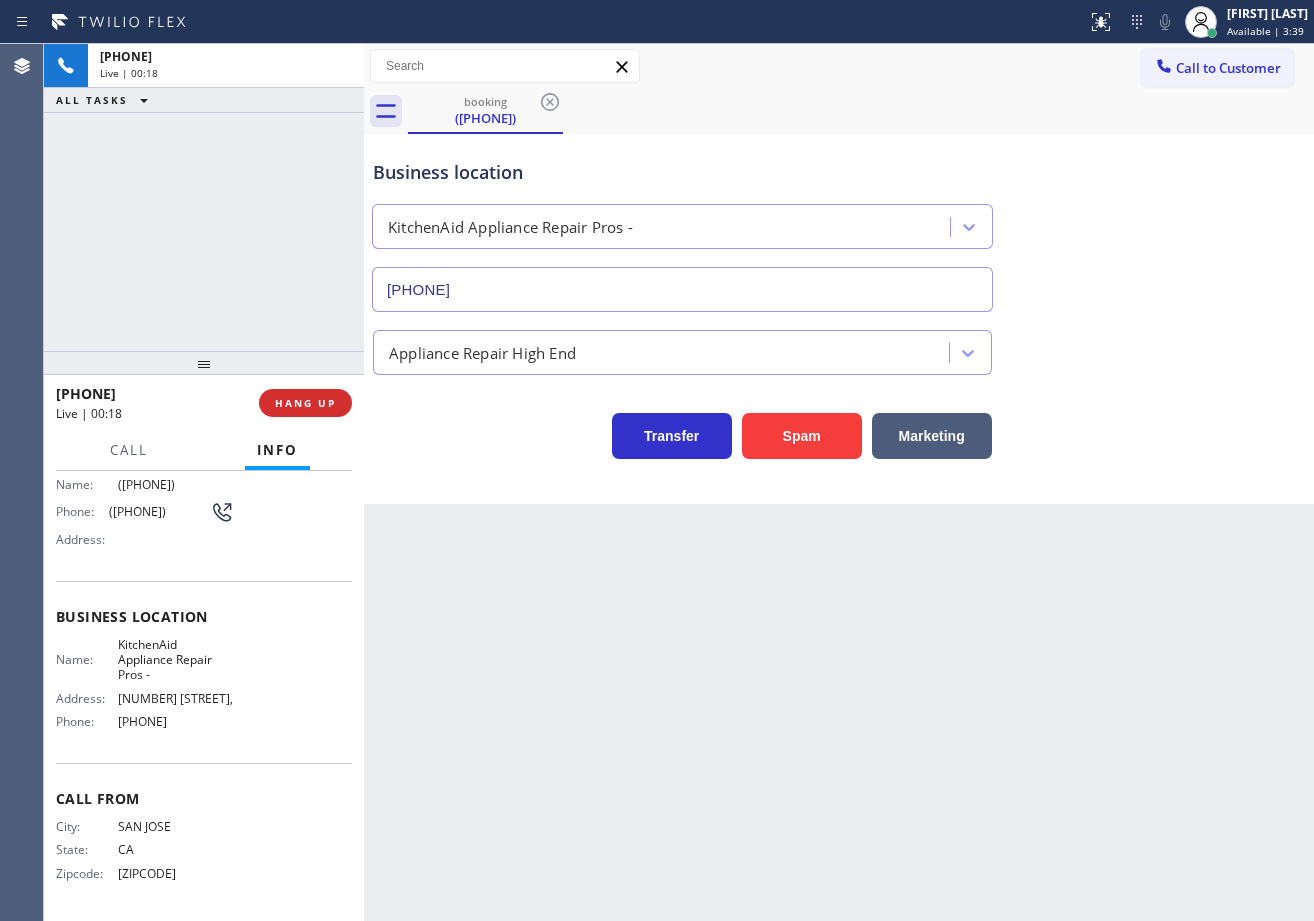 click on "[PHONE] Live | 00:18 ALL TASKS ALL TASKS ACTIVE TASKS TASKS IN WRAP UP" at bounding box center (204, 197) 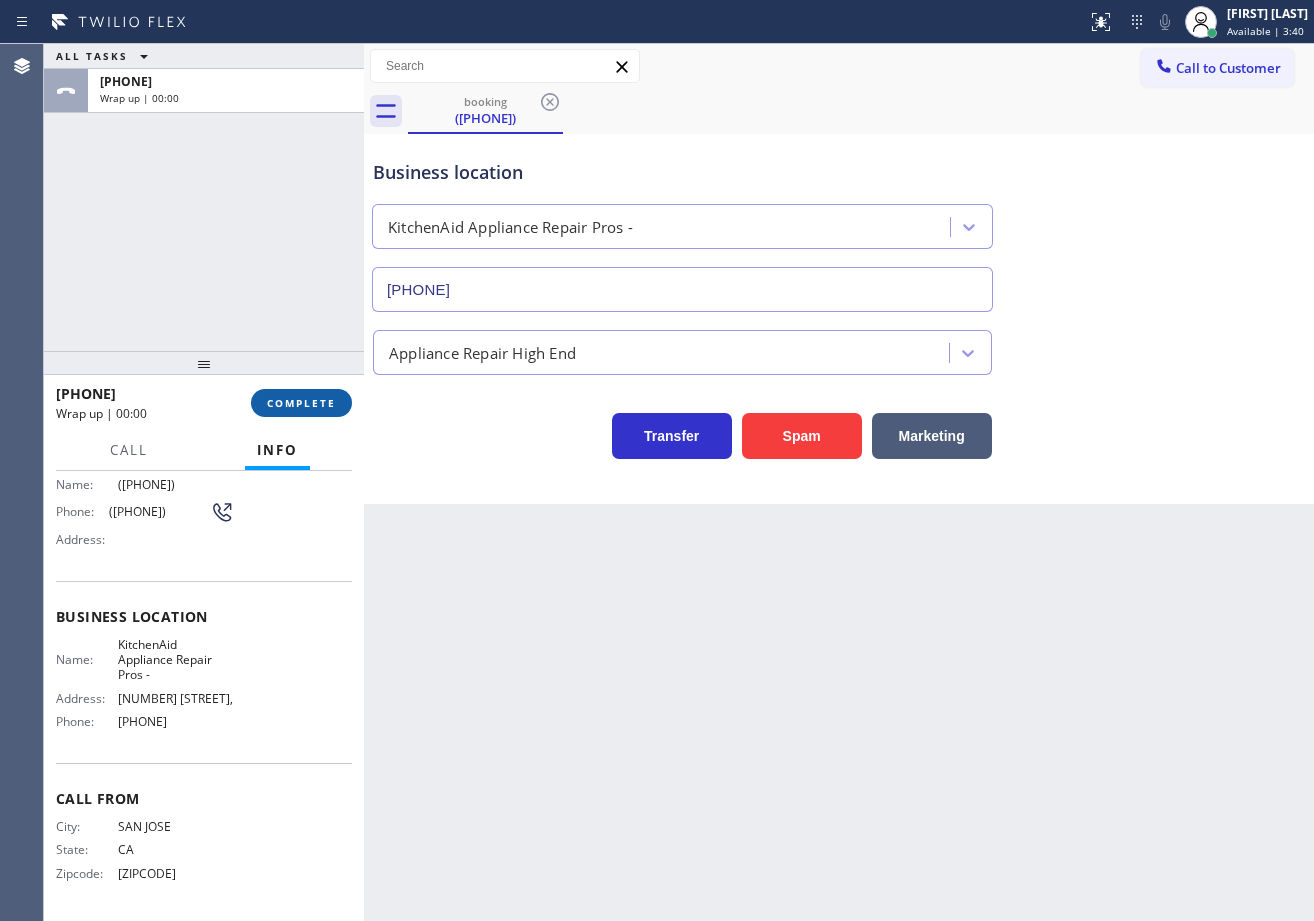 click on "COMPLETE" at bounding box center [301, 403] 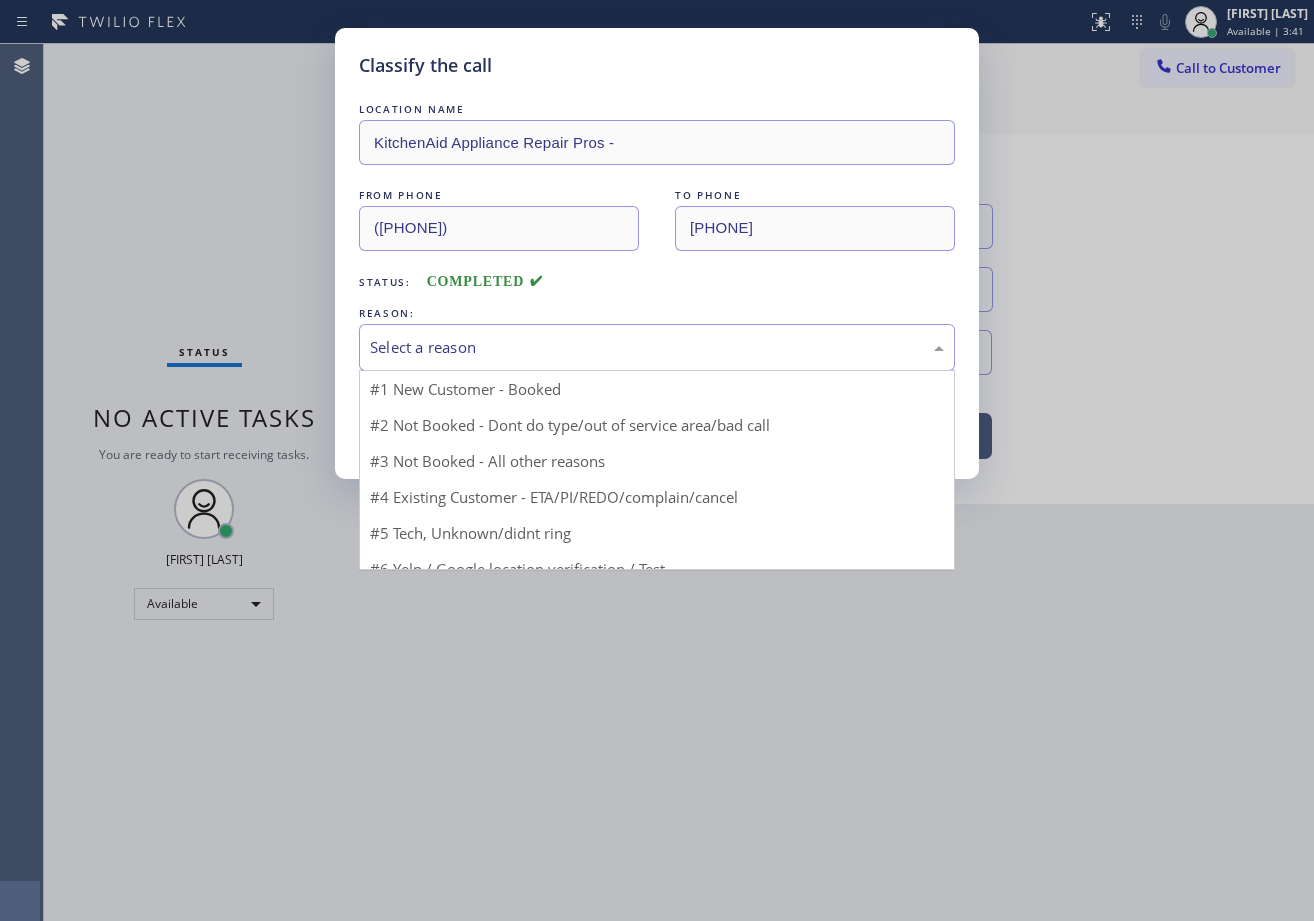 click on "Select a reason" at bounding box center (657, 347) 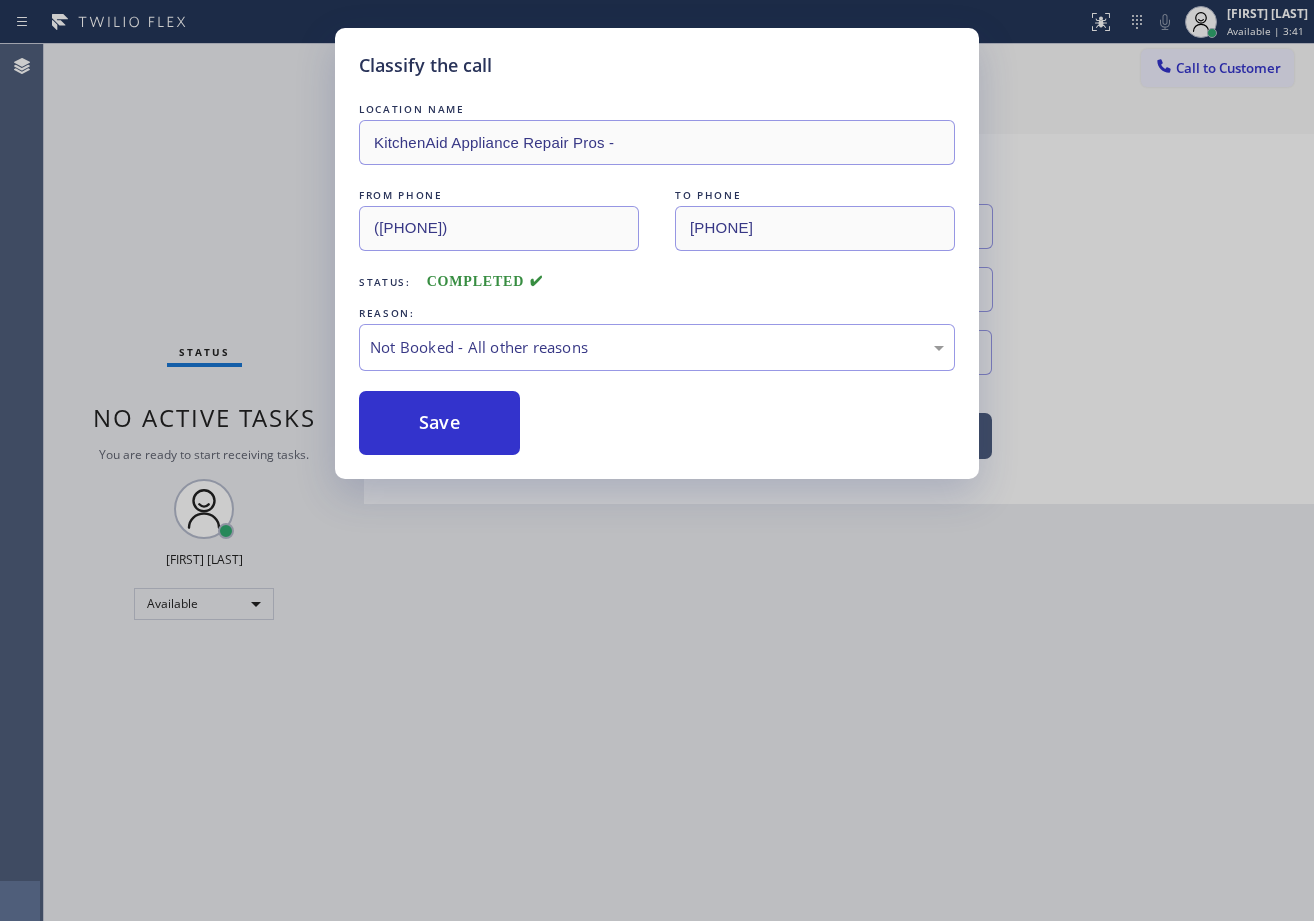 click on "Save" at bounding box center (439, 423) 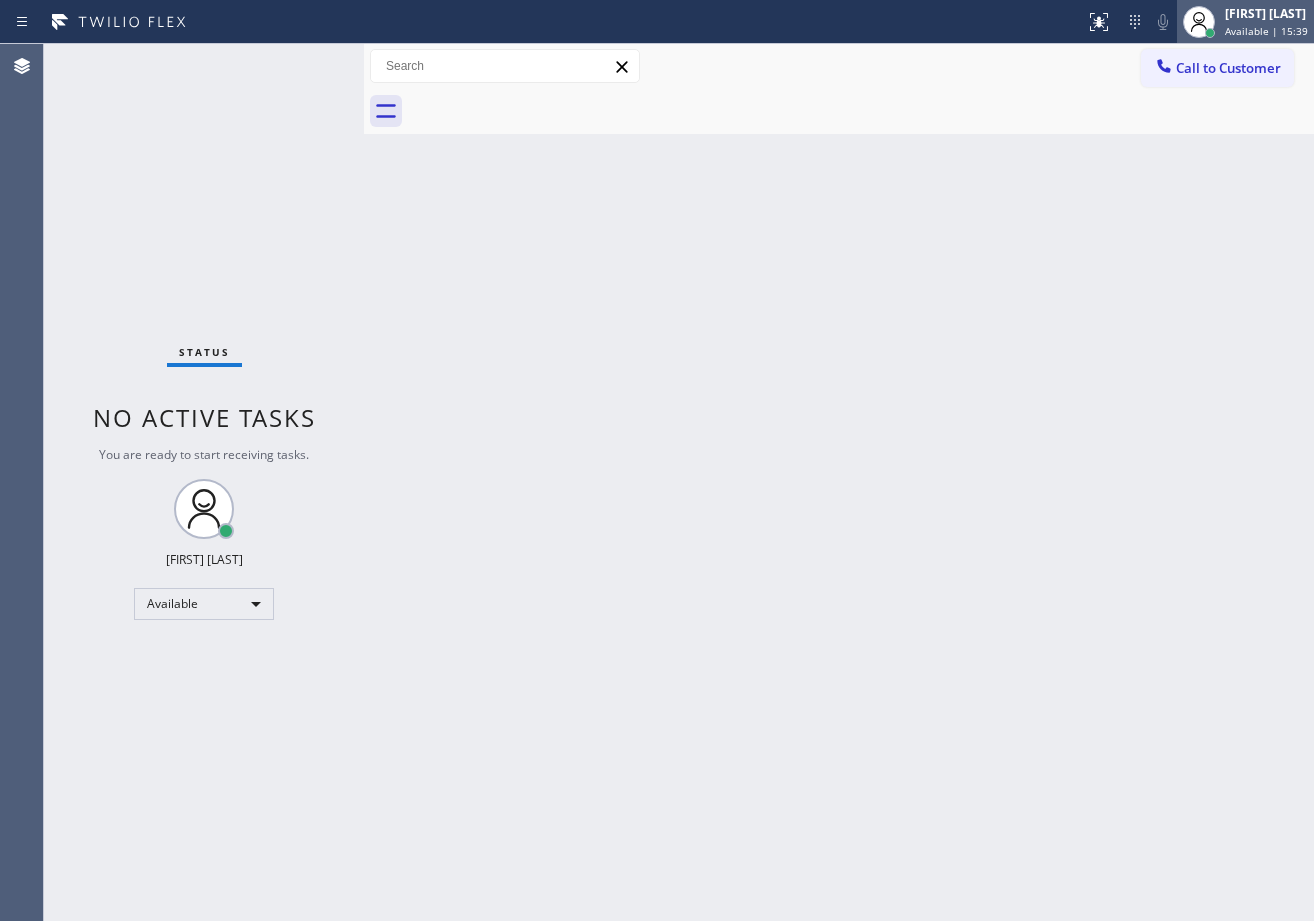 type 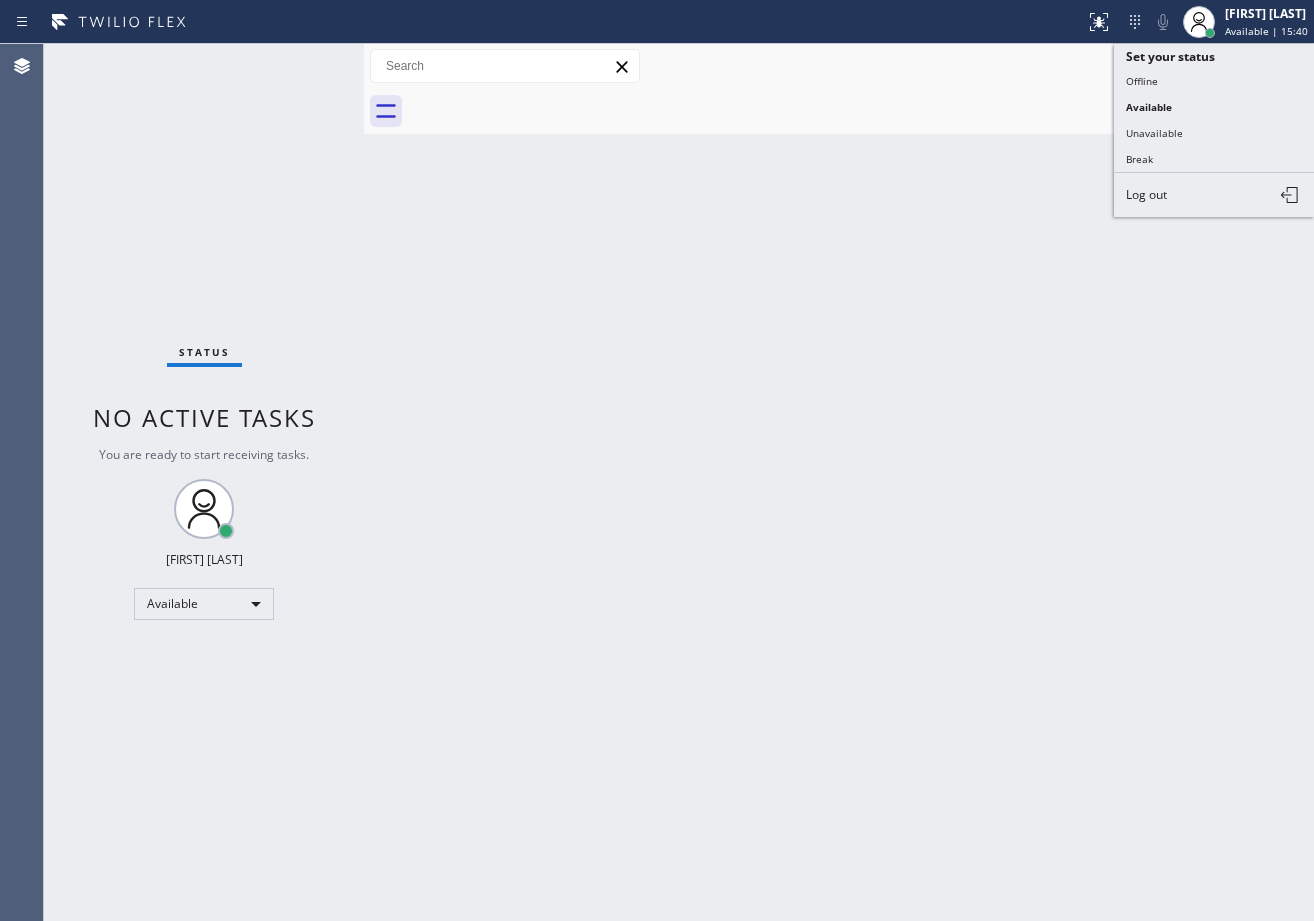 click on "[FIRST] [LAST] Available | 15:40" at bounding box center [1245, 22] 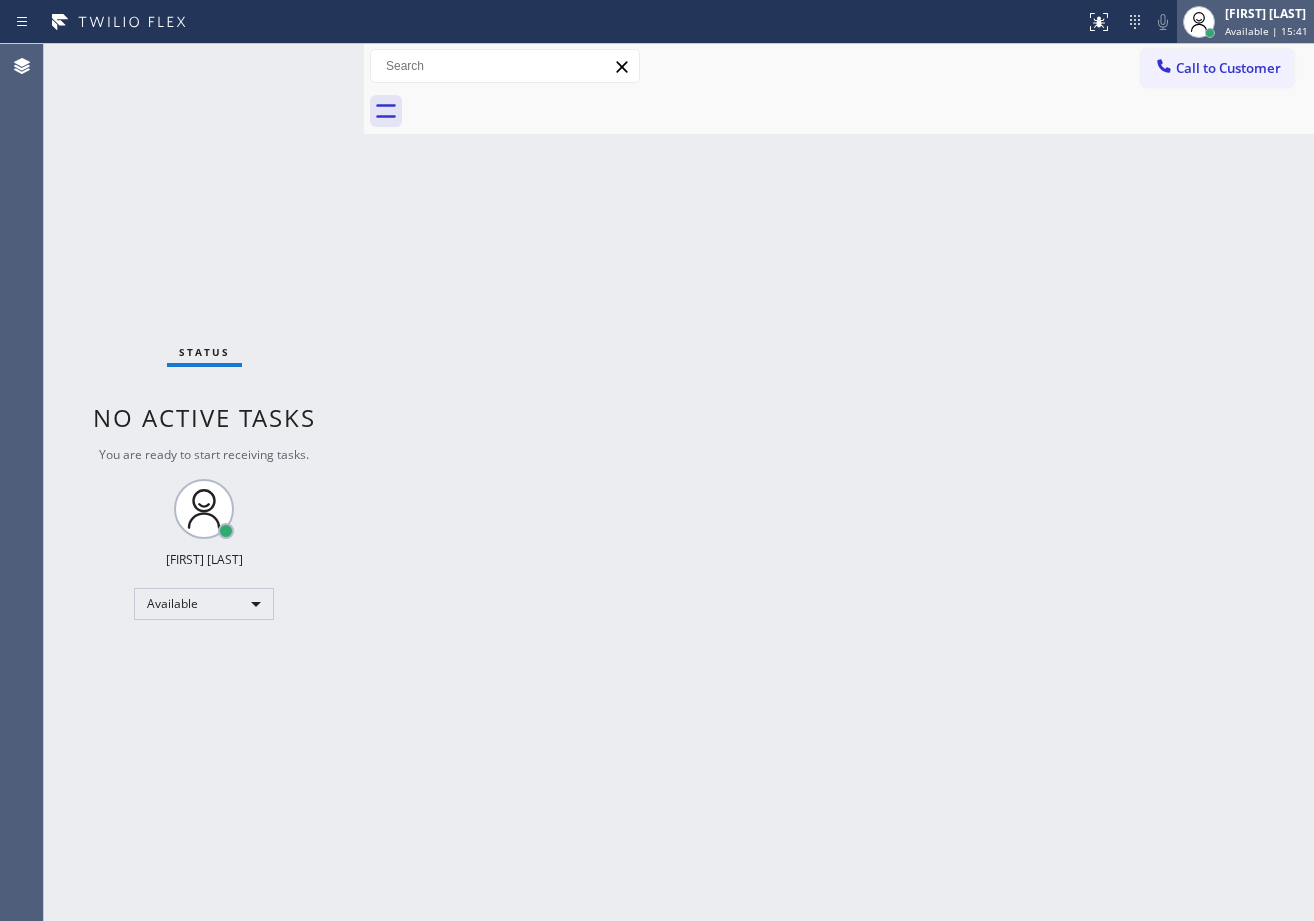 click on "Available | 15:41" at bounding box center [1266, 31] 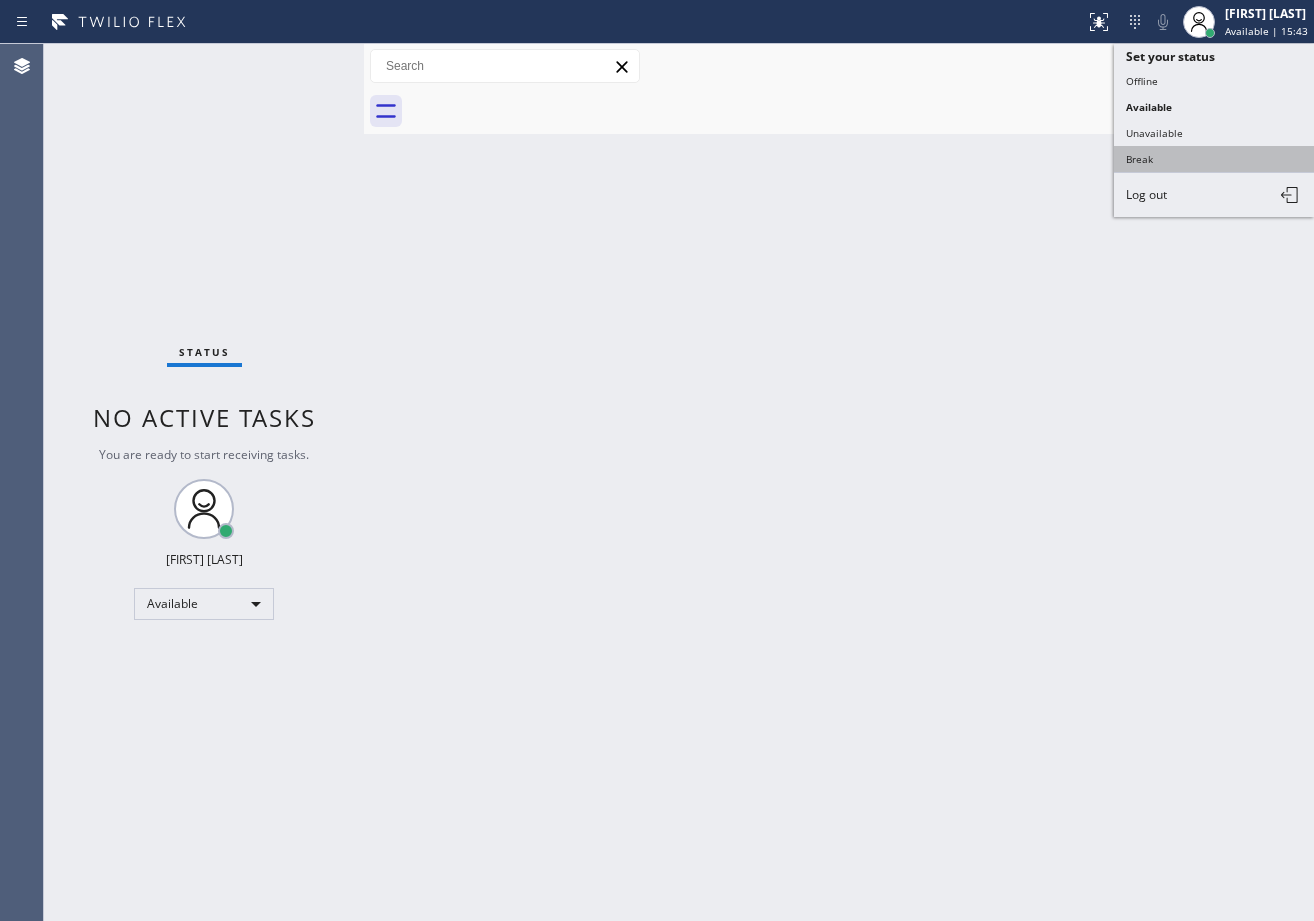 click on "Break" at bounding box center [1214, 159] 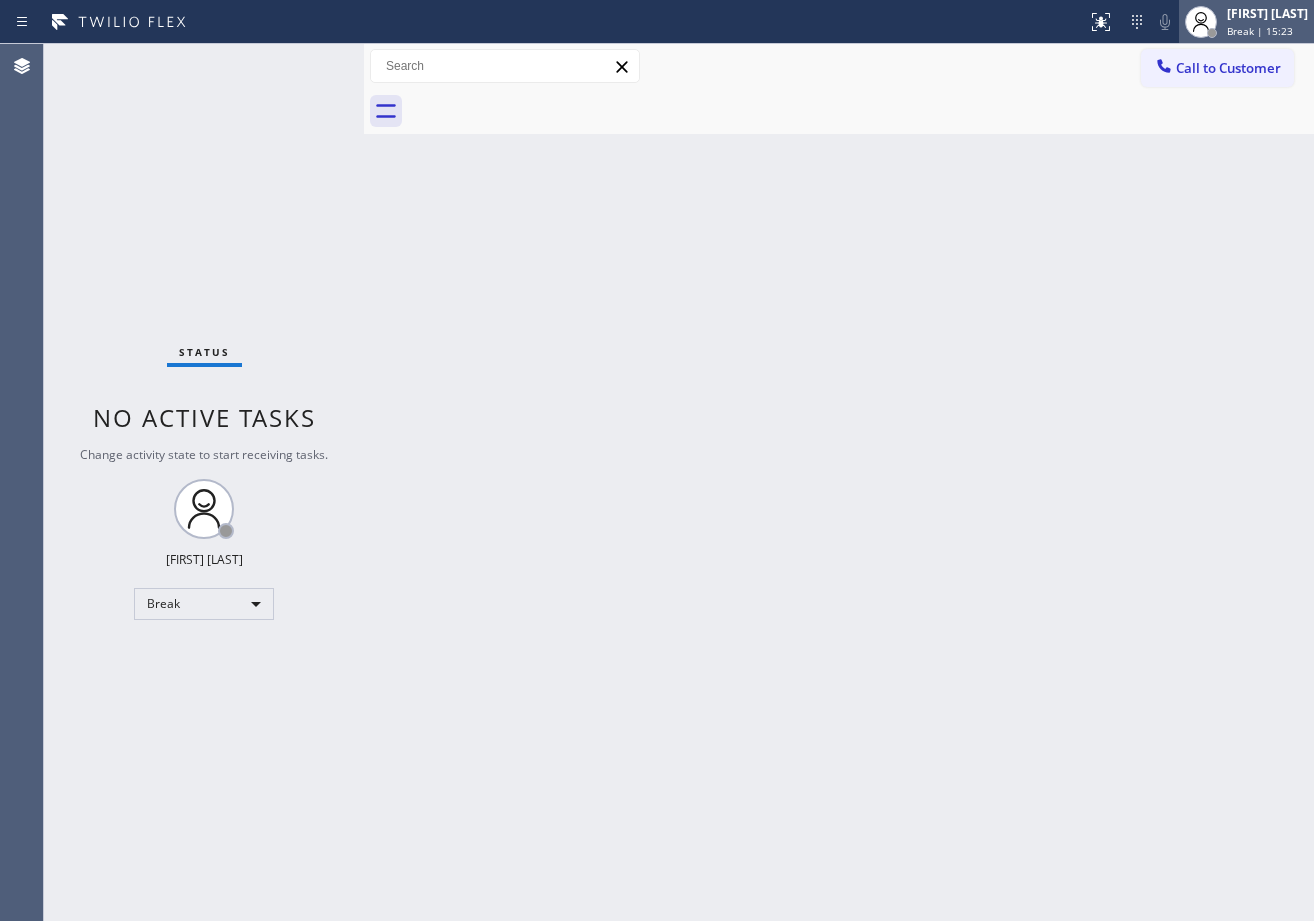 click on "[FIRST] [LAST] Break | 15:23" at bounding box center (1268, 21) 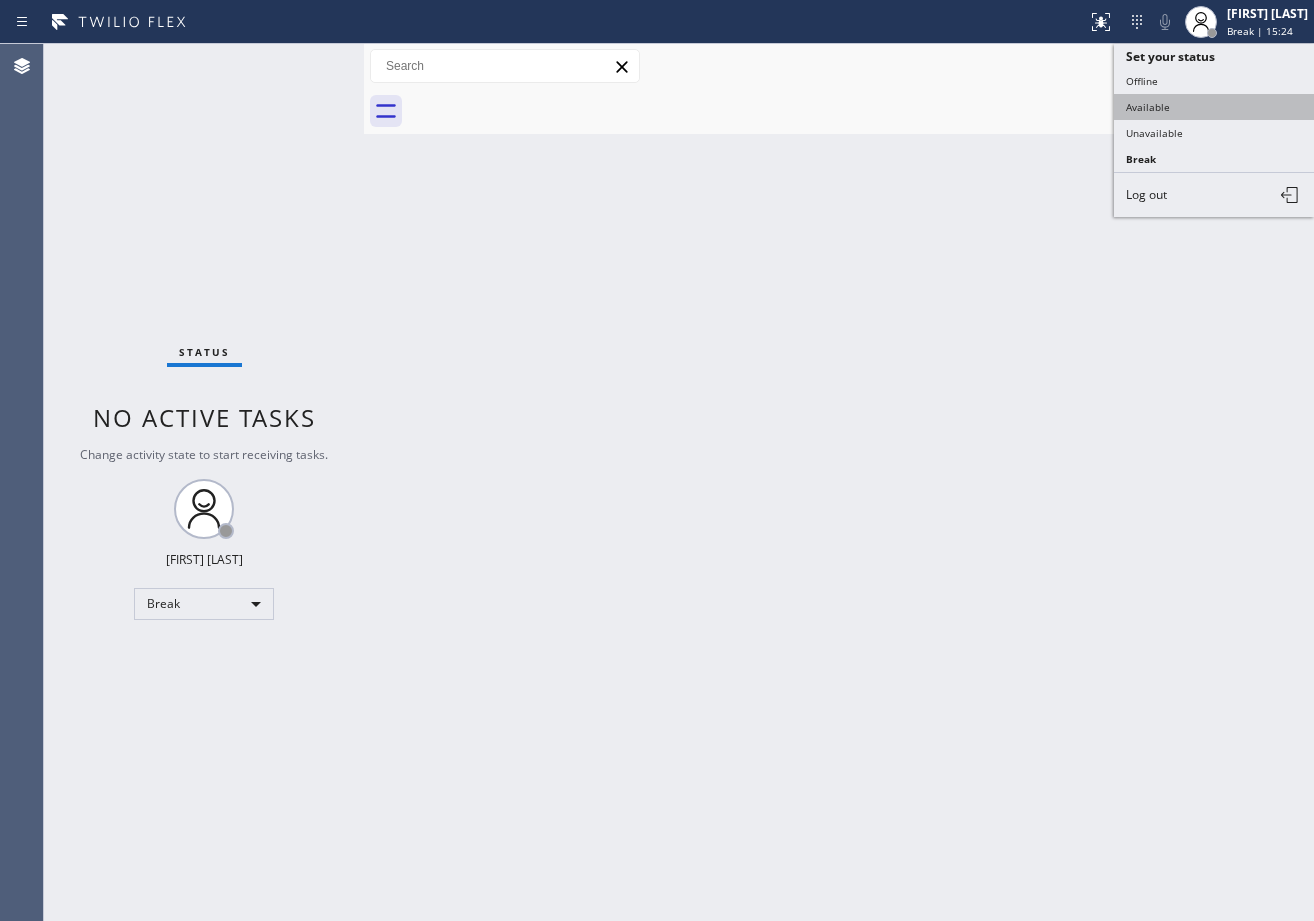click on "Available" at bounding box center (1214, 107) 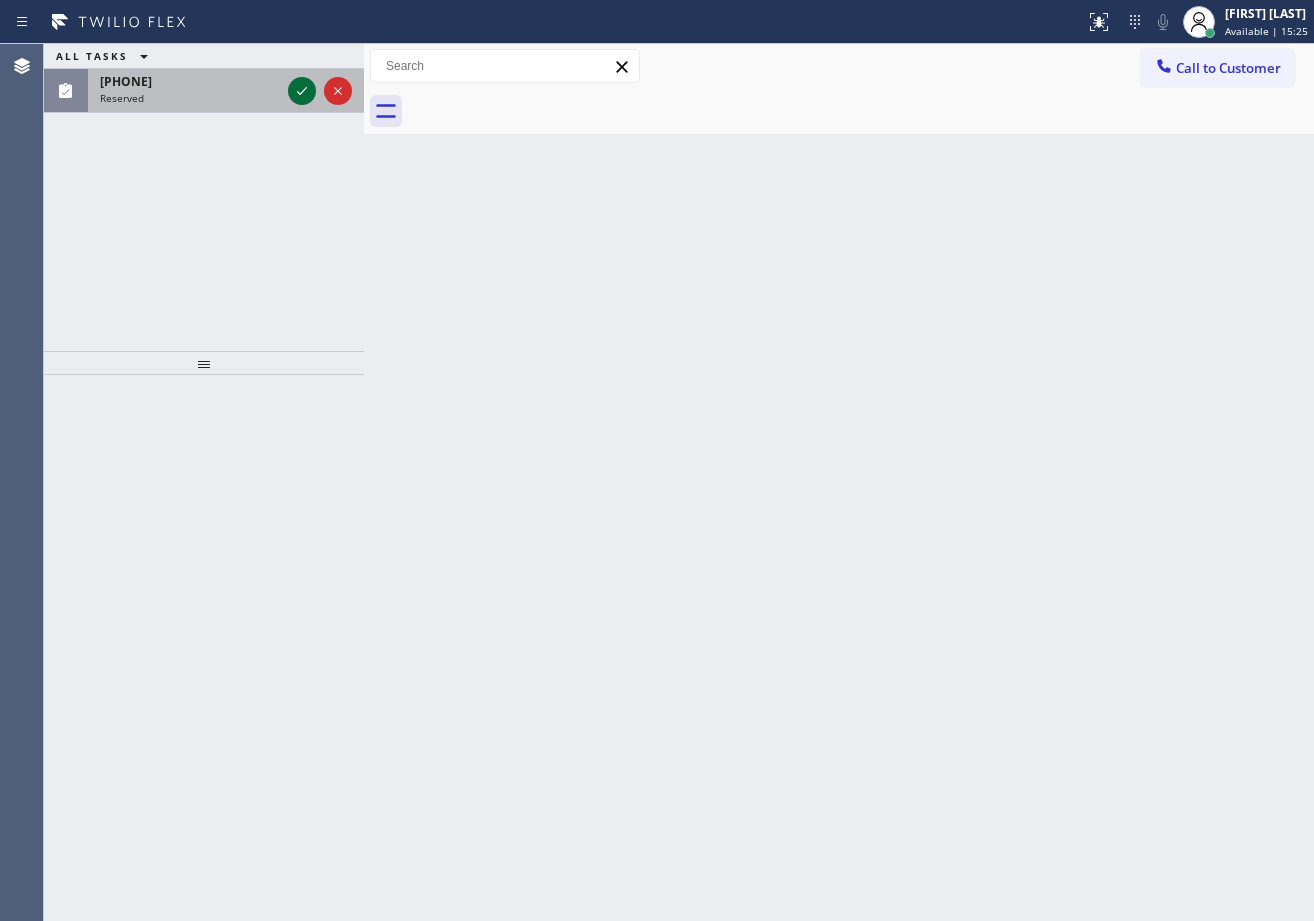 click 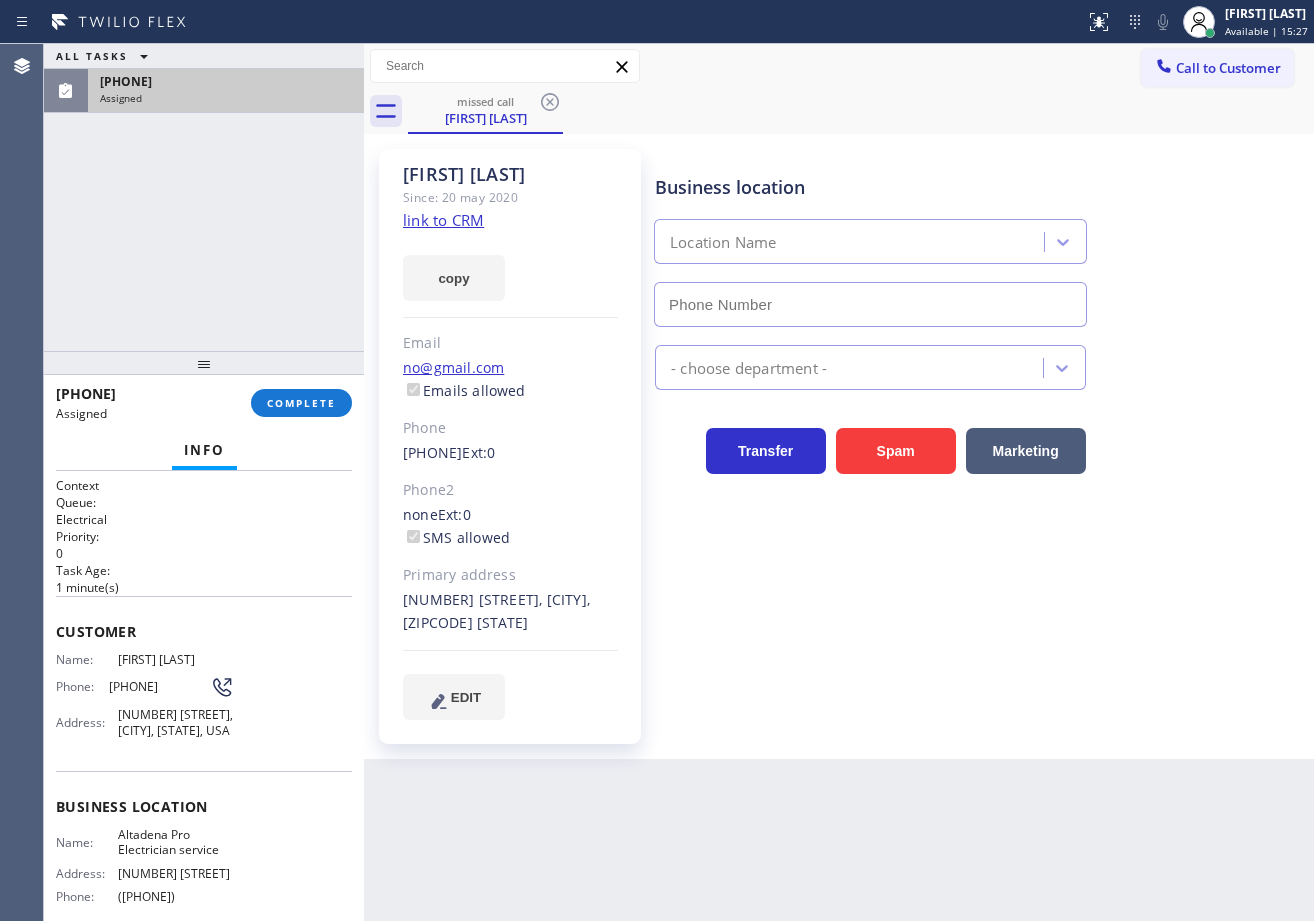 scroll, scrollTop: 190, scrollLeft: 0, axis: vertical 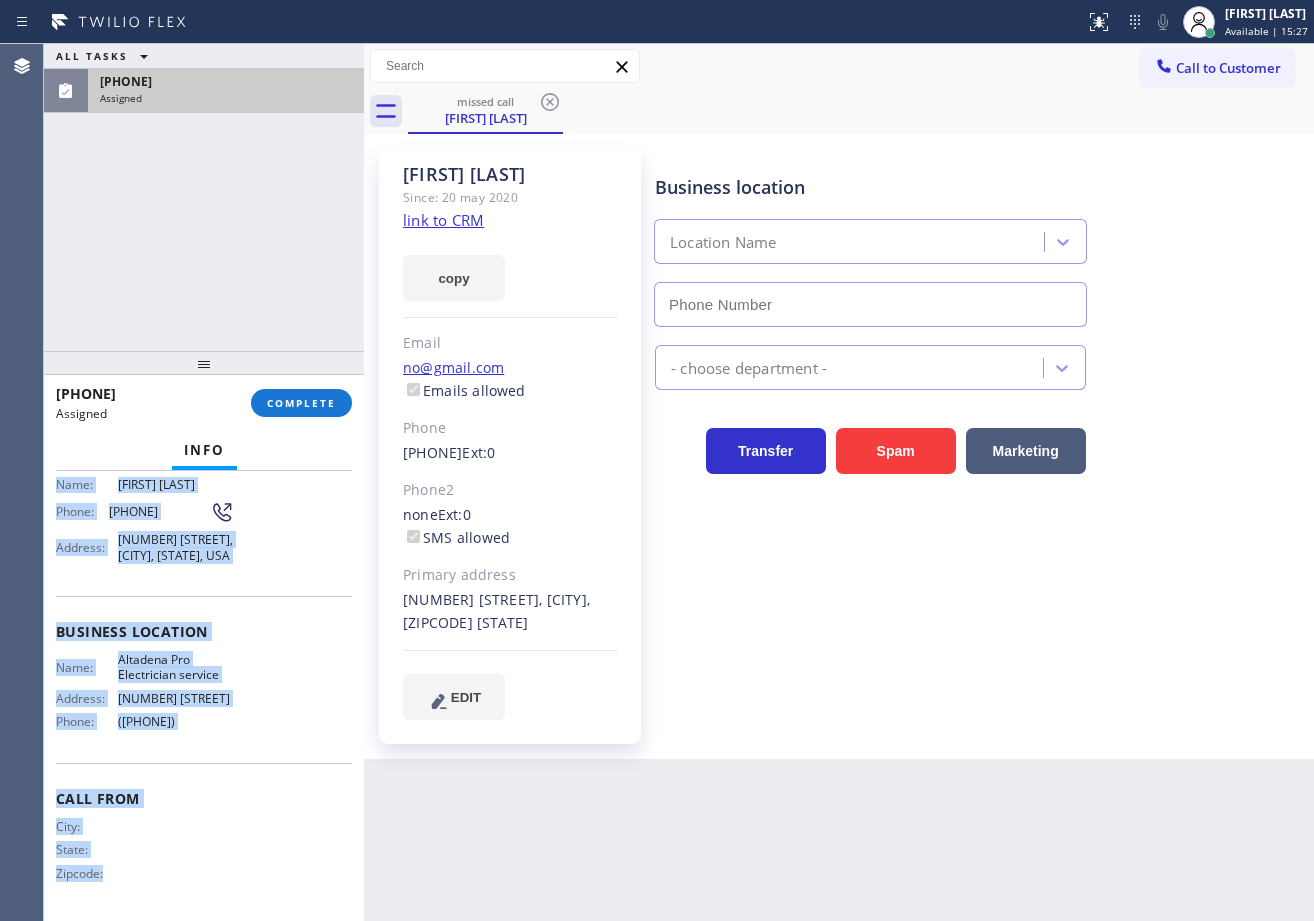 type on "([PHONE])" 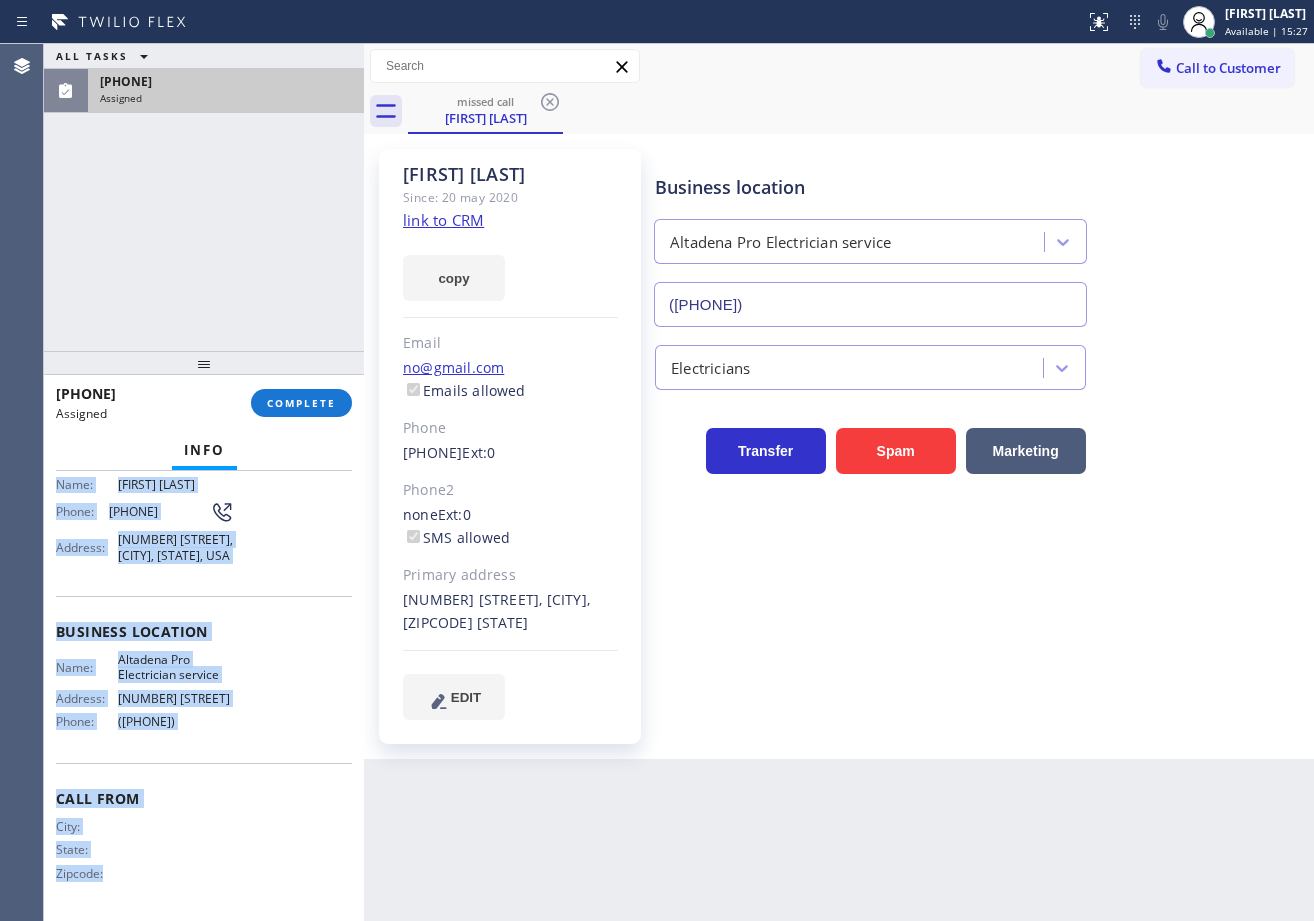 drag, startPoint x: 47, startPoint y: 621, endPoint x: 297, endPoint y: 714, distance: 266.7377 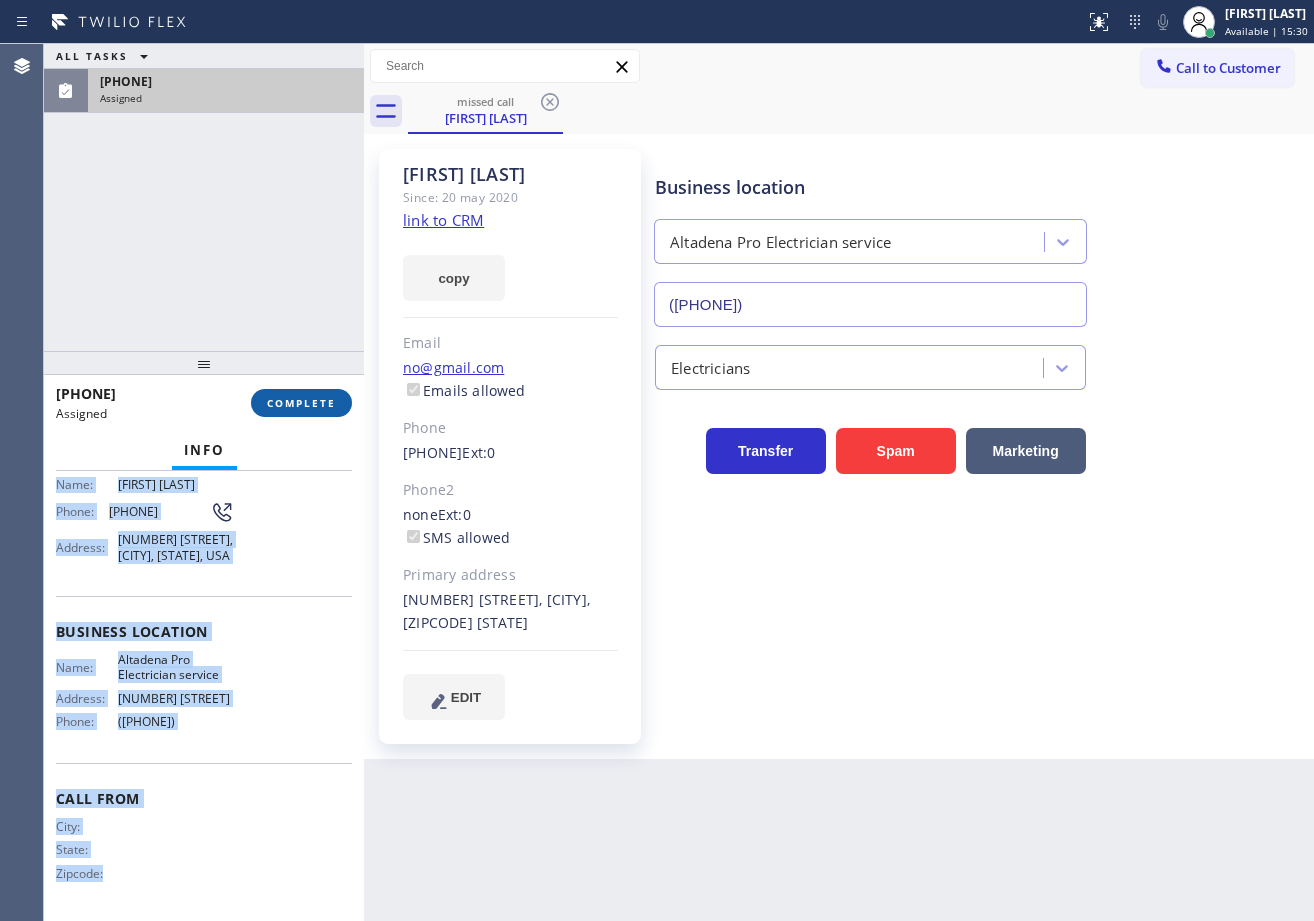 click on "COMPLETE" at bounding box center (301, 403) 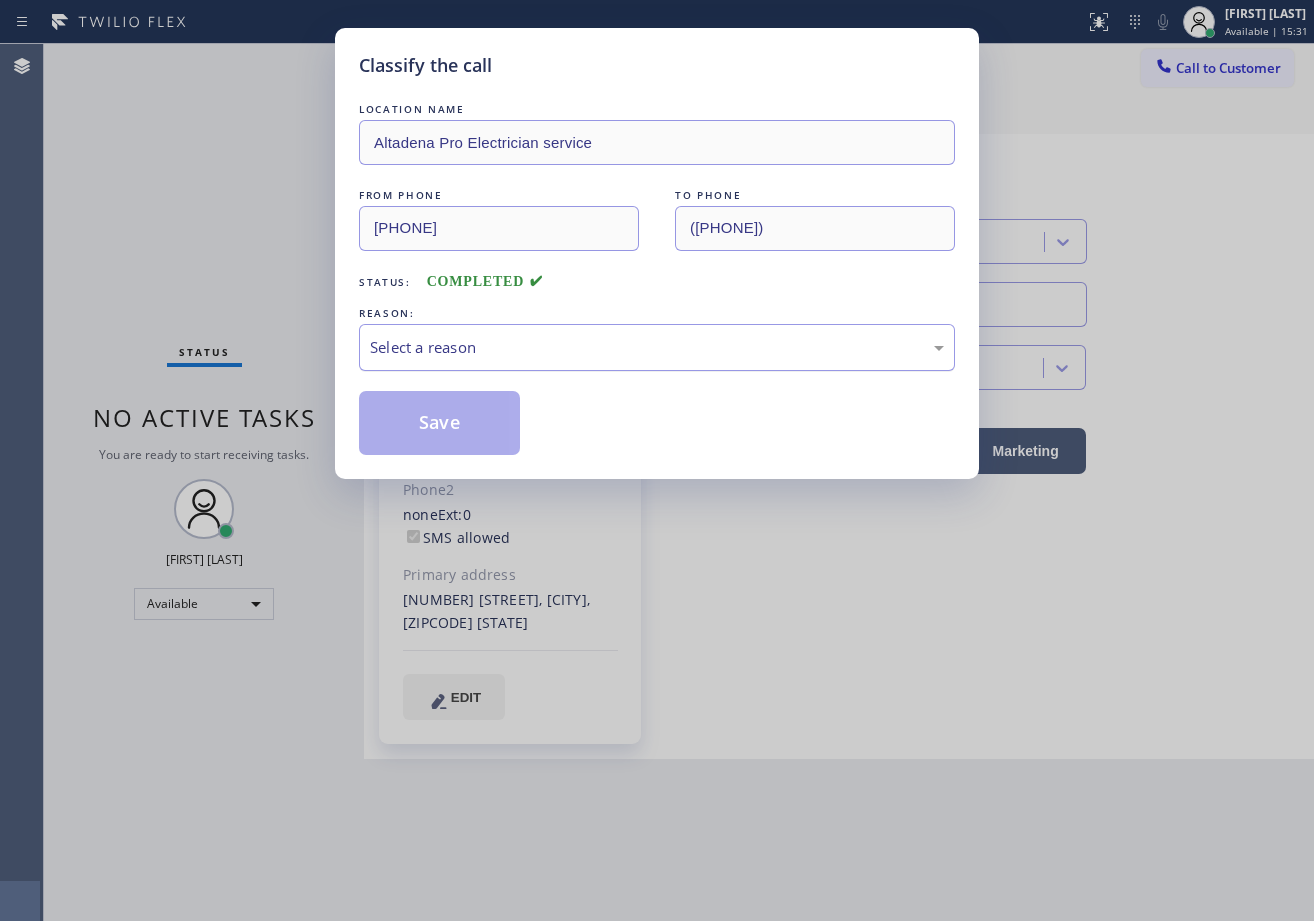 click on "Select a reason" at bounding box center (657, 347) 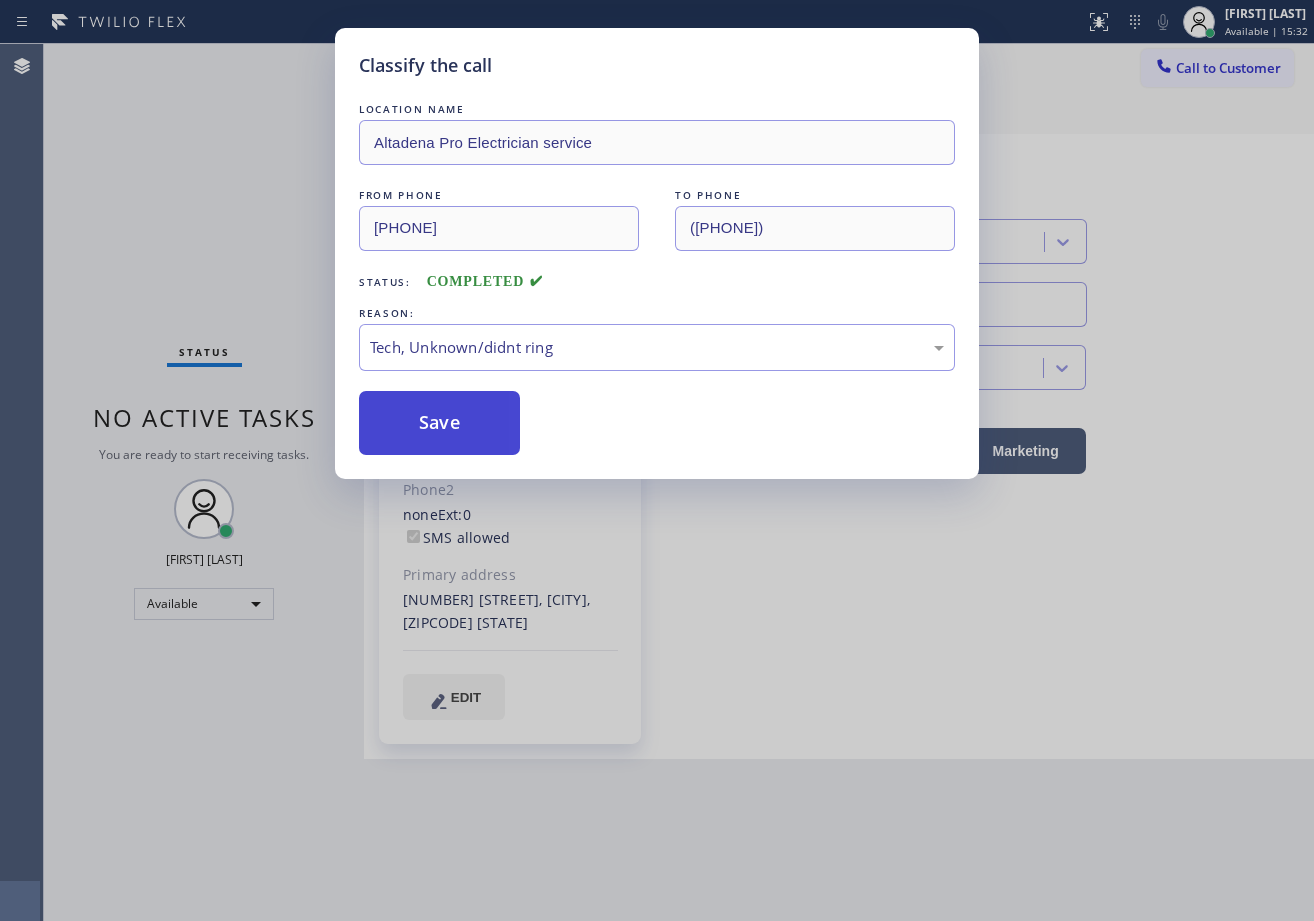 click on "Save" at bounding box center [439, 423] 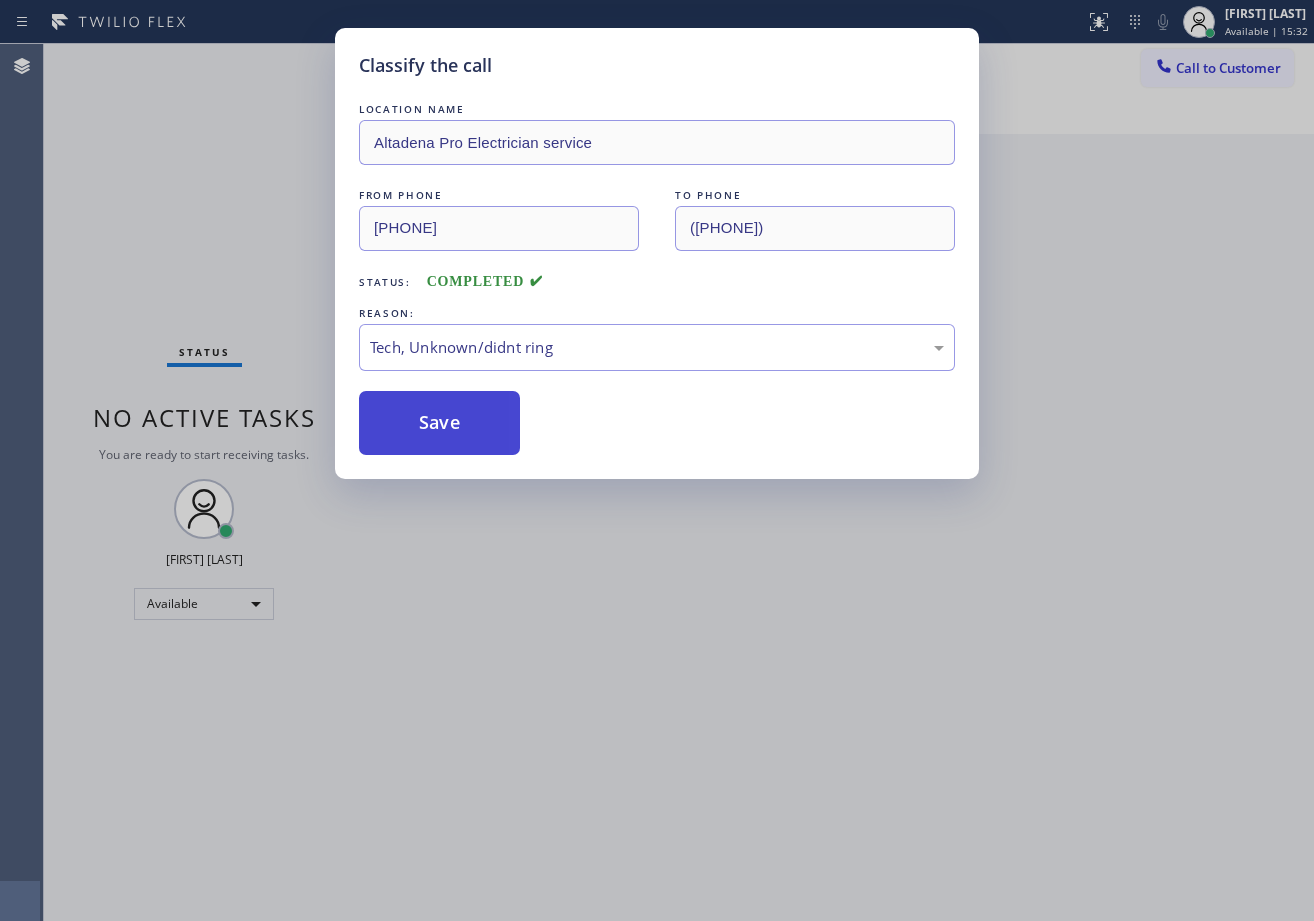 click on "Save" at bounding box center [439, 423] 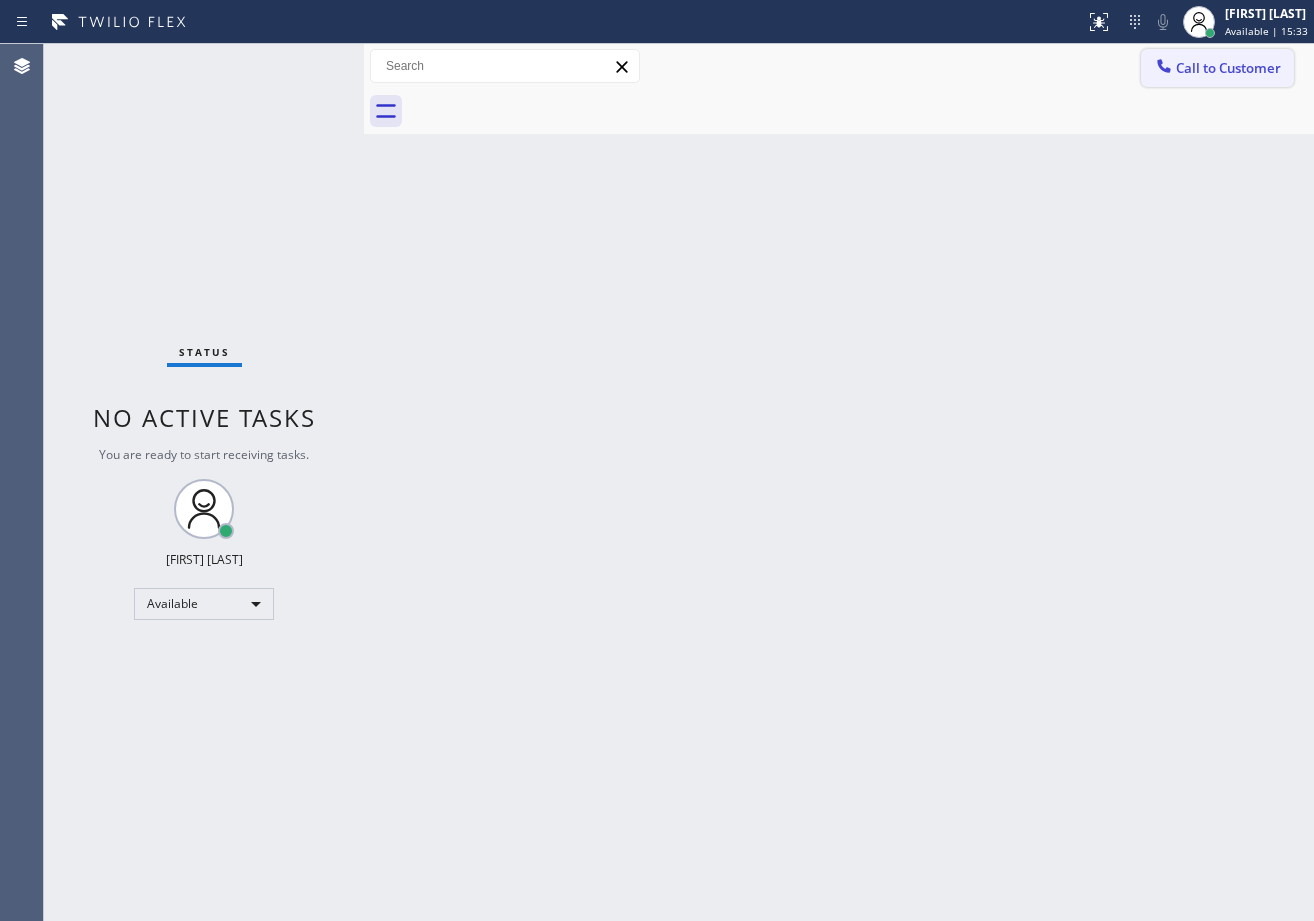 click on "Call to Customer" at bounding box center (1228, 68) 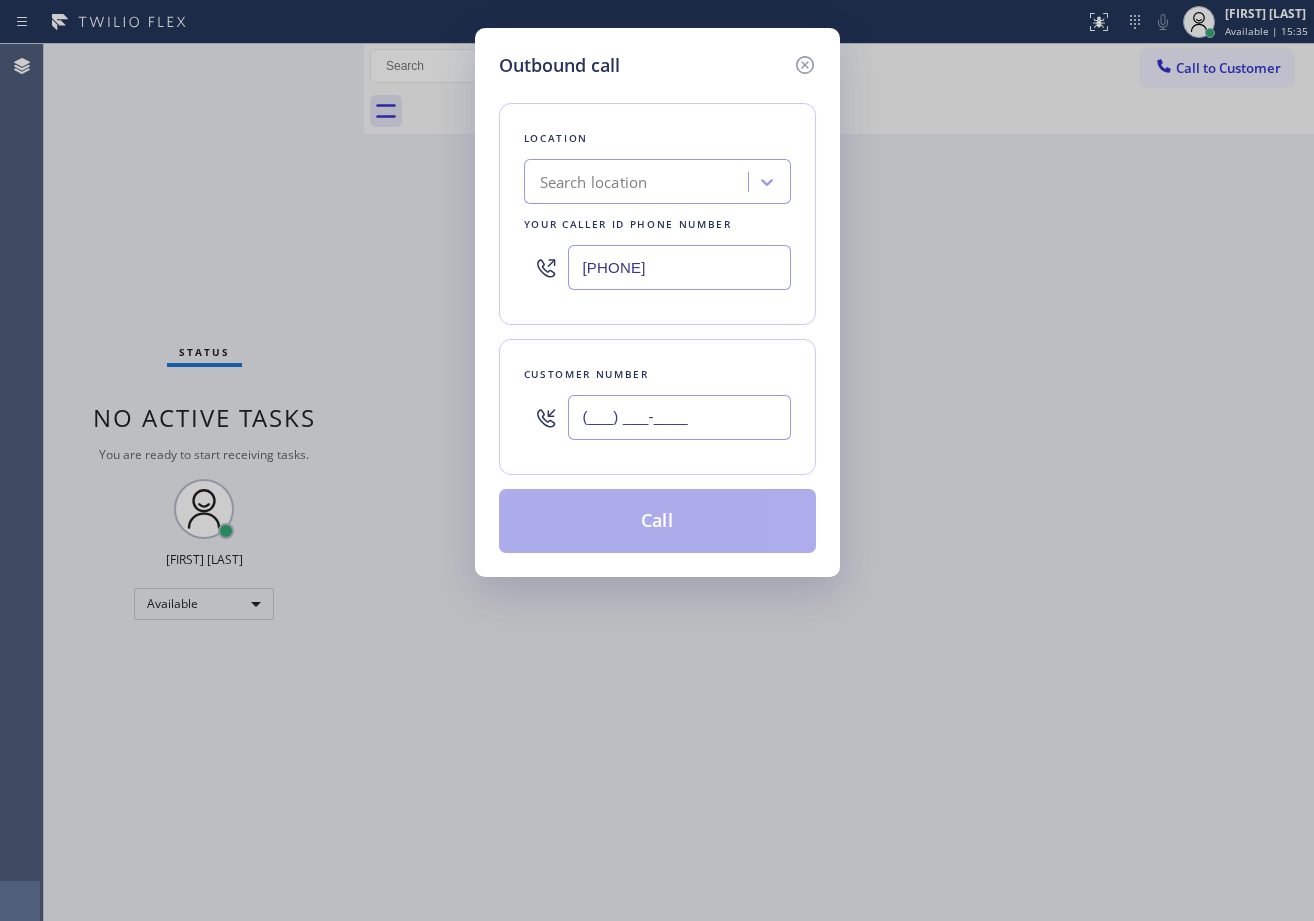 click on "(___) ___-____" at bounding box center (679, 417) 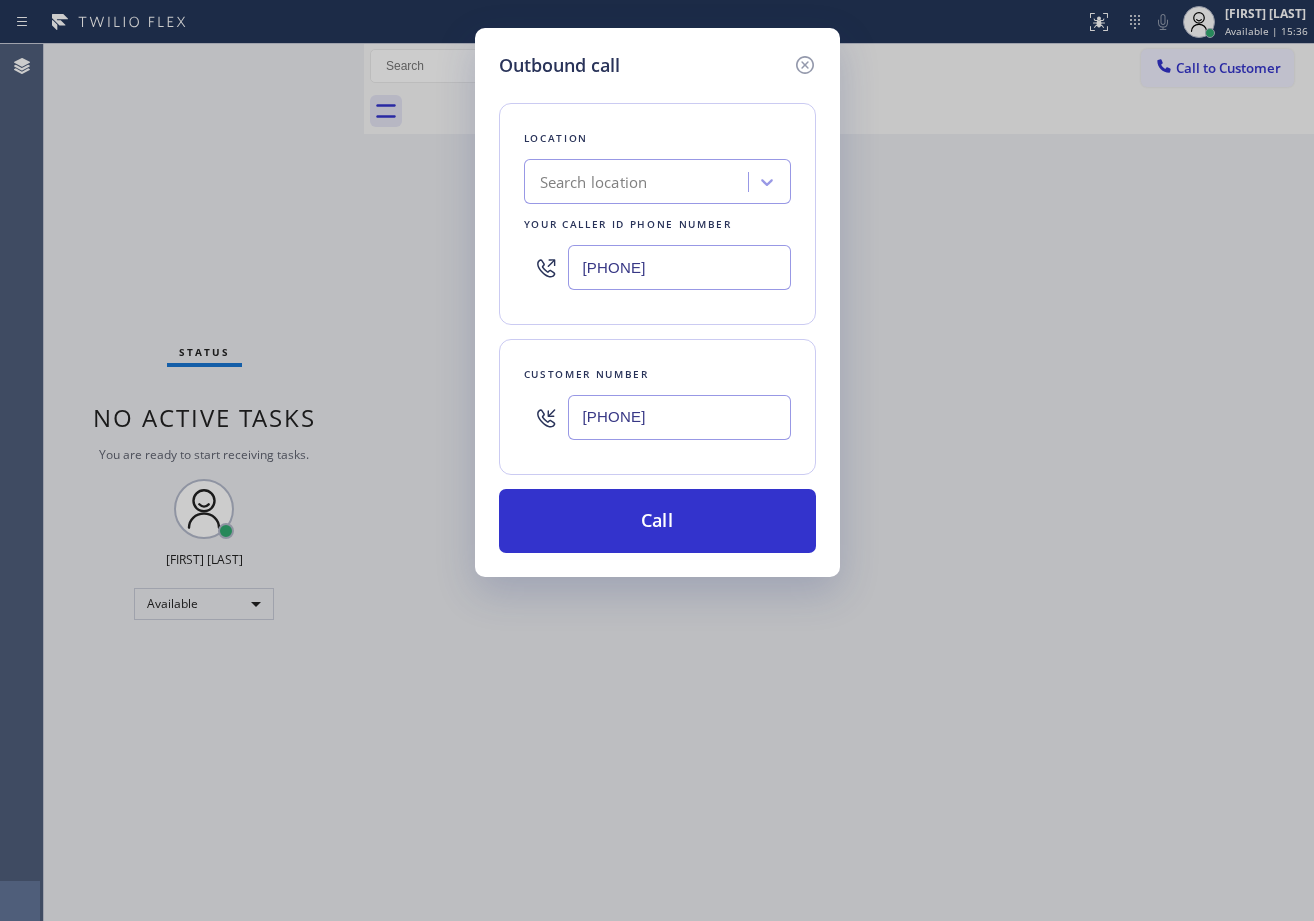 type on "[PHONE]" 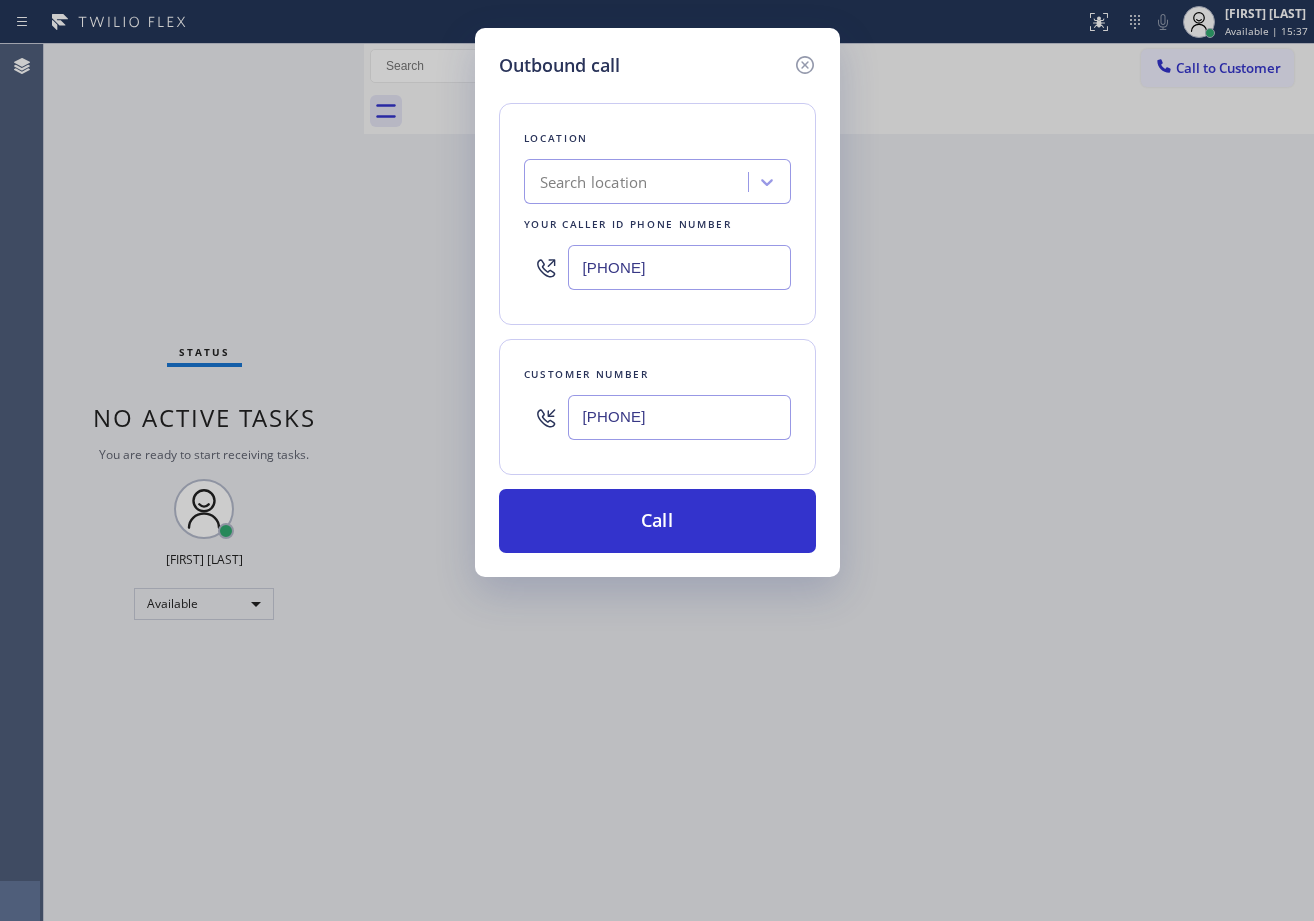 click on "Location Search location Your caller id phone number ([PHONE])" at bounding box center (657, 214) 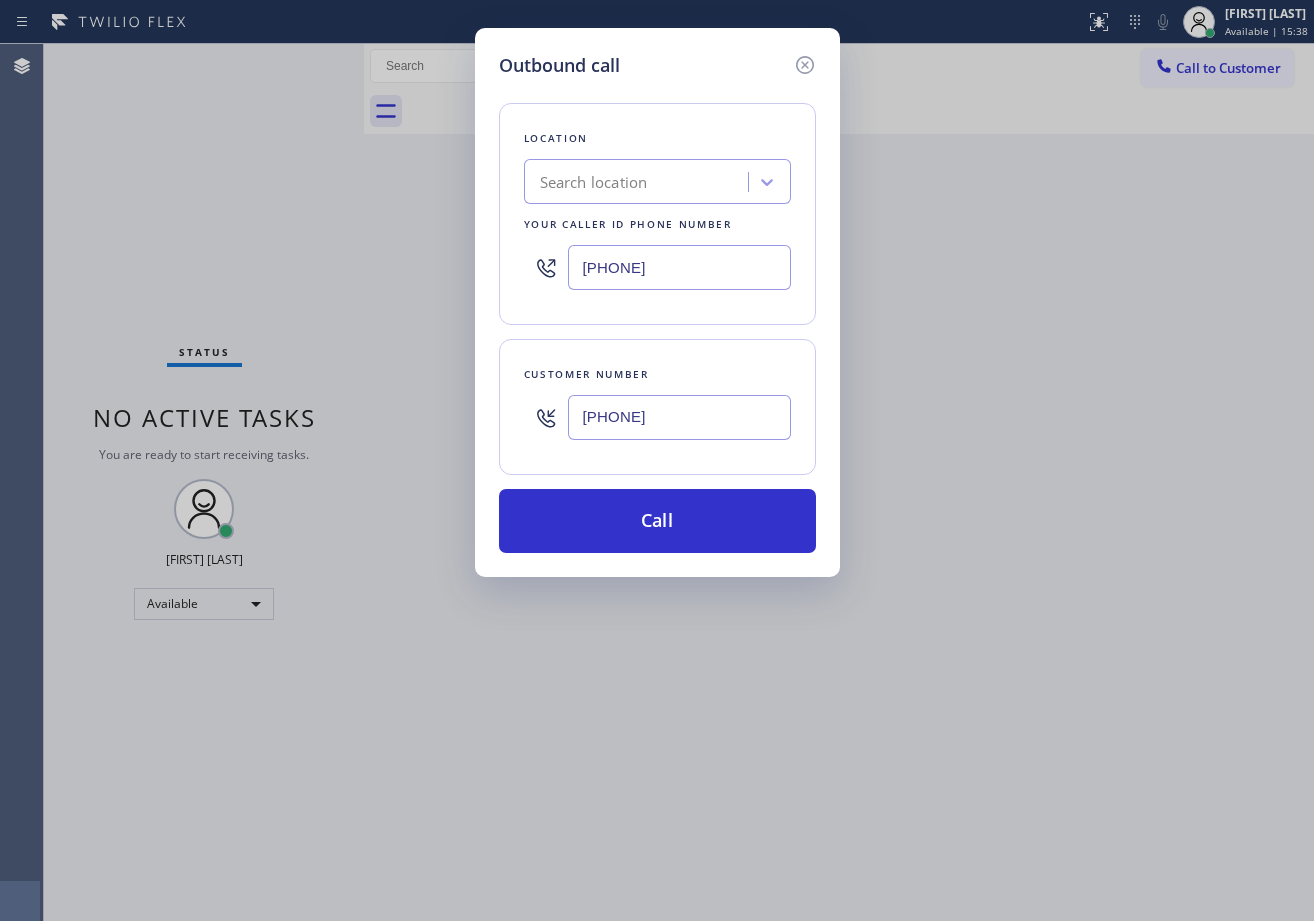 paste 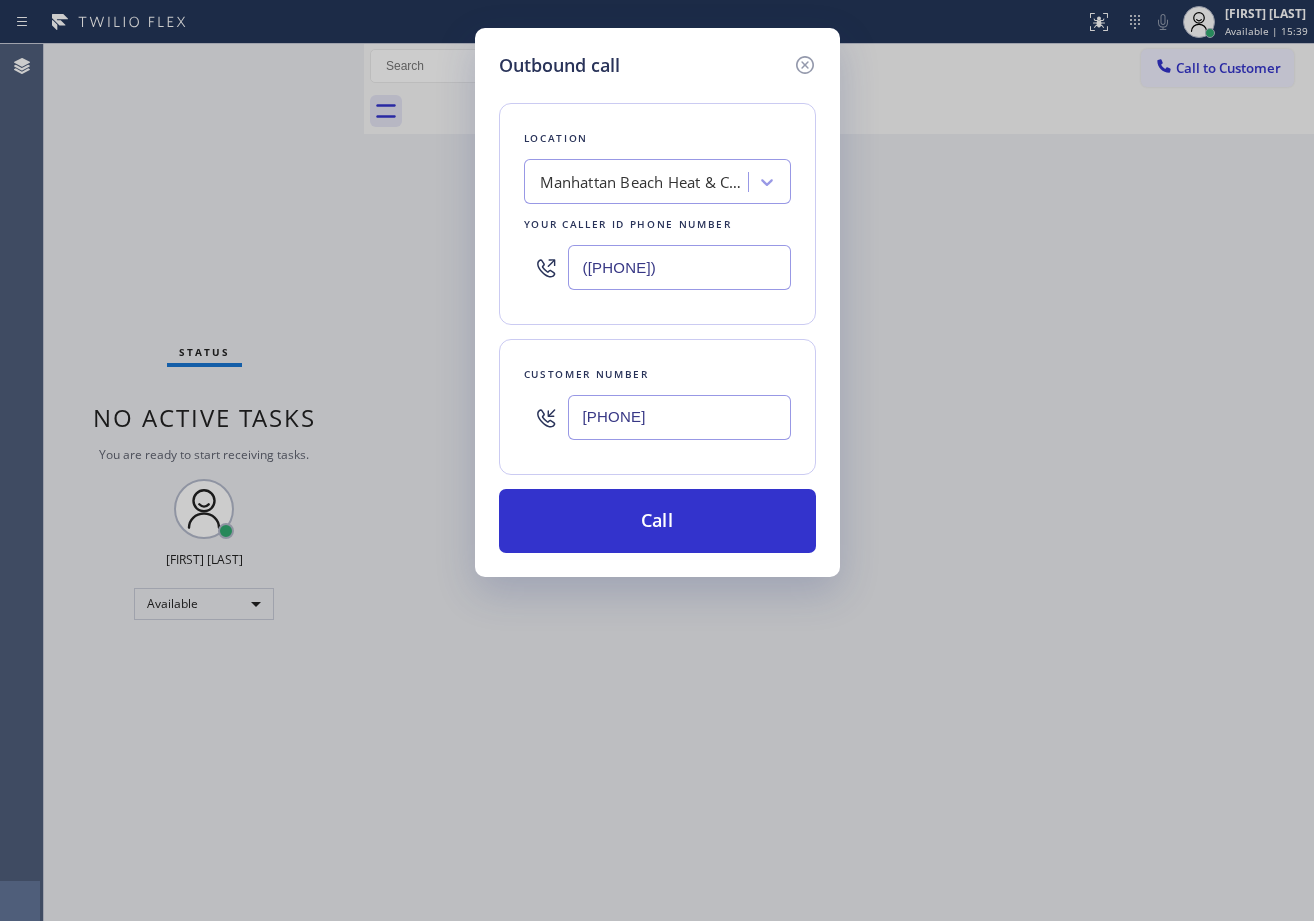 click on "([PHONE])" at bounding box center (679, 267) 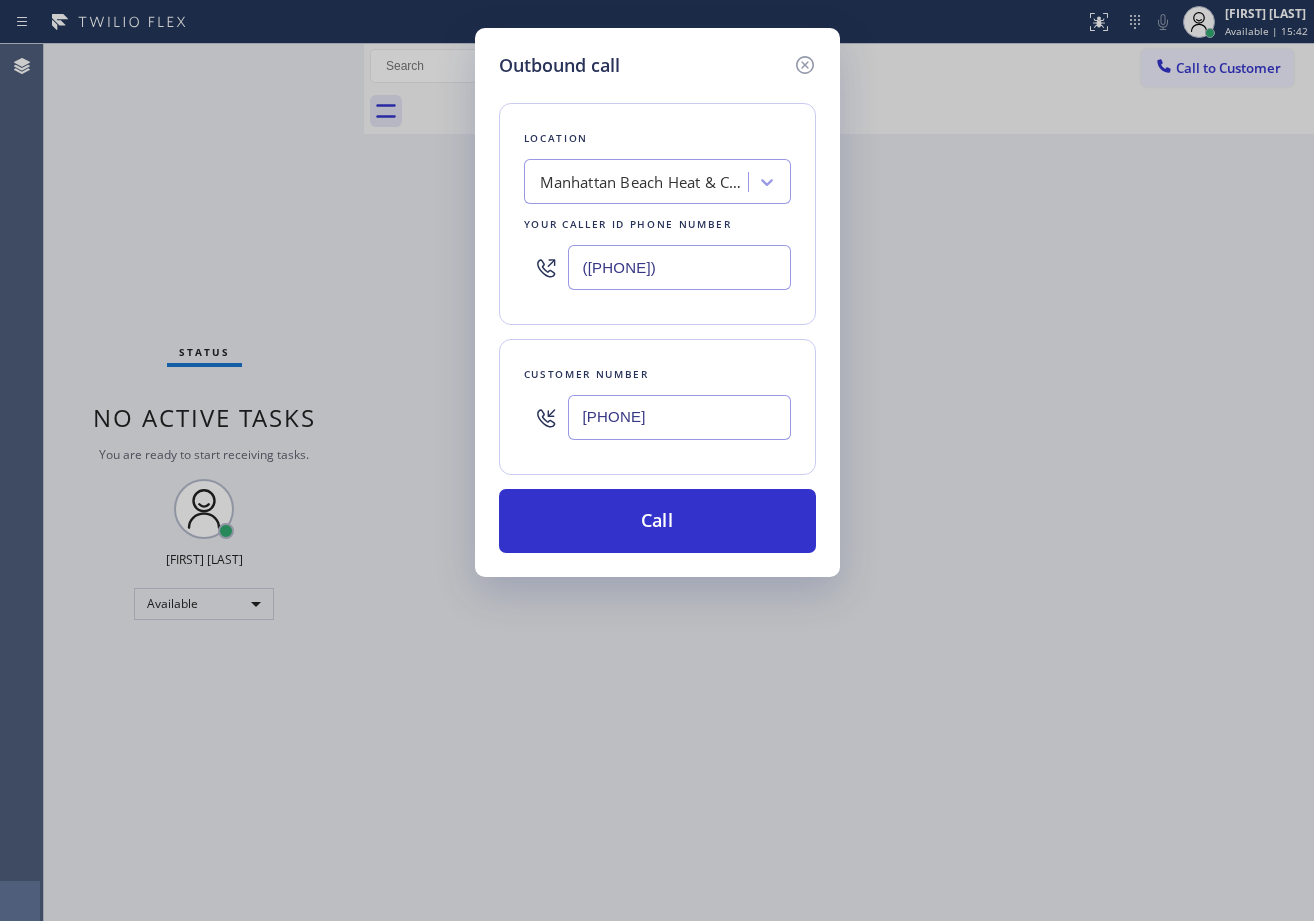 click on "([PHONE])" at bounding box center (679, 267) 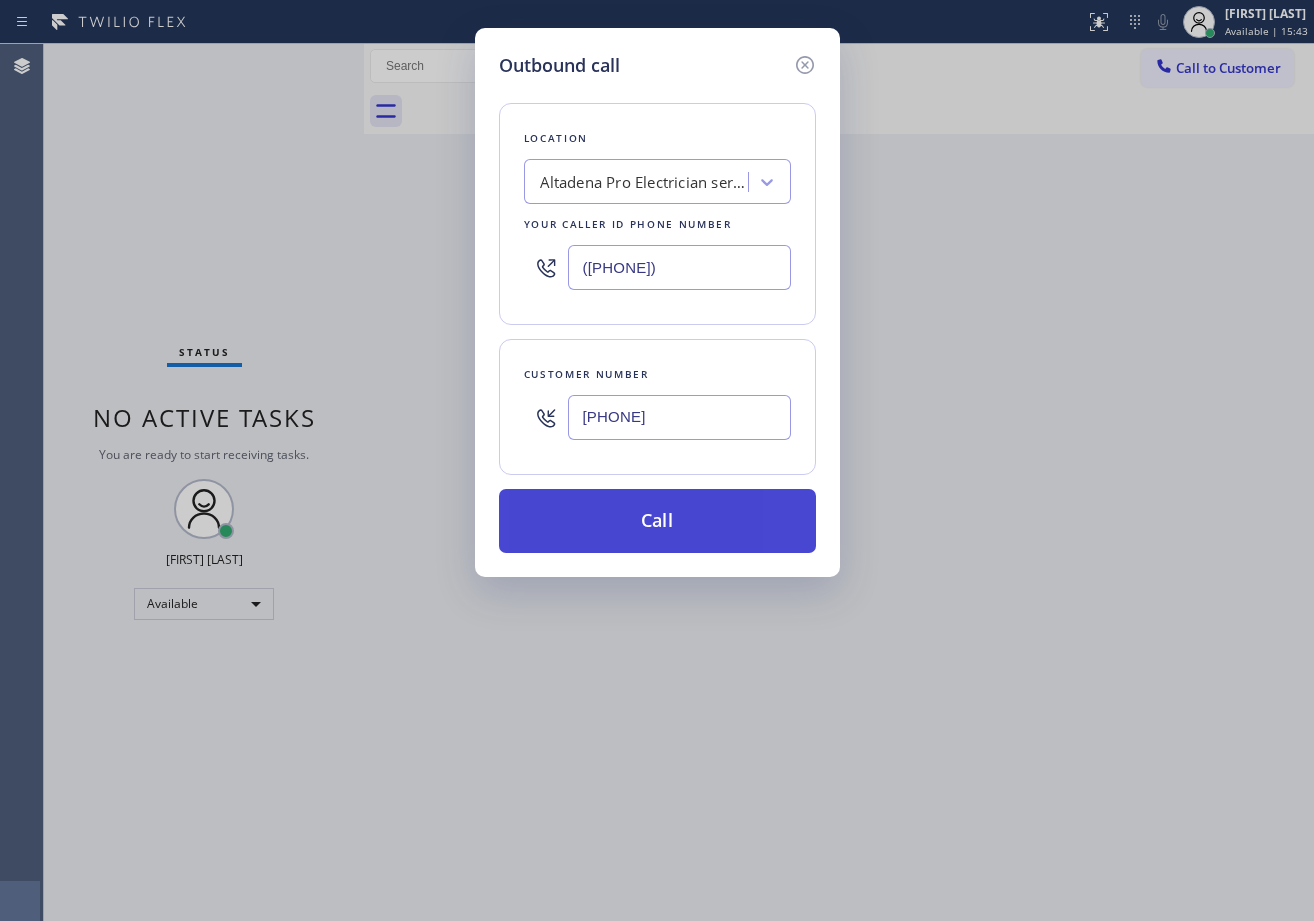 type on "([PHONE])" 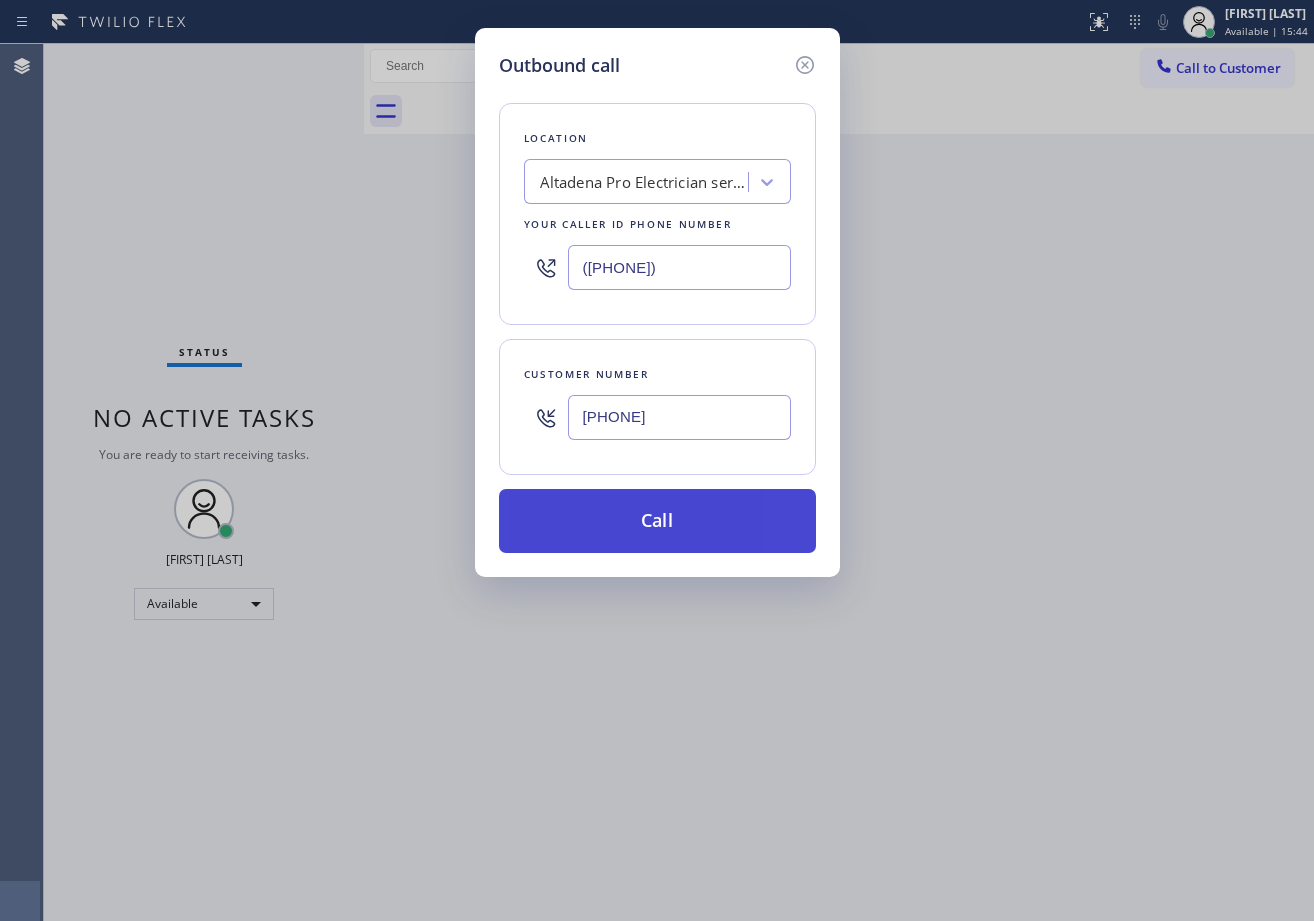 click on "Call" at bounding box center [657, 521] 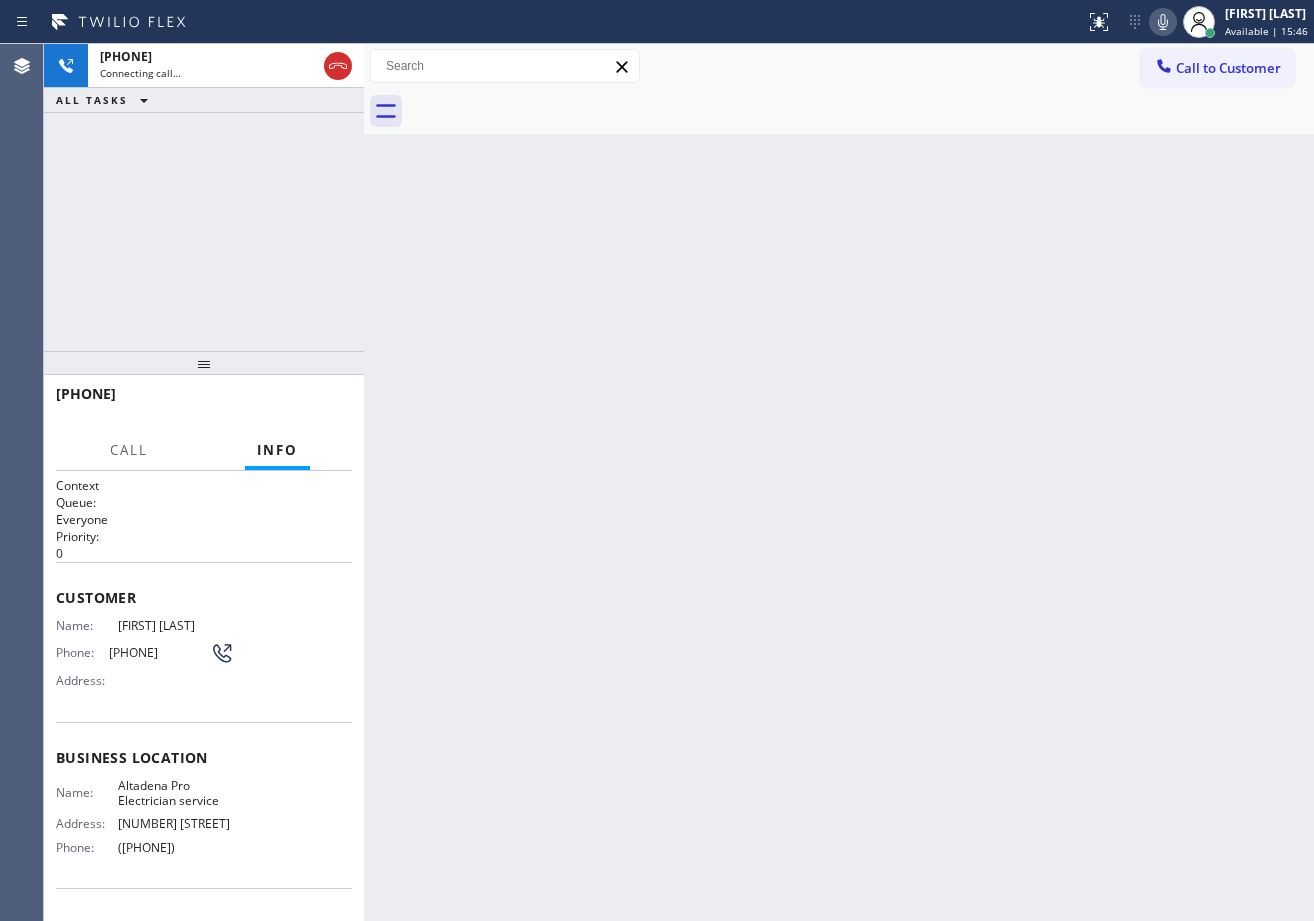 click 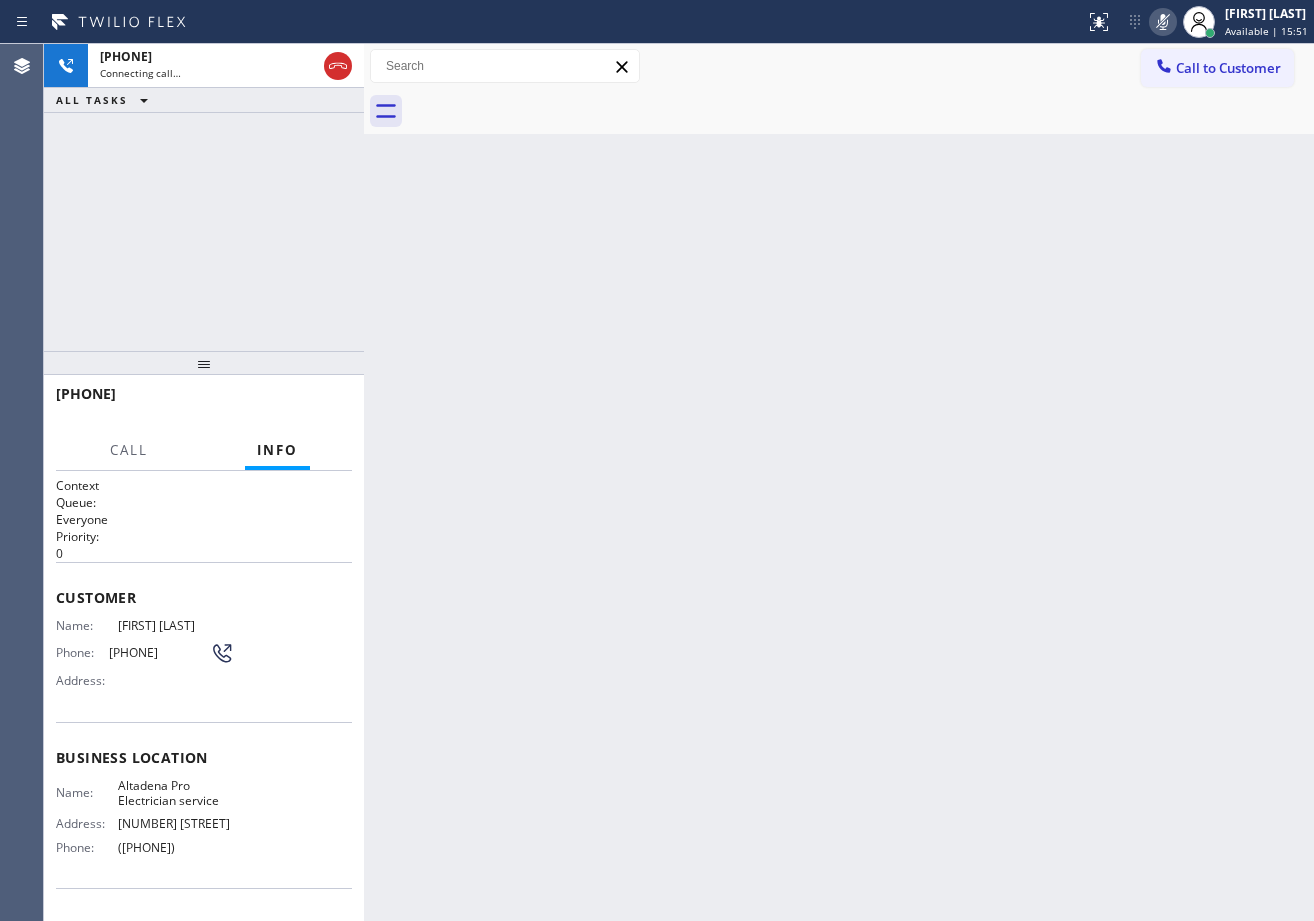 click 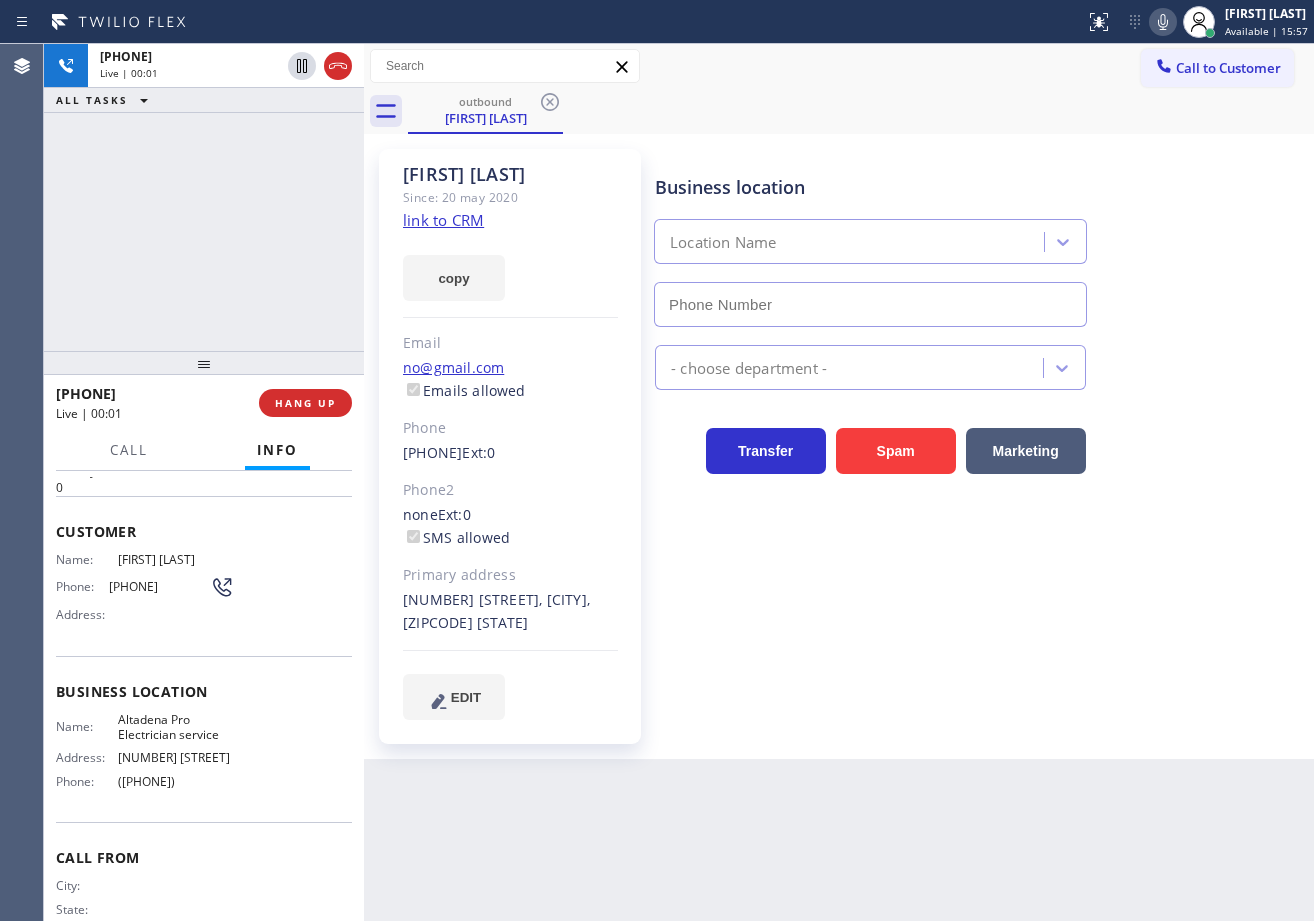 scroll, scrollTop: 84, scrollLeft: 0, axis: vertical 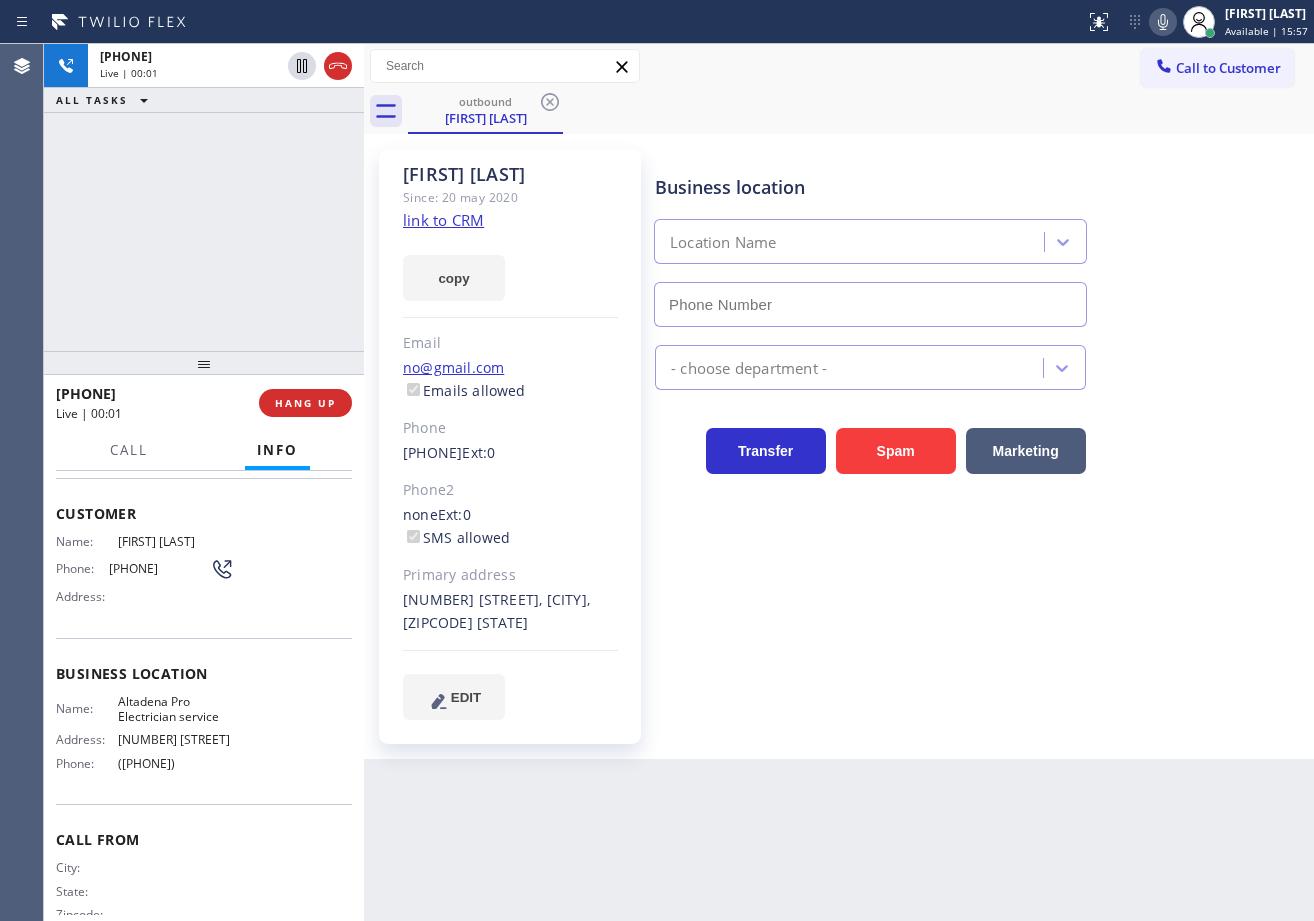 type on "([PHONE])" 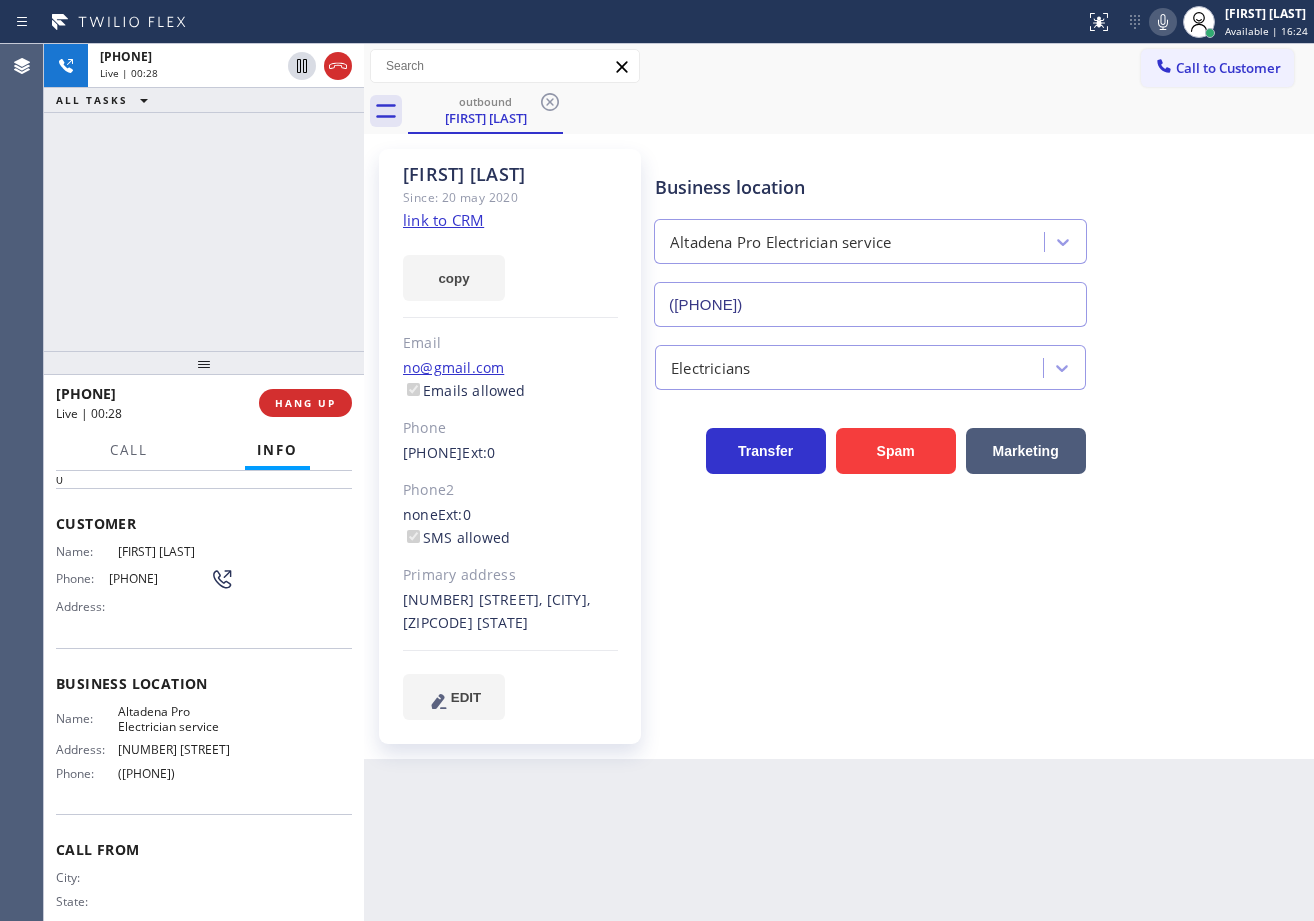 scroll, scrollTop: 125, scrollLeft: 0, axis: vertical 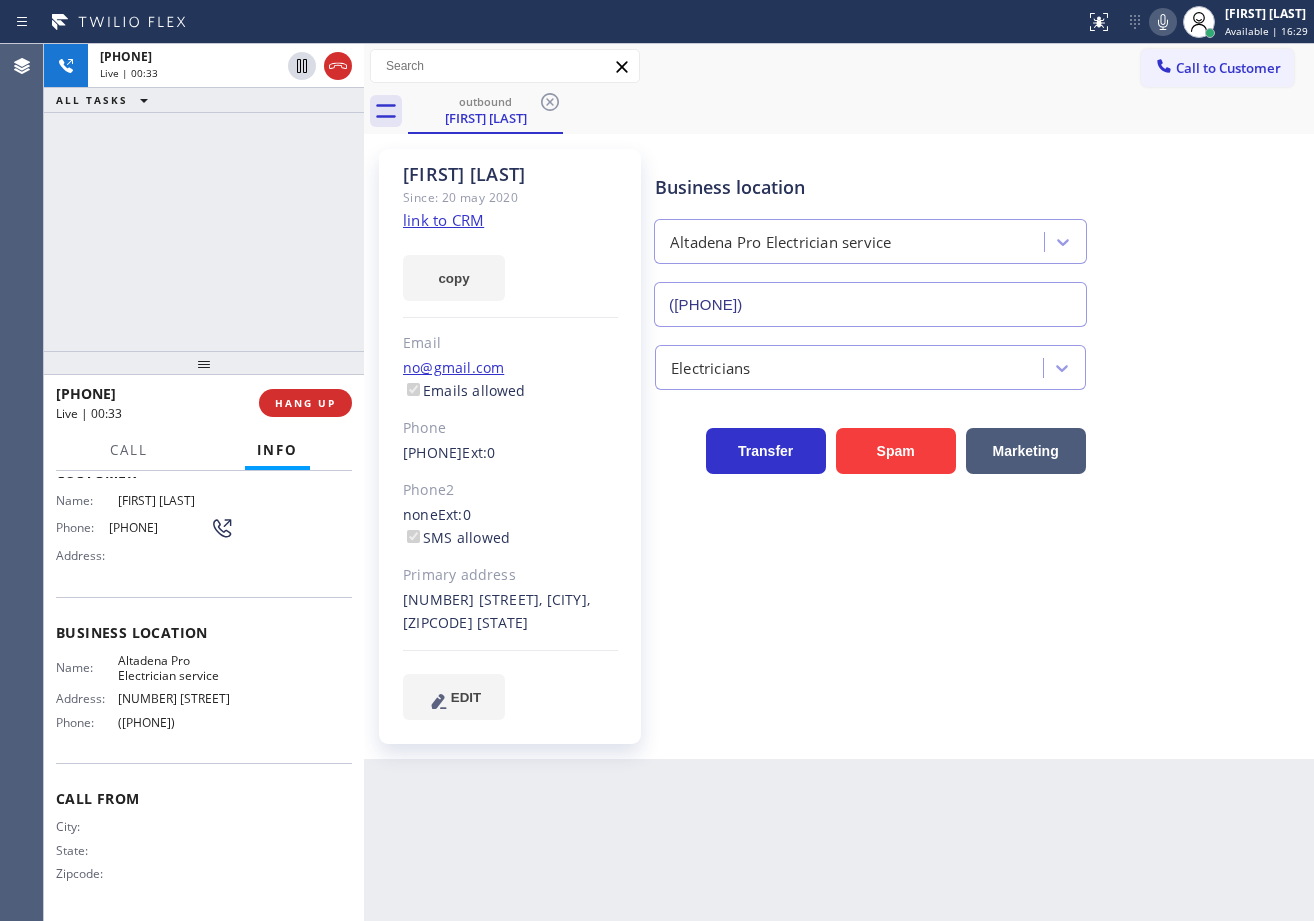drag, startPoint x: 273, startPoint y: 252, endPoint x: 388, endPoint y: 388, distance: 178.1039 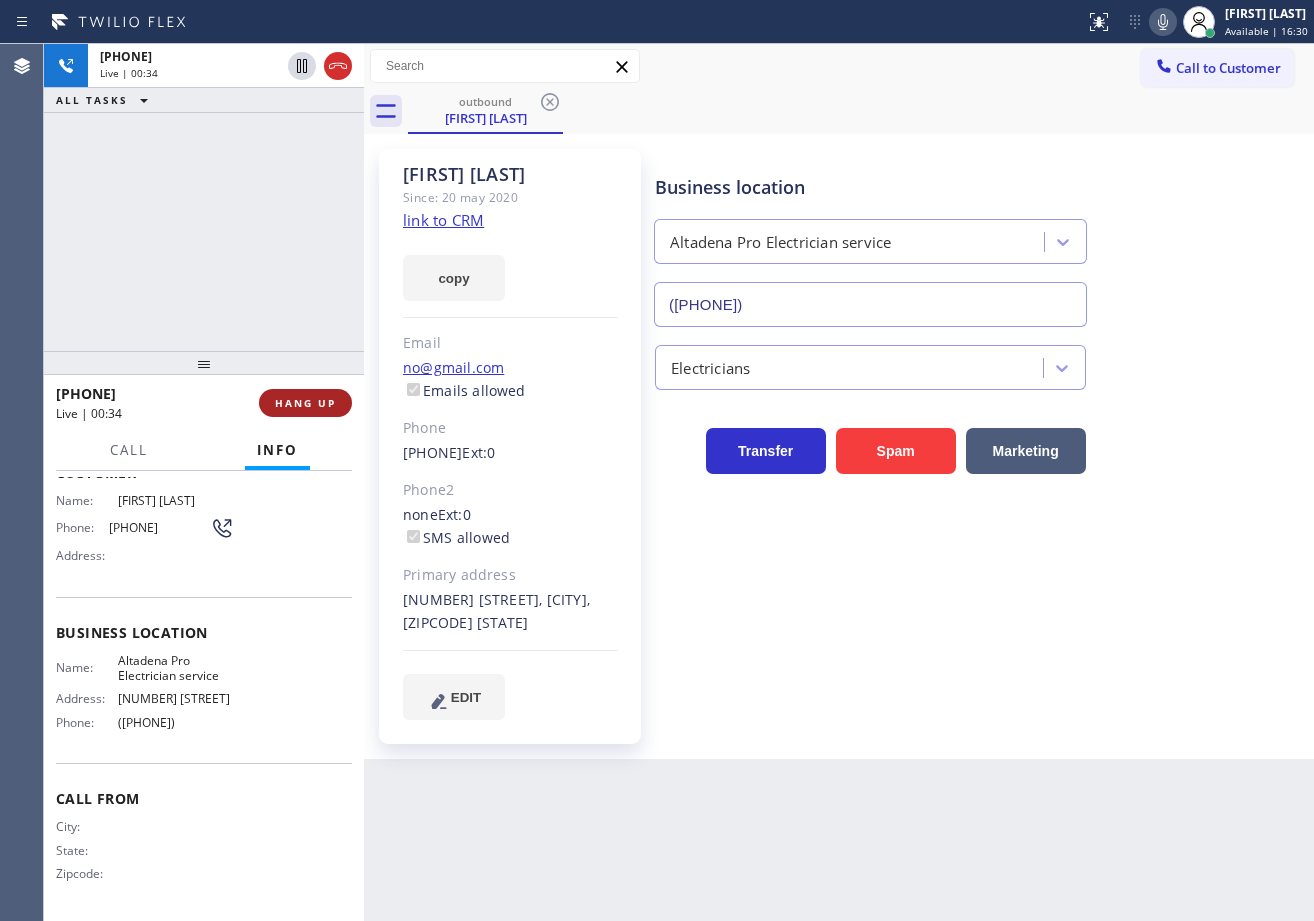 click on "HANG UP" at bounding box center [305, 403] 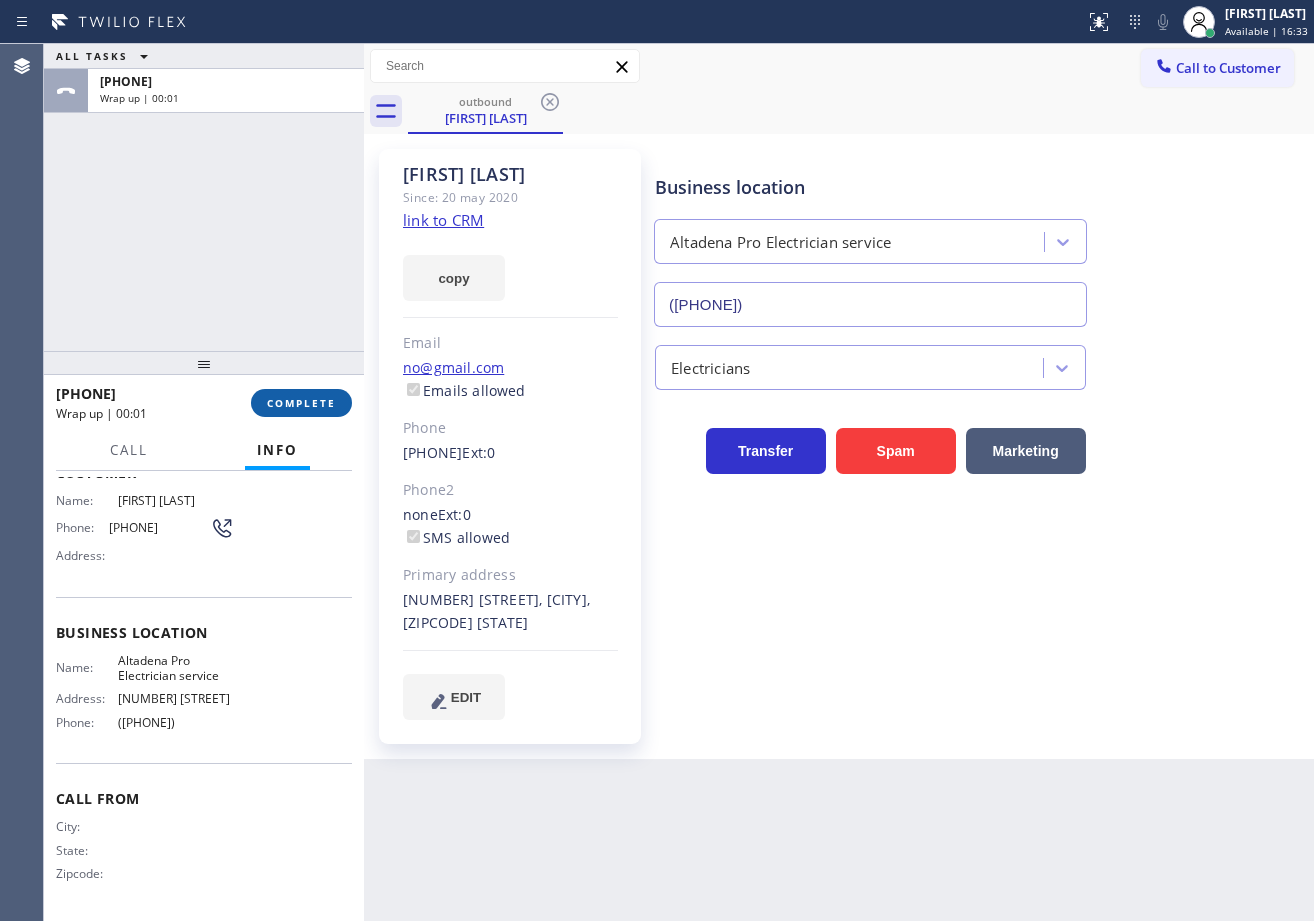 click on "COMPLETE" at bounding box center (301, 403) 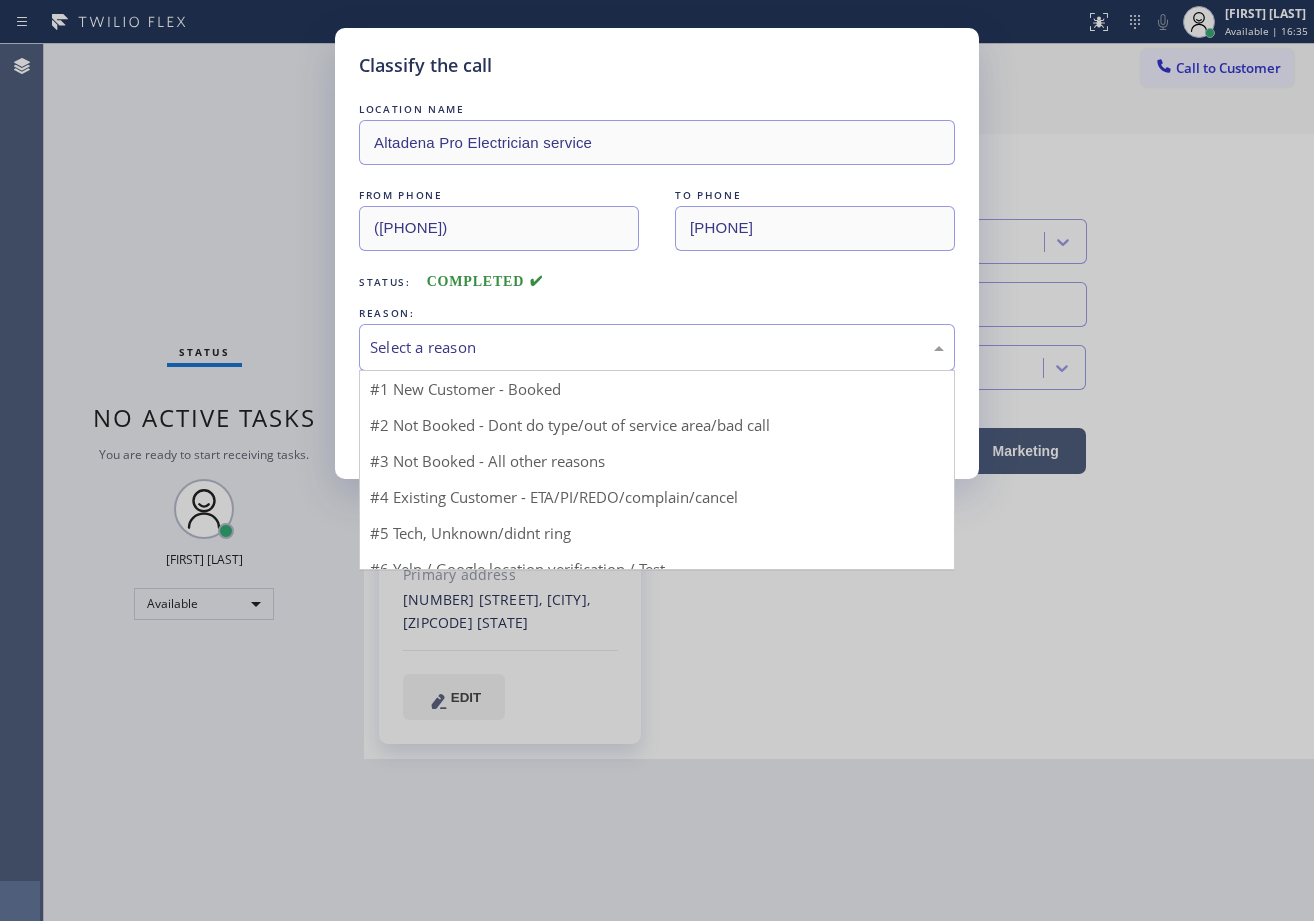 click on "Select a reason" at bounding box center [657, 347] 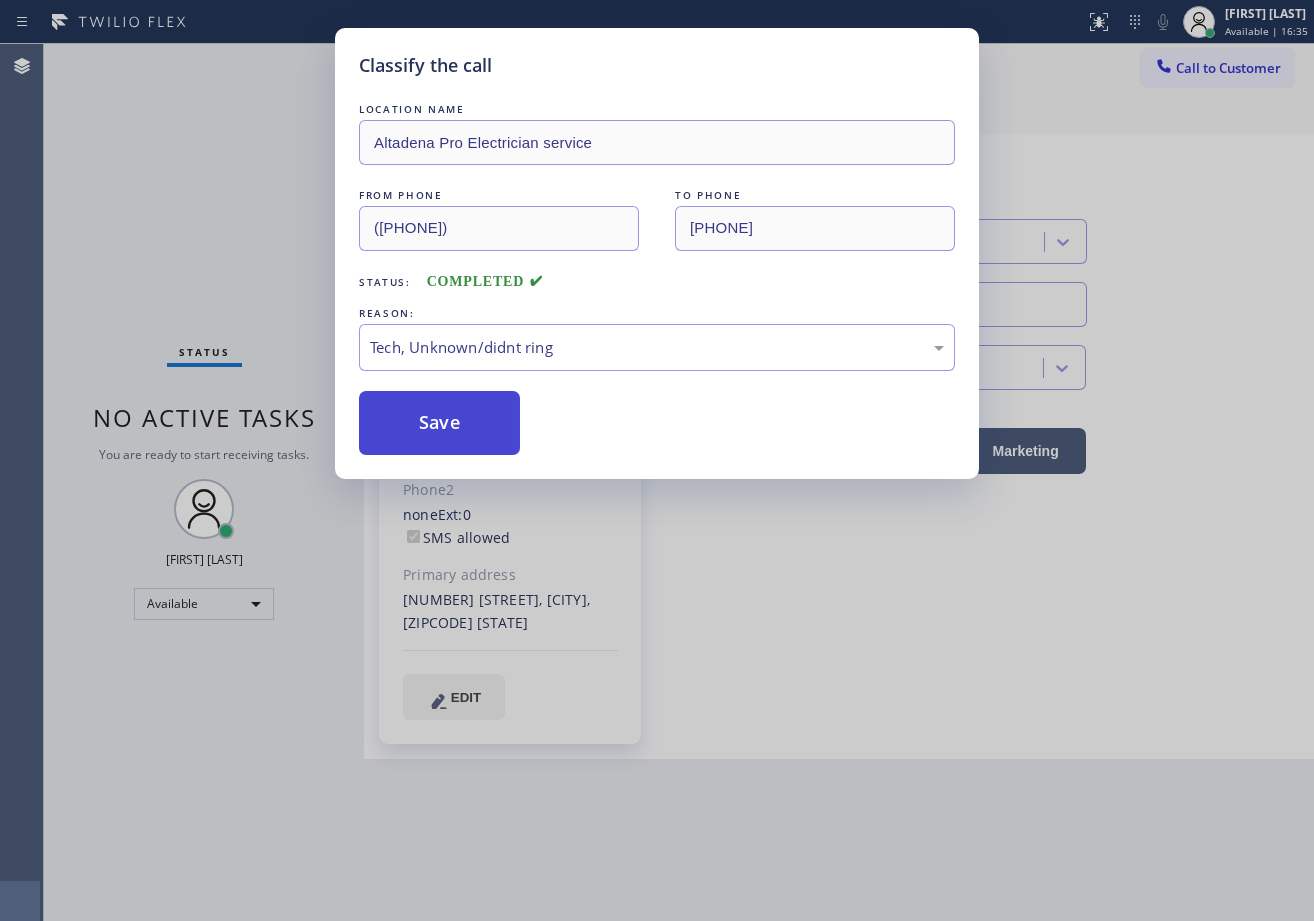 click on "Save" at bounding box center (439, 423) 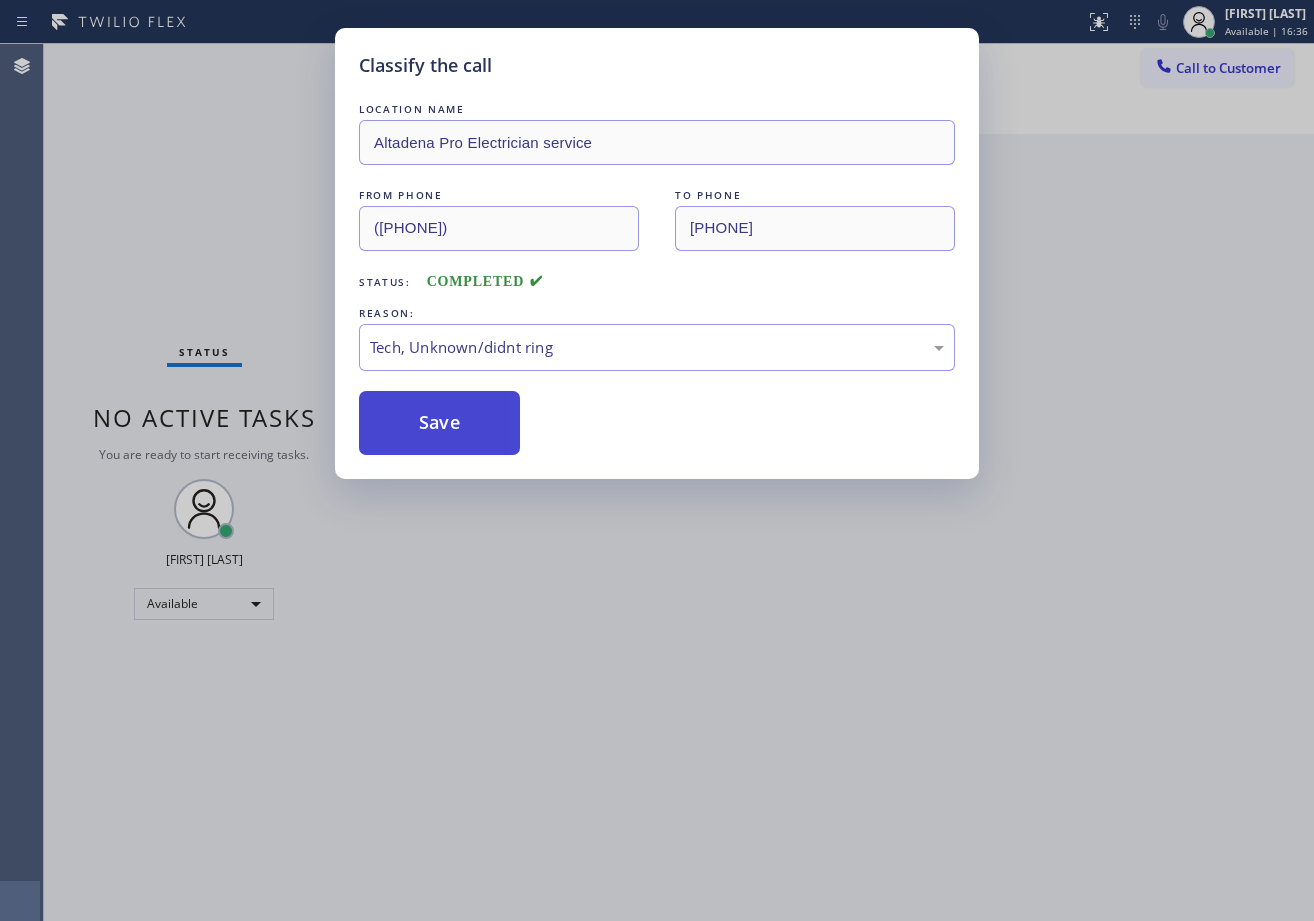 click on "Save" at bounding box center [439, 423] 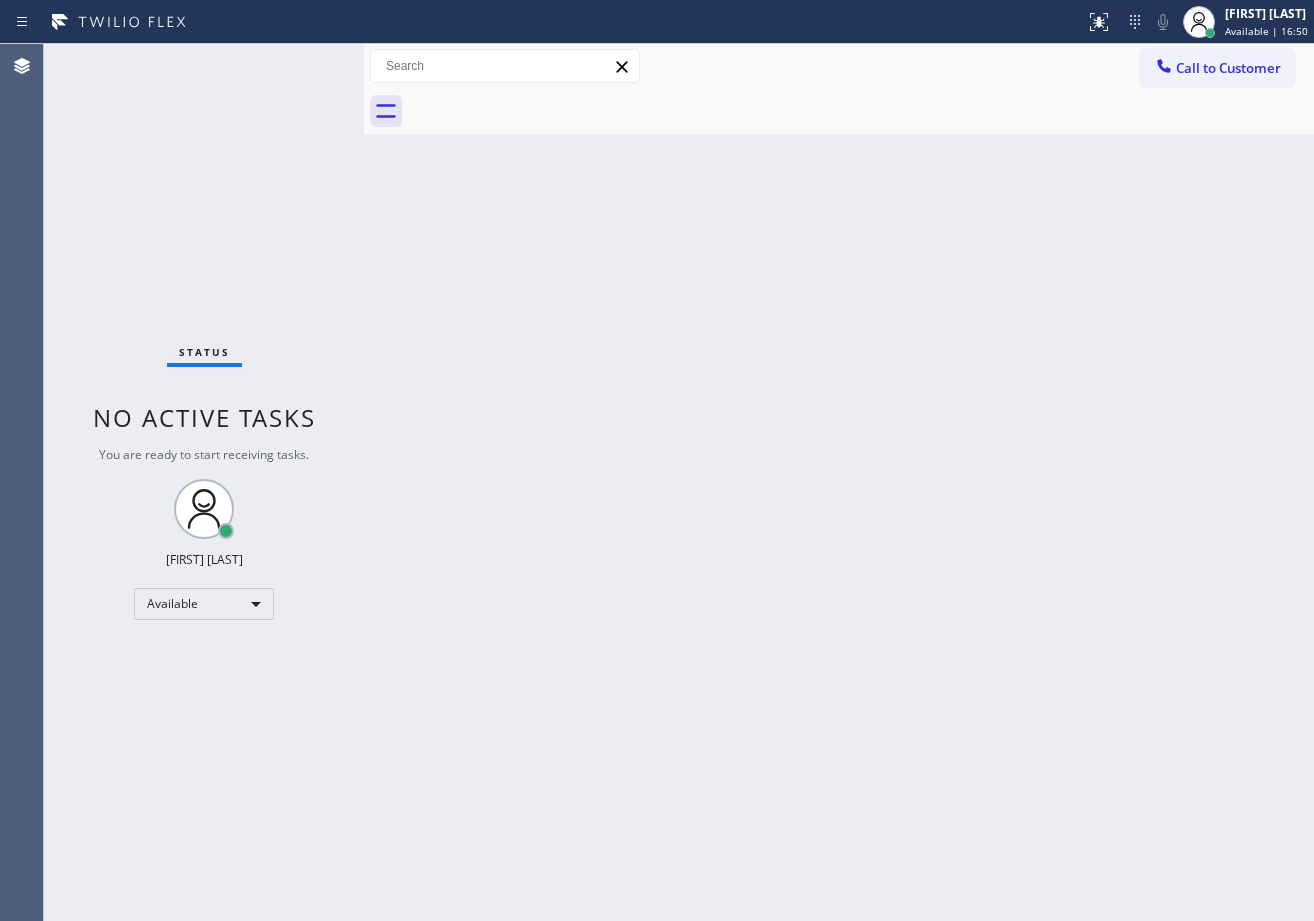 drag, startPoint x: 751, startPoint y: 168, endPoint x: 808, endPoint y: 220, distance: 77.155685 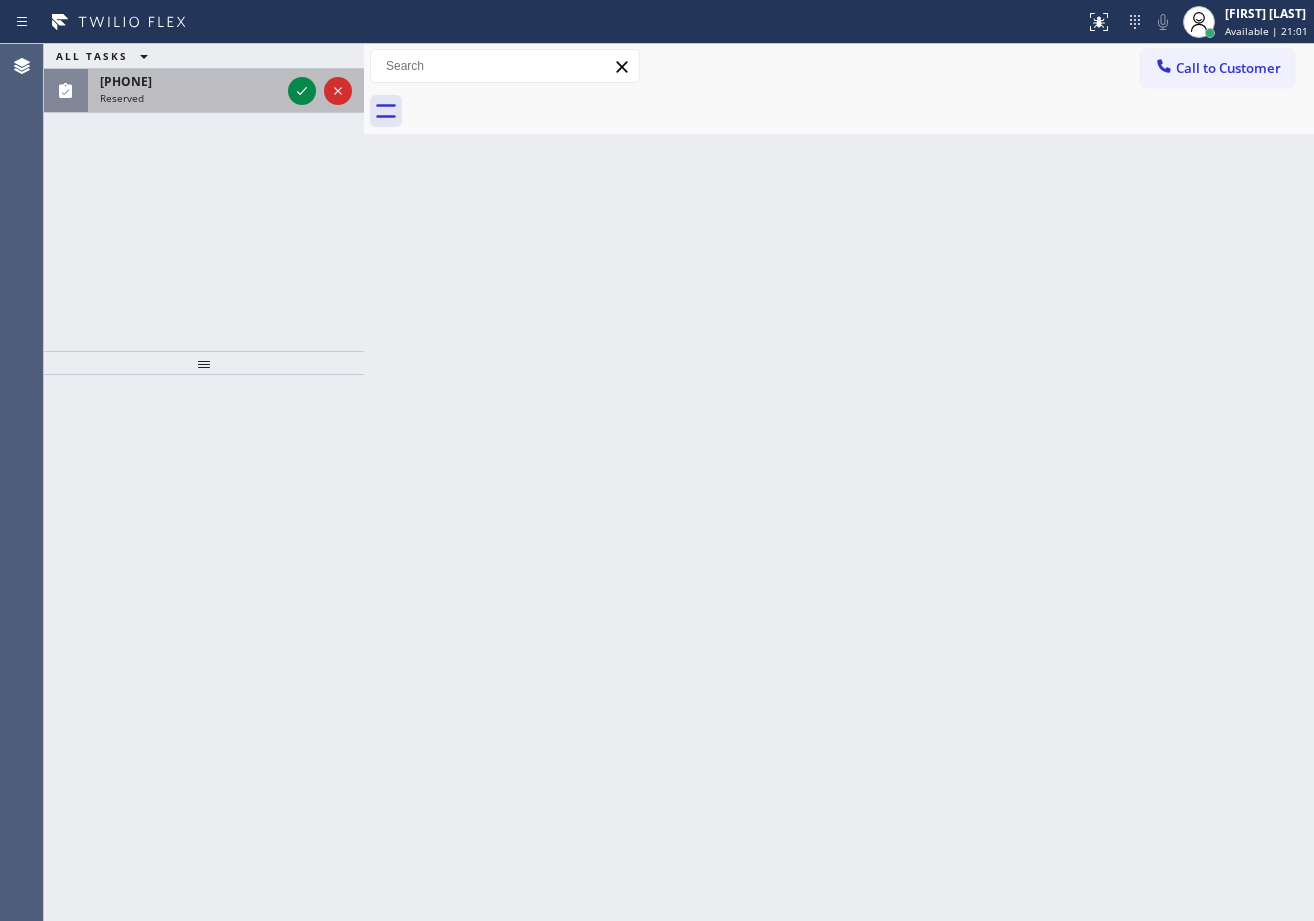 click on "([PHONE]) Reserved" at bounding box center (186, 91) 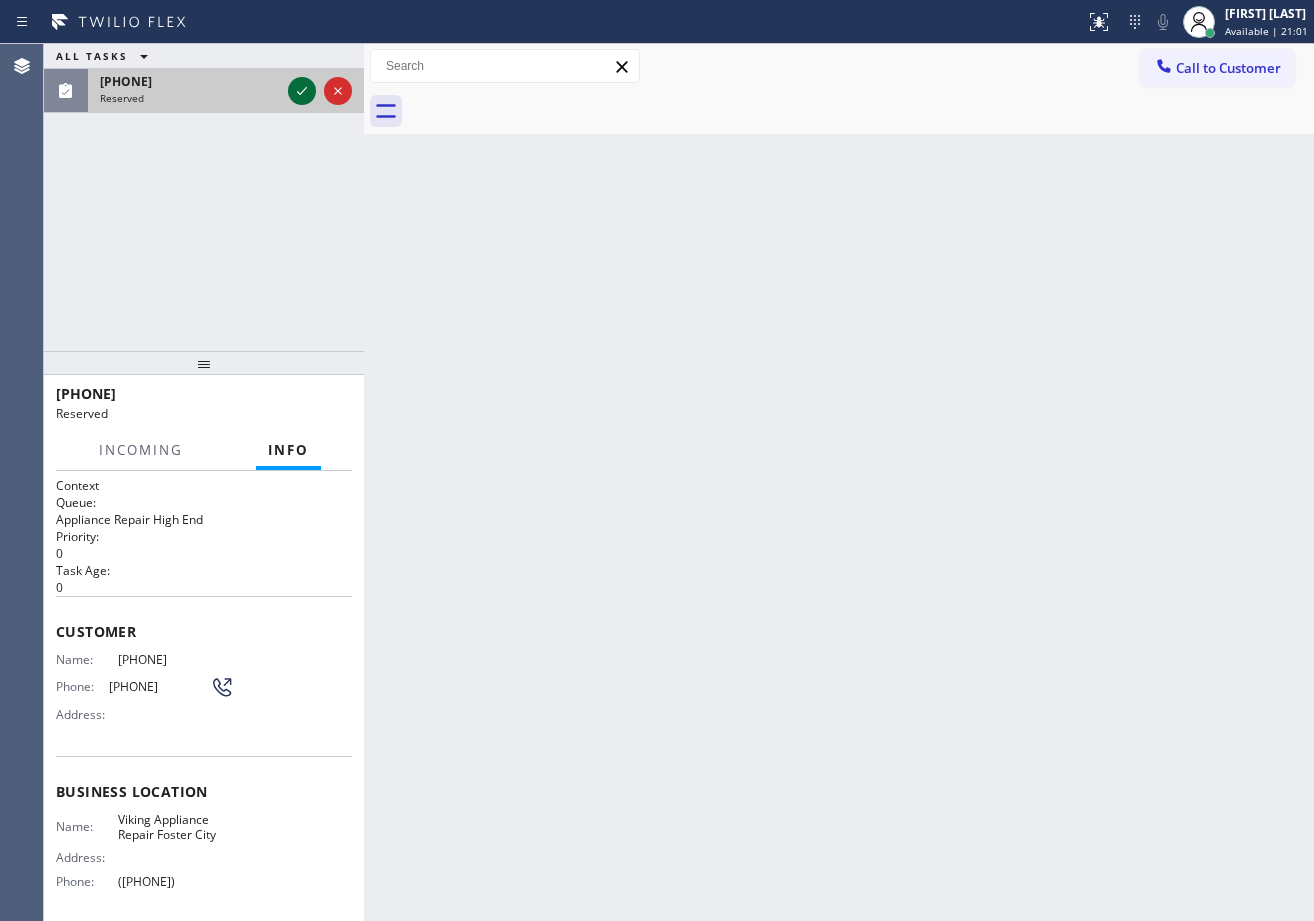 click 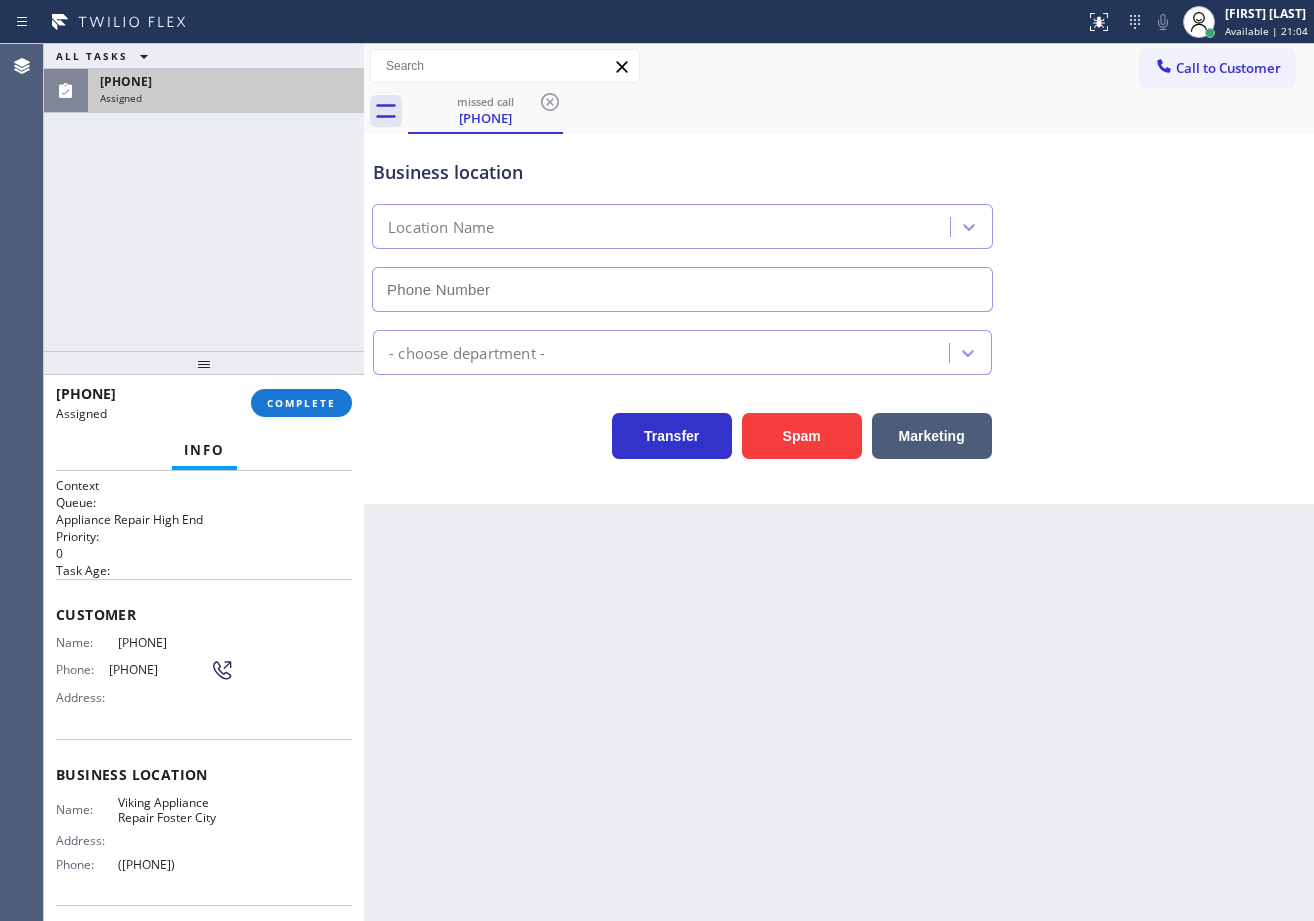 type on "([PHONE])" 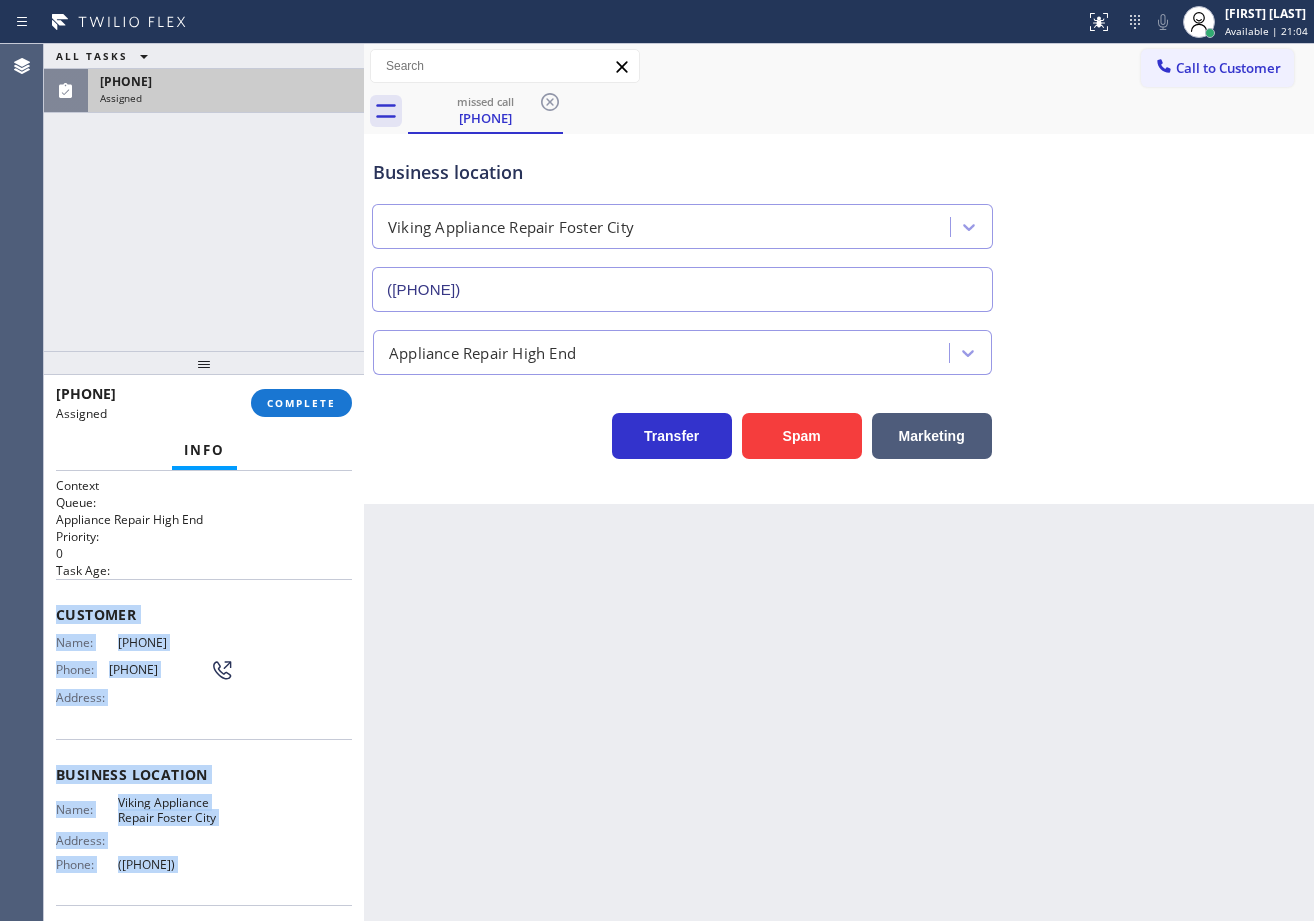 scroll, scrollTop: 142, scrollLeft: 0, axis: vertical 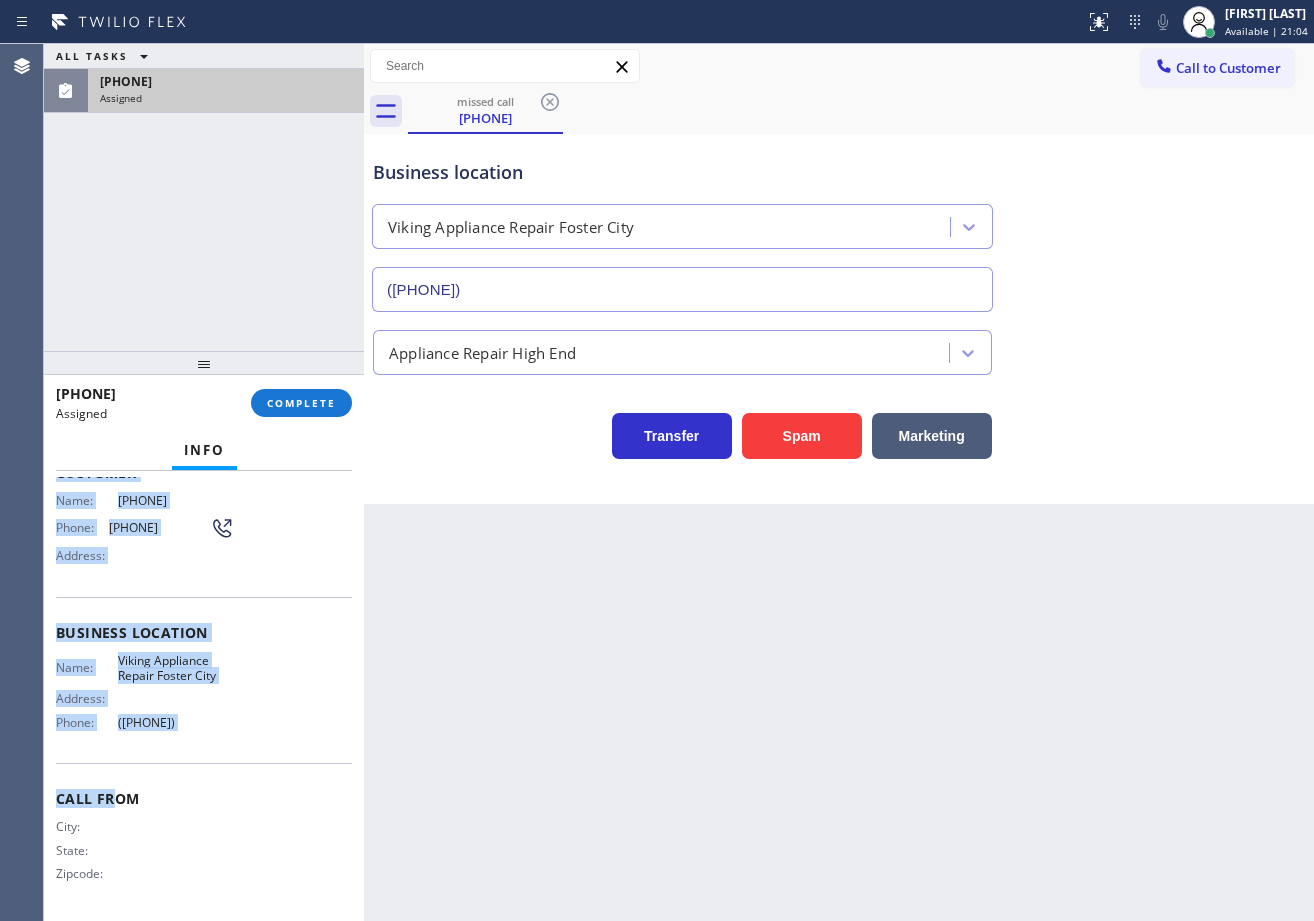 drag, startPoint x: 51, startPoint y: 605, endPoint x: 217, endPoint y: 703, distance: 192.76929 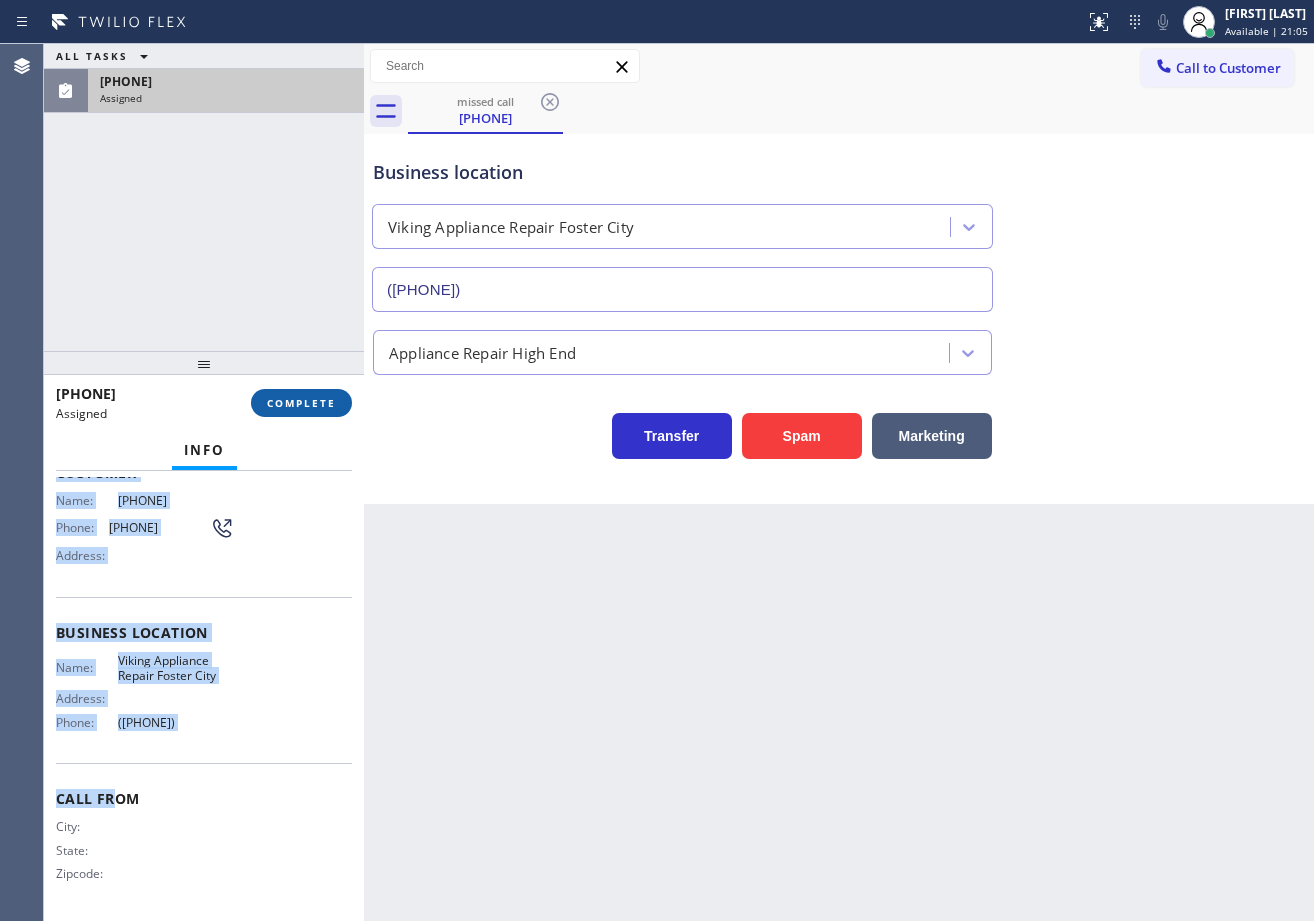 click on "COMPLETE" at bounding box center (301, 403) 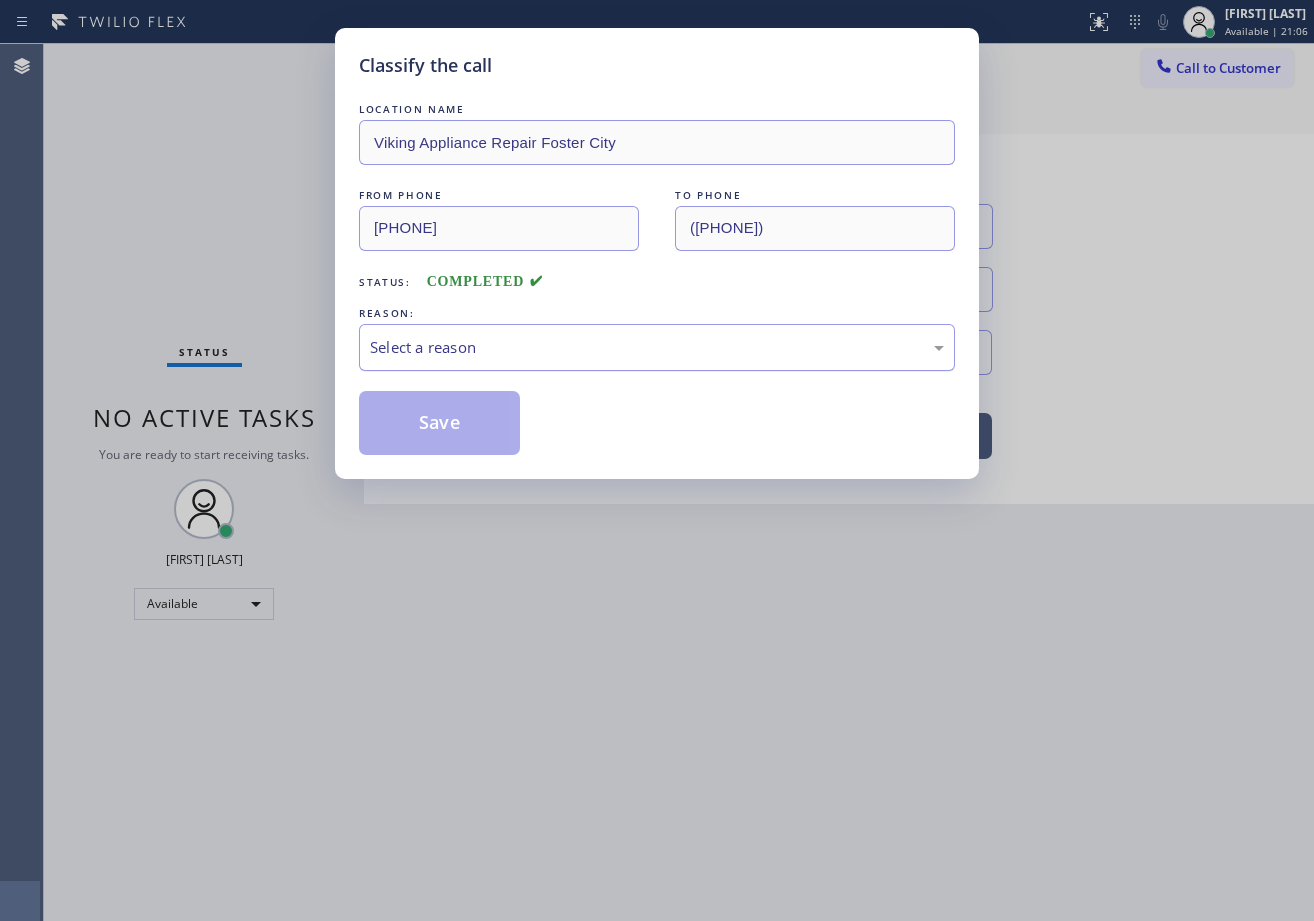 click on "Select a reason" at bounding box center (657, 347) 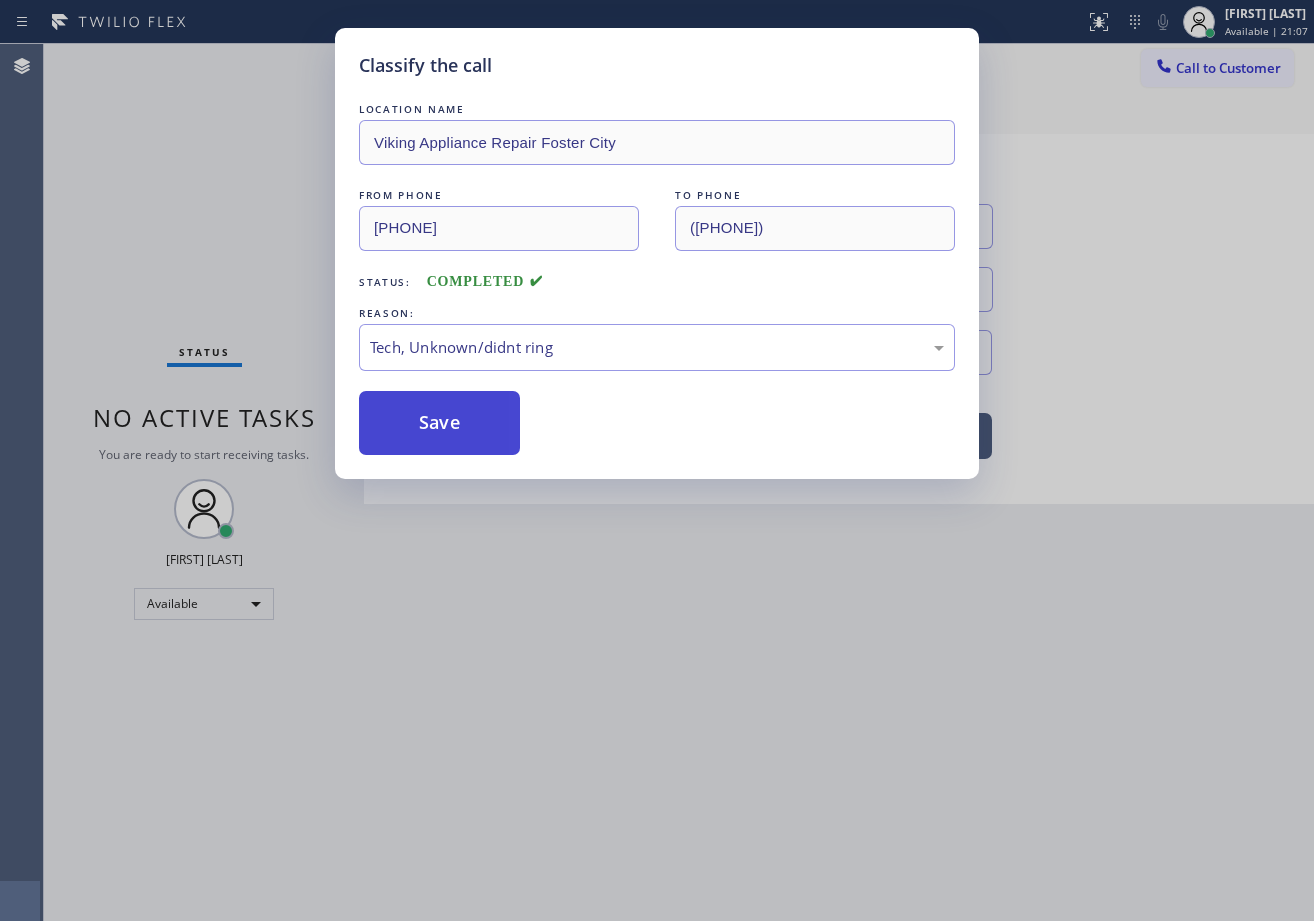 click on "Save" at bounding box center [439, 423] 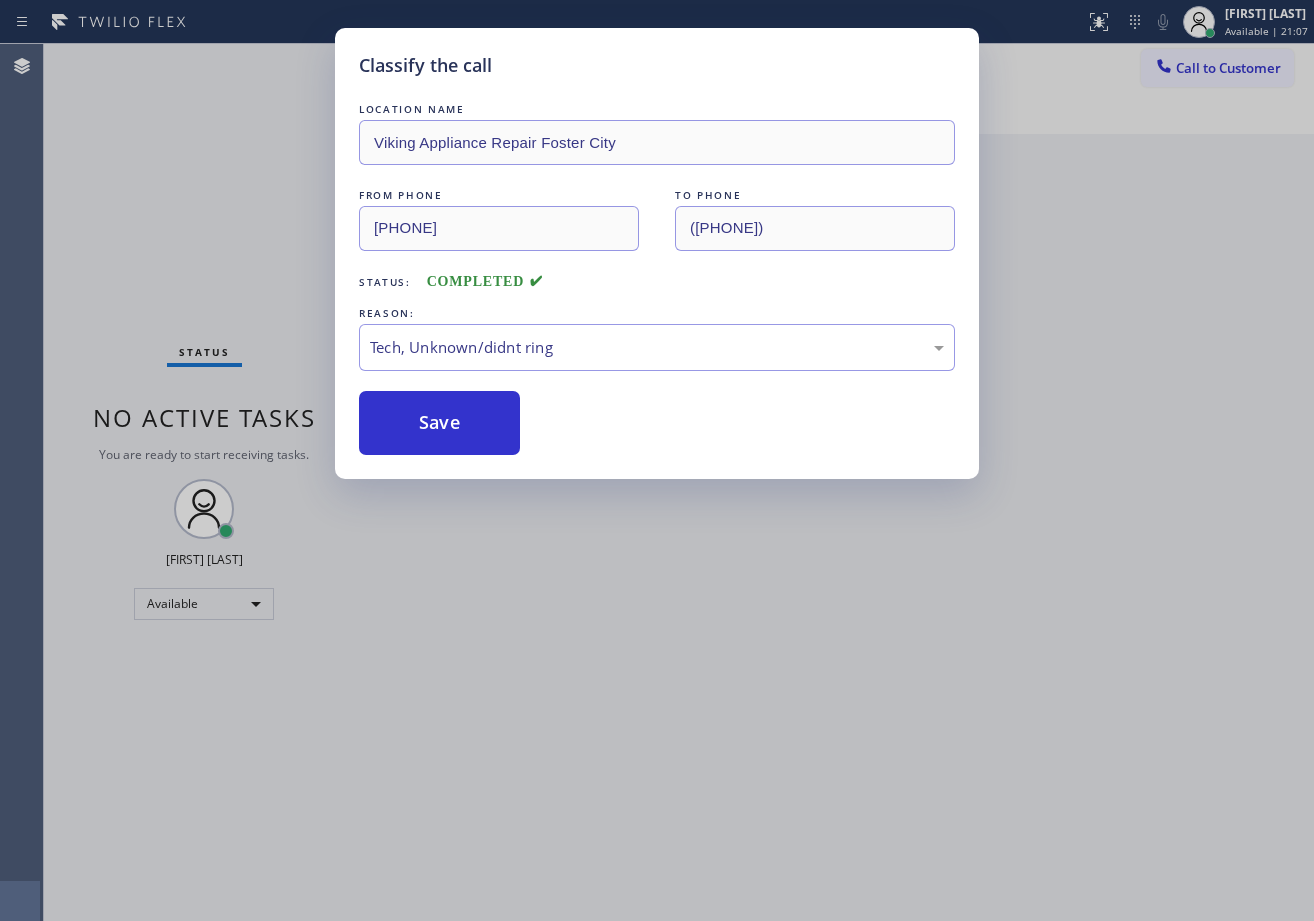 drag, startPoint x: 463, startPoint y: 436, endPoint x: 1237, endPoint y: 310, distance: 784.1888 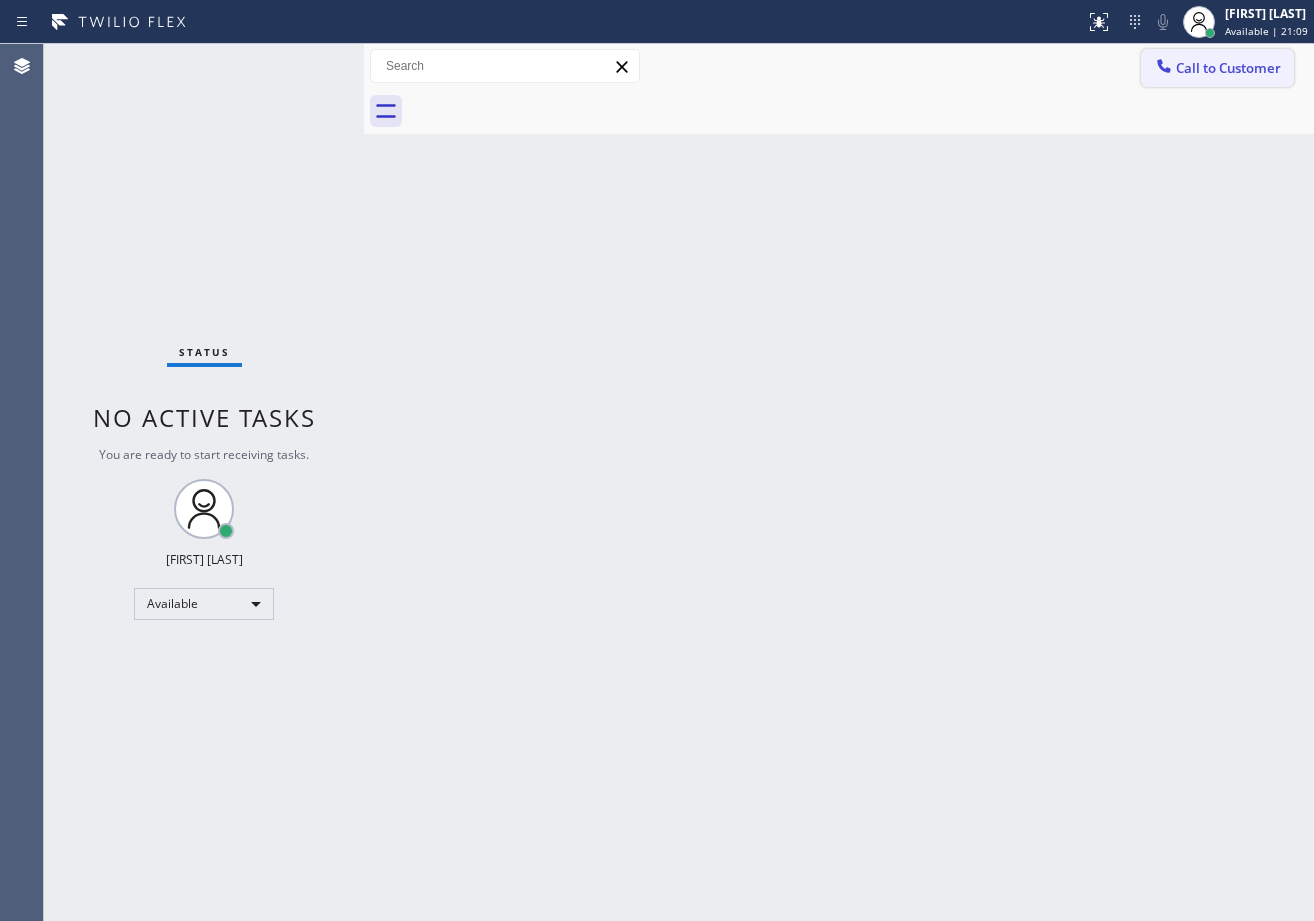 click on "Call to Customer" at bounding box center [1217, 68] 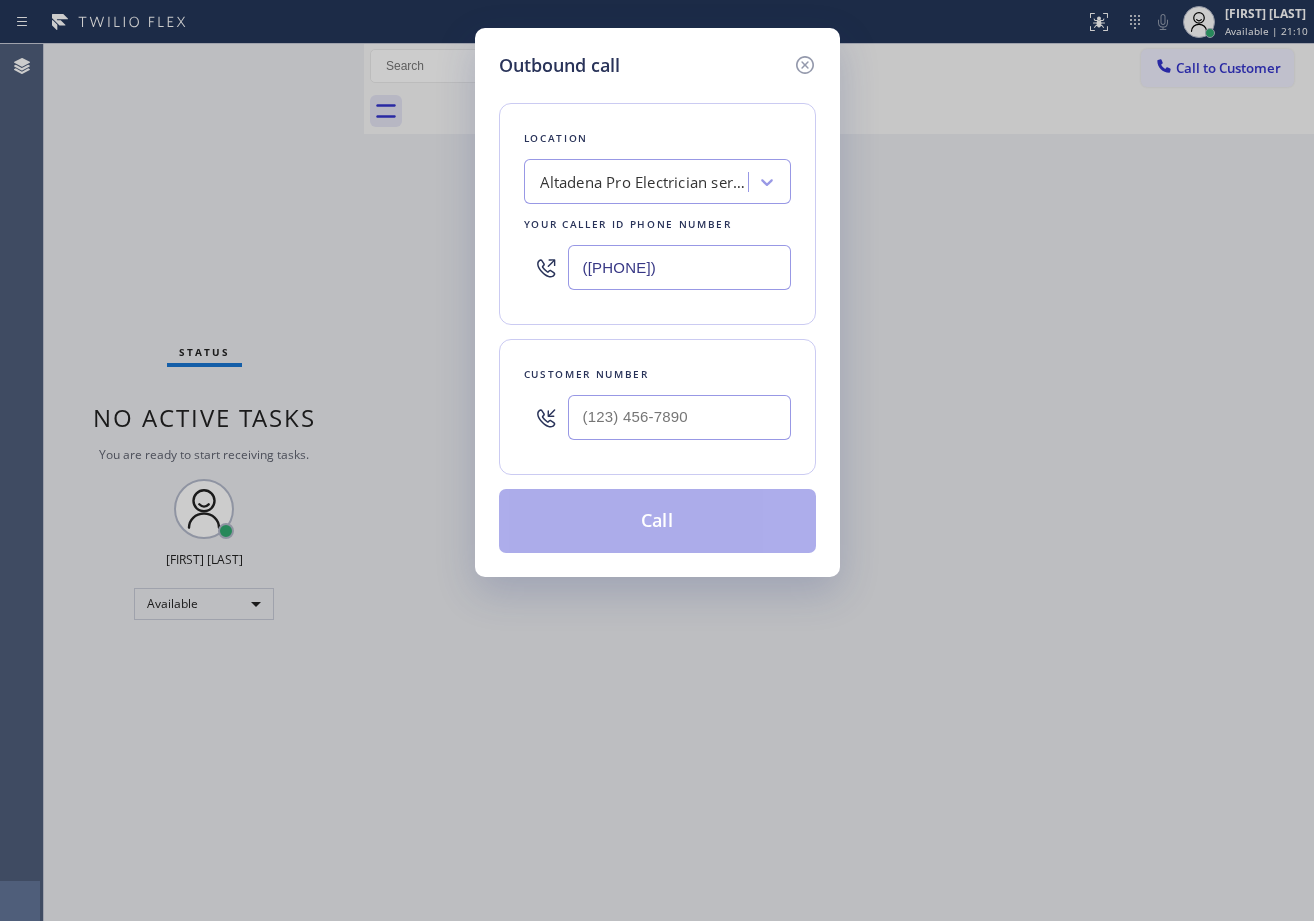 click at bounding box center (679, 417) 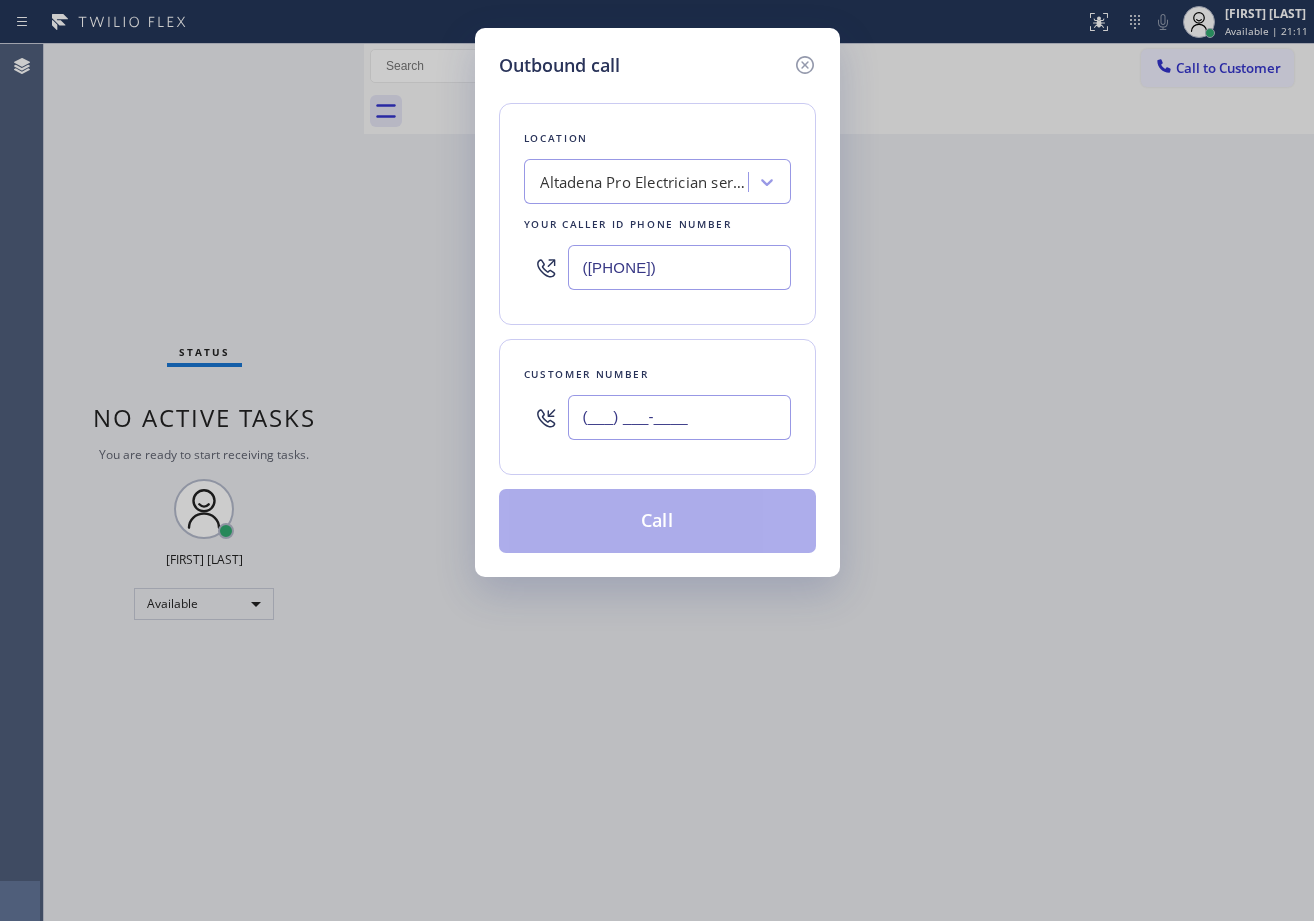 click on "(___) ___-____" at bounding box center [679, 417] 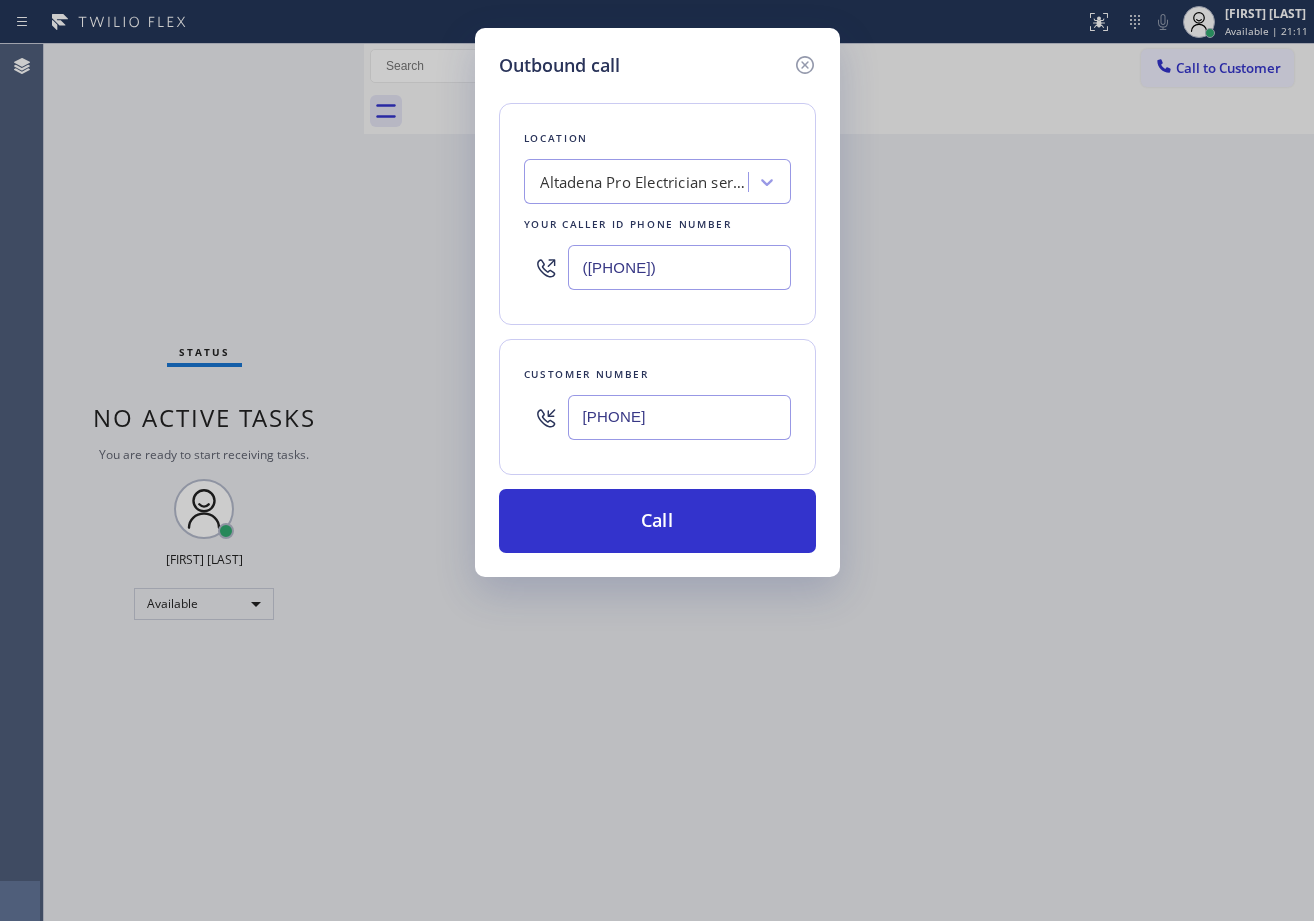 type on "[PHONE]" 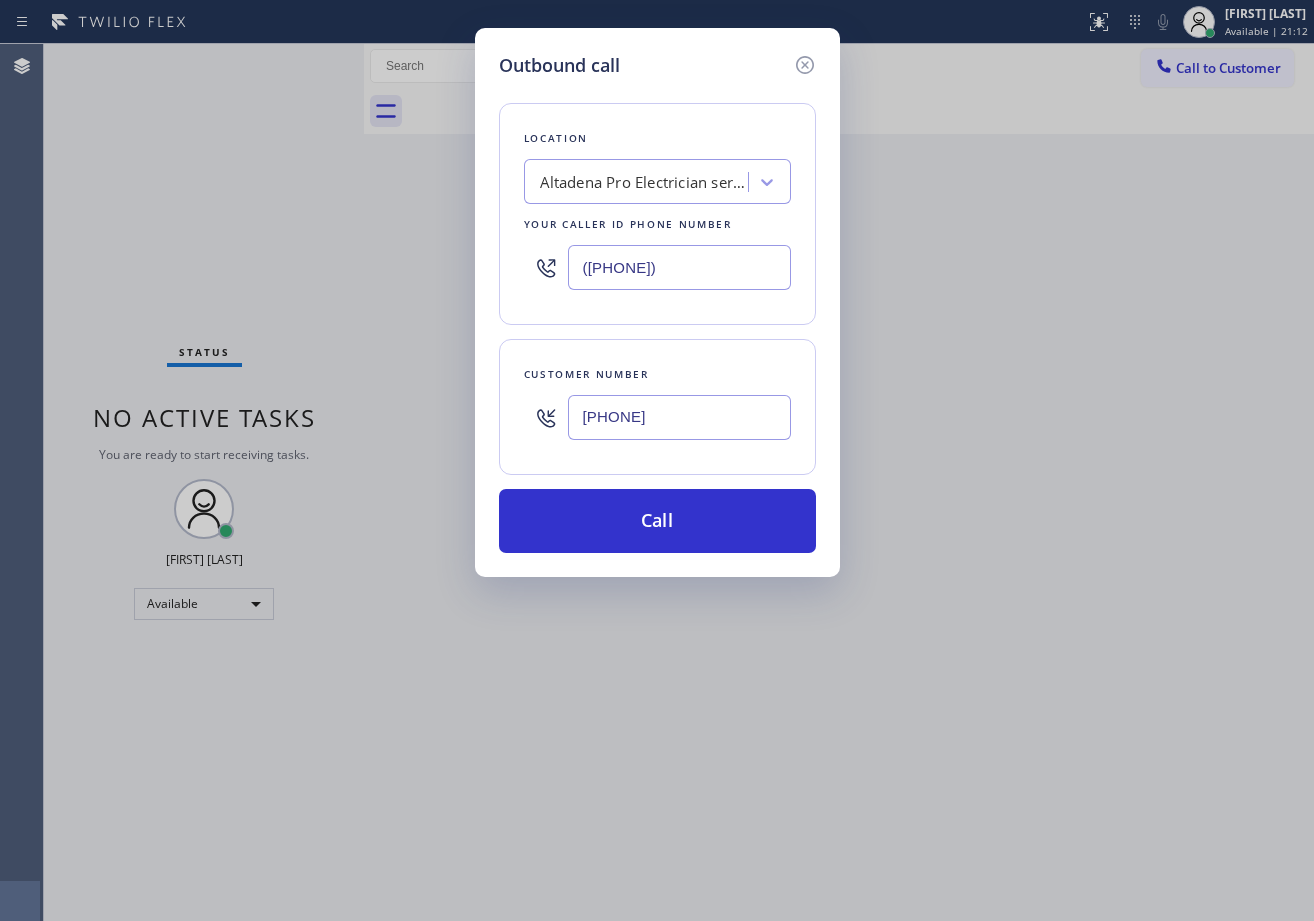 click on "([PHONE])" at bounding box center [679, 267] 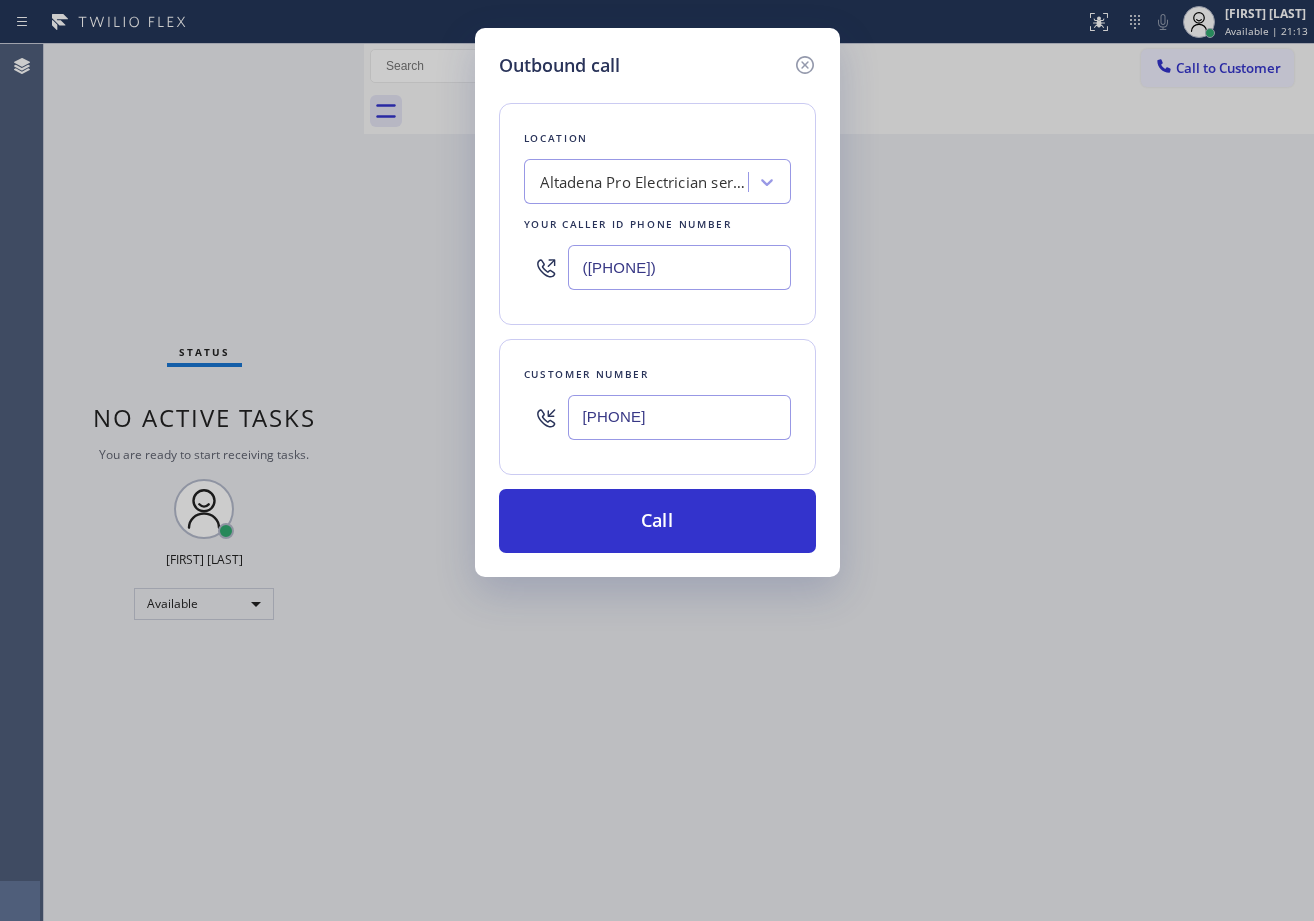 click on "([PHONE])" at bounding box center (679, 267) 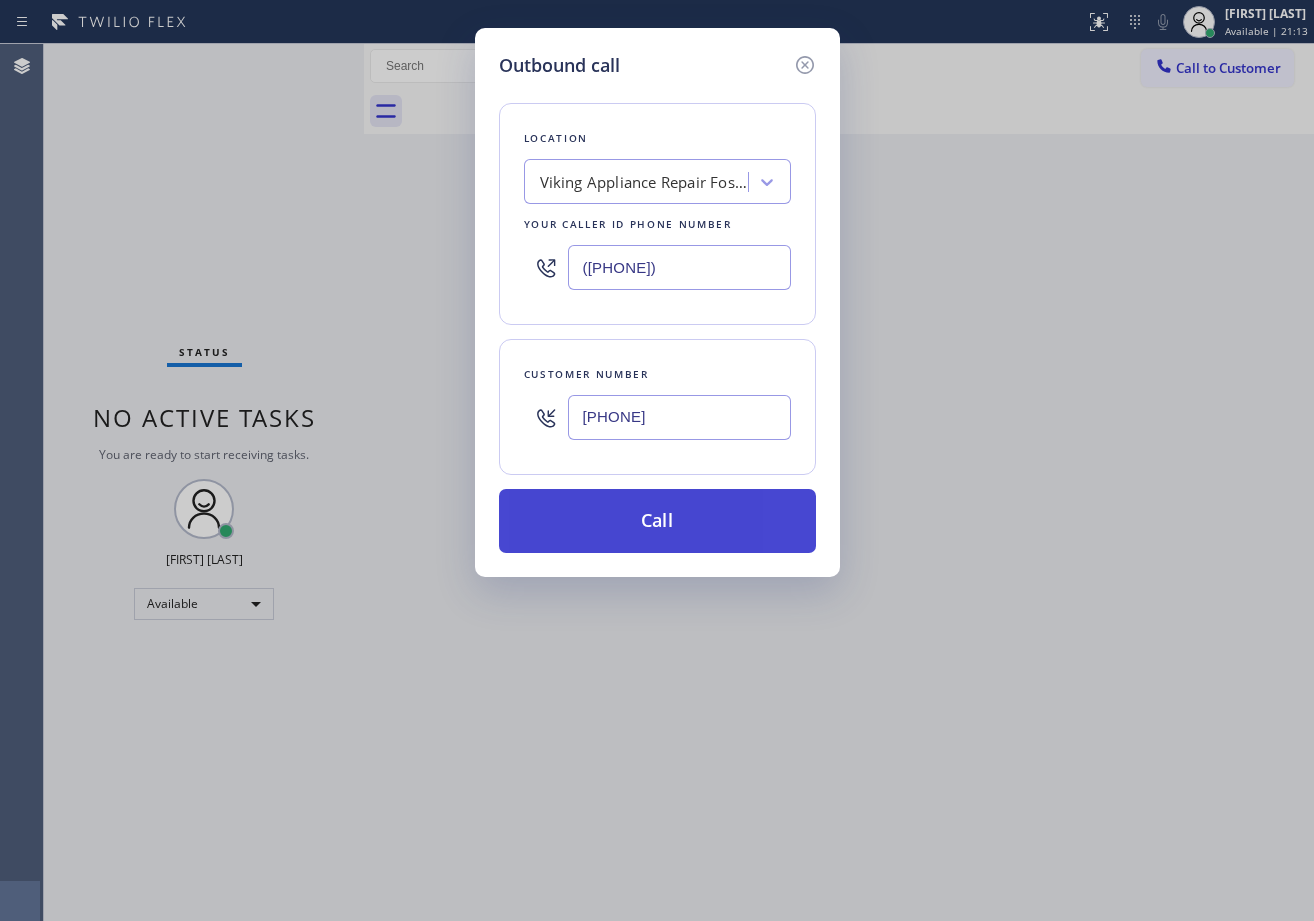 type on "([PHONE])" 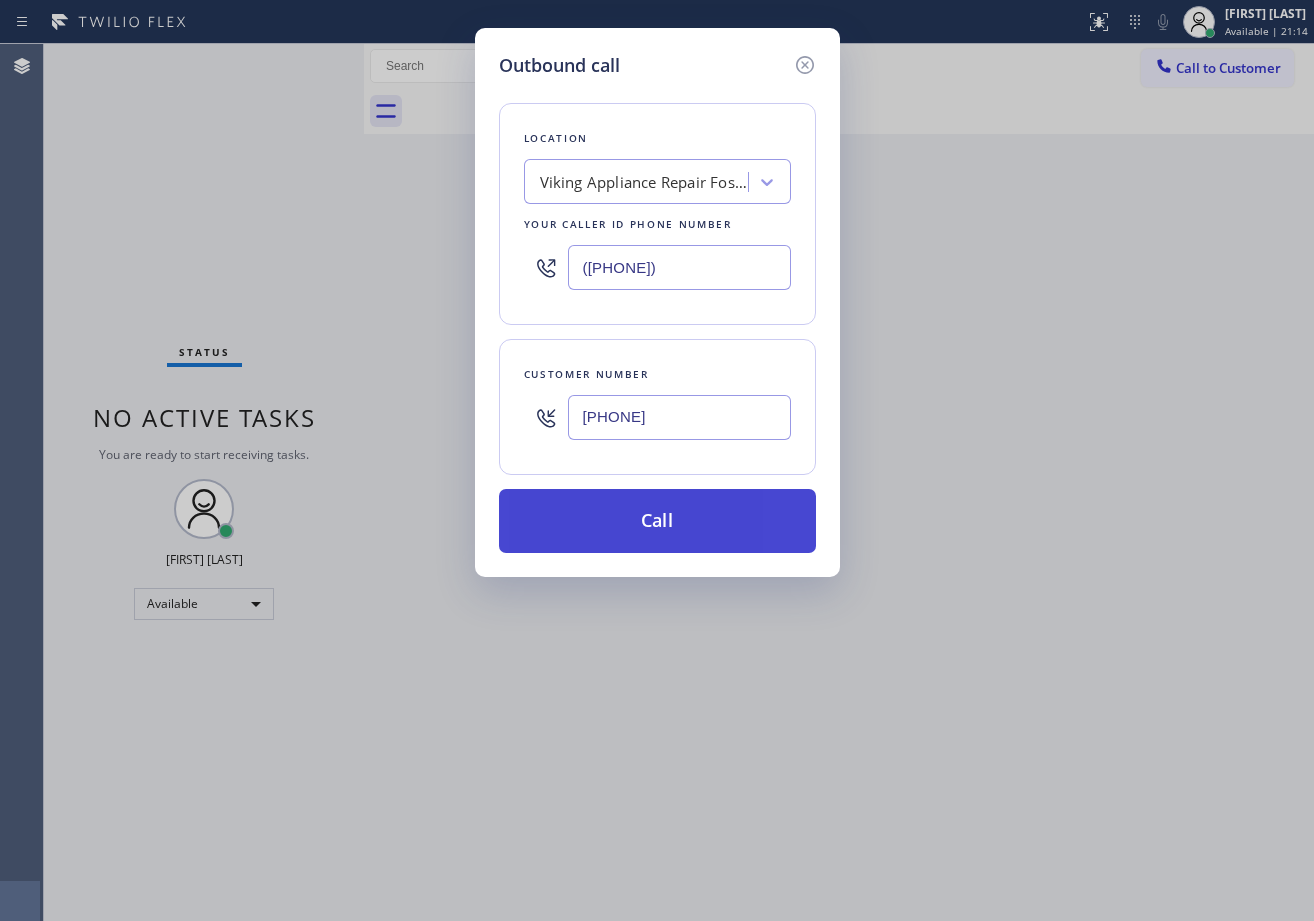 click on "Call" at bounding box center (657, 521) 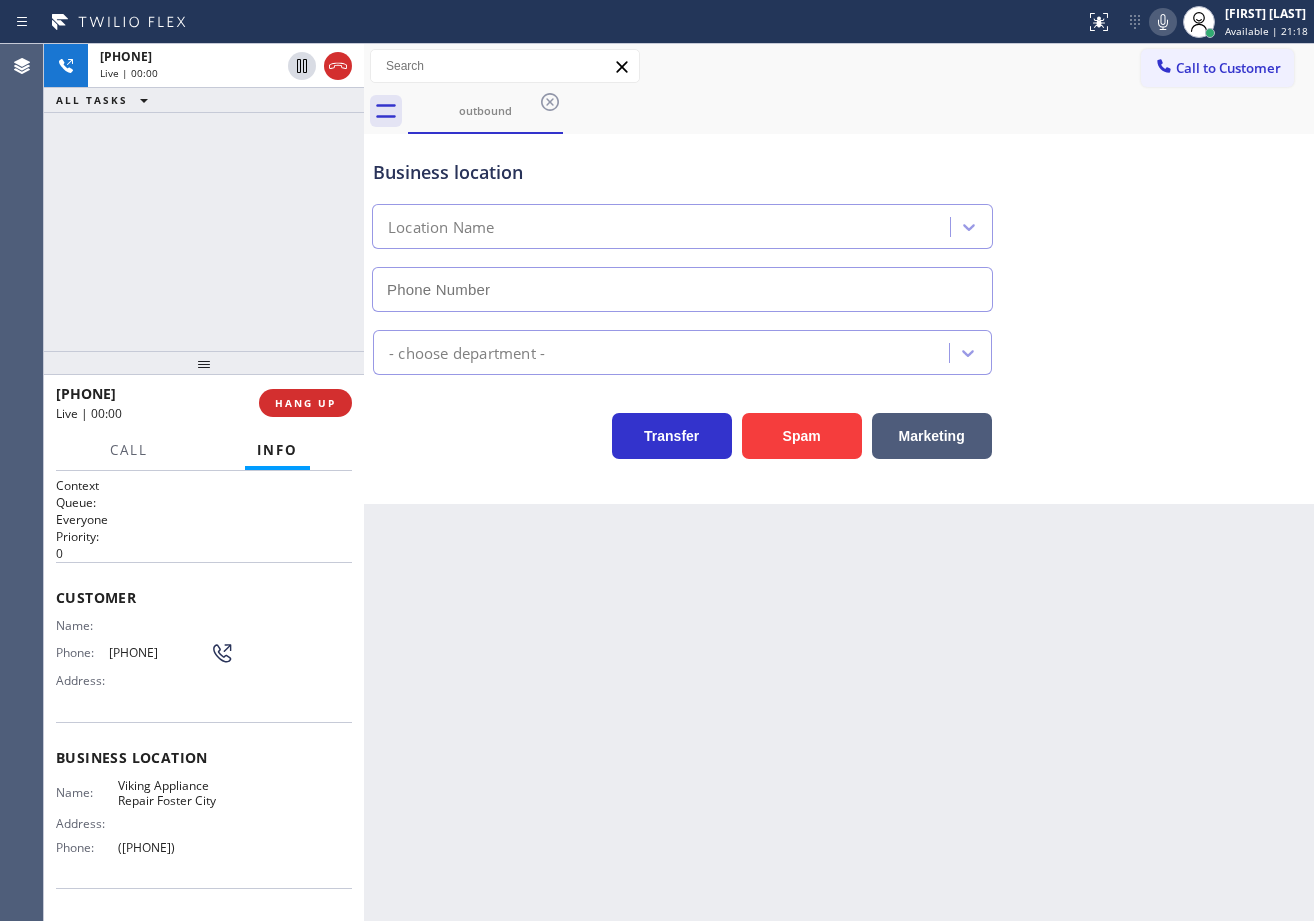 type on "([PHONE])" 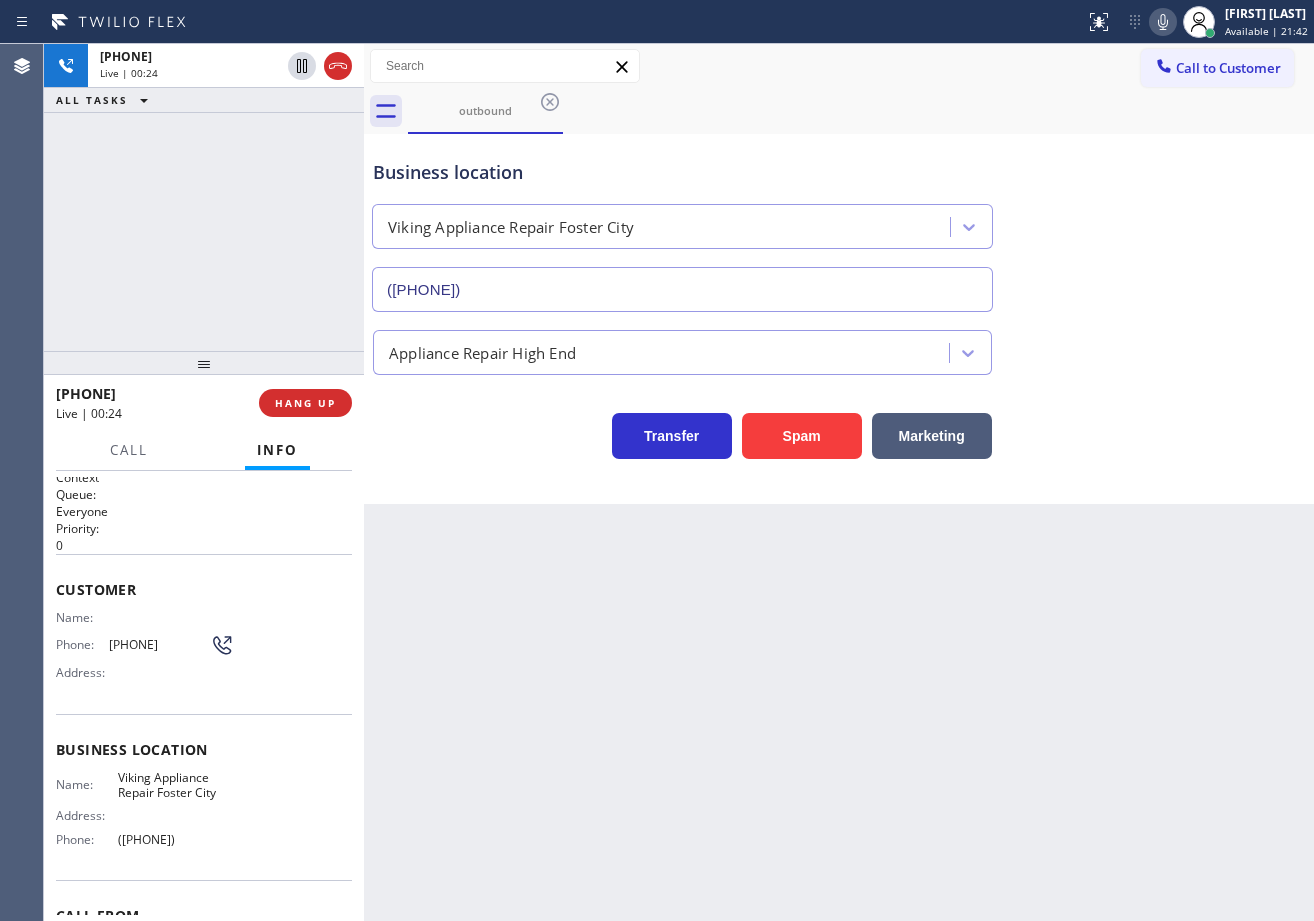 scroll, scrollTop: 0, scrollLeft: 0, axis: both 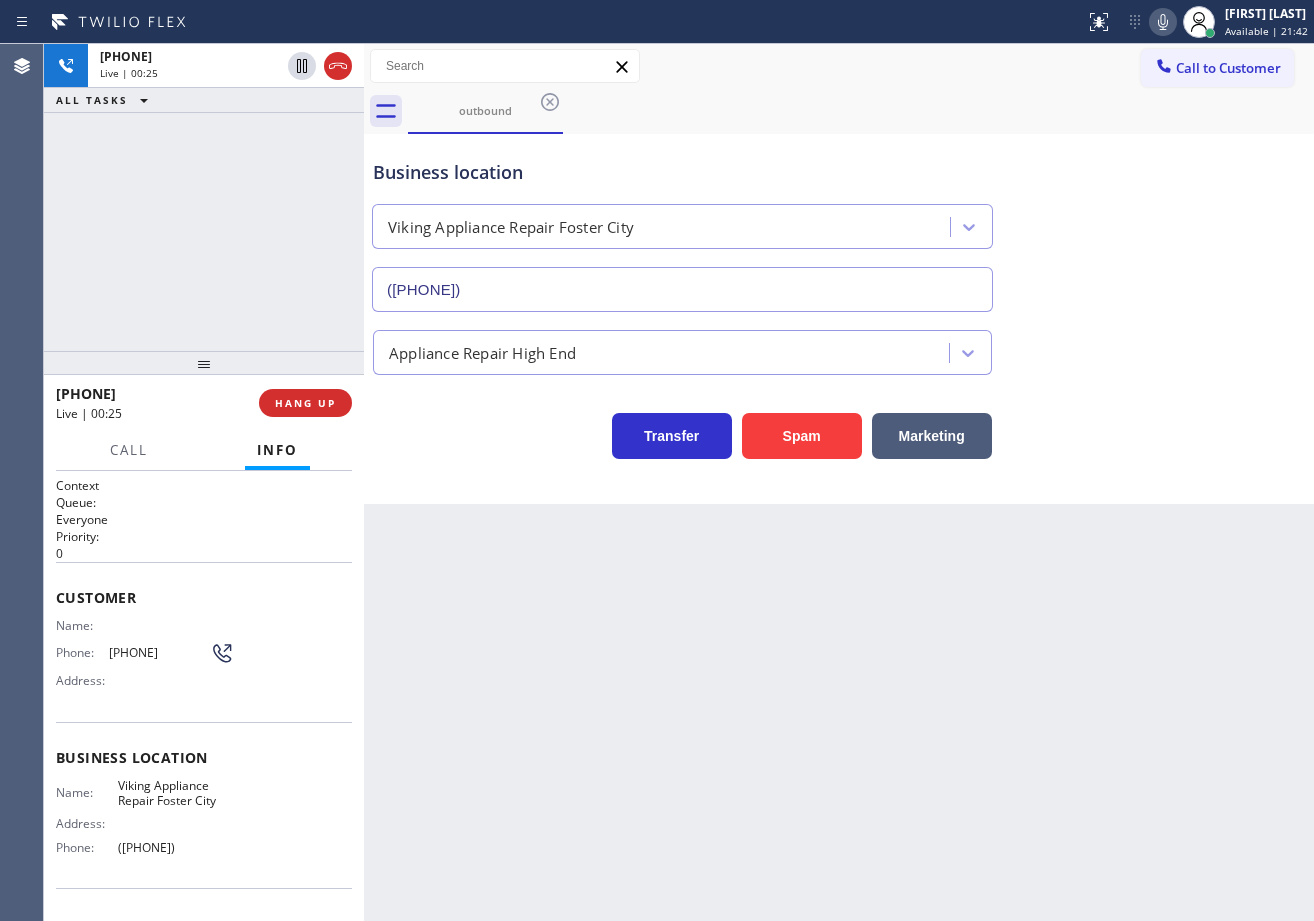 click on "[PHONE] Live | 00:25 ALL TASKS ALL TASKS ACTIVE TASKS TASKS IN WRAP UP" at bounding box center [204, 197] 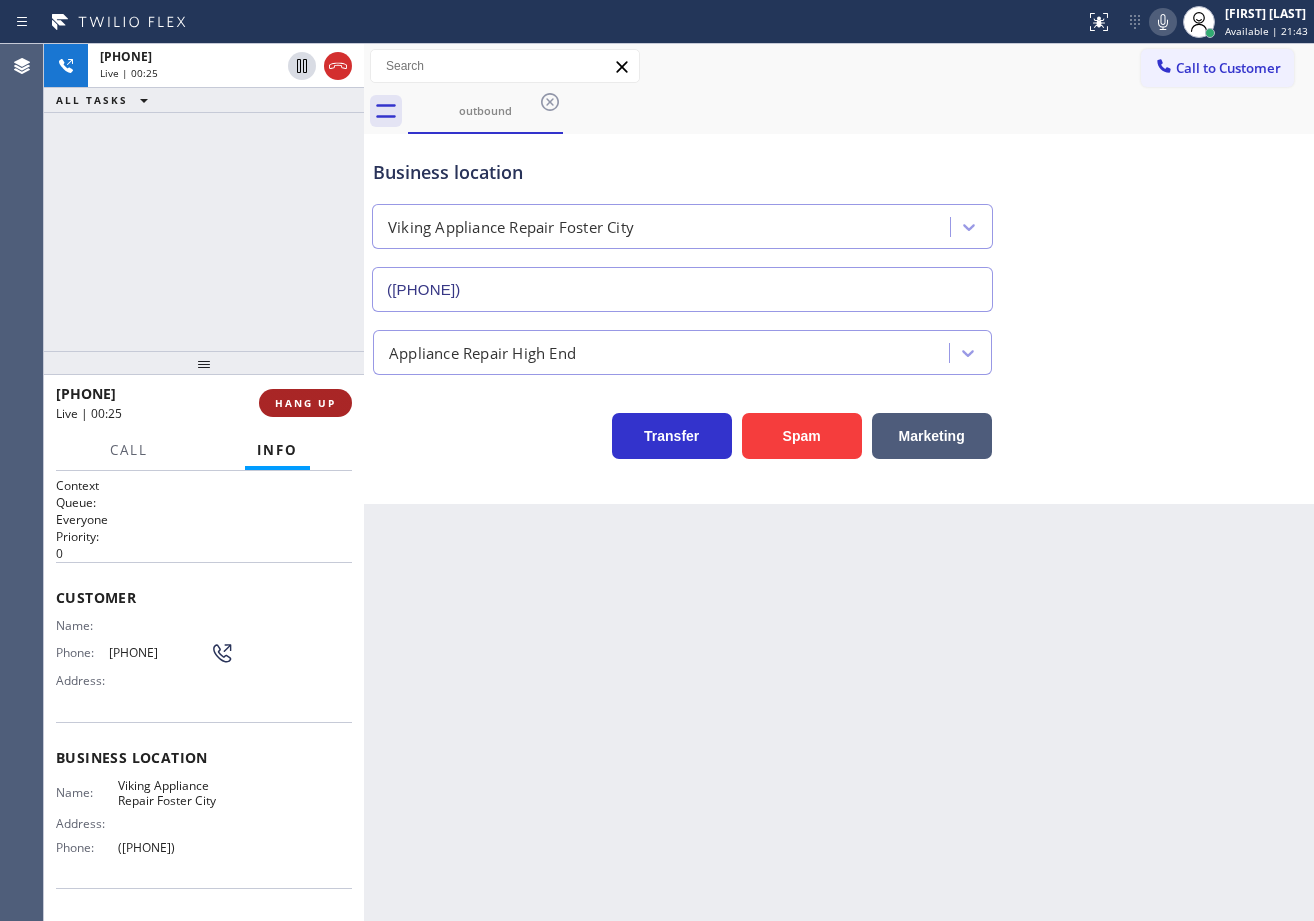 click on "HANG UP" at bounding box center [305, 403] 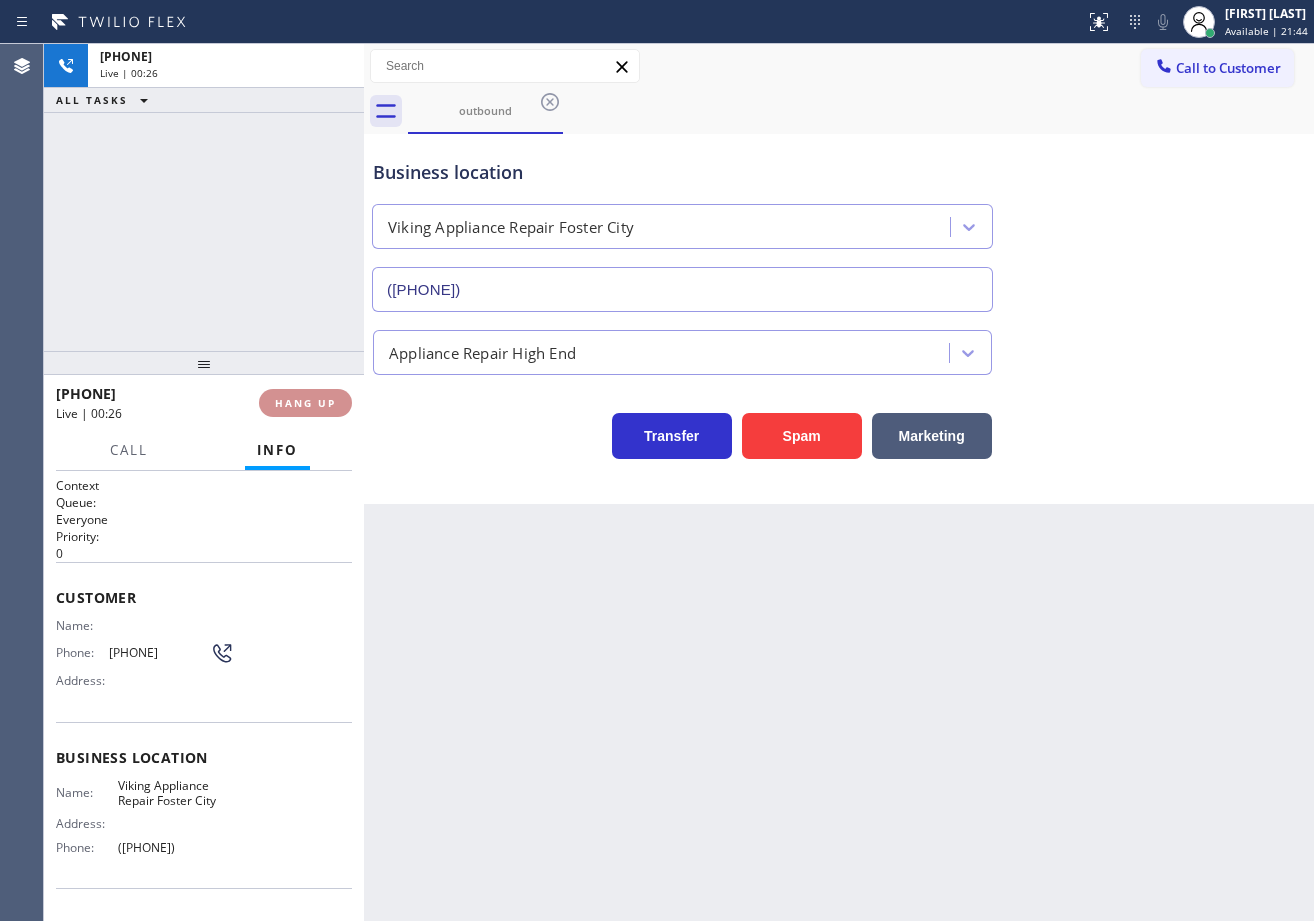 click on "HANG UP" at bounding box center [305, 403] 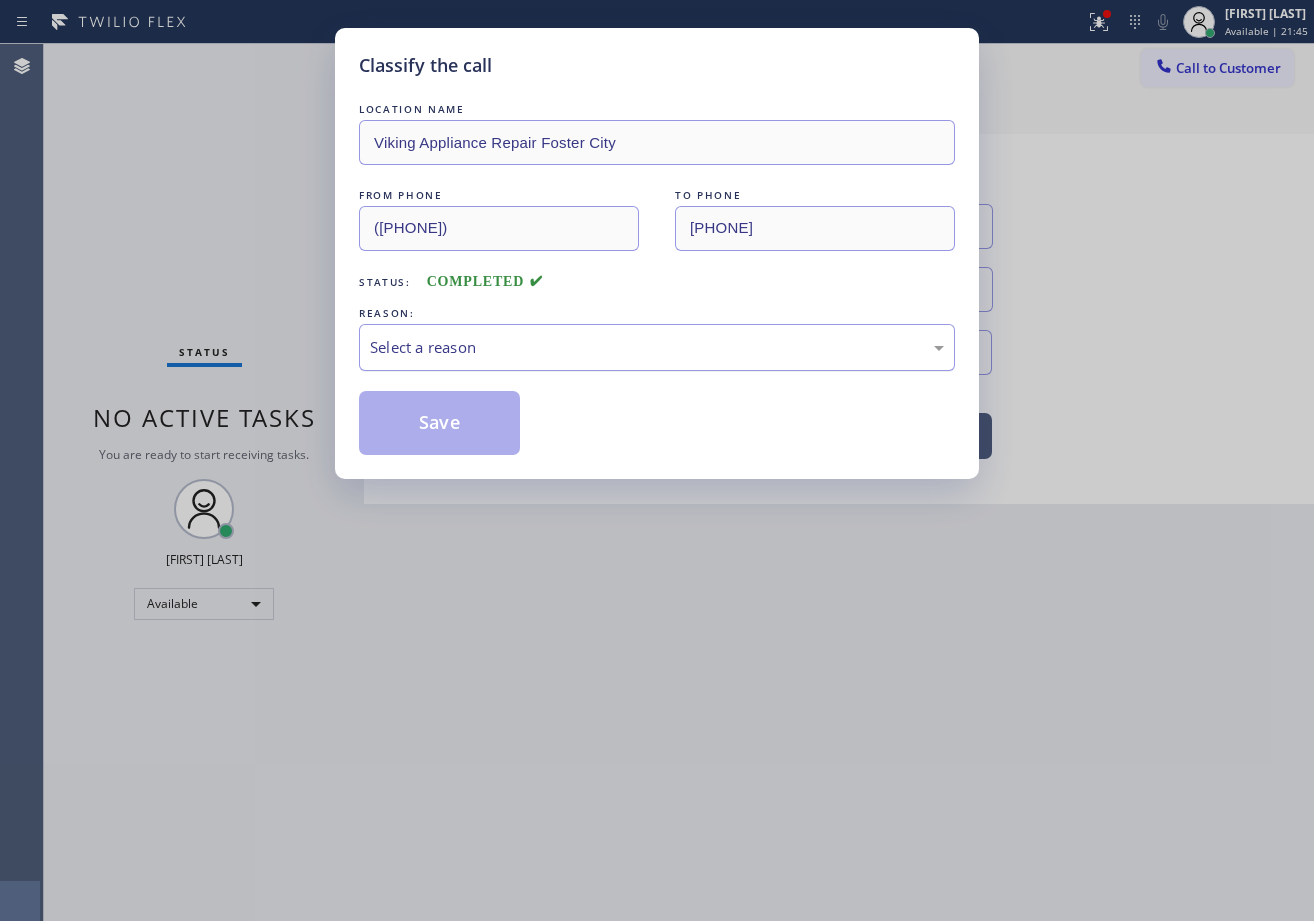 click on "Select a reason" at bounding box center (657, 347) 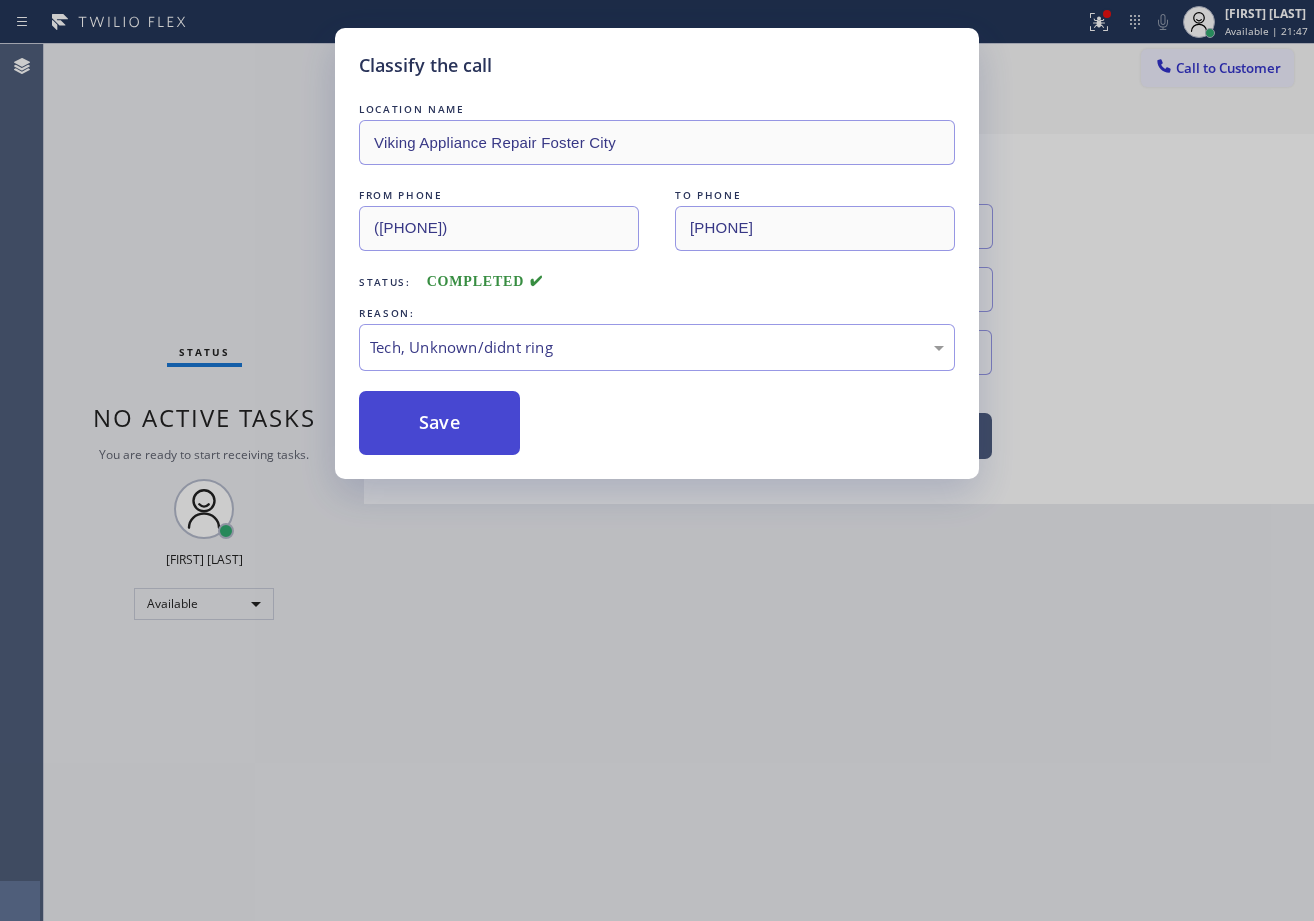 click on "Save" at bounding box center [439, 423] 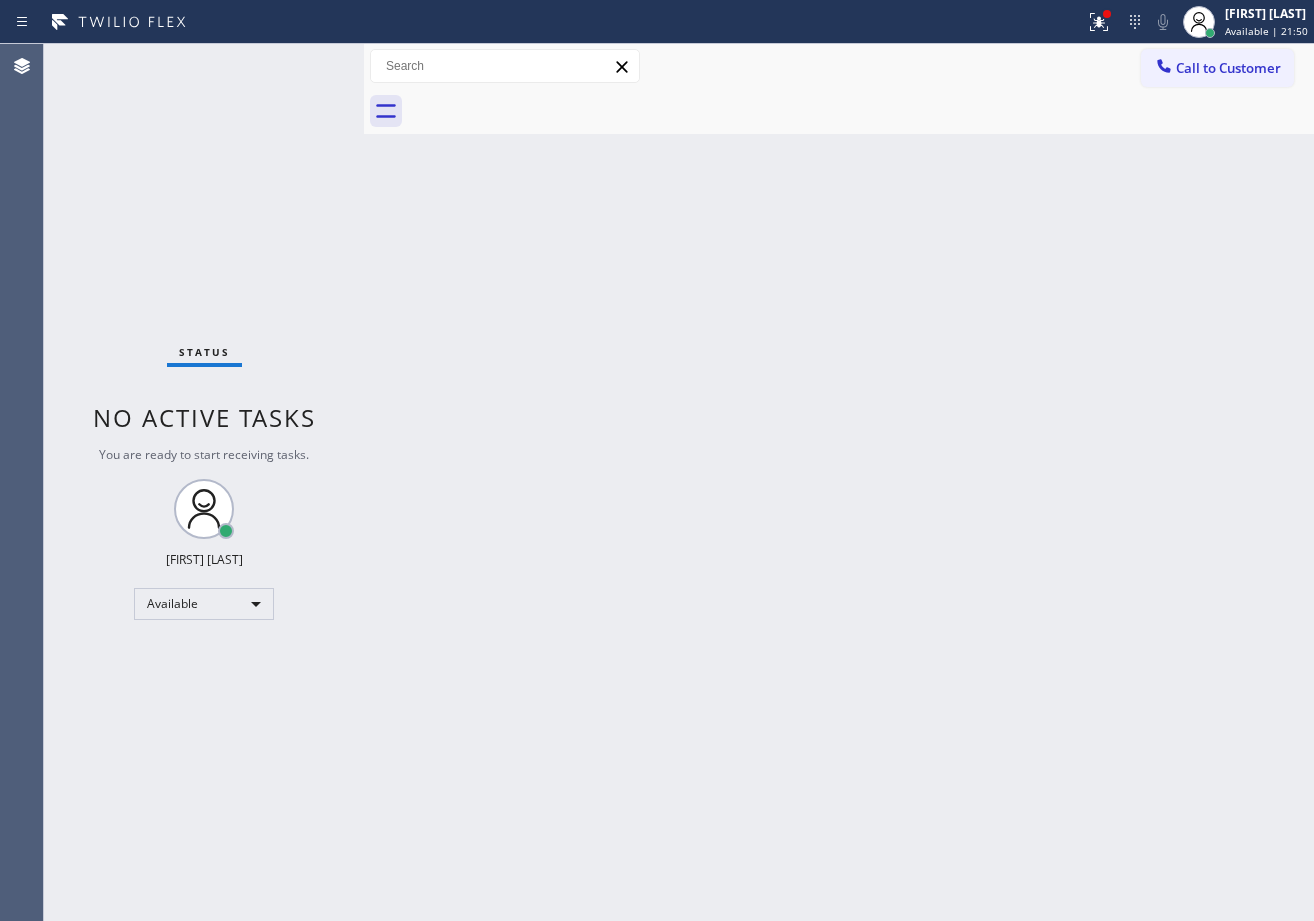 click on "Status   No active tasks     You are ready to start receiving tasks.   [FIRST] [LAST] Available" at bounding box center (204, 482) 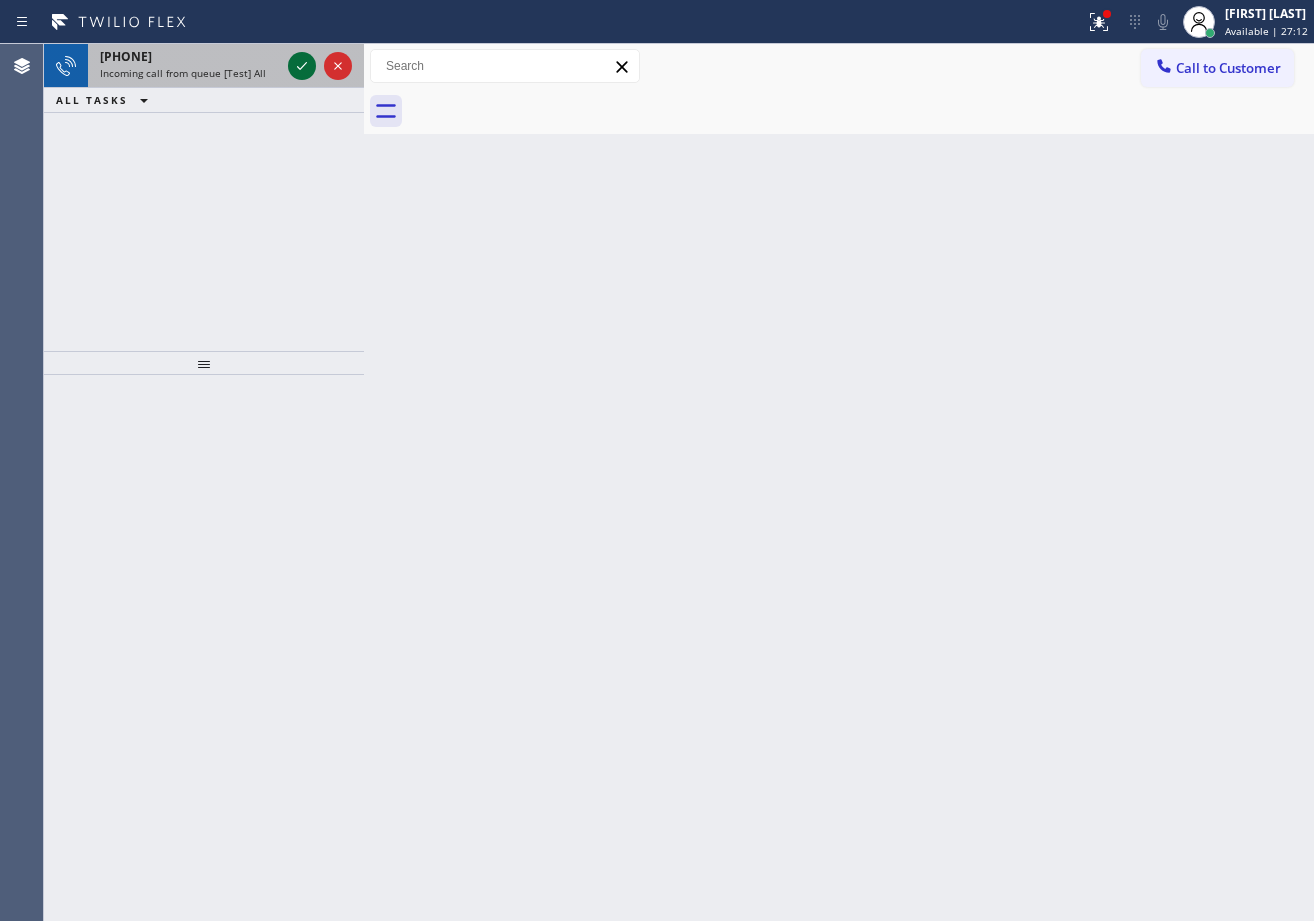 type 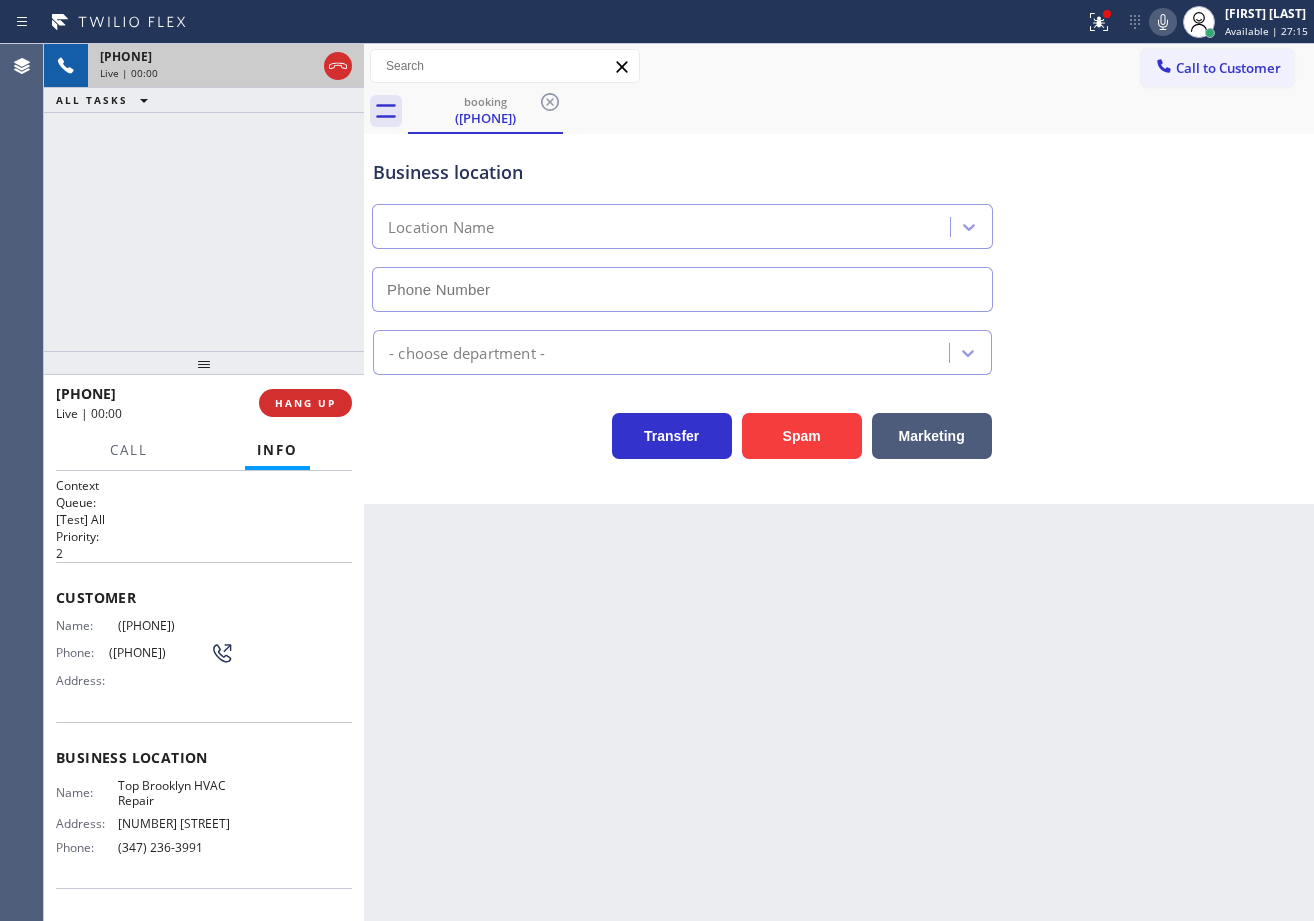 type on "(347) 236-3991" 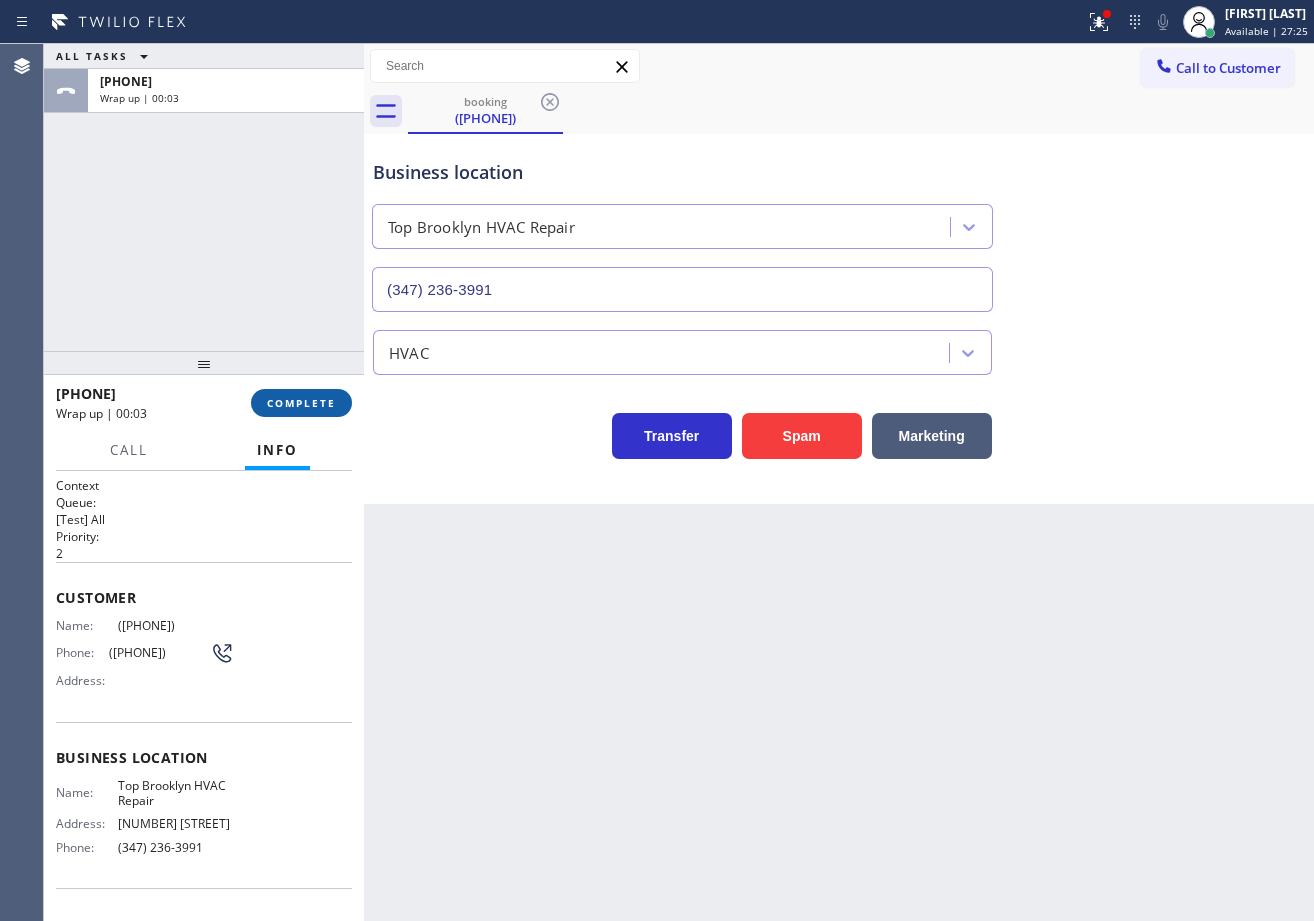 click on "COMPLETE" at bounding box center (301, 403) 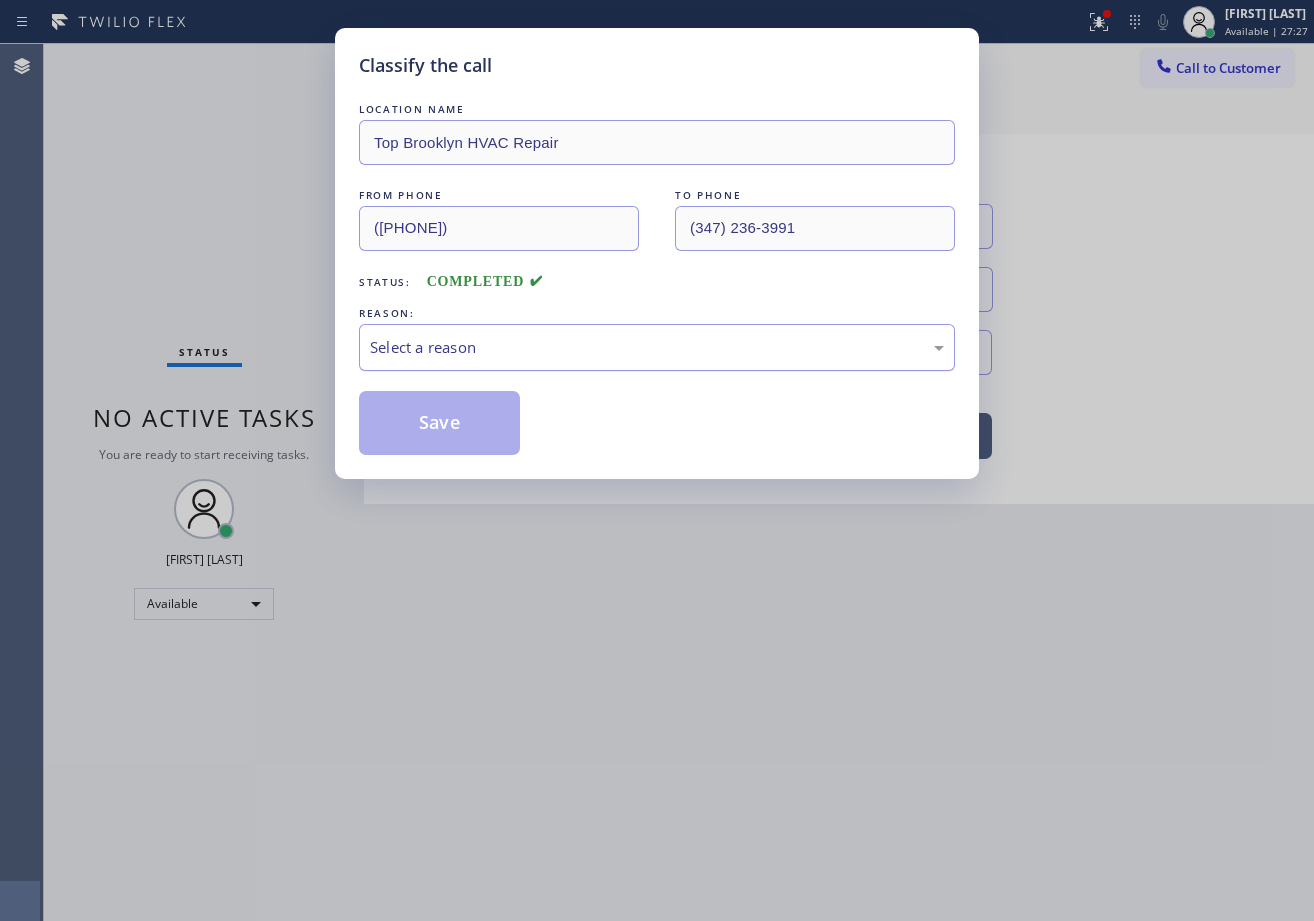 click on "Select a reason" at bounding box center [657, 347] 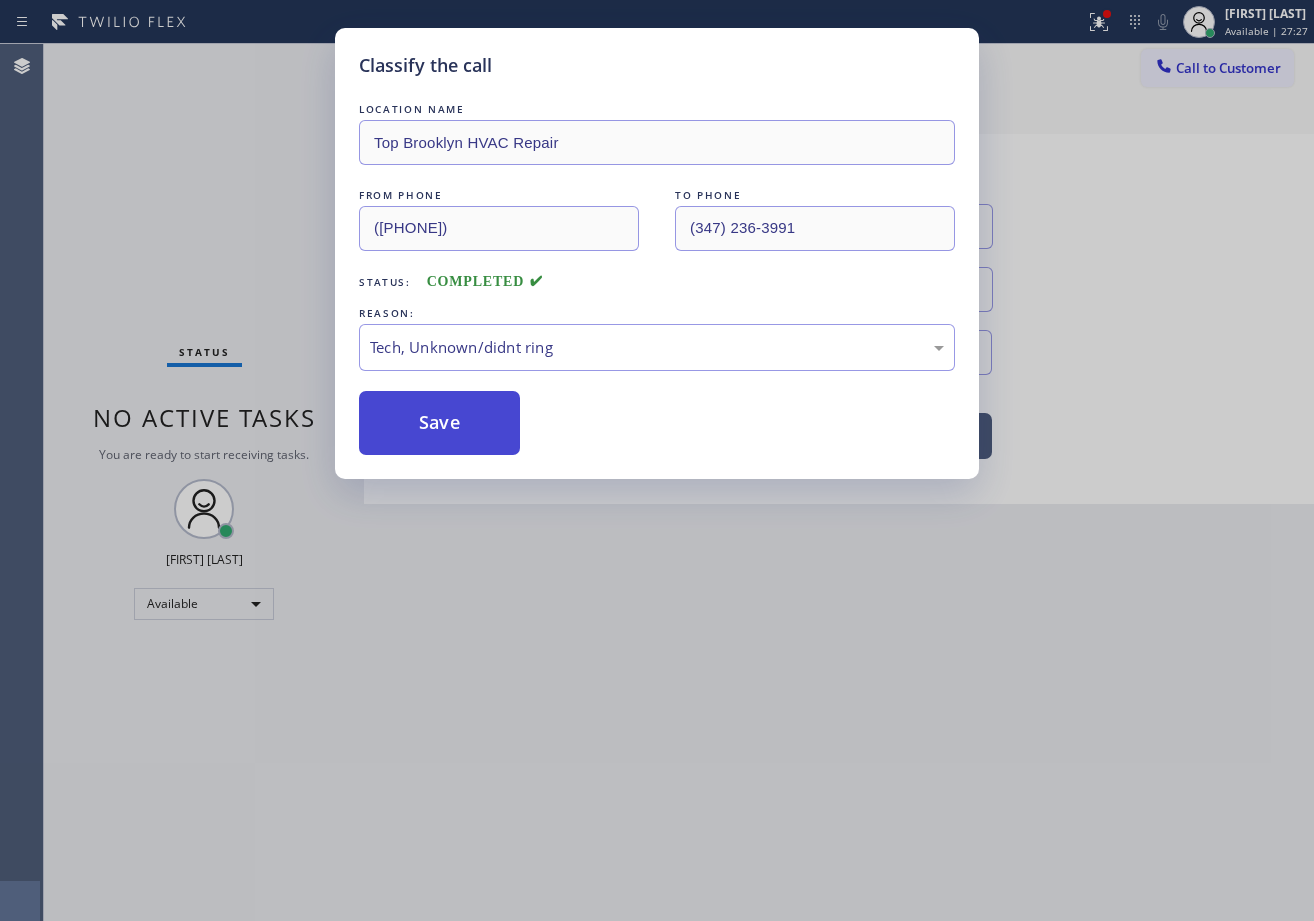 click on "Save" at bounding box center [439, 423] 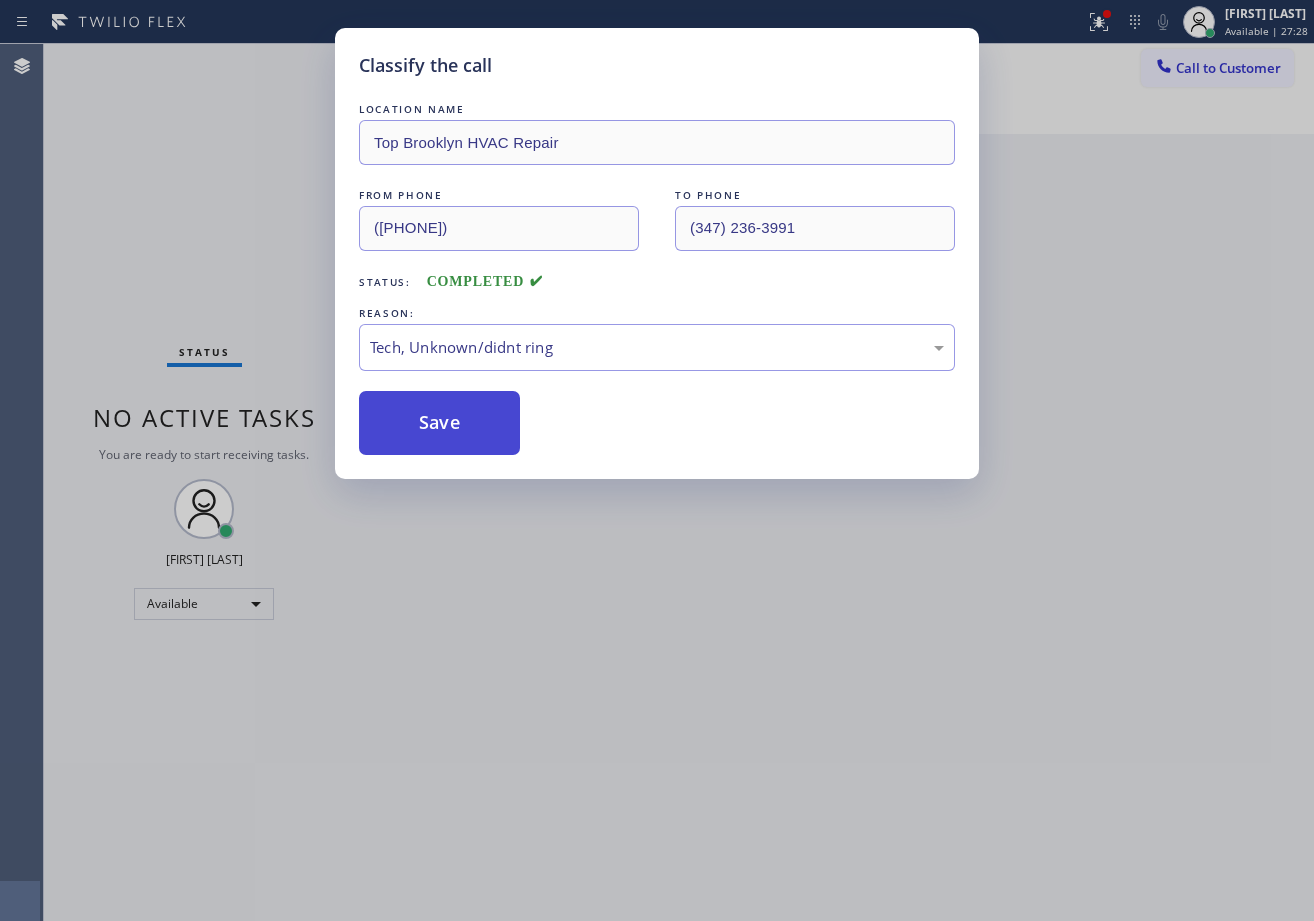 click on "Save" at bounding box center (439, 423) 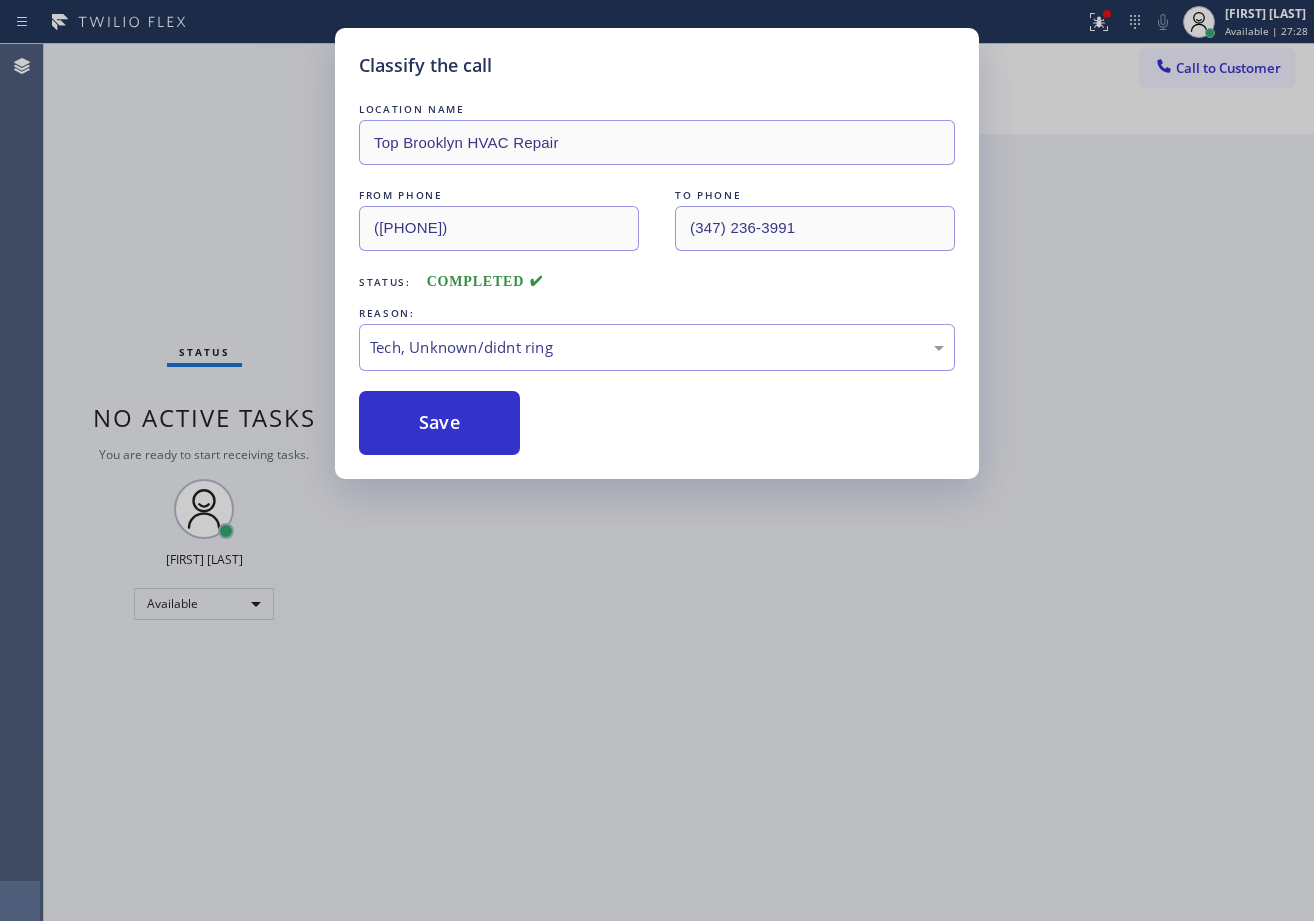 click on "Classify the call LOCATION NAME Top Brooklyn HVAC Repair FROM PHONE ([PHONE]) TO PHONE ([PHONE]) Status: COMPLETED REASON: Tech, Unknown/didnt ring Save" at bounding box center [657, 460] 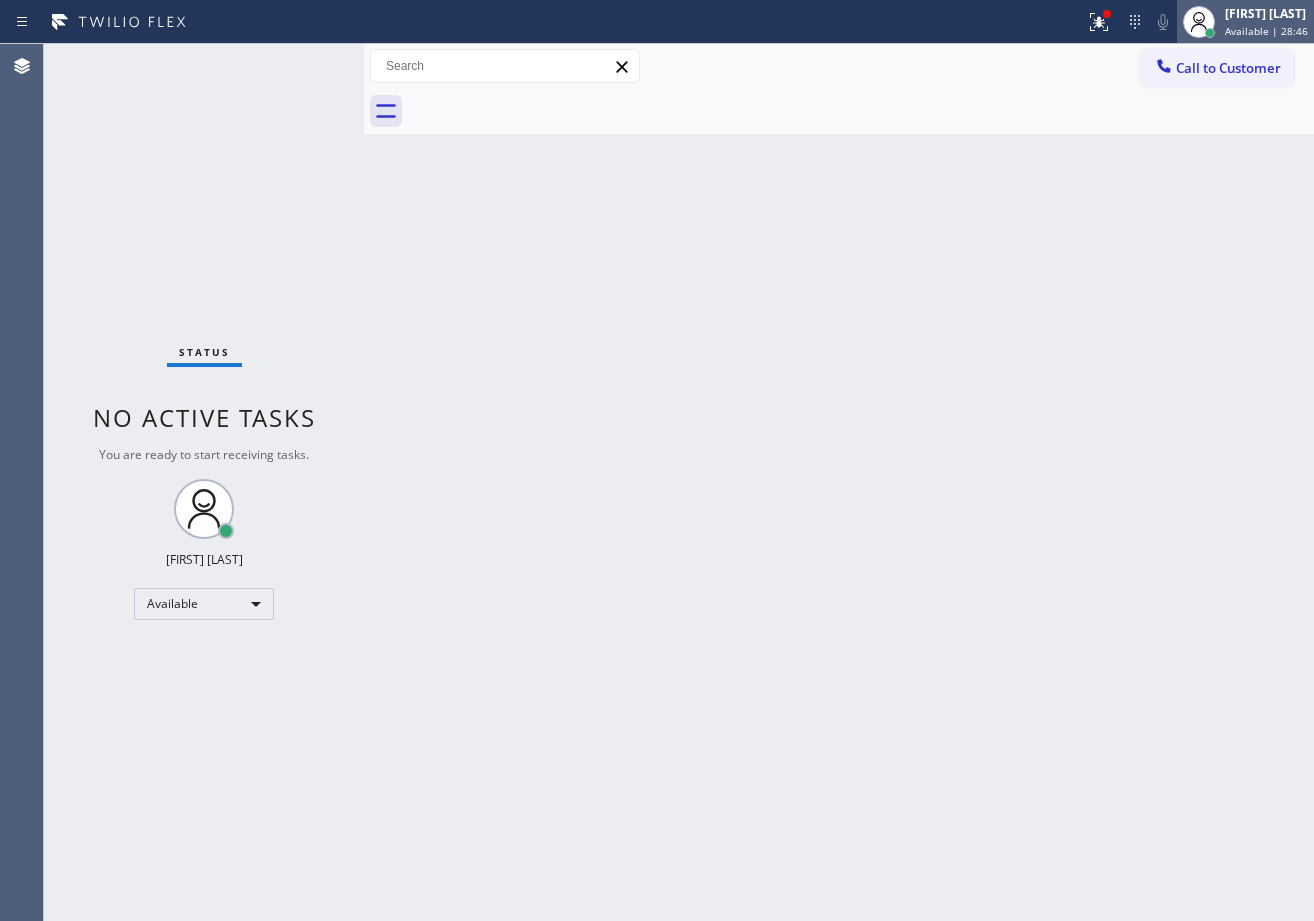 click on "[FIRST] [LAST]" at bounding box center (1266, 13) 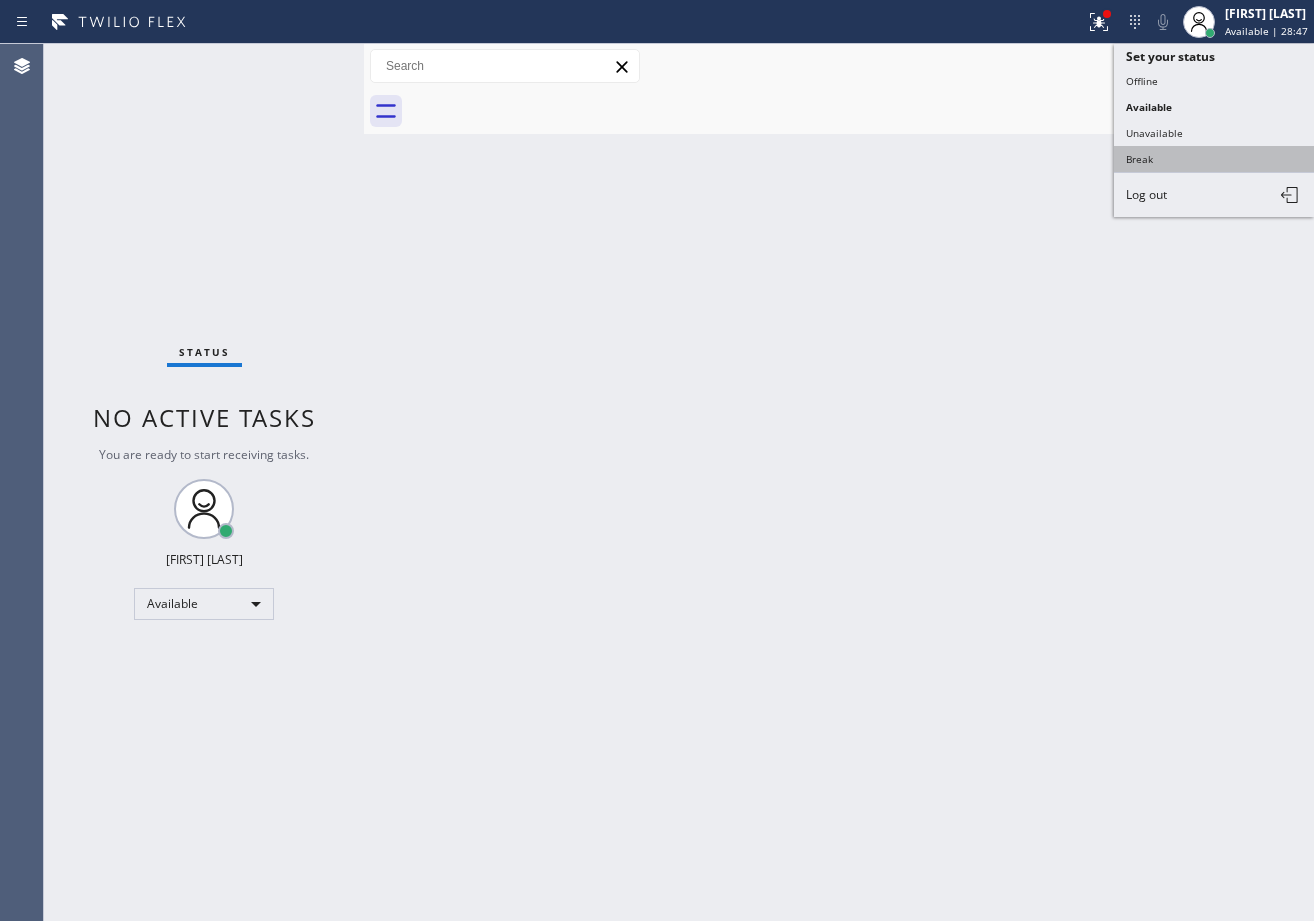 click on "Break" at bounding box center [1214, 159] 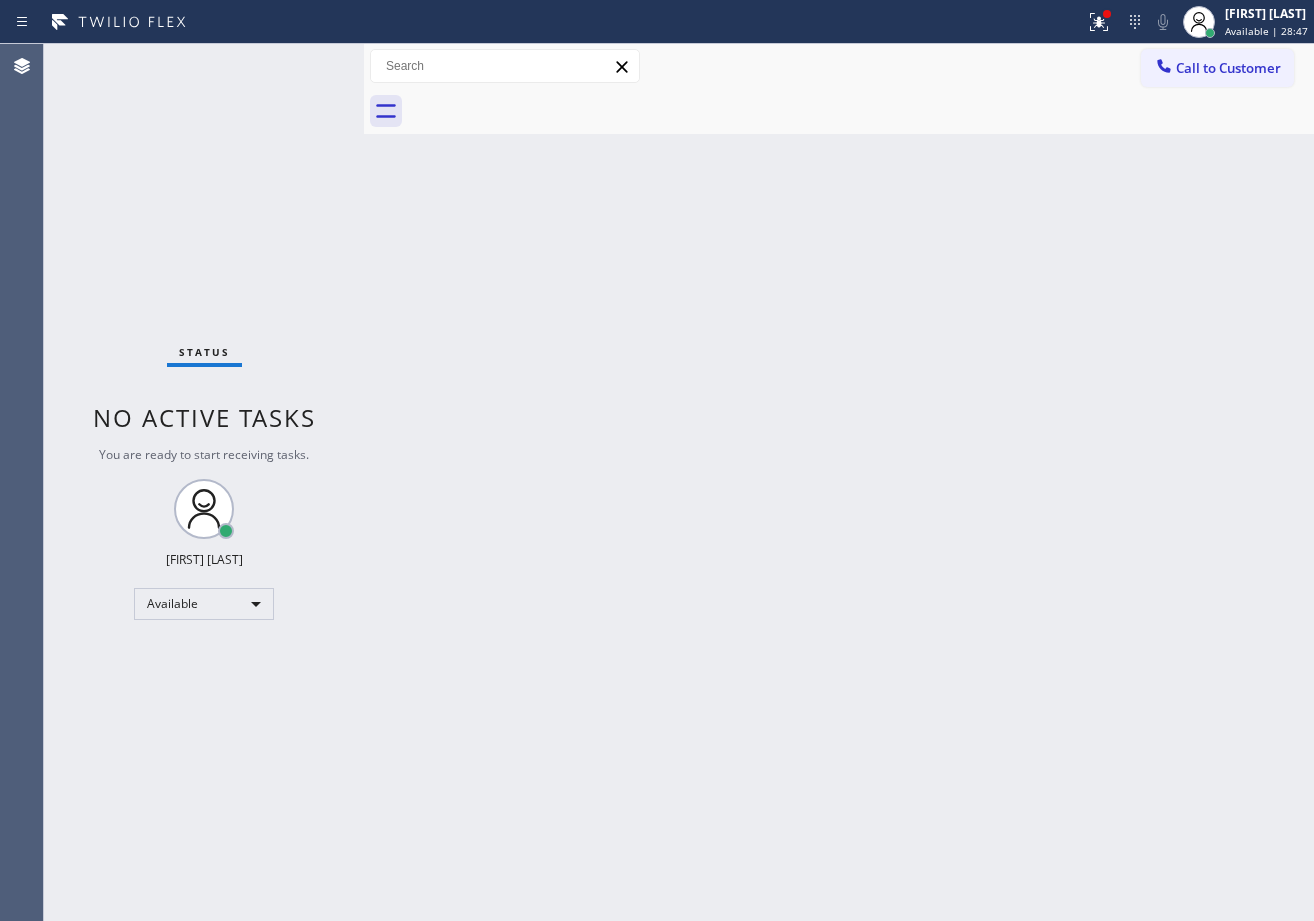click on "Back to Dashboard Change Sender ID Customers Technicians Select a contact Outbound call Technician Search Technician Your caller id phone number Your caller id phone number Call Technician info Name   Phone none Address none Change Sender ID HVAC [PHONE] 5 Star Appliance [PHONE] Appliance Repair [PHONE] Plumbing [PHONE] Air Duct Cleaning [PHONE]  Electricians [PHONE] Cancel Change Check personal SMS Reset Change No tabs Call to Customer Outbound call Location Viking Appliance Repair Foster City Your caller id phone number ([PHONE]) Customer number Call Outbound call Technician Search Technician Your caller id phone number Your caller id phone number Call" at bounding box center [839, 482] 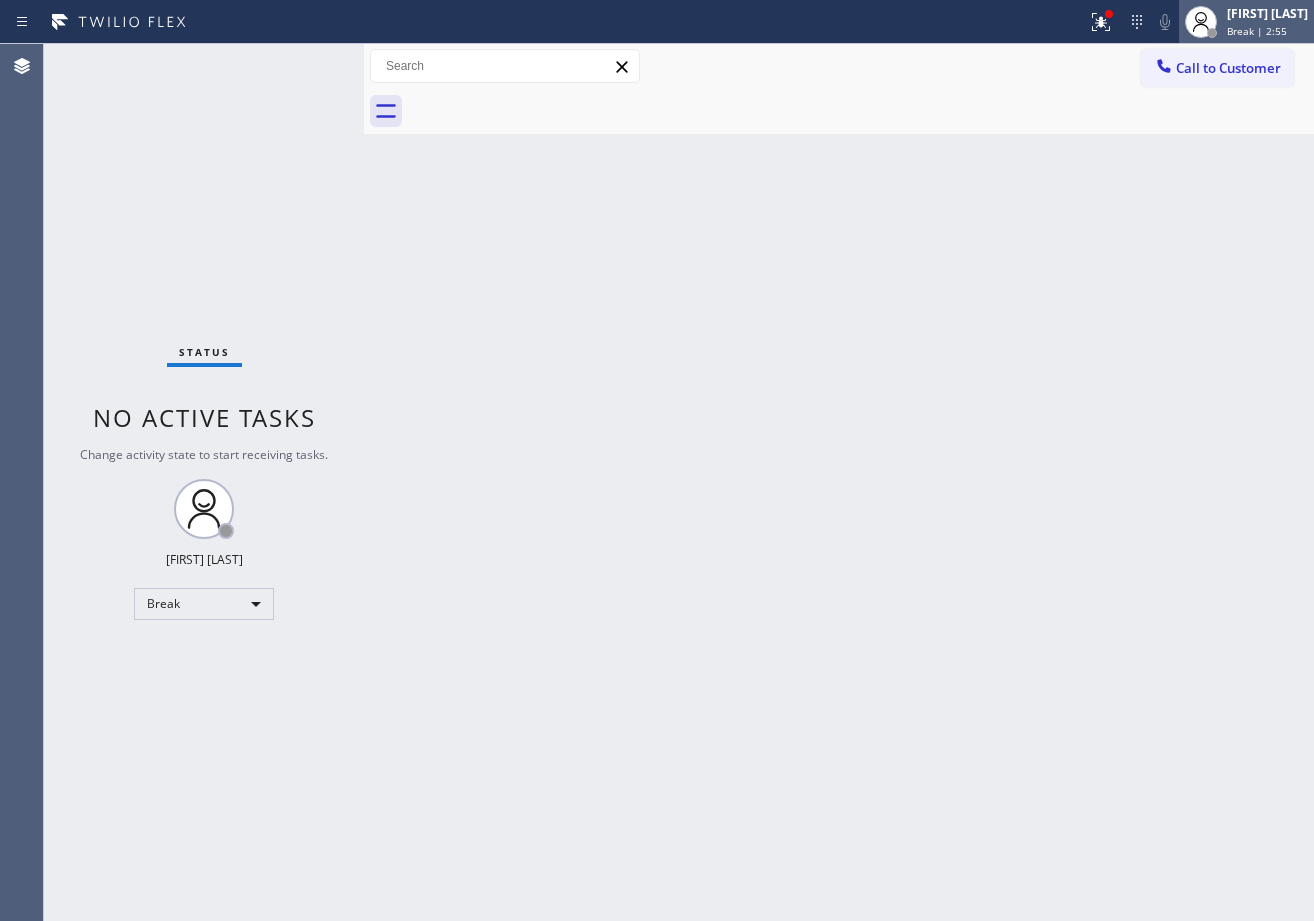 click on "[FIRST] [LAST]" at bounding box center (1267, 13) 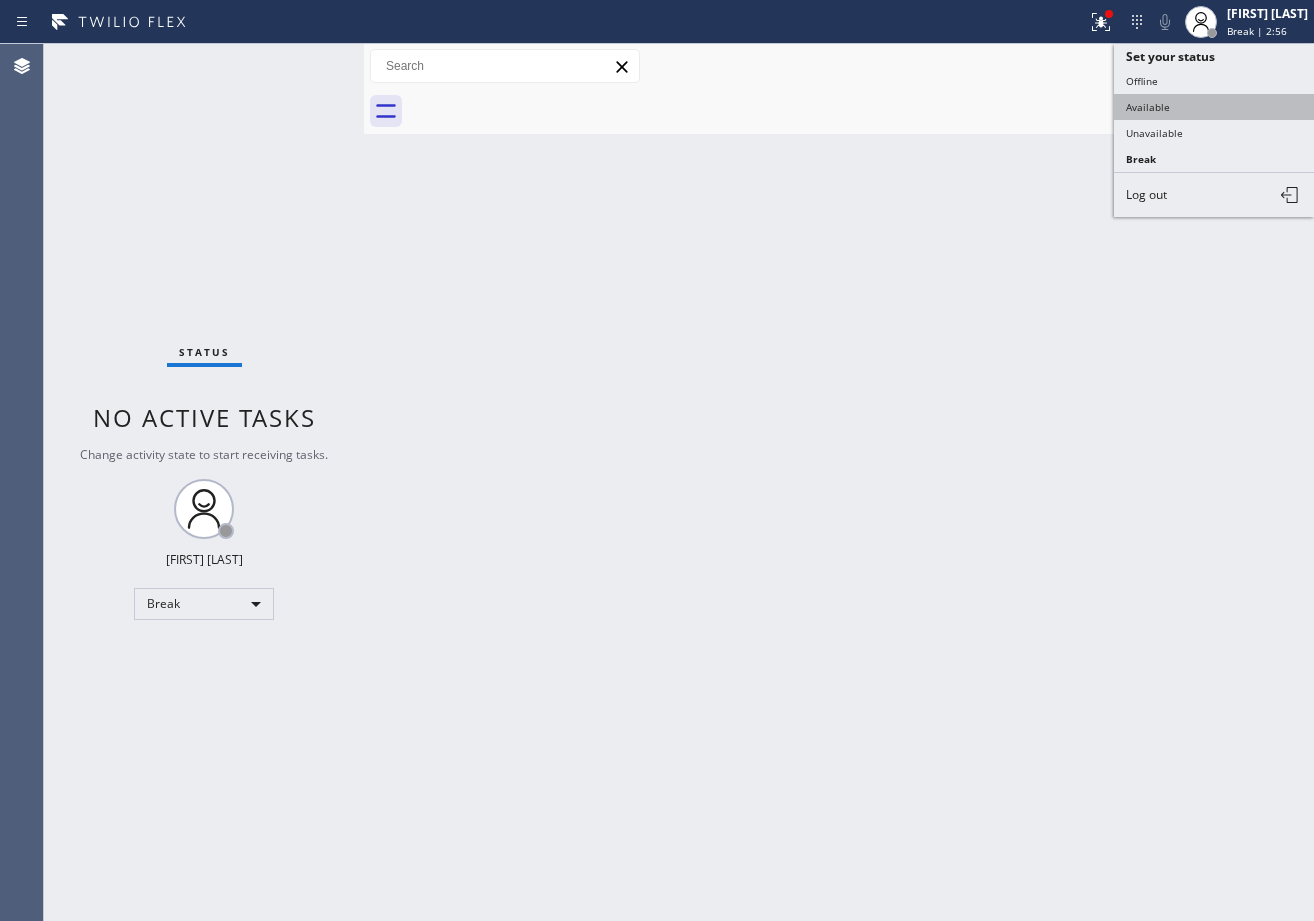 click on "Available" at bounding box center [1214, 107] 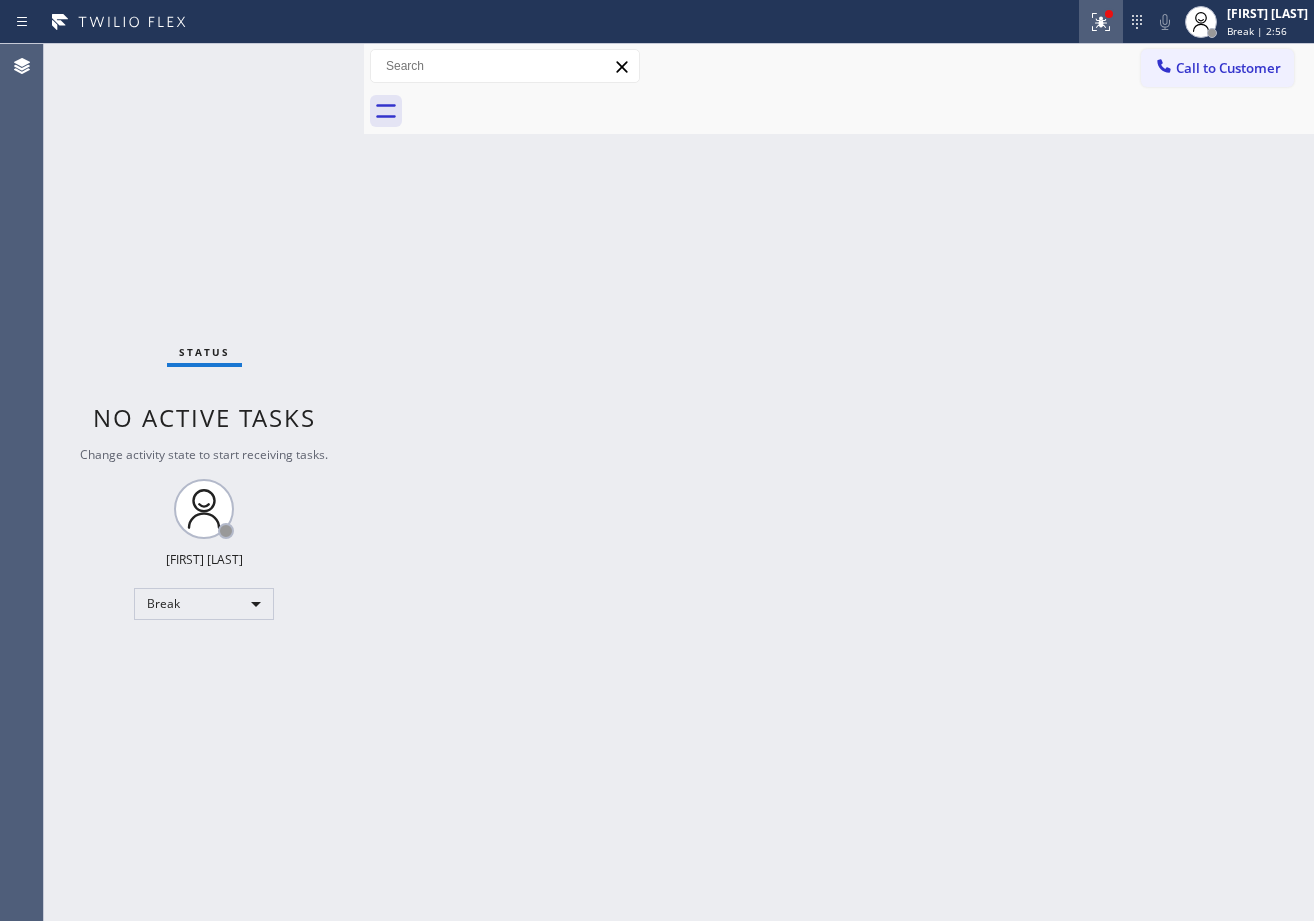 click at bounding box center [1101, 22] 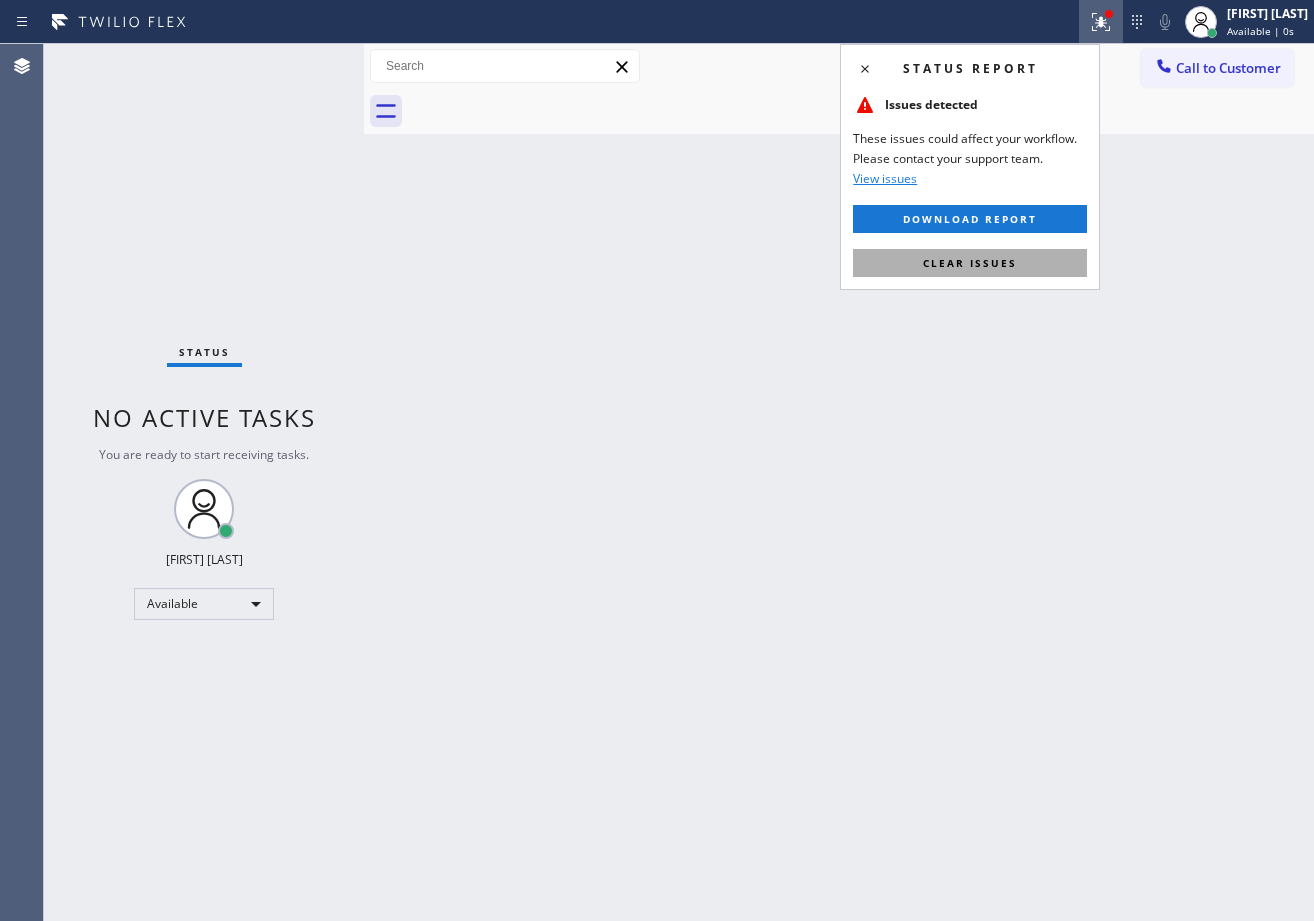 click on "Clear issues" at bounding box center [970, 263] 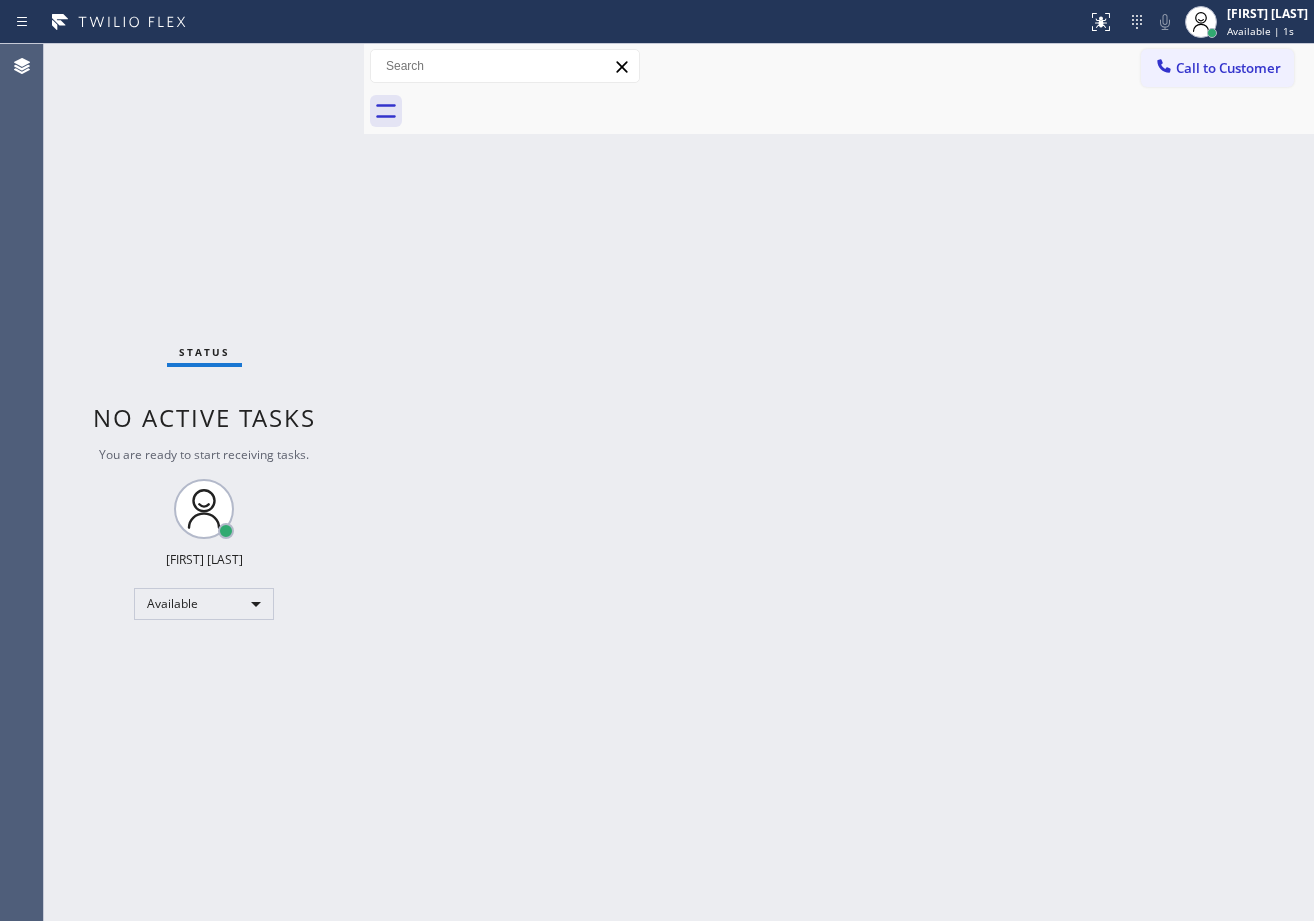 click on "Back to Dashboard Change Sender ID Customers Technicians Select a contact Outbound call Technician Search Technician Your caller id phone number Your caller id phone number Call Technician info Name   Phone none Address none Change Sender ID HVAC [PHONE] 5 Star Appliance [PHONE] Appliance Repair [PHONE] Plumbing [PHONE] Air Duct Cleaning [PHONE]  Electricians [PHONE] Cancel Change Check personal SMS Reset Change No tabs Call to Customer Outbound call Location Viking Appliance Repair Foster City Your caller id phone number ([PHONE]) Customer number Call Outbound call Technician Search Technician Your caller id phone number Your caller id phone number Call" at bounding box center [839, 482] 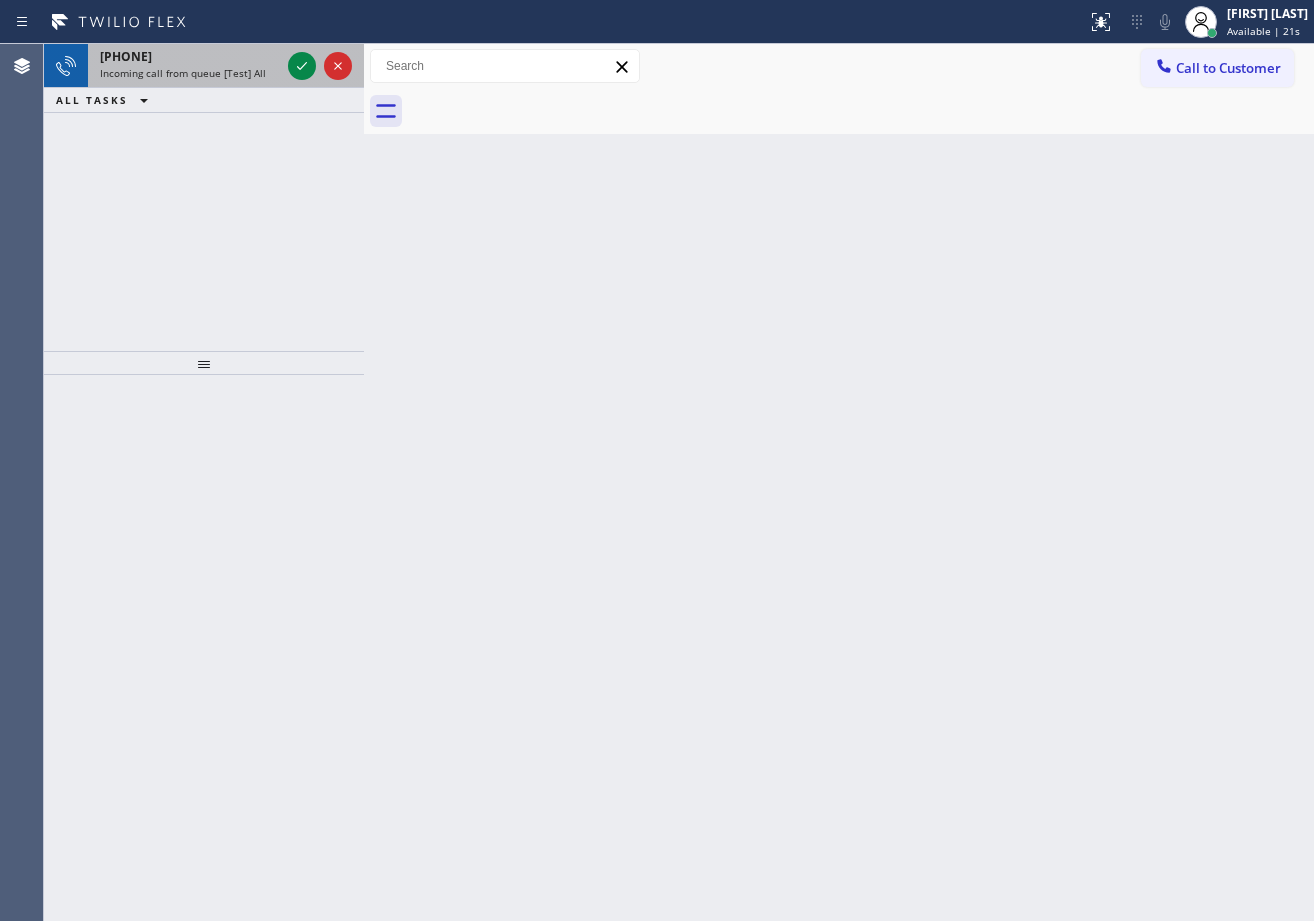 click on "[PHONE]" at bounding box center [190, 56] 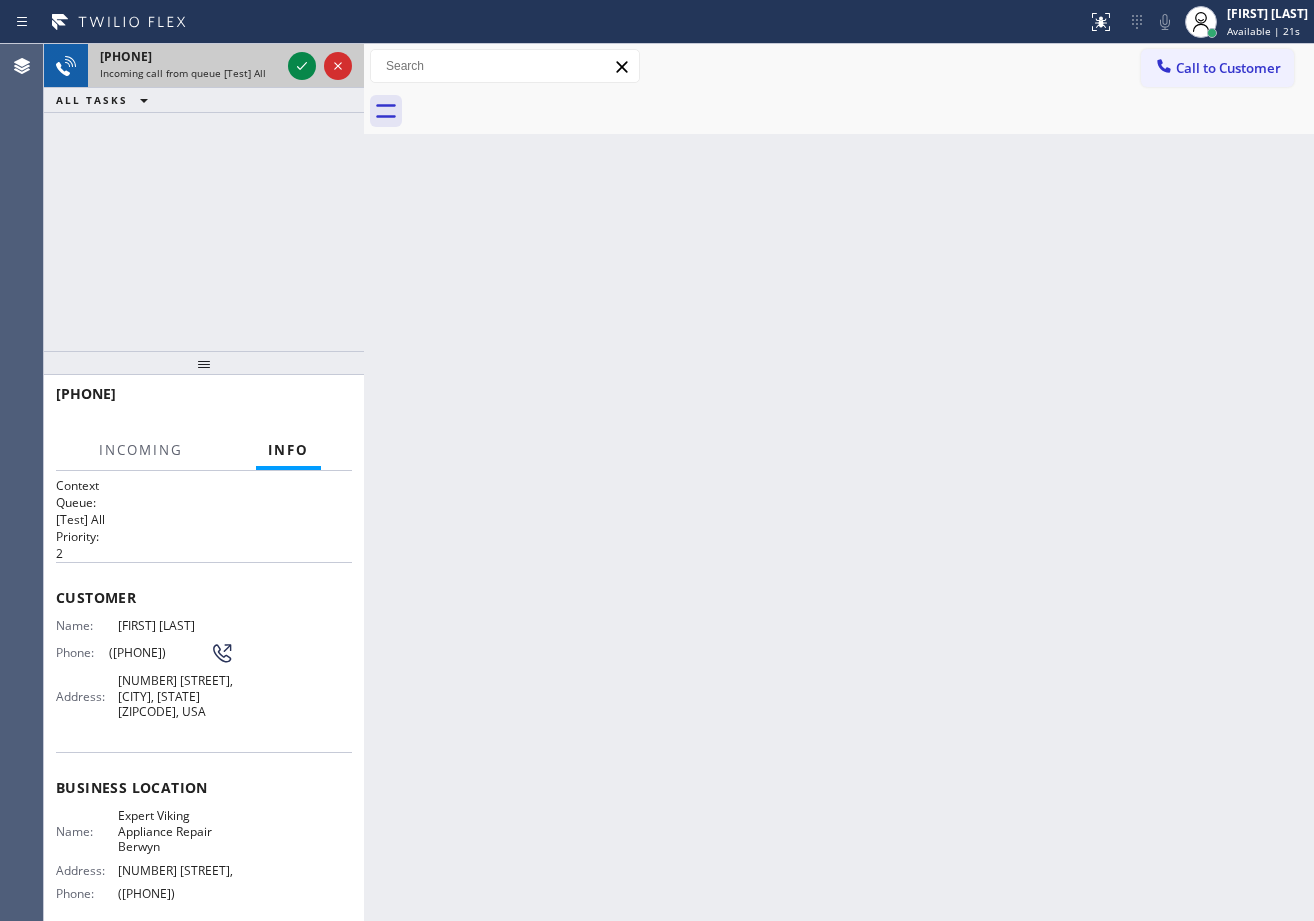 click on "[PHONE]" at bounding box center [190, 56] 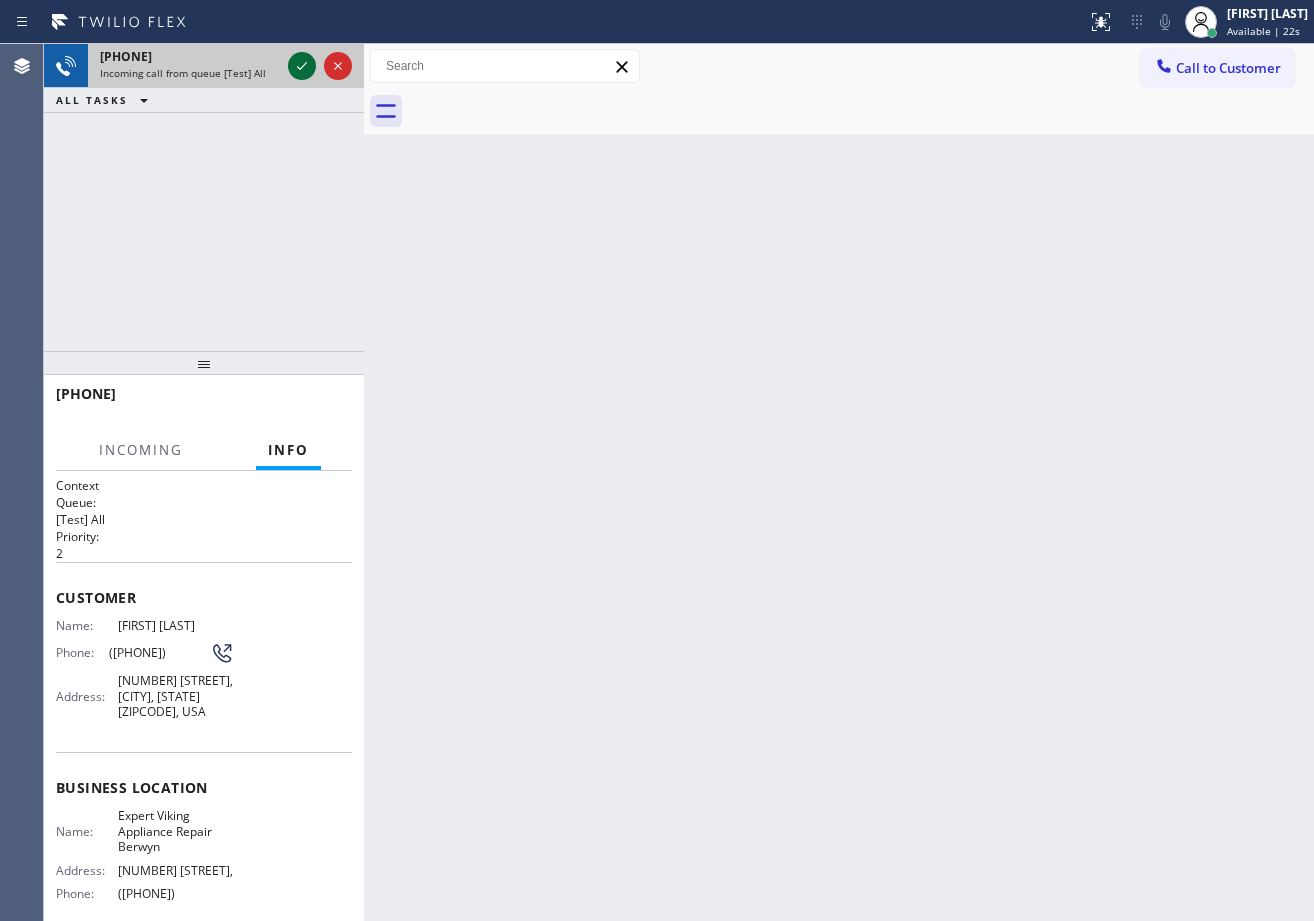 click 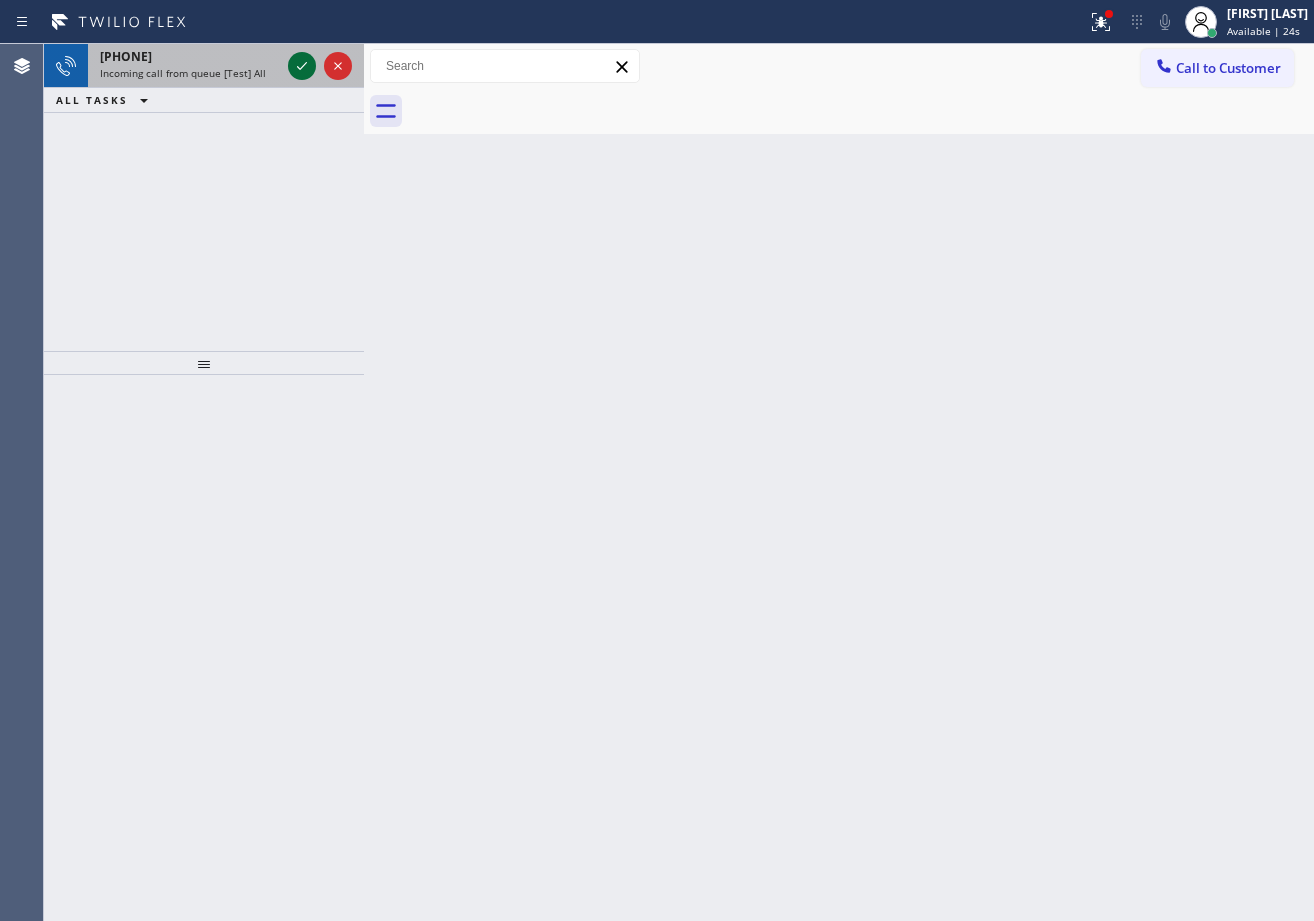 click 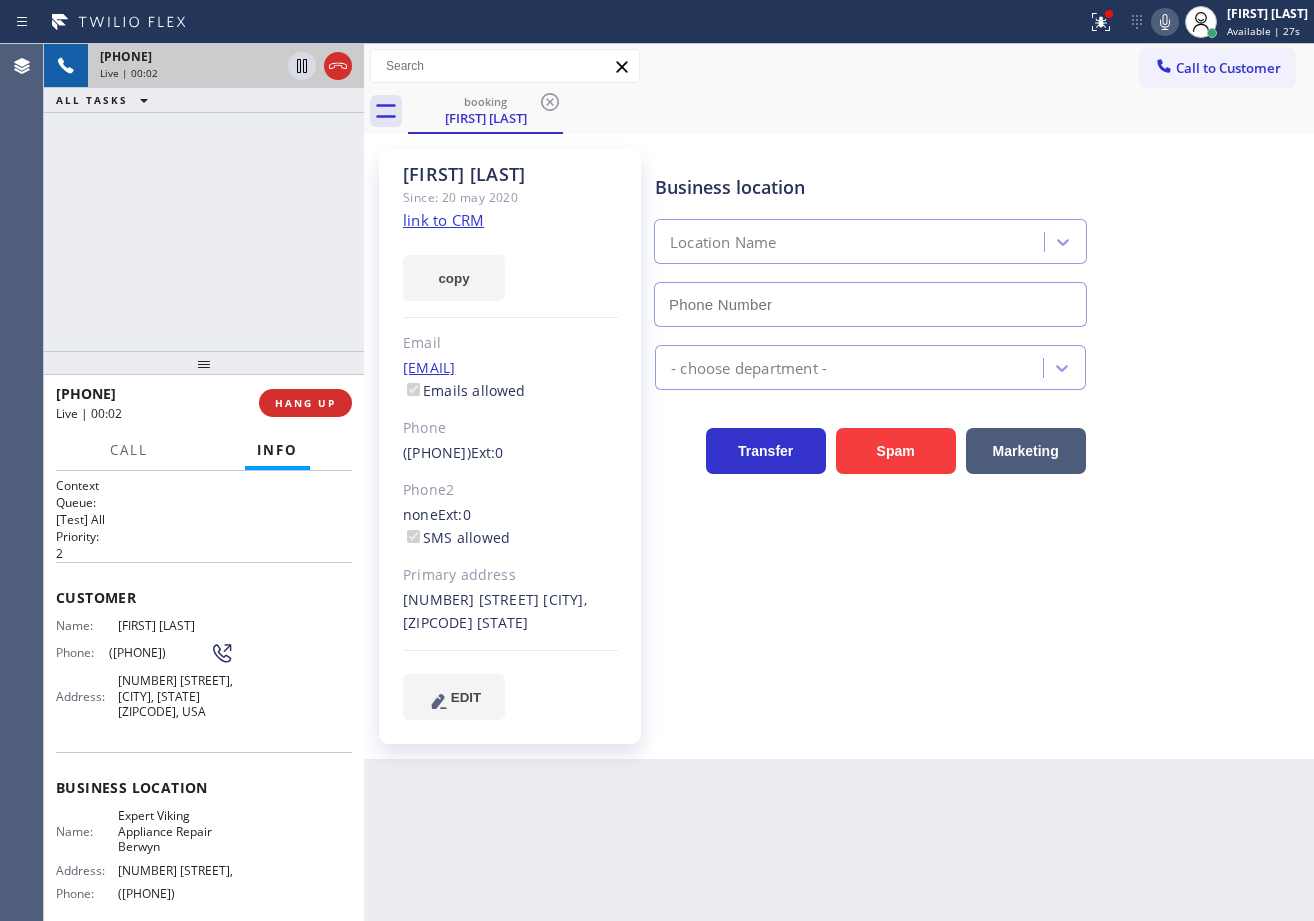 type on "([PHONE])" 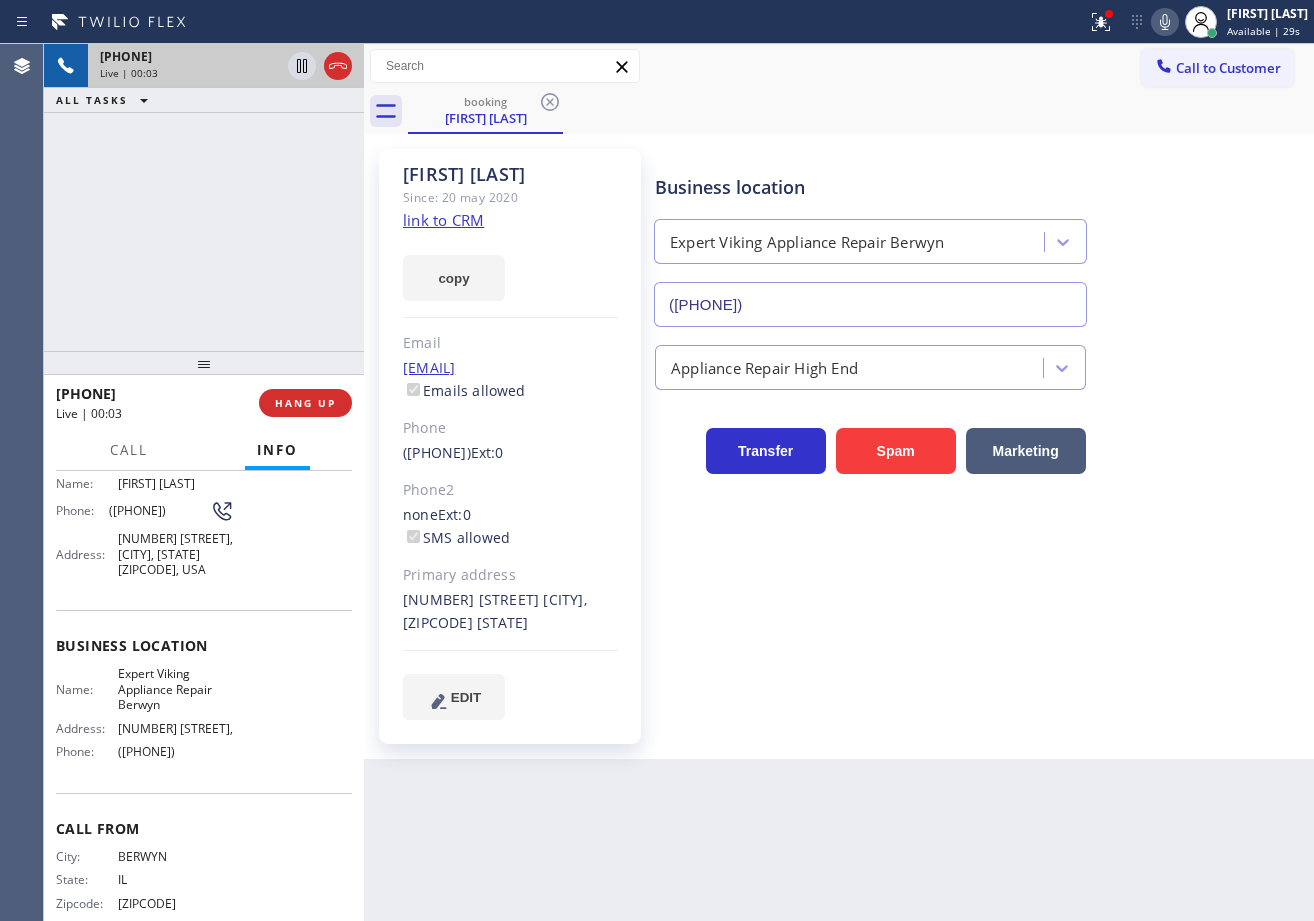 scroll, scrollTop: 171, scrollLeft: 0, axis: vertical 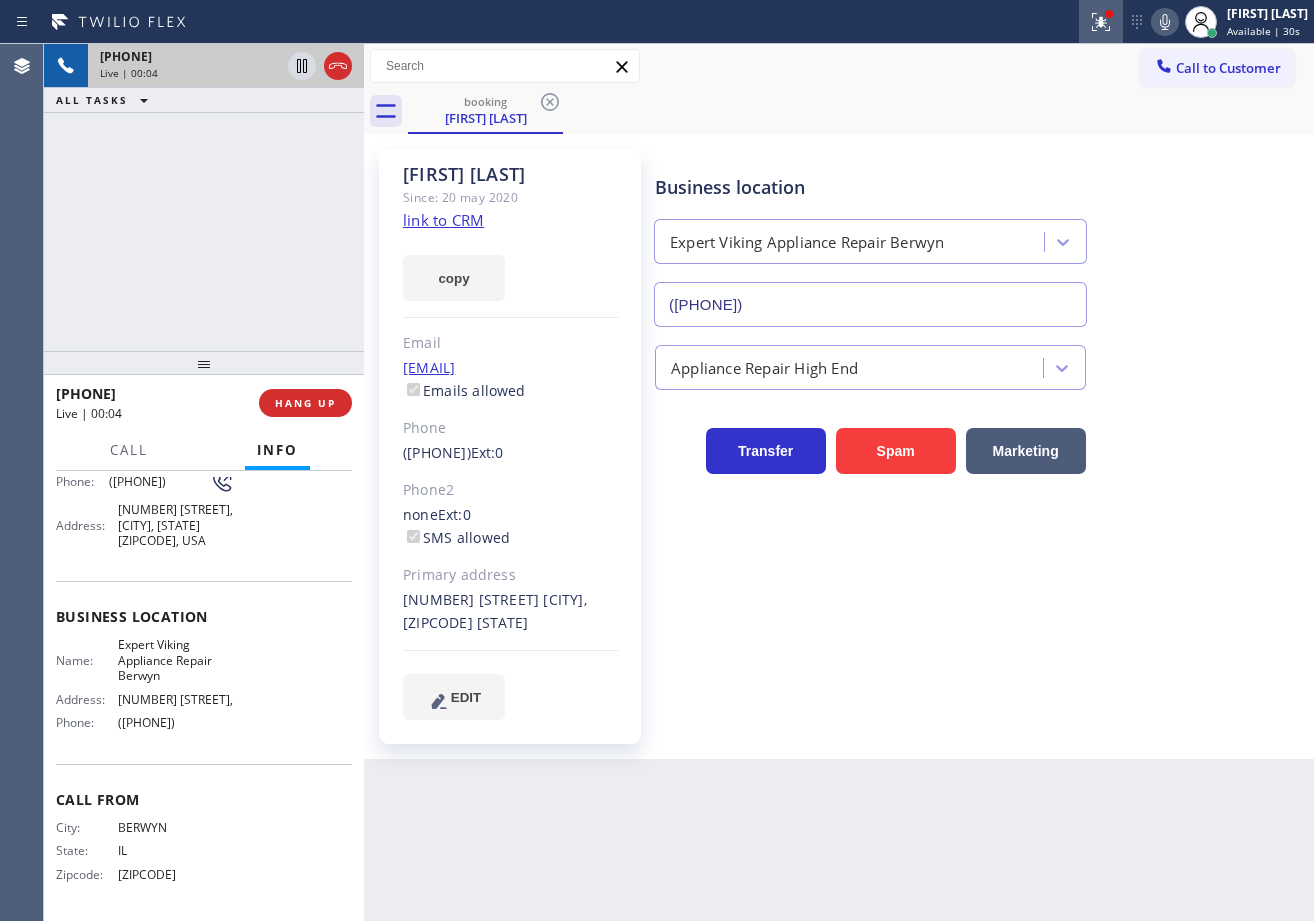 click 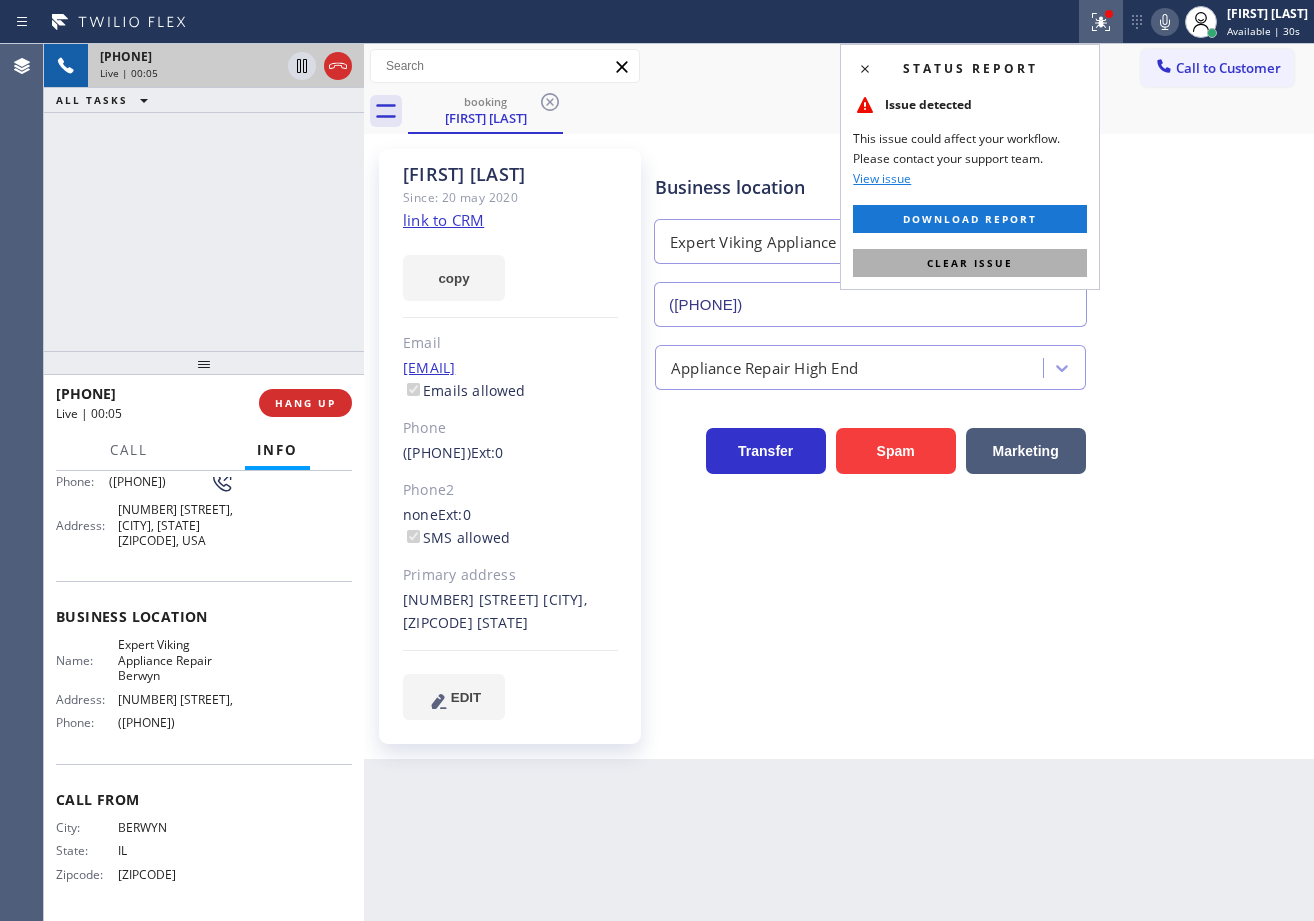 click on "Clear issue" at bounding box center [970, 263] 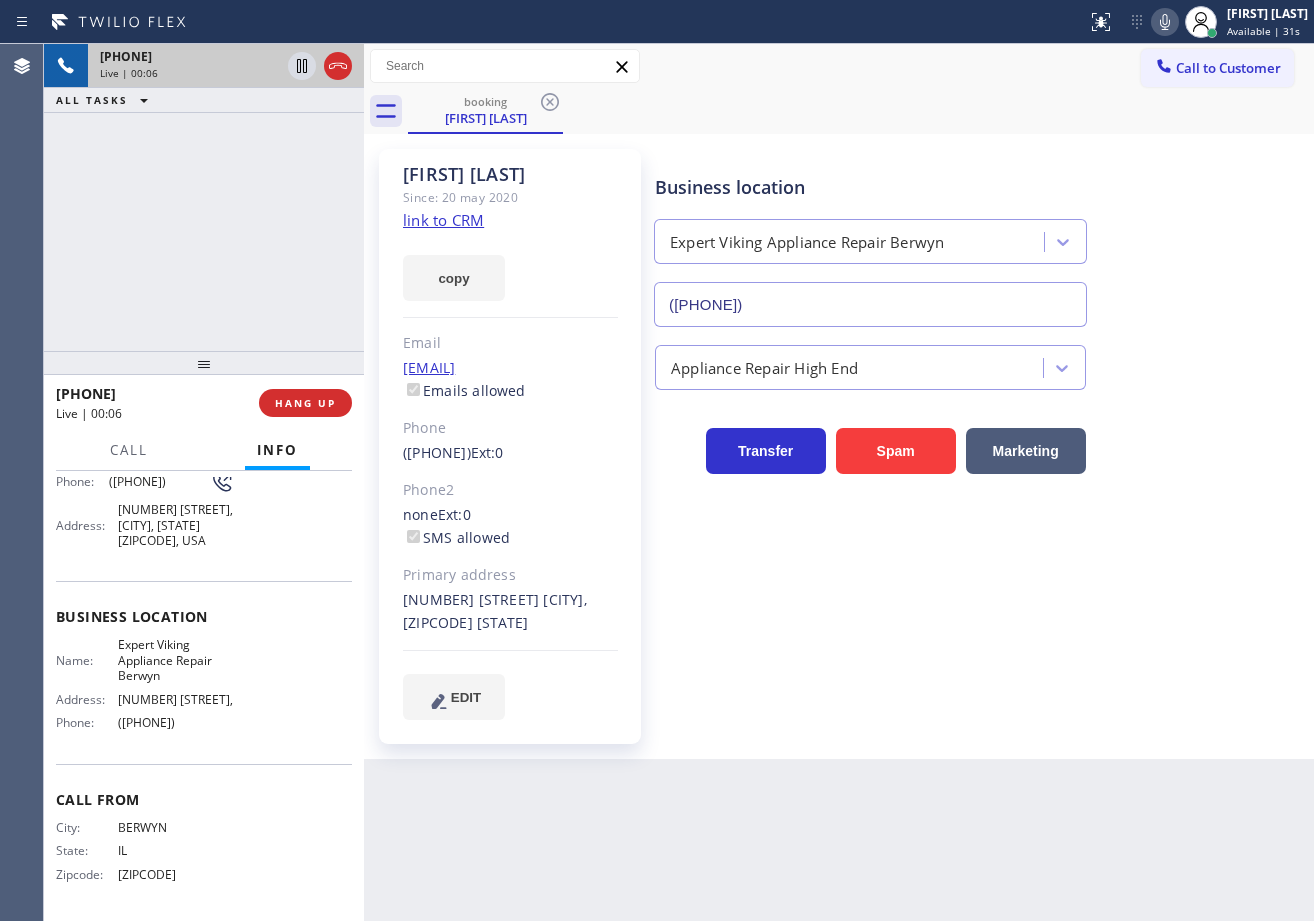 click on "Since: 20 may 2020" 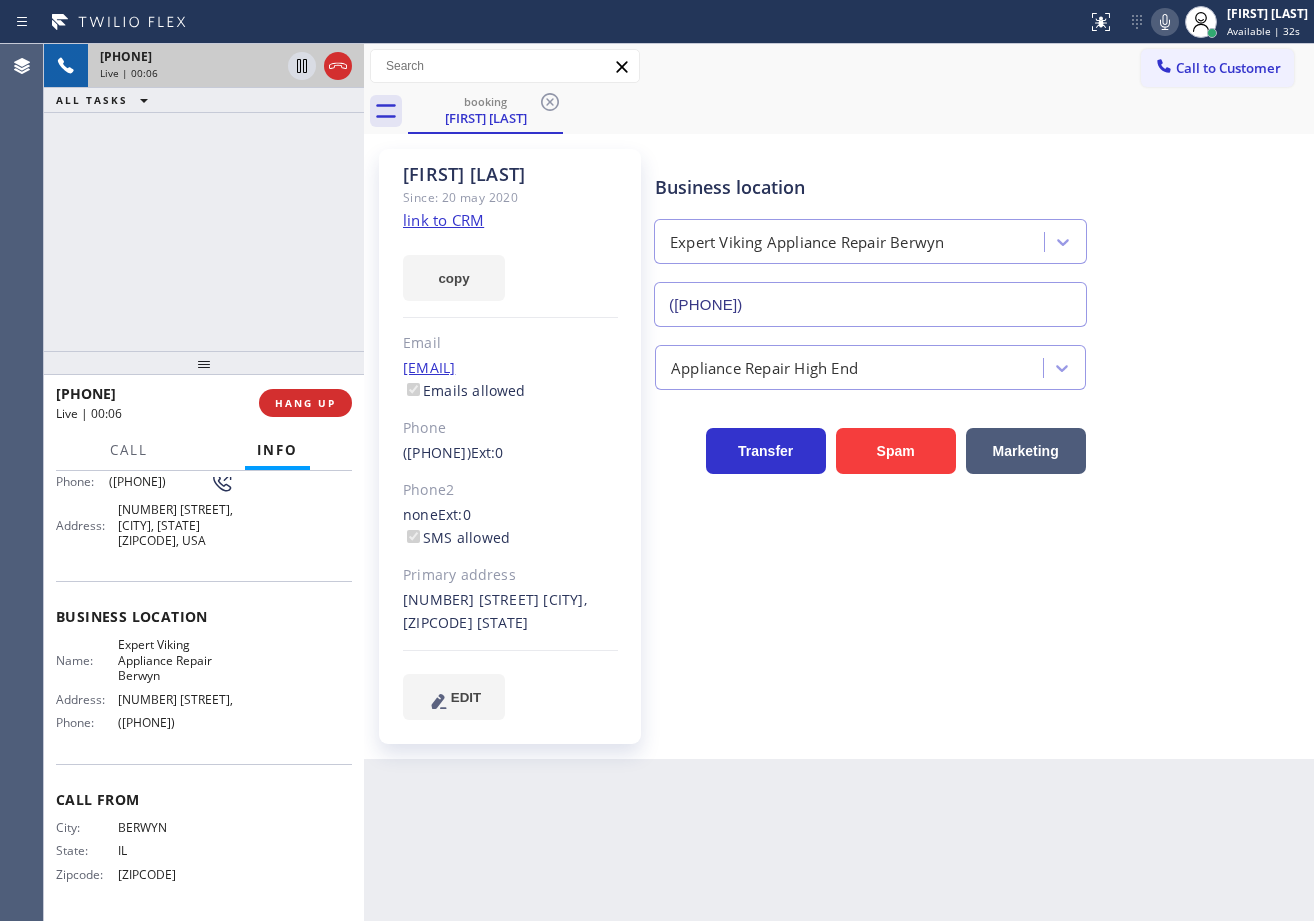 click on "link to CRM" 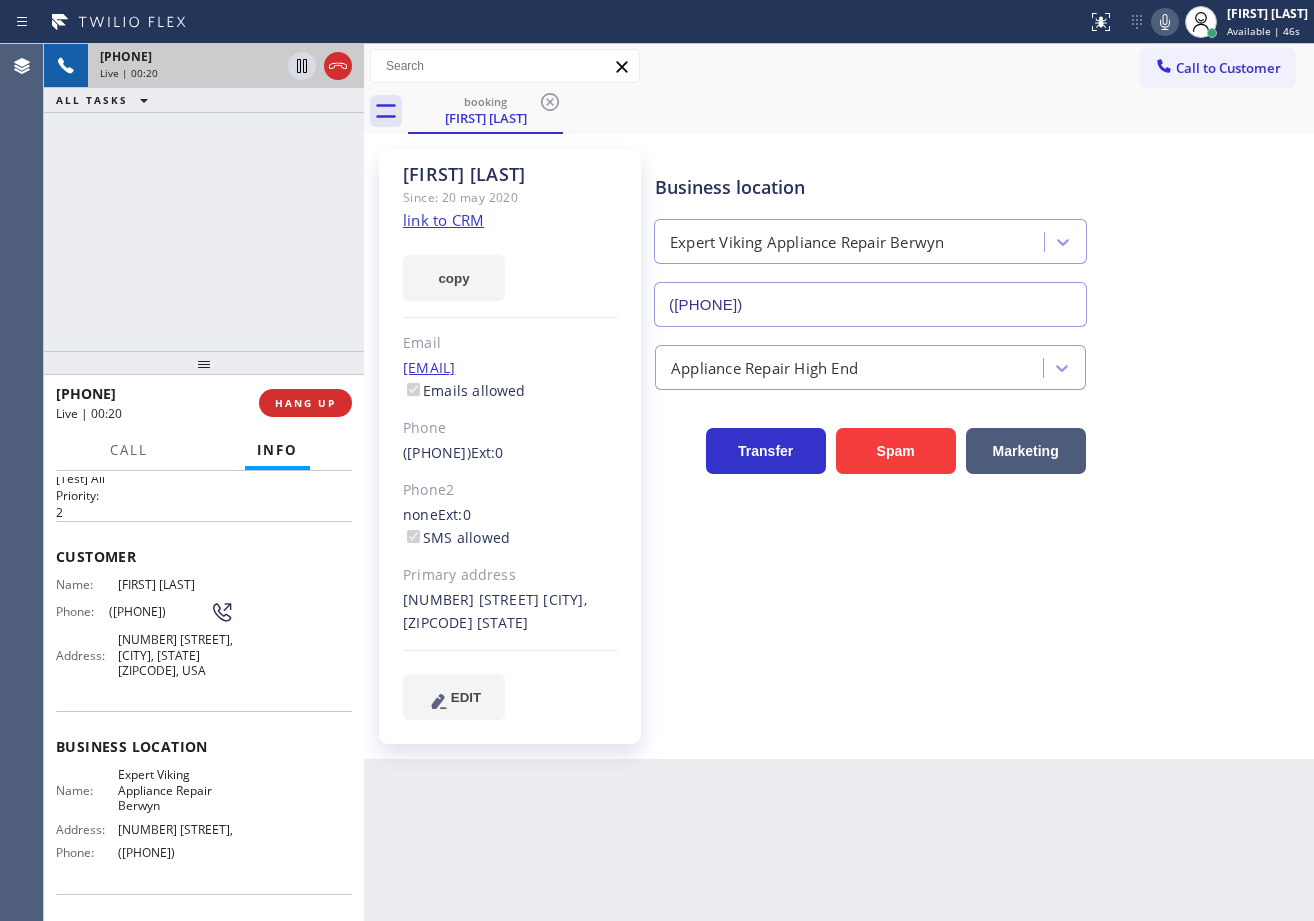 scroll, scrollTop: 0, scrollLeft: 0, axis: both 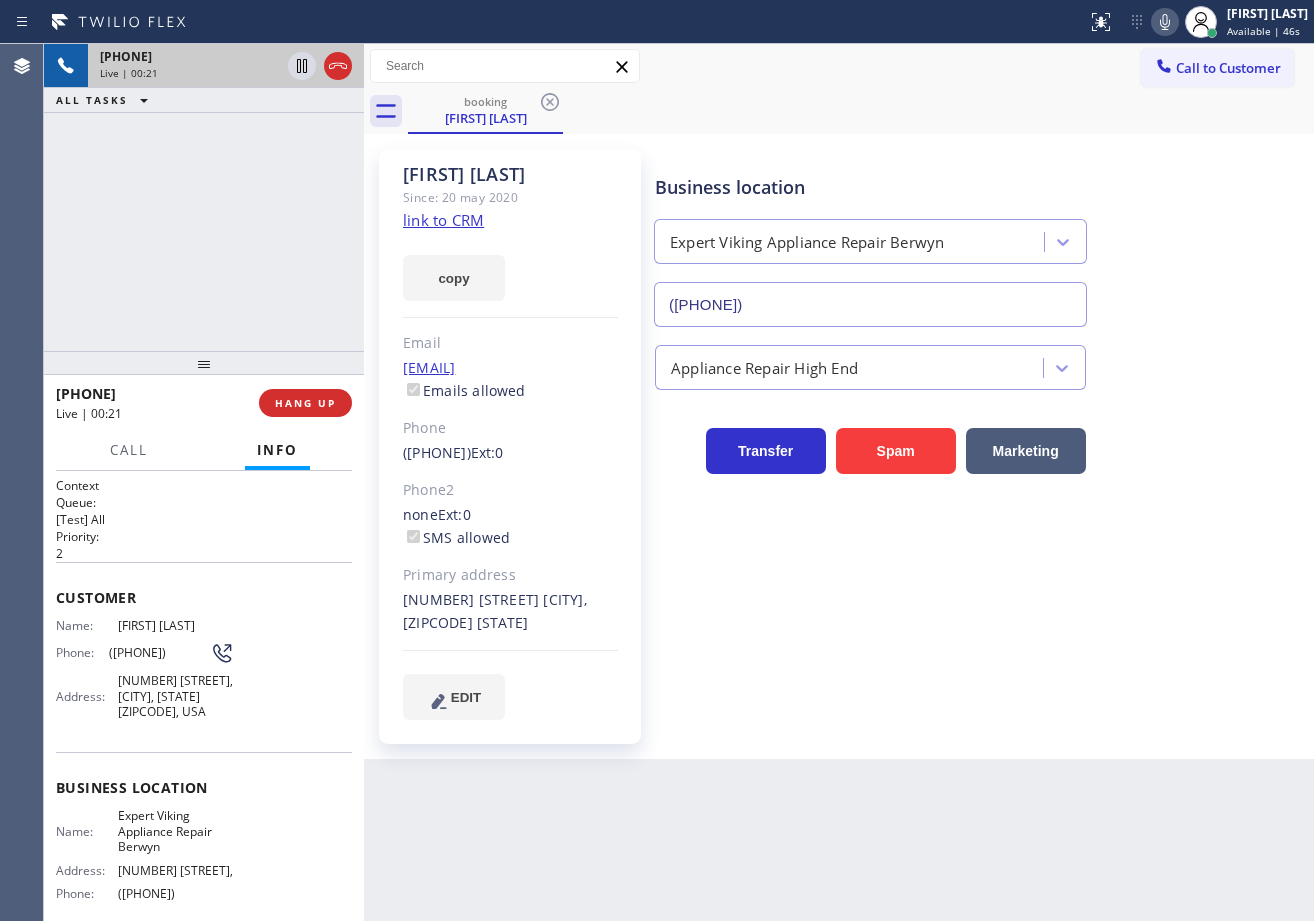 drag, startPoint x: 225, startPoint y: 225, endPoint x: 237, endPoint y: 156, distance: 70.035706 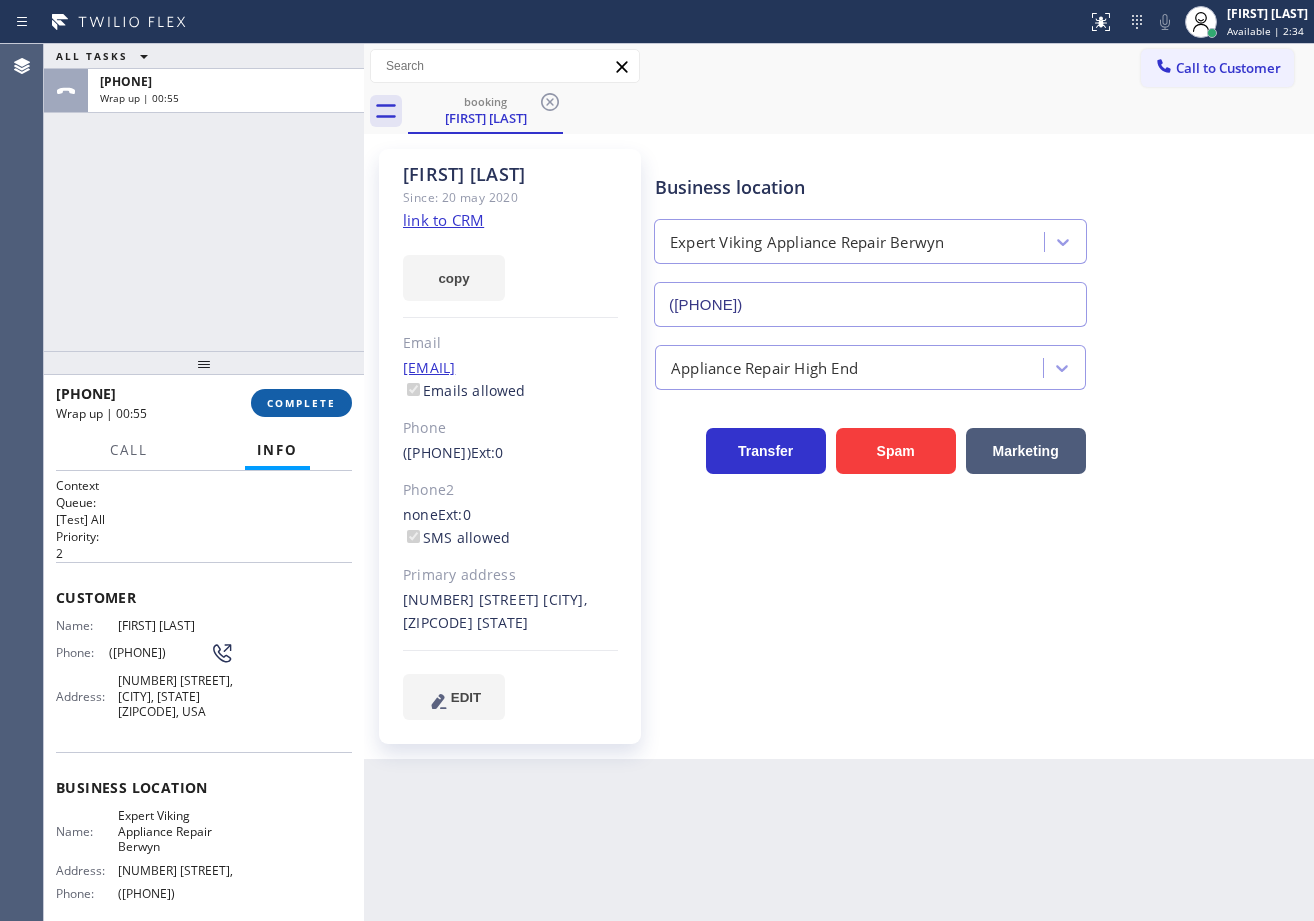 click on "COMPLETE" at bounding box center [301, 403] 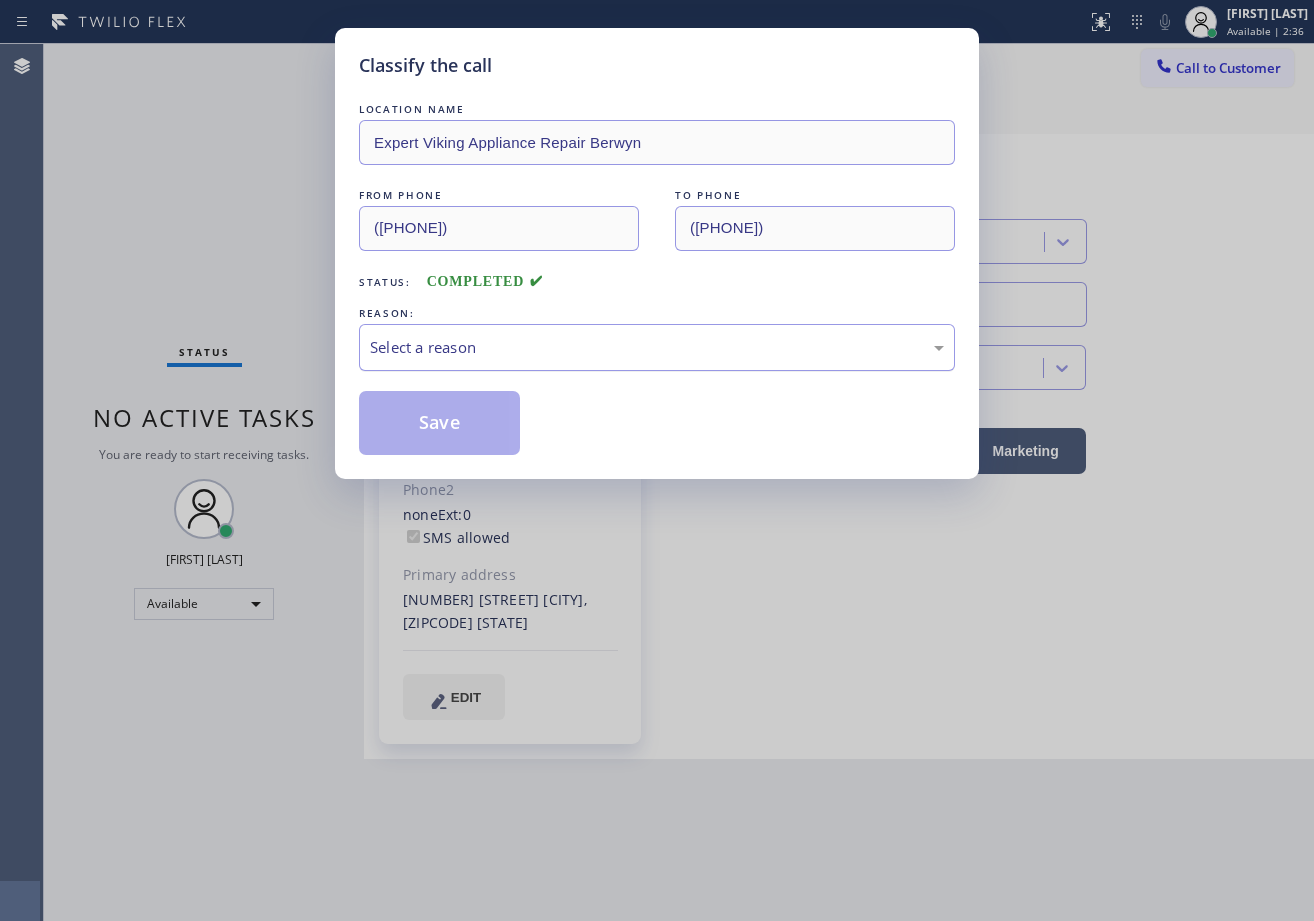 click on "Select a reason" at bounding box center (657, 347) 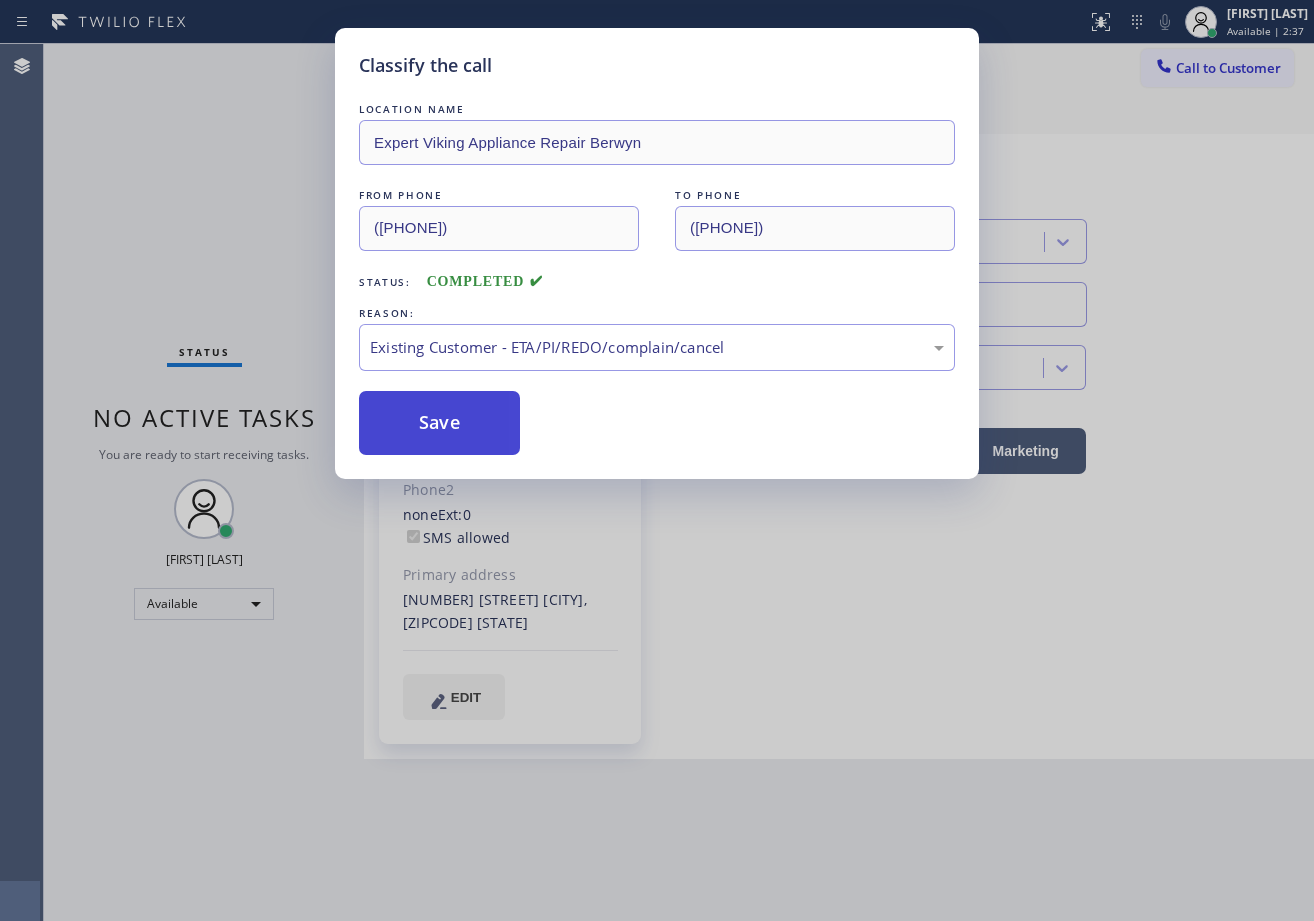 click on "Save" at bounding box center [439, 423] 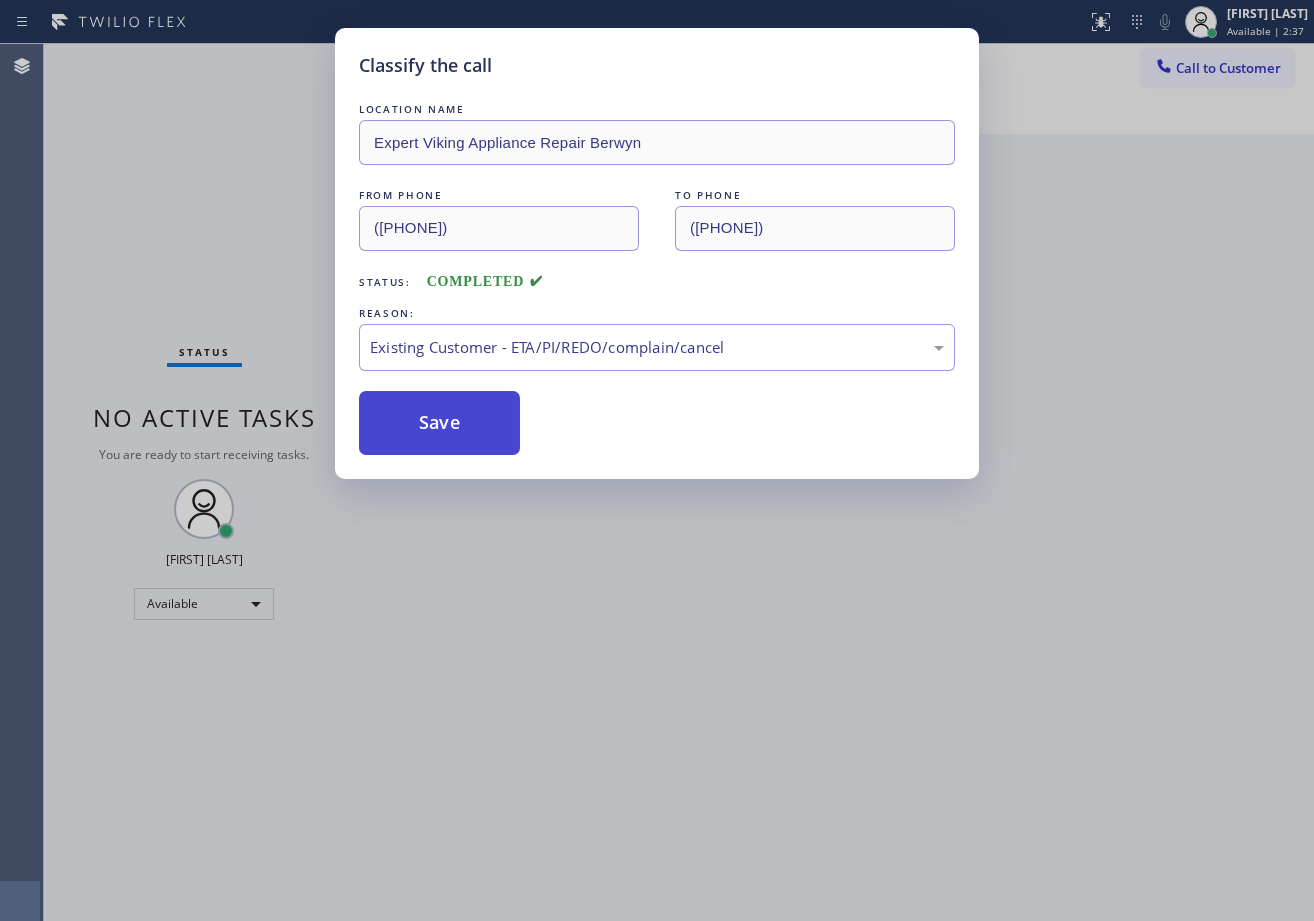 click on "Save" at bounding box center (439, 423) 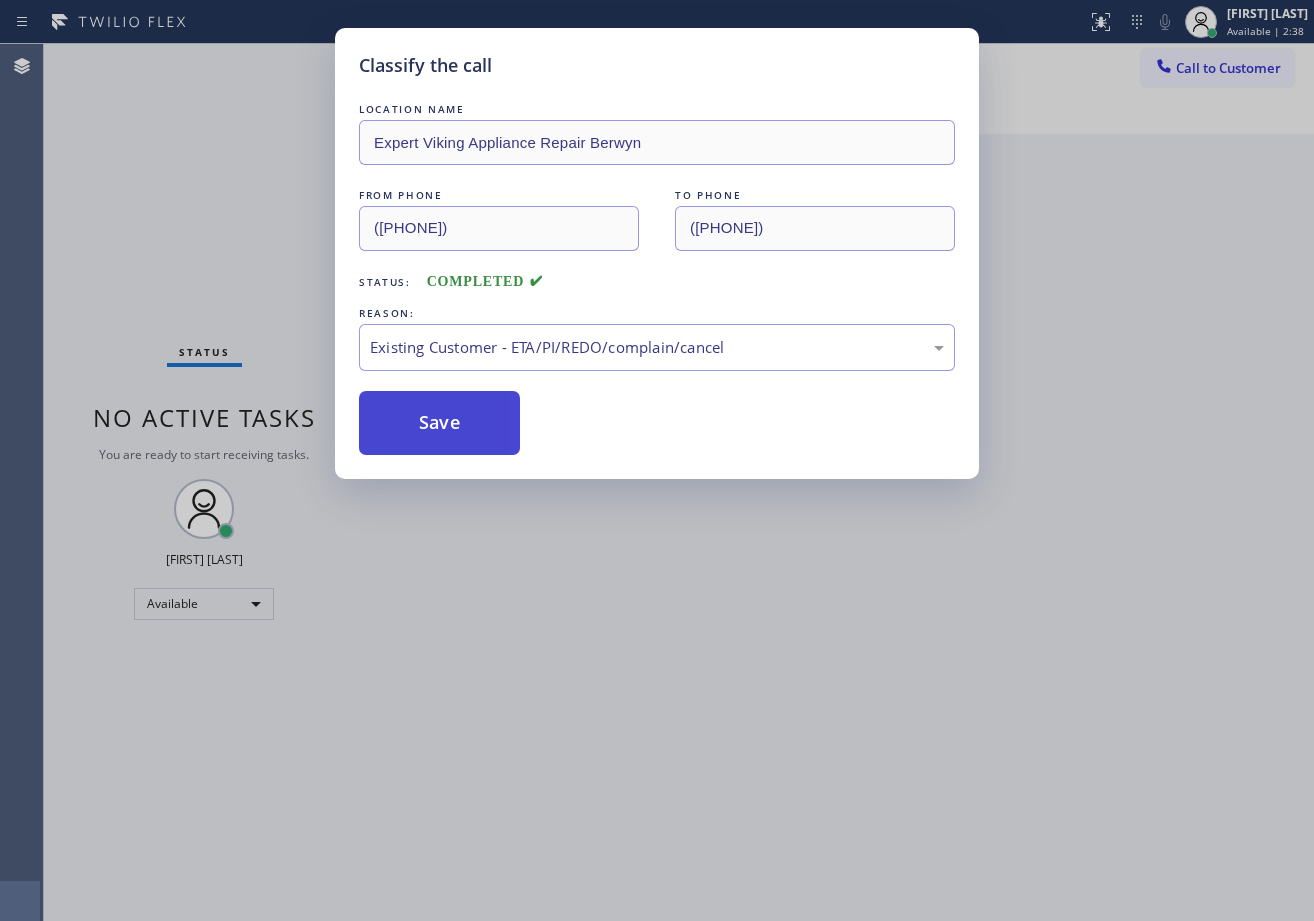 click on "Save" at bounding box center [439, 423] 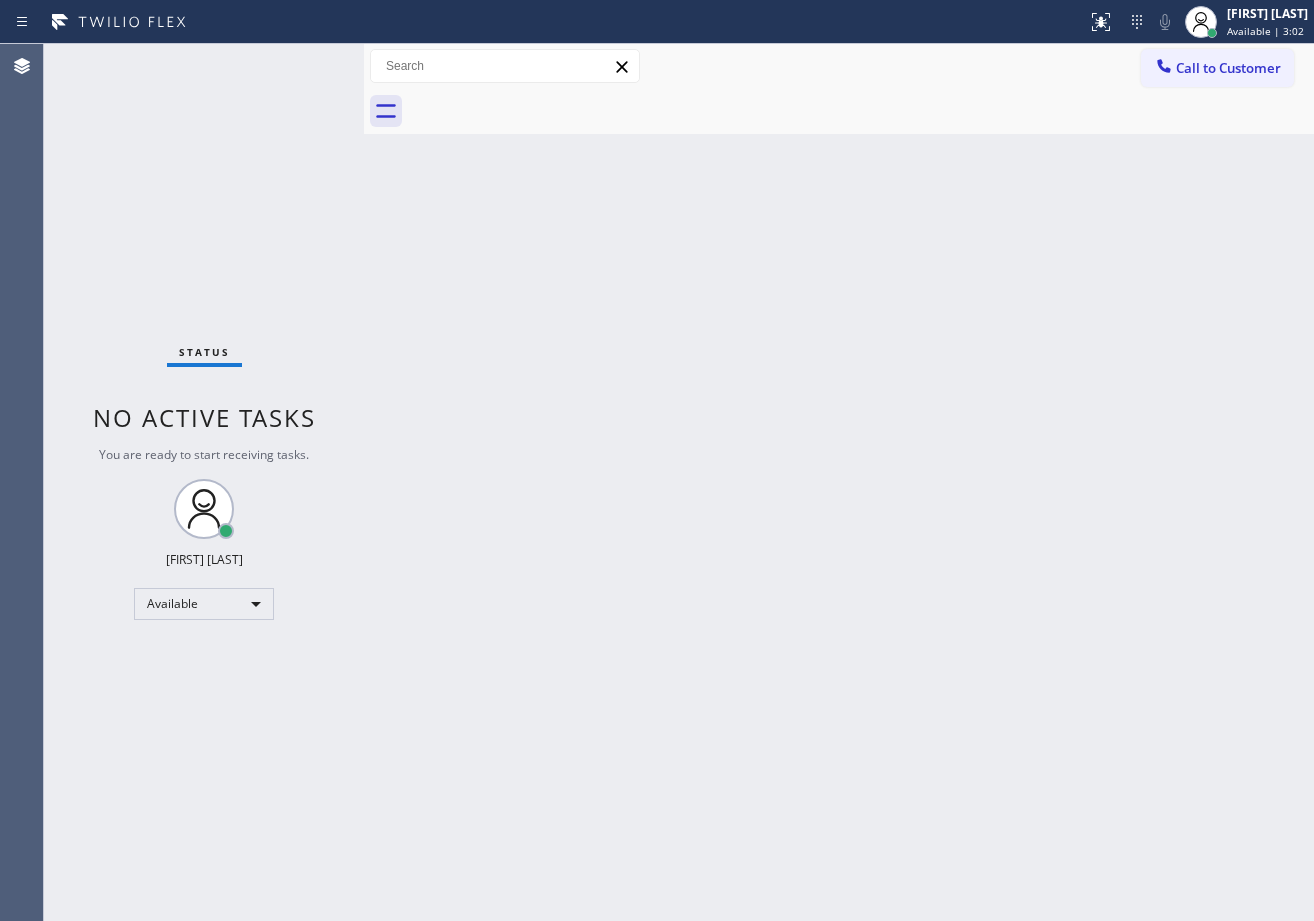 click at bounding box center [861, 111] 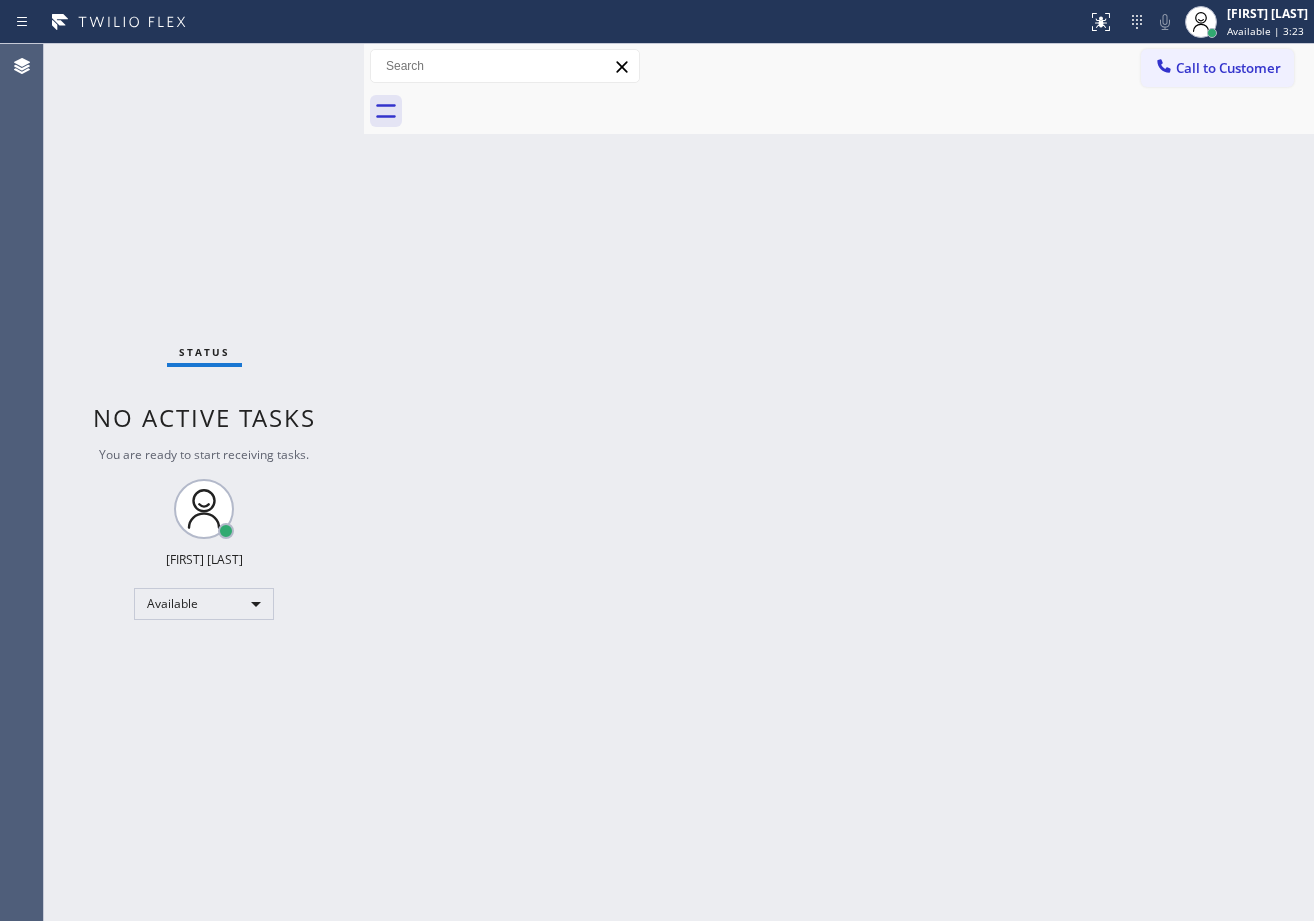 click on "Status   No active tasks     You are ready to start receiving tasks.   [FIRST] [LAST] Available" at bounding box center (204, 482) 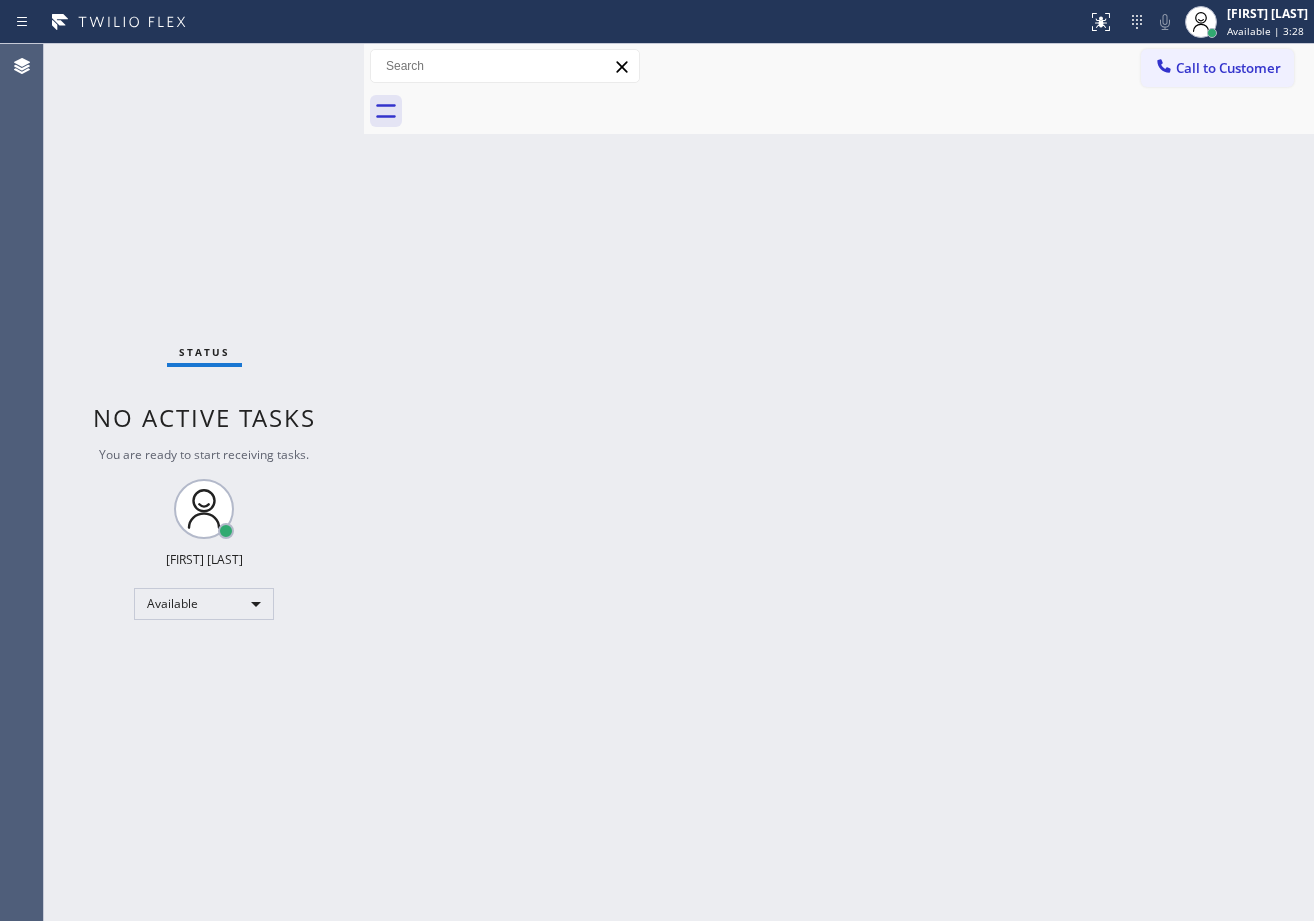 click on "Status   No active tasks     You are ready to start receiving tasks.   [FIRST] [LAST] Available" at bounding box center (204, 482) 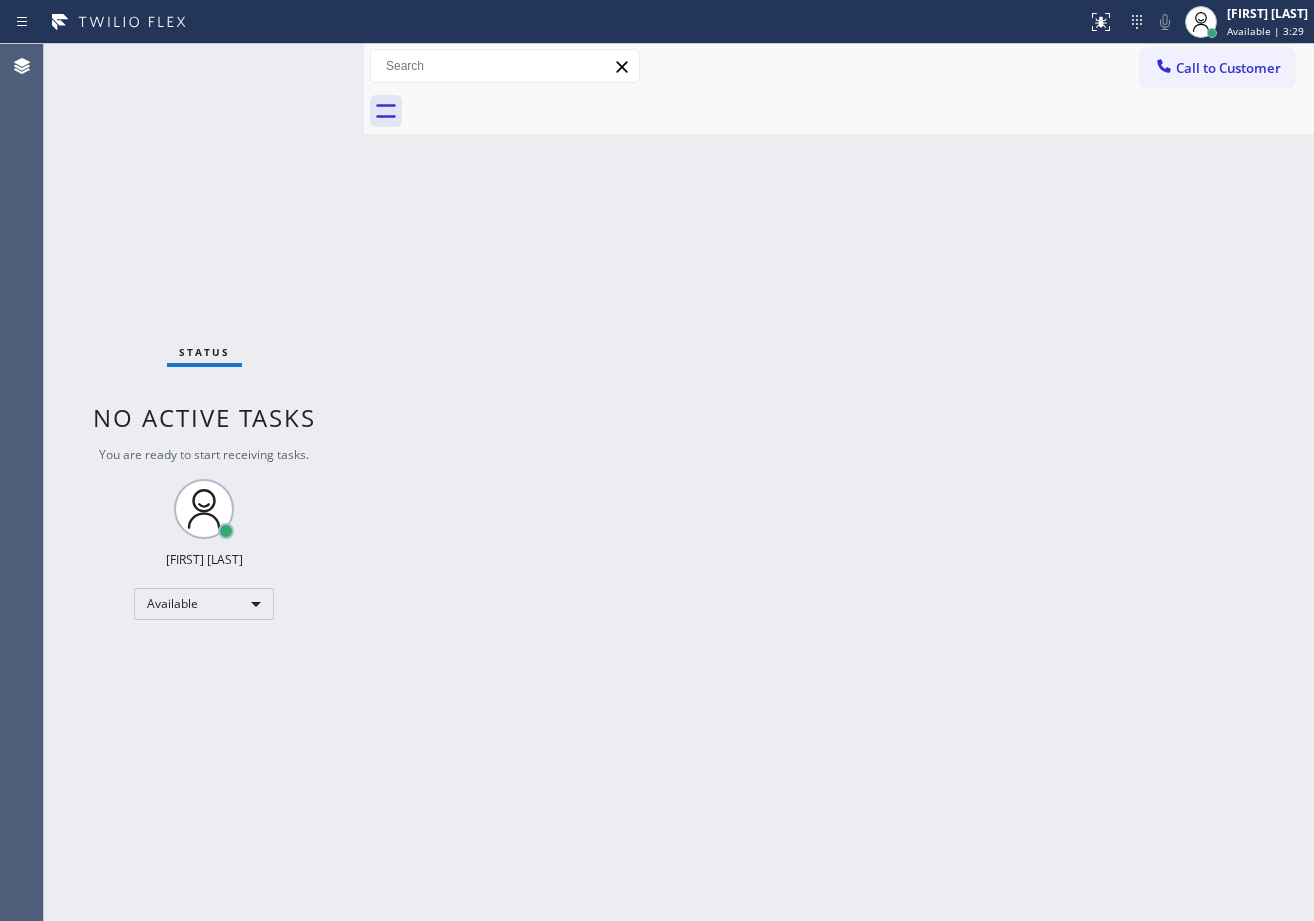 click on "Status   No active tasks     You are ready to start receiving tasks.   [FIRST] [LAST] Available" at bounding box center [204, 482] 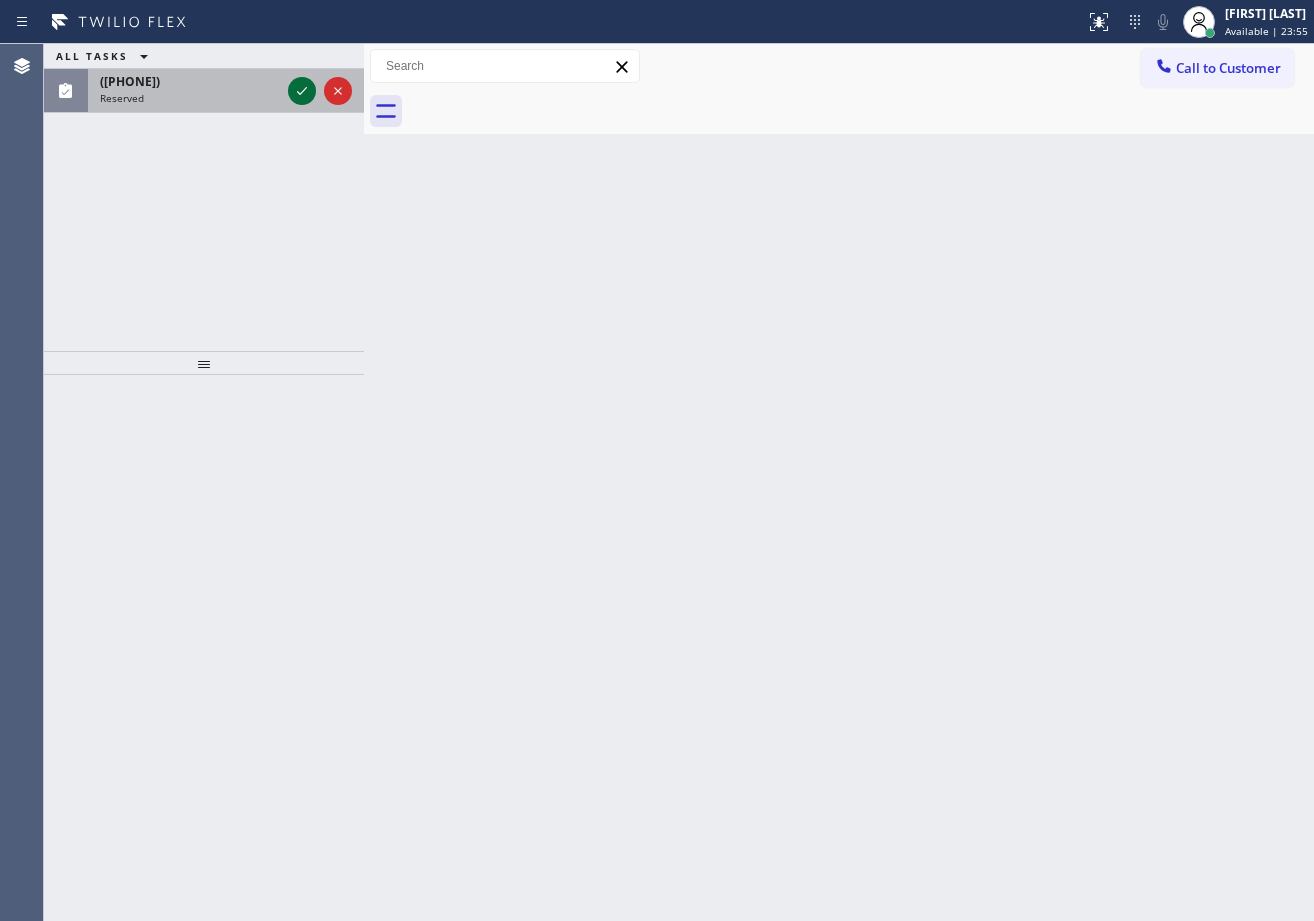 click 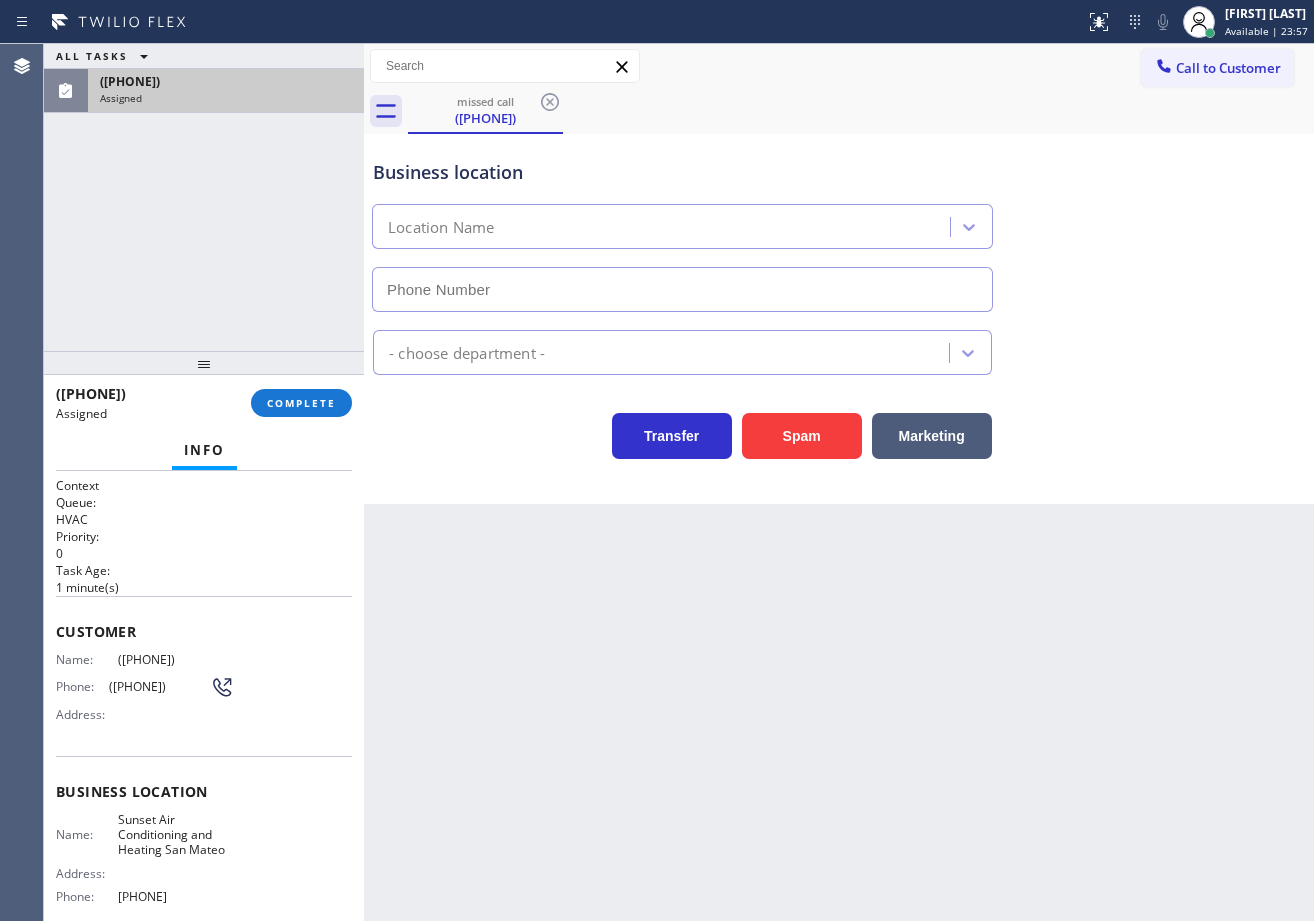 type on "[PHONE]" 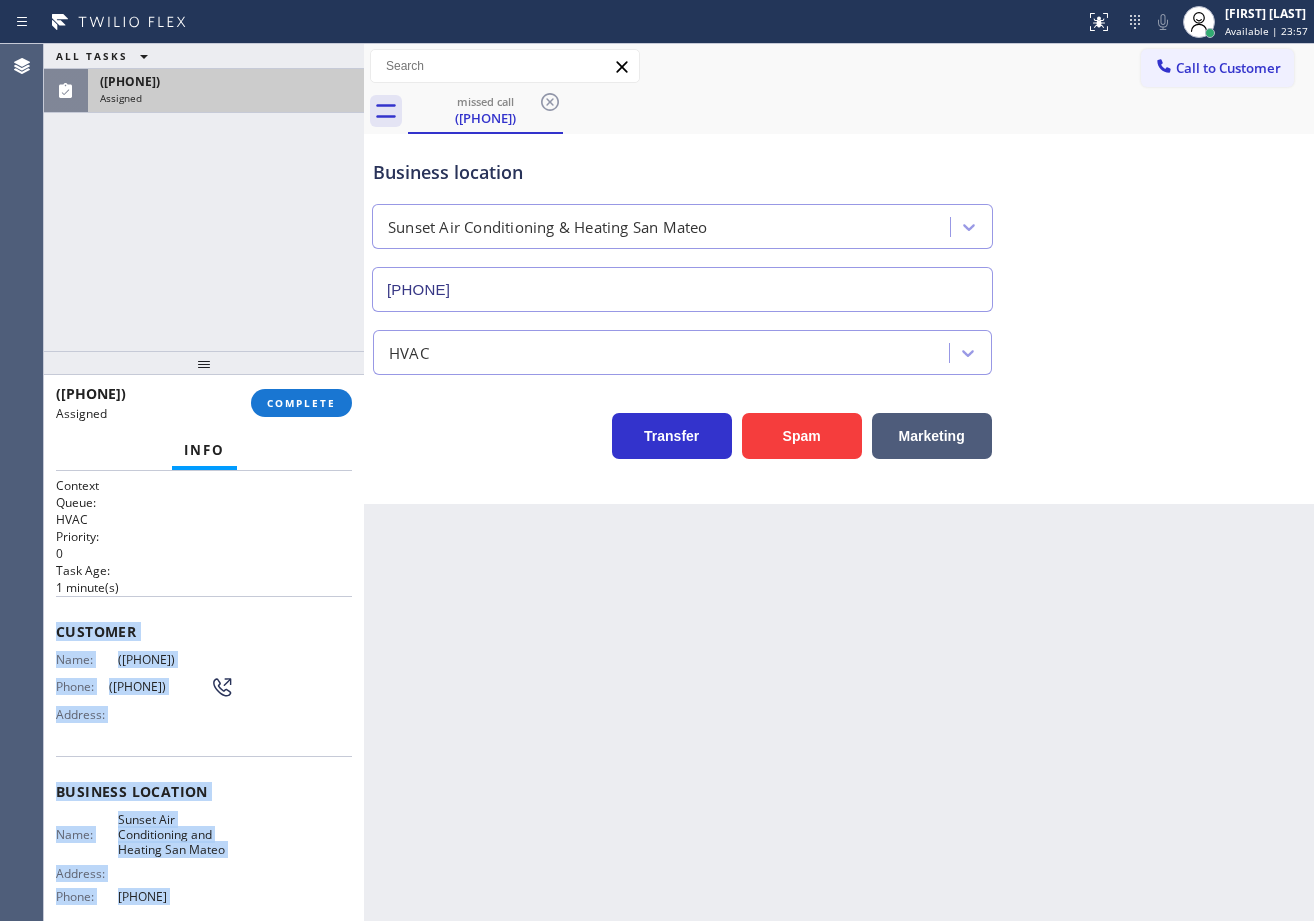 scroll, scrollTop: 175, scrollLeft: 0, axis: vertical 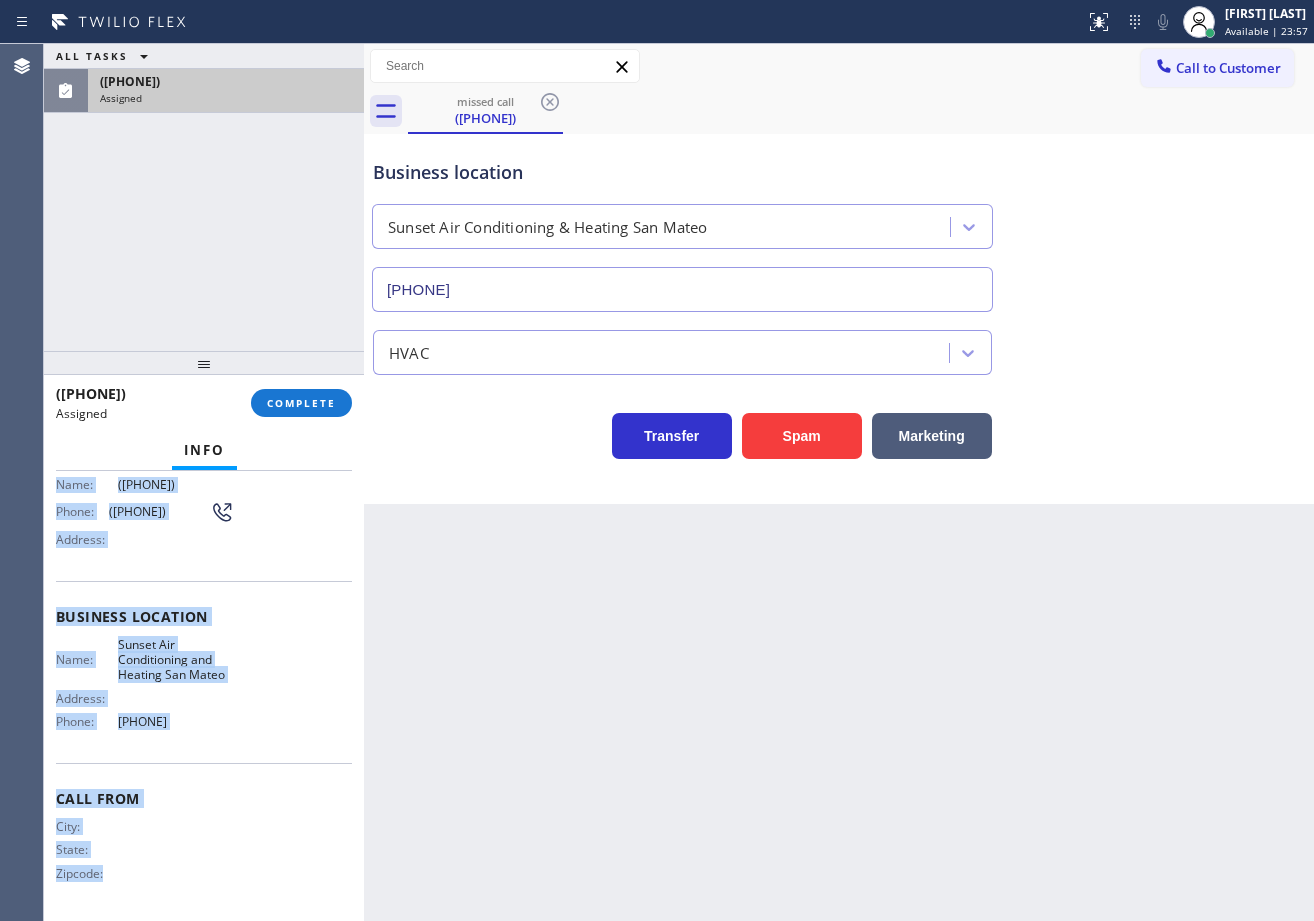 drag, startPoint x: 49, startPoint y: 625, endPoint x: 201, endPoint y: 638, distance: 152.5549 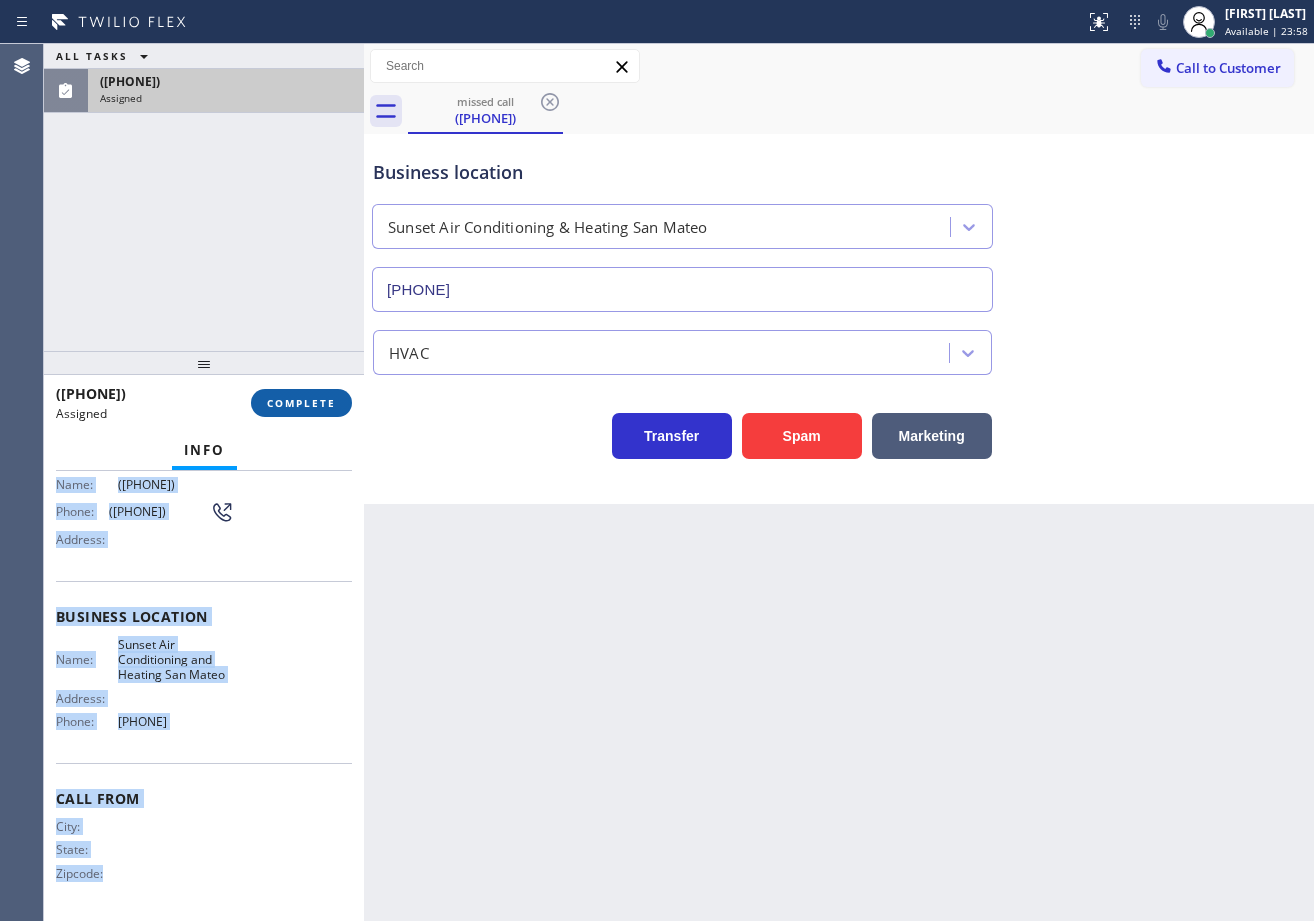 click on "COMPLETE" at bounding box center [301, 403] 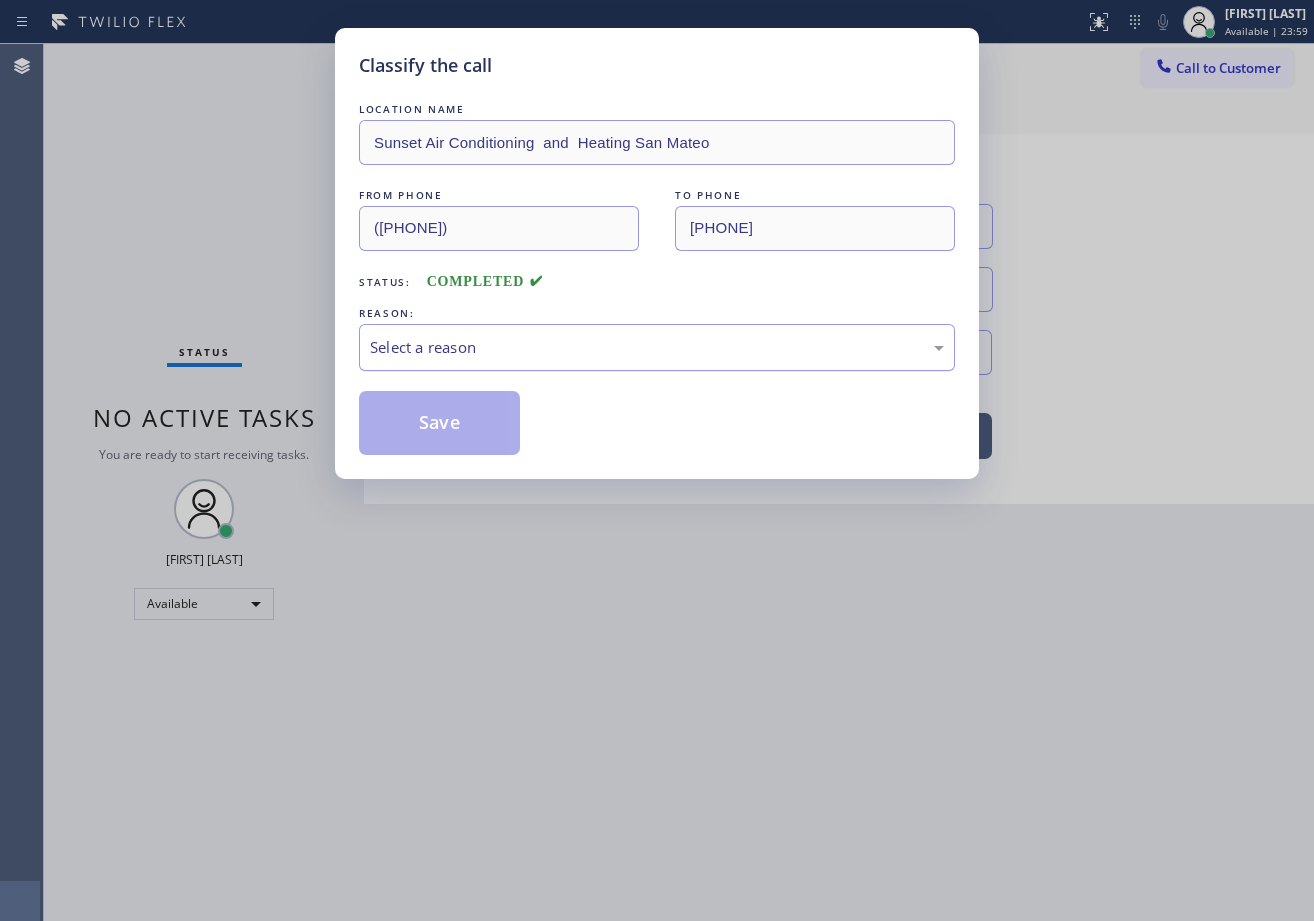 click on "Select a reason" at bounding box center (657, 347) 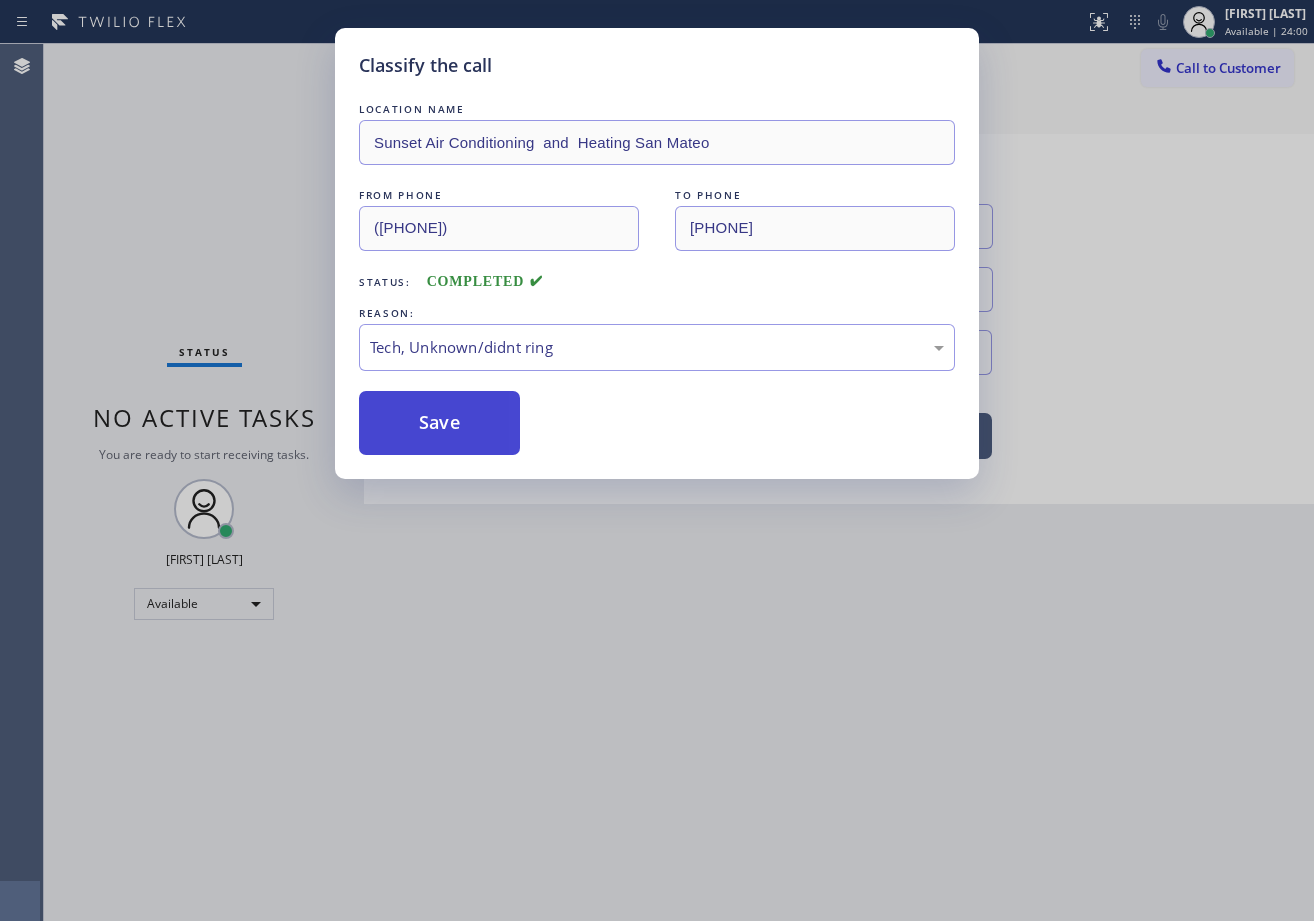 drag, startPoint x: 433, startPoint y: 450, endPoint x: 436, endPoint y: 428, distance: 22.203604 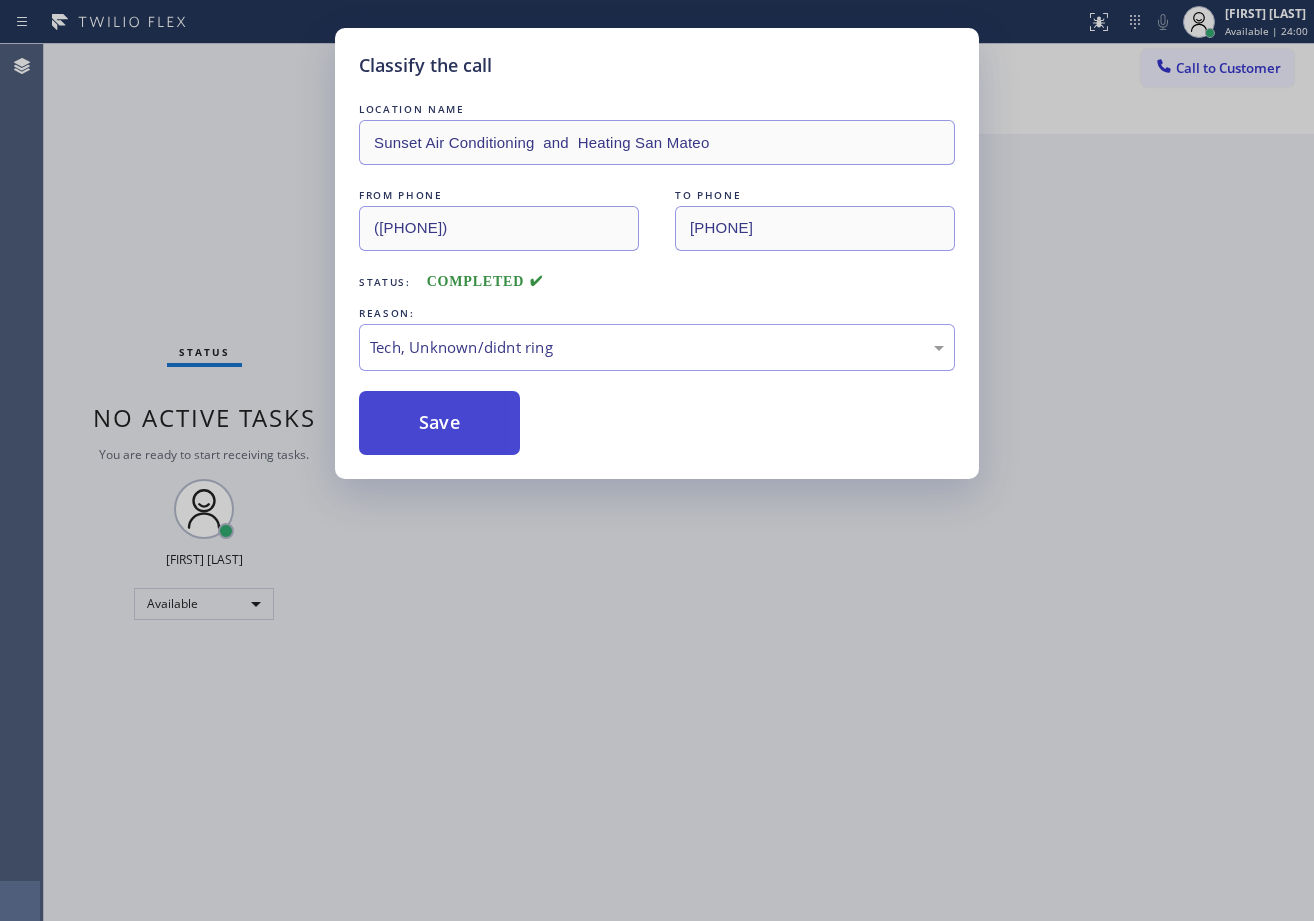 click on "Save" at bounding box center [439, 423] 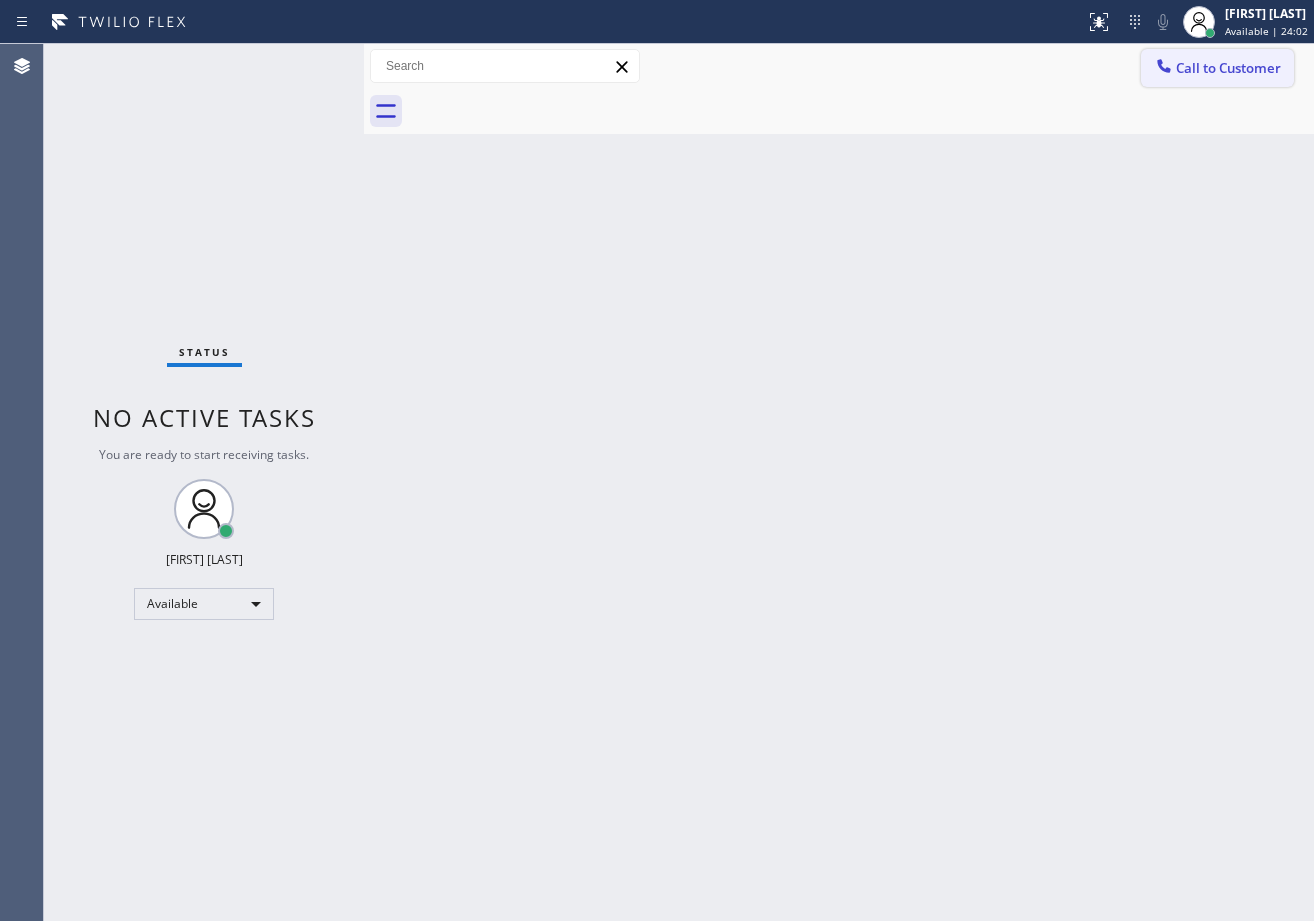 click at bounding box center [1164, 68] 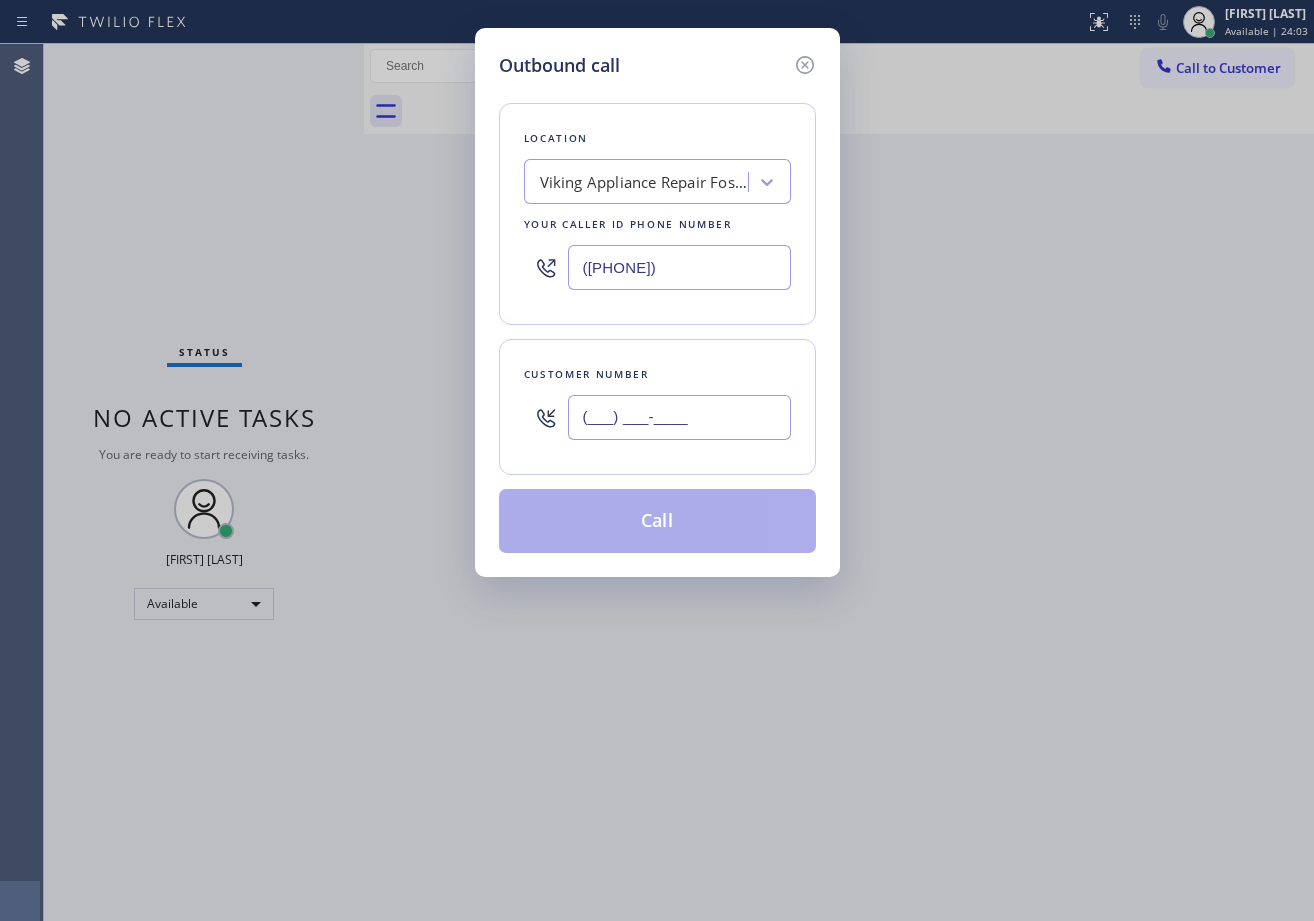 click on "(___) ___-____" at bounding box center (679, 417) 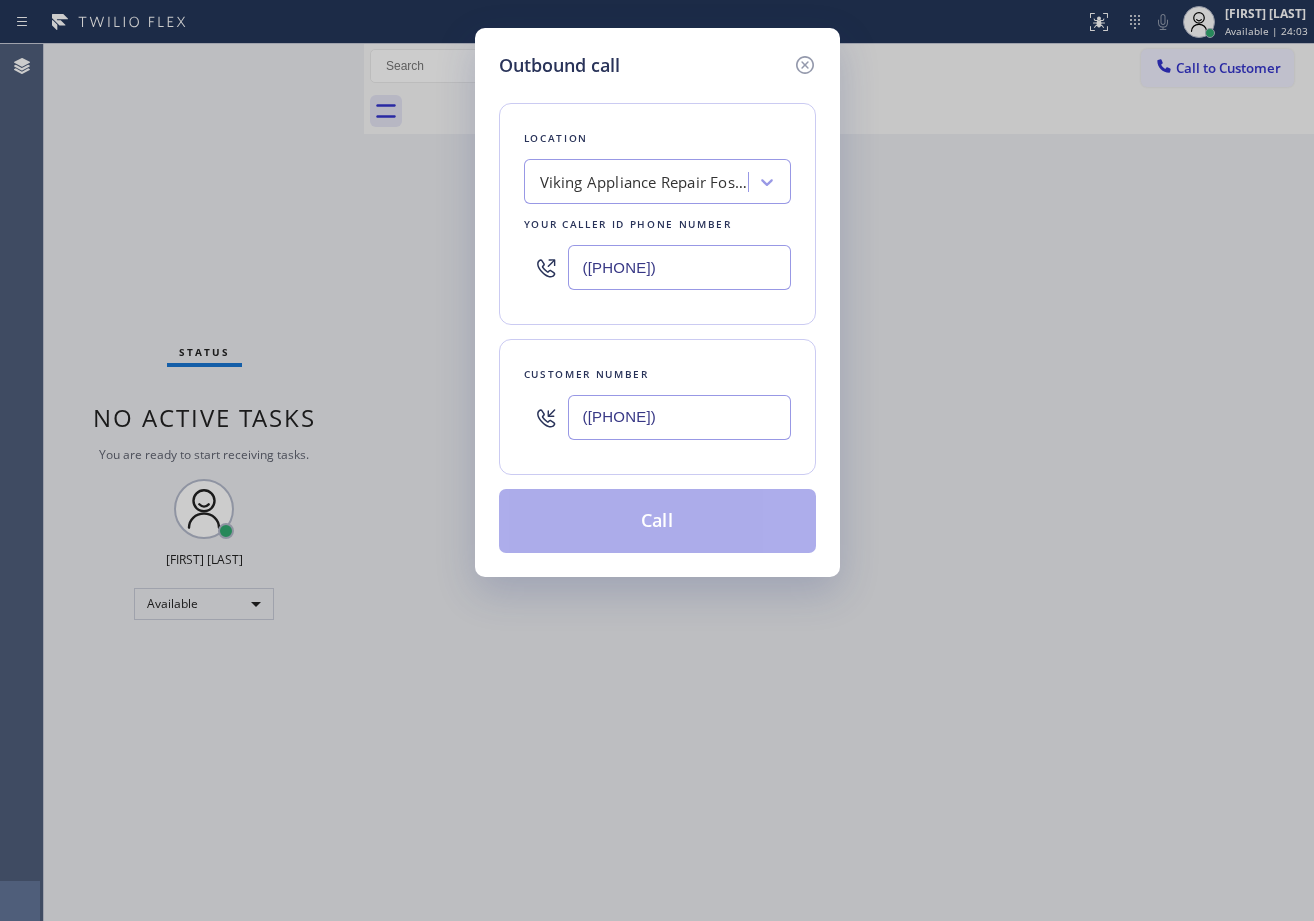 type on "([PHONE])" 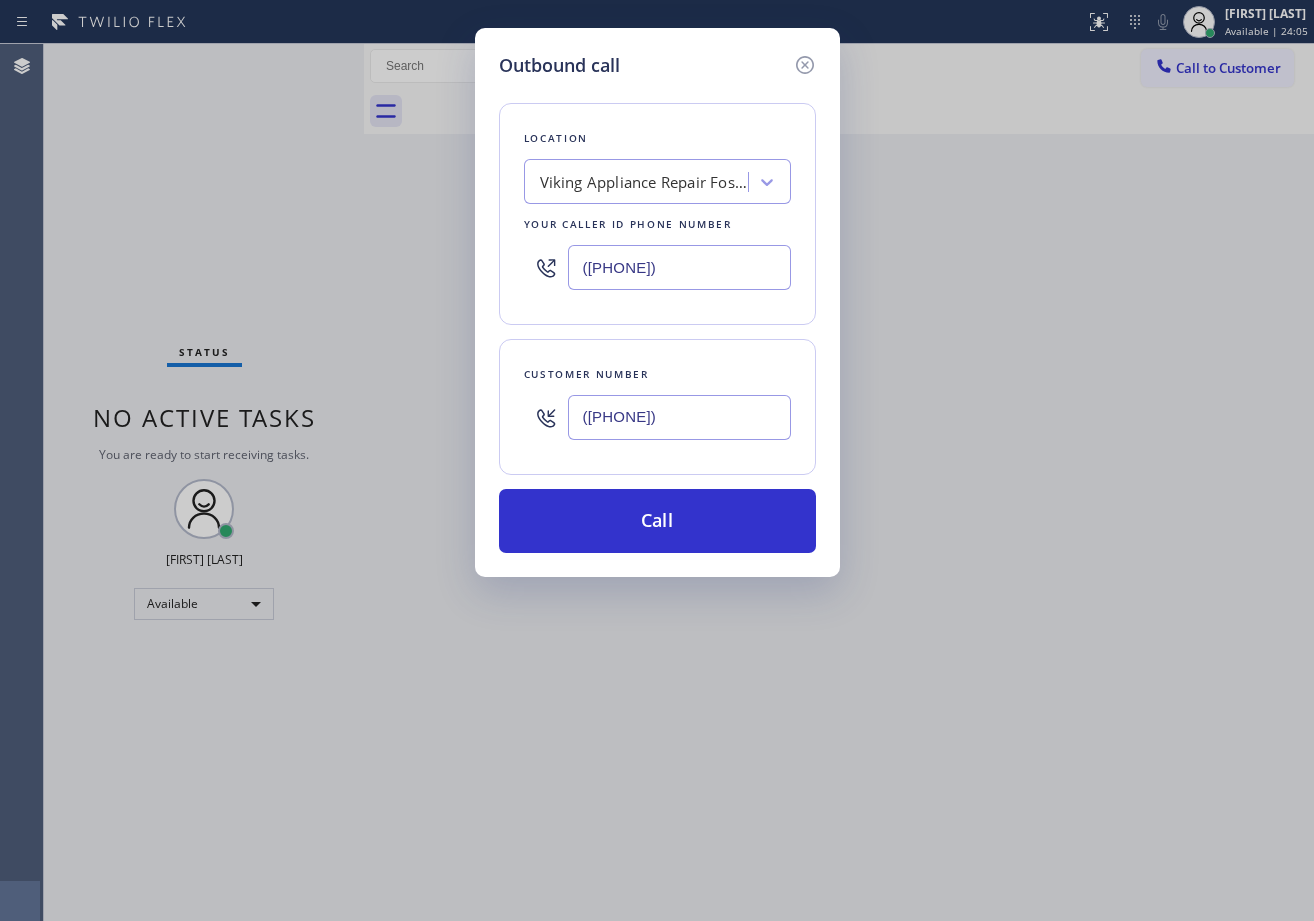 click on "([PHONE])" at bounding box center (679, 267) 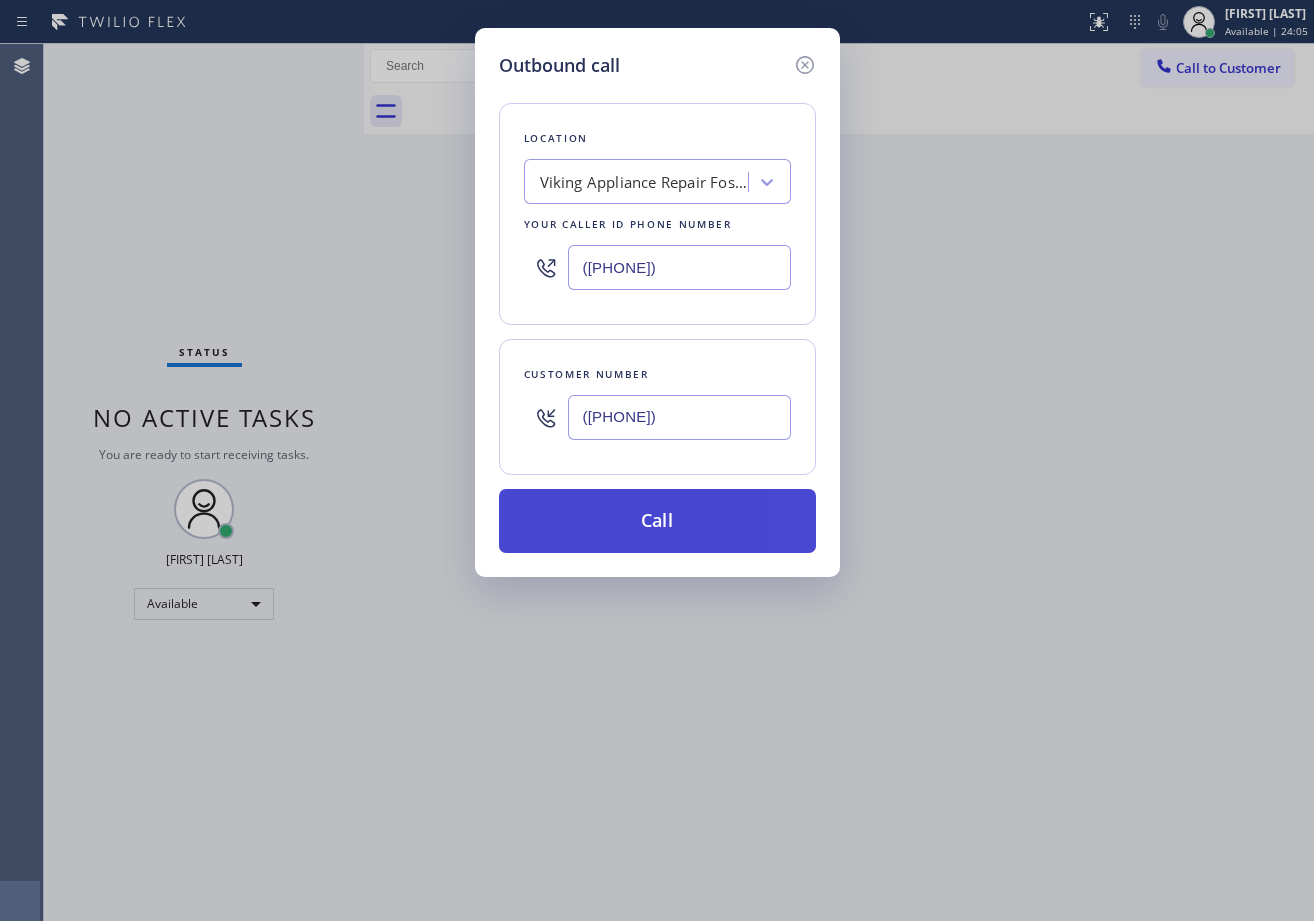 paste on "[PHONE]" 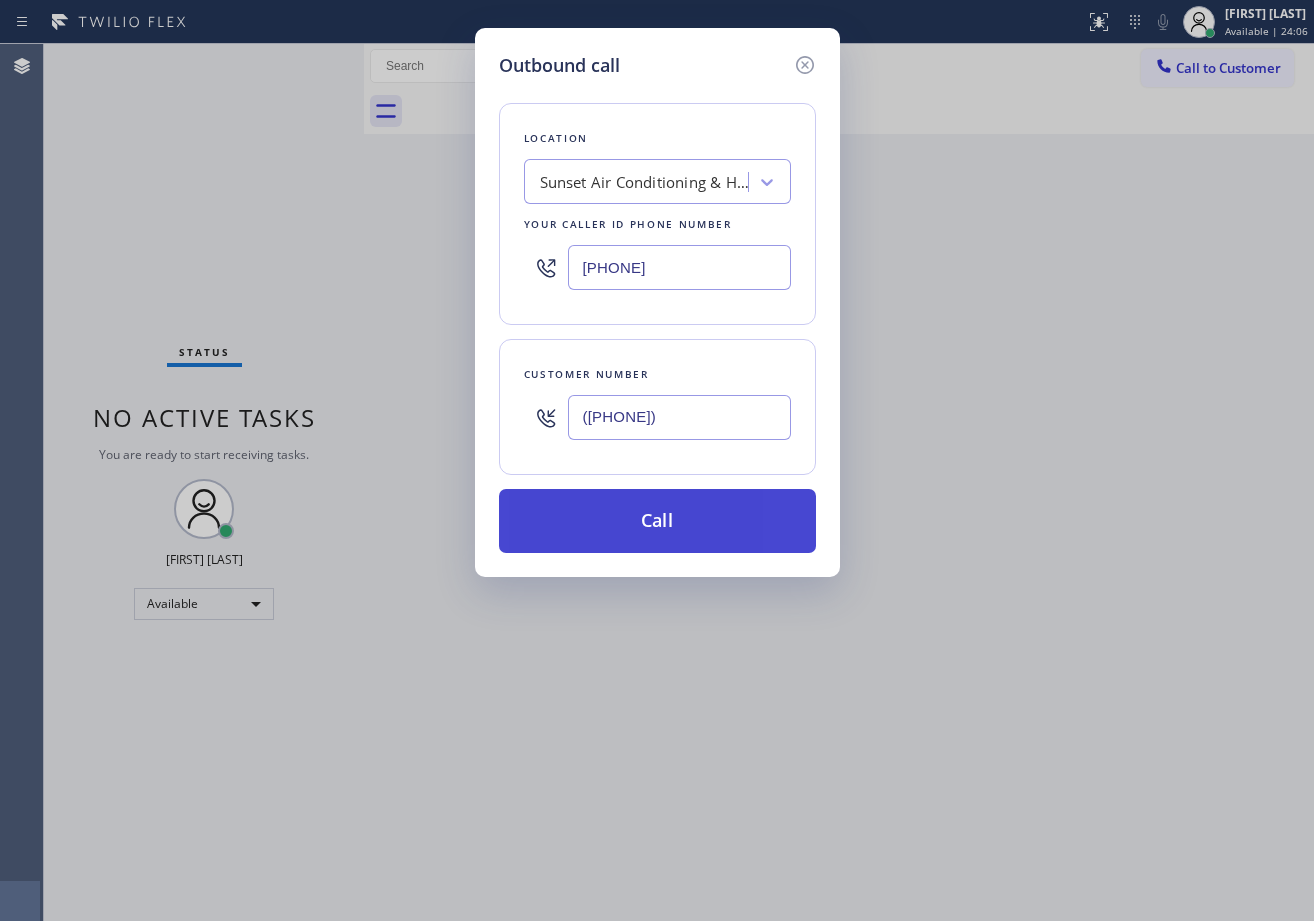 type on "[PHONE]" 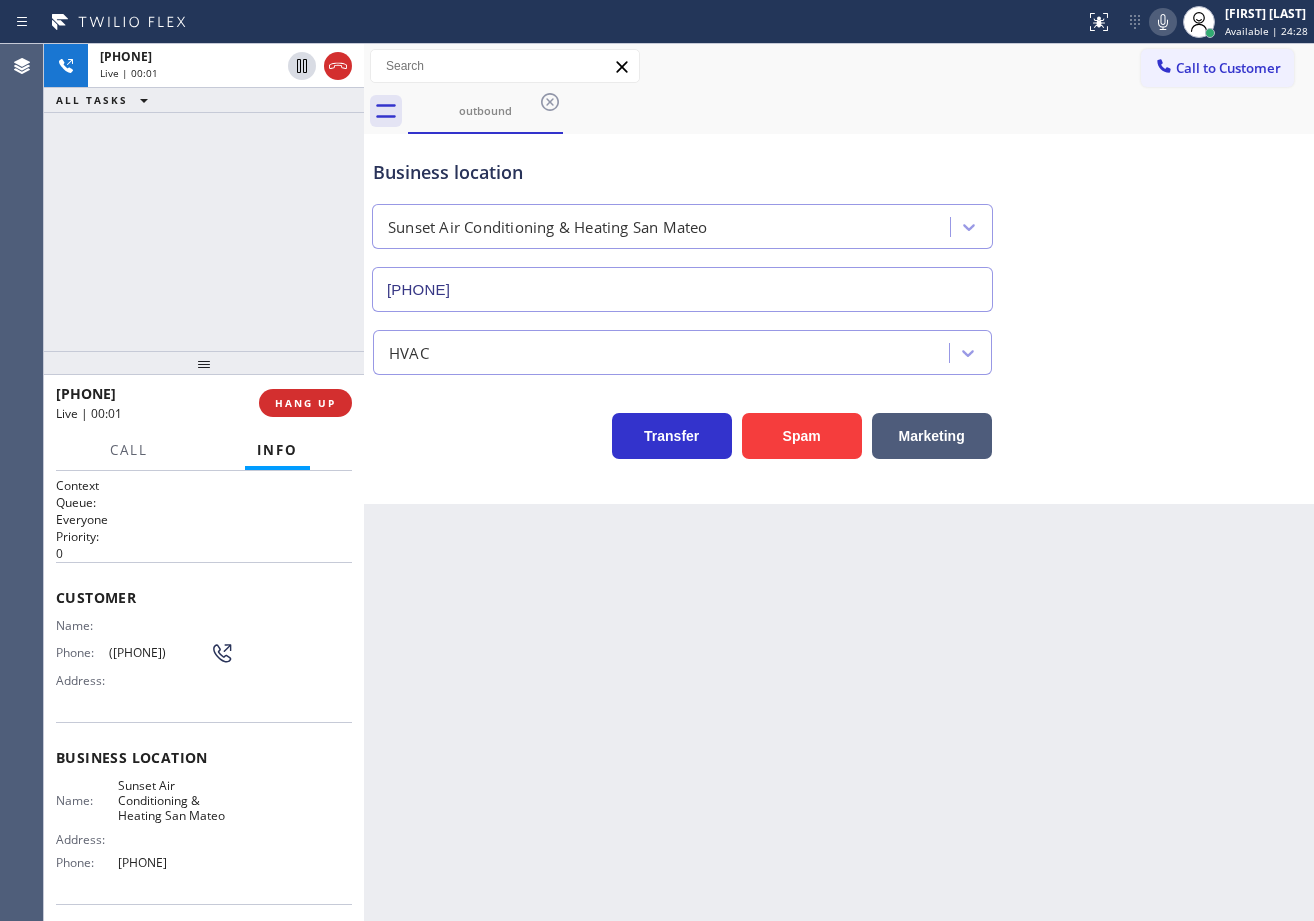type on "[PHONE]" 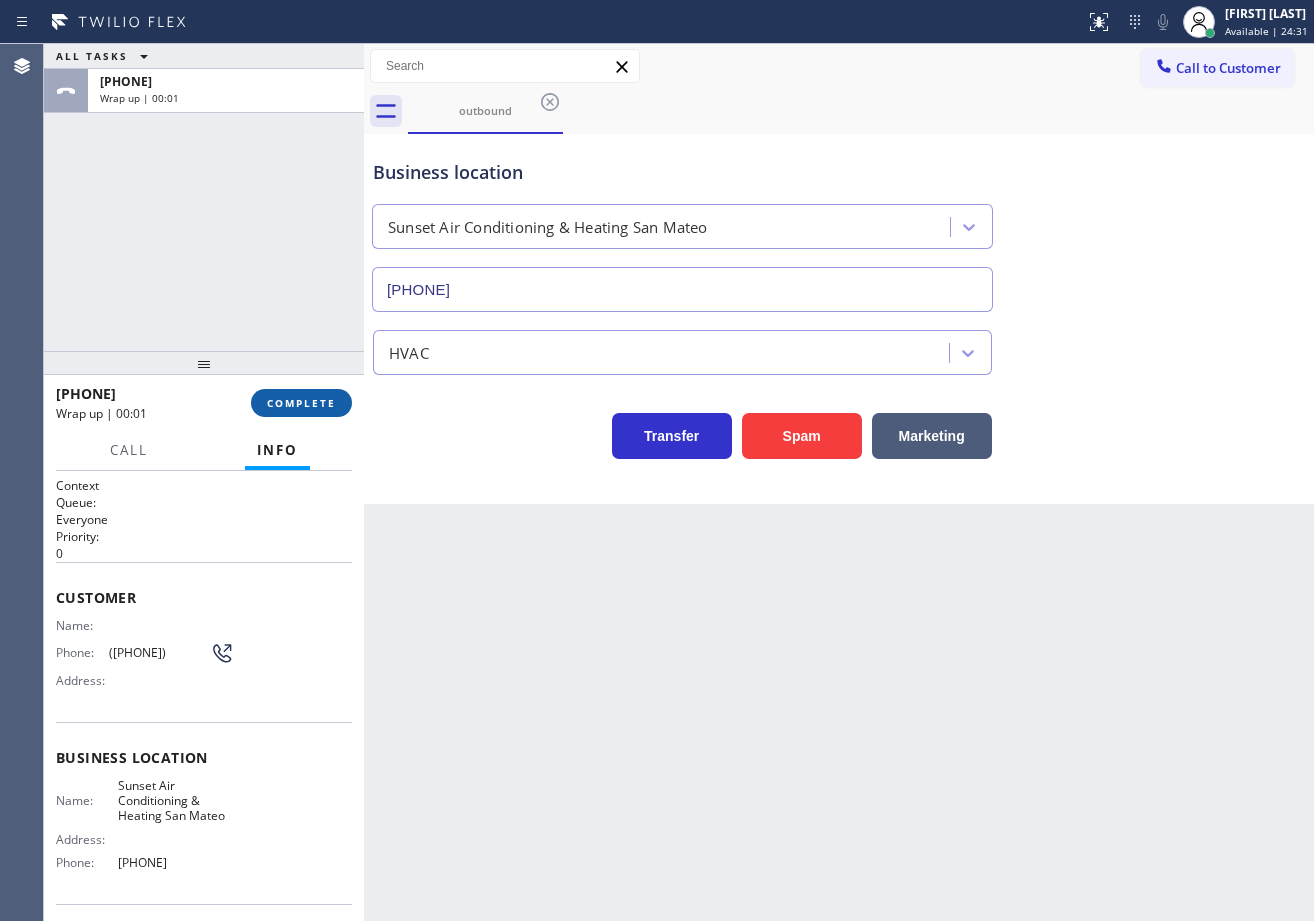 click on "COMPLETE" at bounding box center [301, 403] 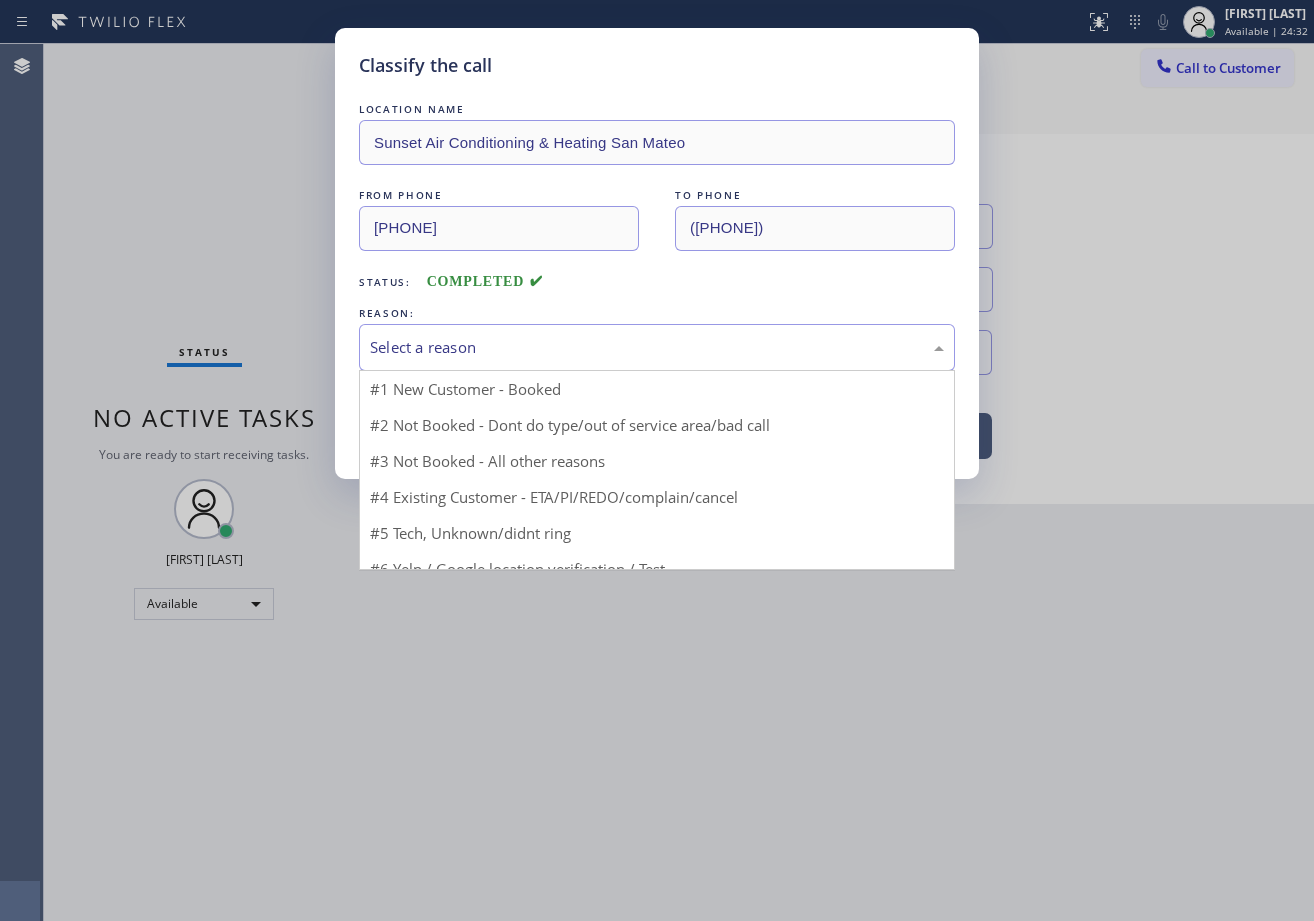 click on "Select a reason" at bounding box center [657, 347] 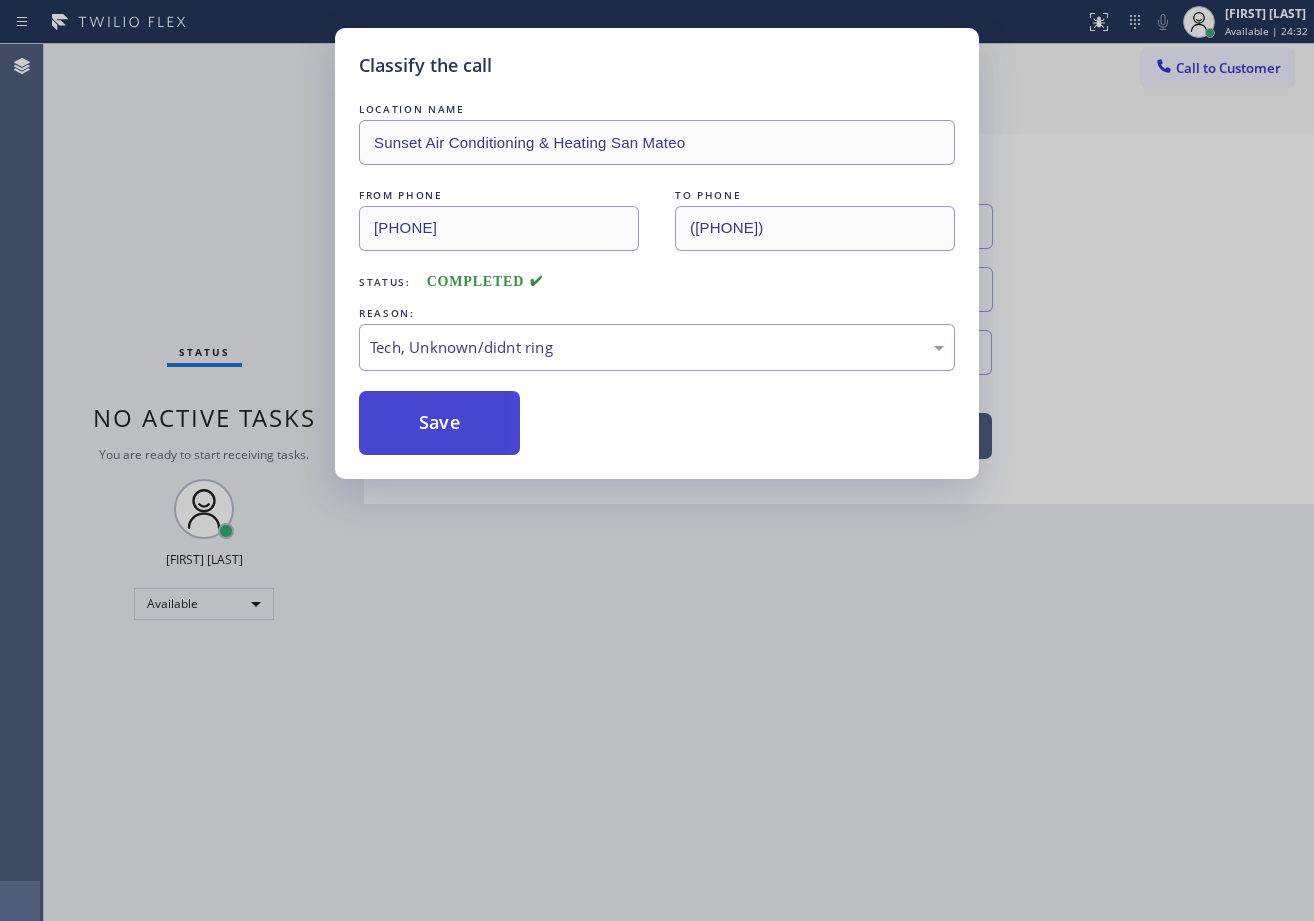 click on "Save" at bounding box center [439, 423] 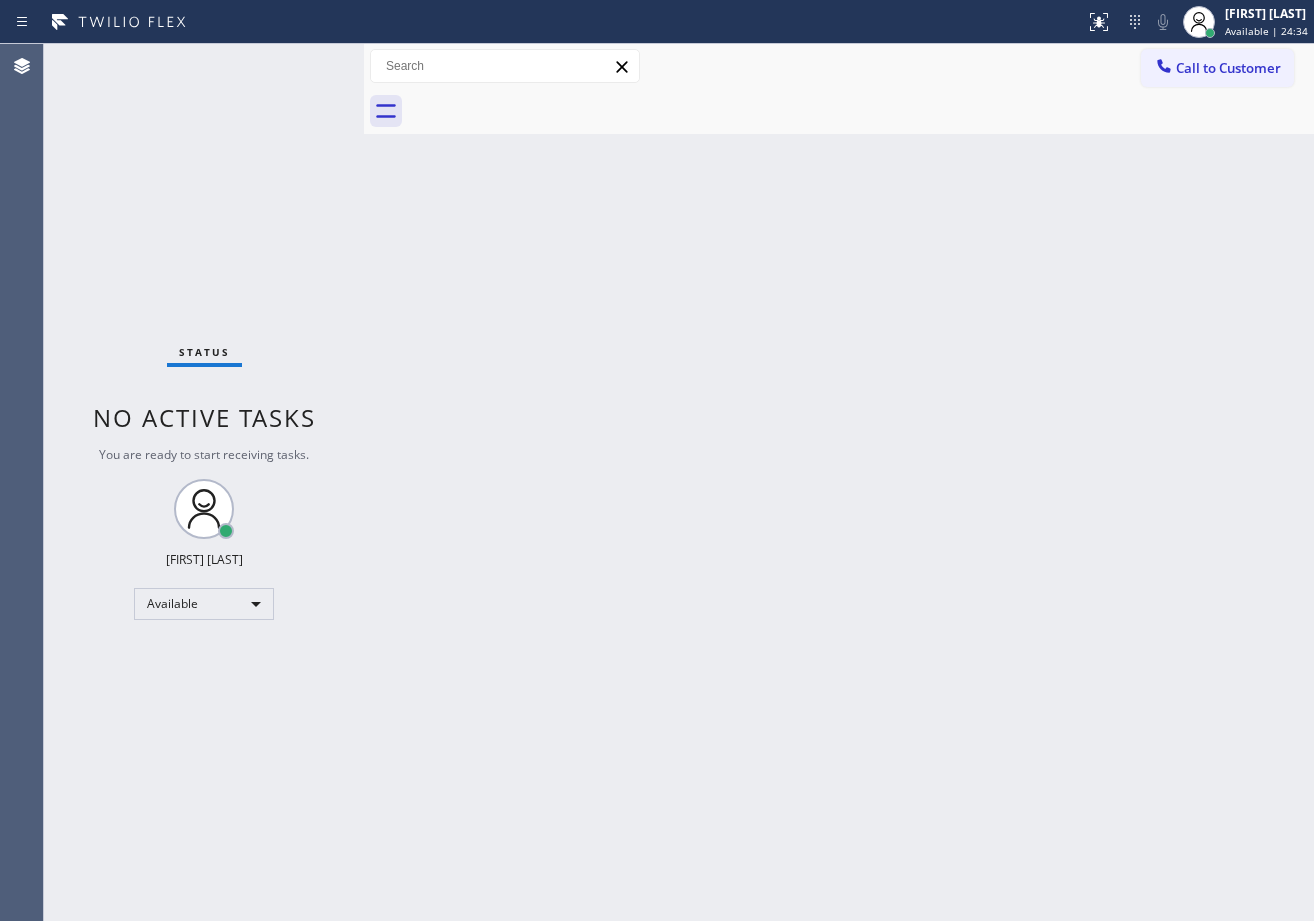 click on "Back to Dashboard Change Sender ID Customers Technicians Select a contact Outbound call Technician Search Technician Your caller id phone number Your caller id phone number Call Technician info Name   Phone none Address none Change Sender ID HVAC [PHONE] 5 Star Appliance [PHONE] Appliance Repair [PHONE] Plumbing [PHONE] Air Duct Cleaning [PHONE]  Electricians [PHONE] Cancel Change Check personal SMS Reset Change No tabs Call to Customer Outbound call Location Sunset Air Conditioning & Heating San Mateo Your caller id phone number ([PHONE]) Customer number Call Outbound call Technician Search Technician Your caller id phone number Your caller id phone number Call" at bounding box center (839, 482) 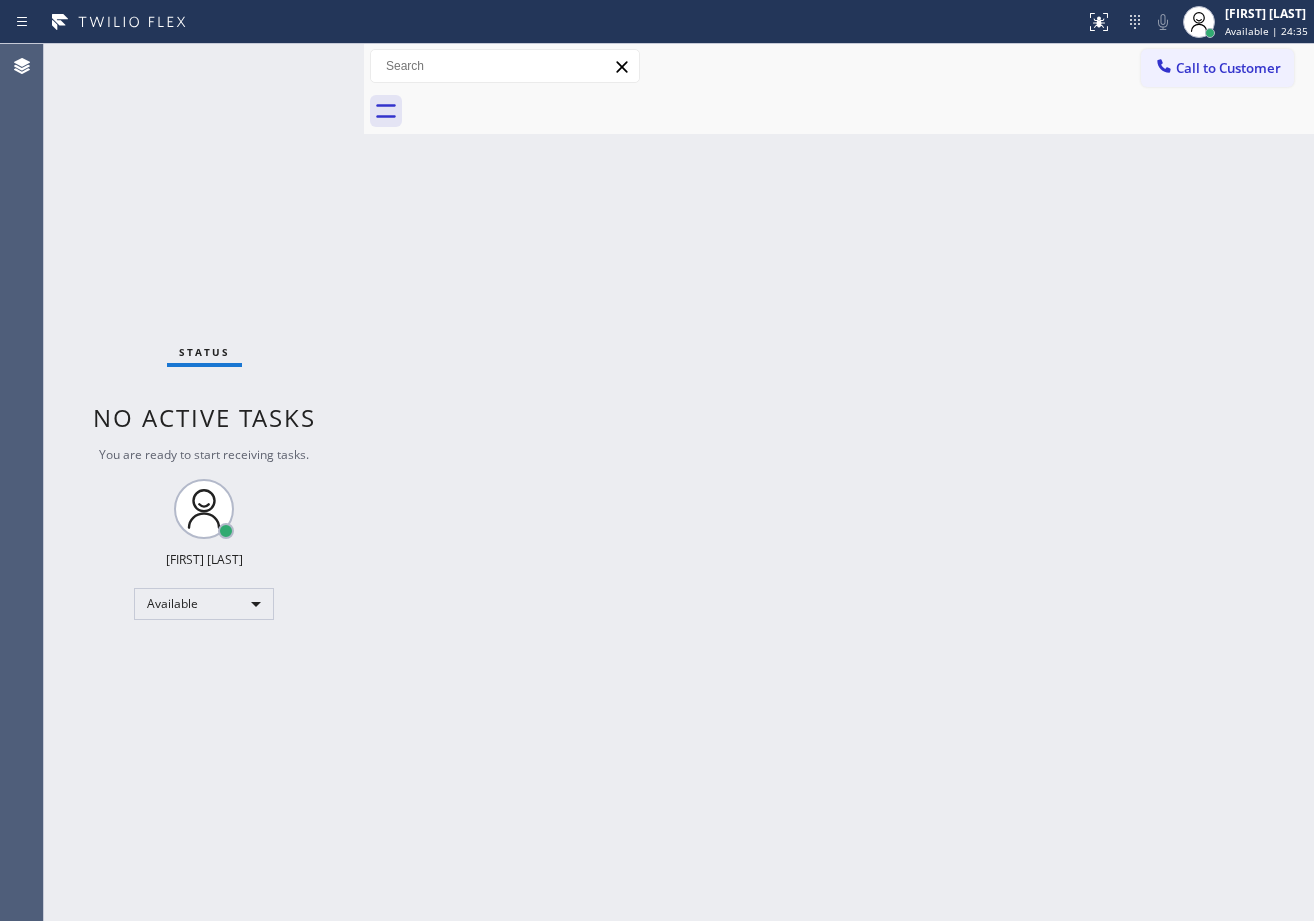 click on "Status   No active tasks     You are ready to start receiving tasks.   [FIRST] [LAST] Available" at bounding box center (204, 482) 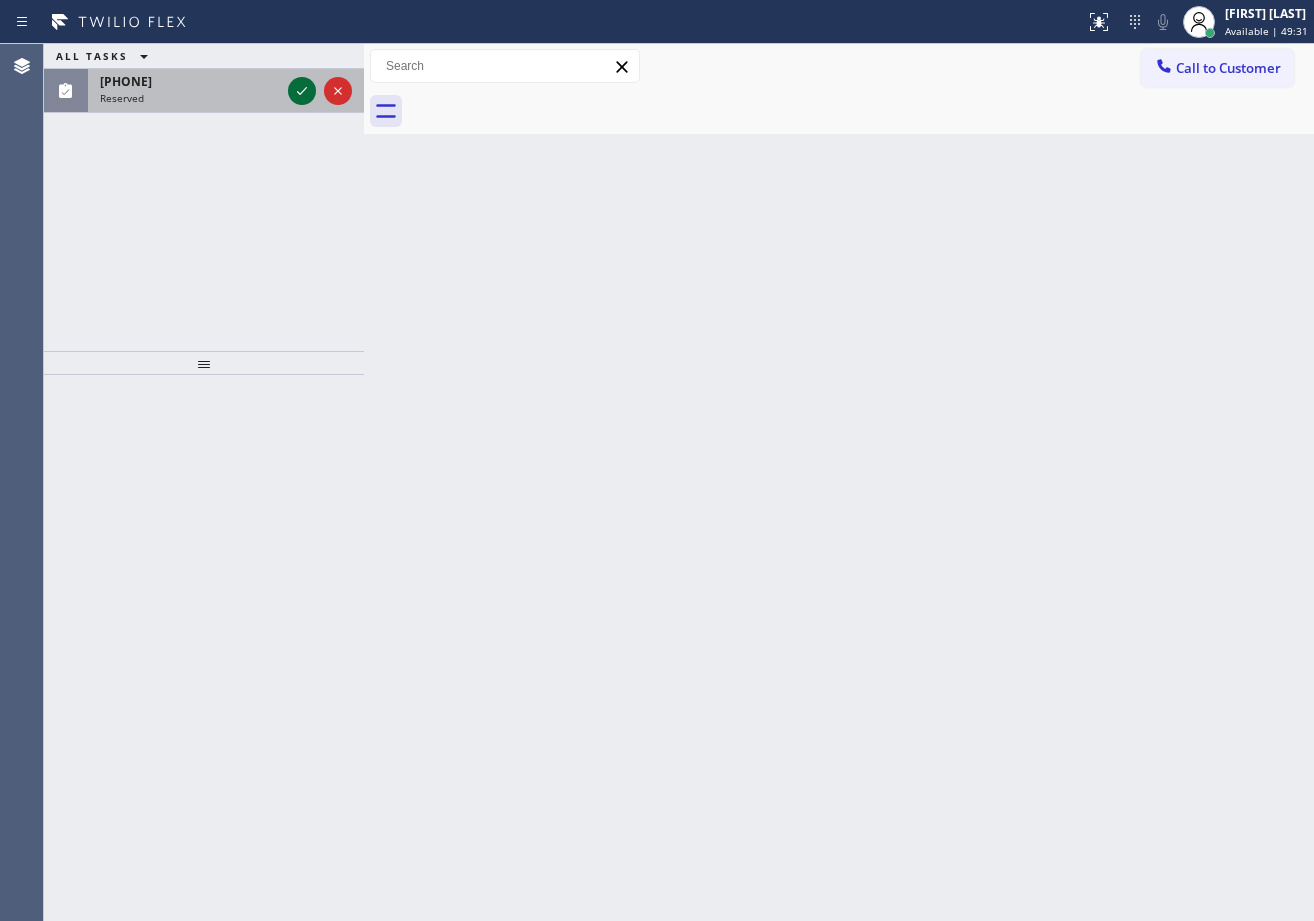 click 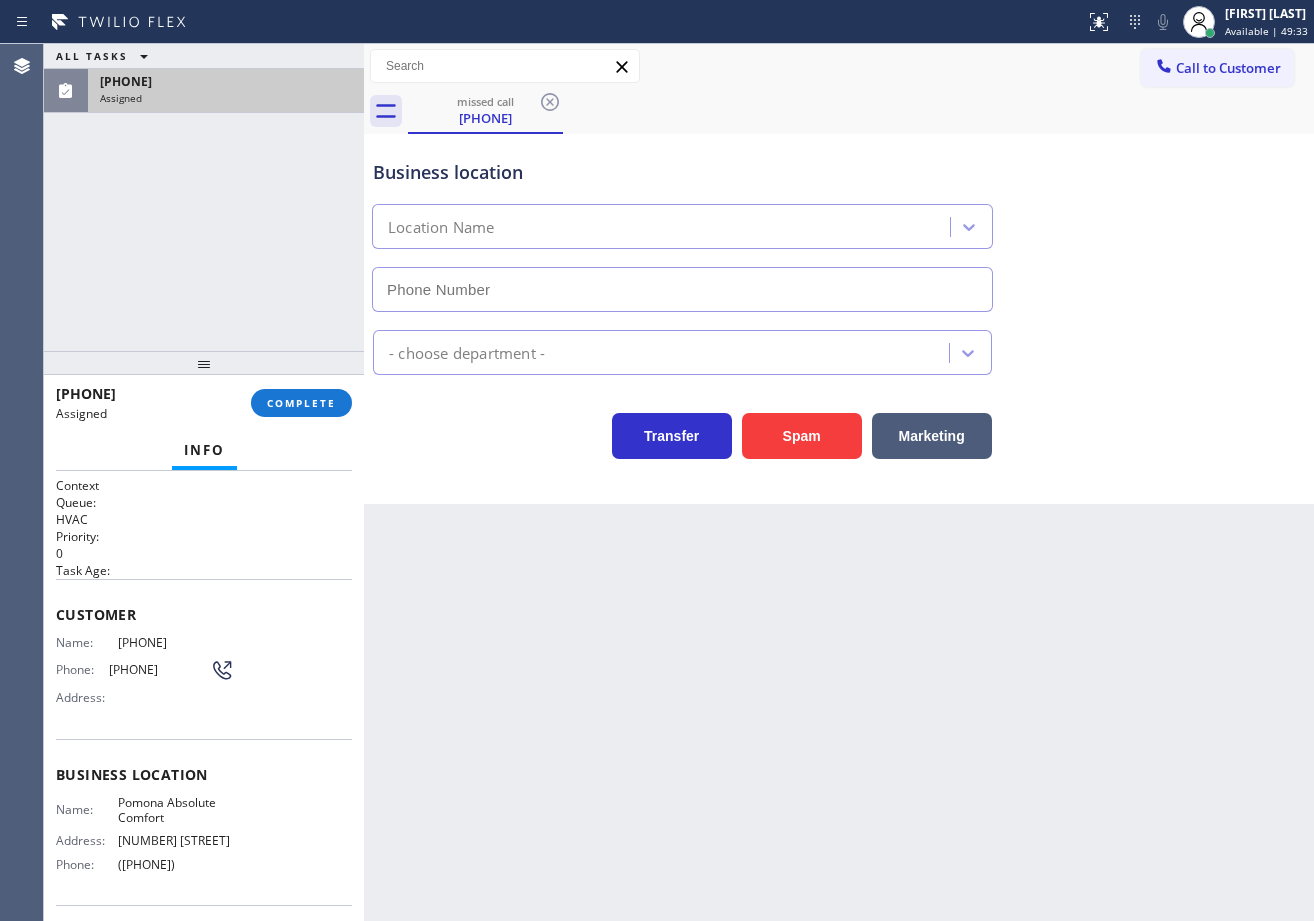type on "([PHONE])" 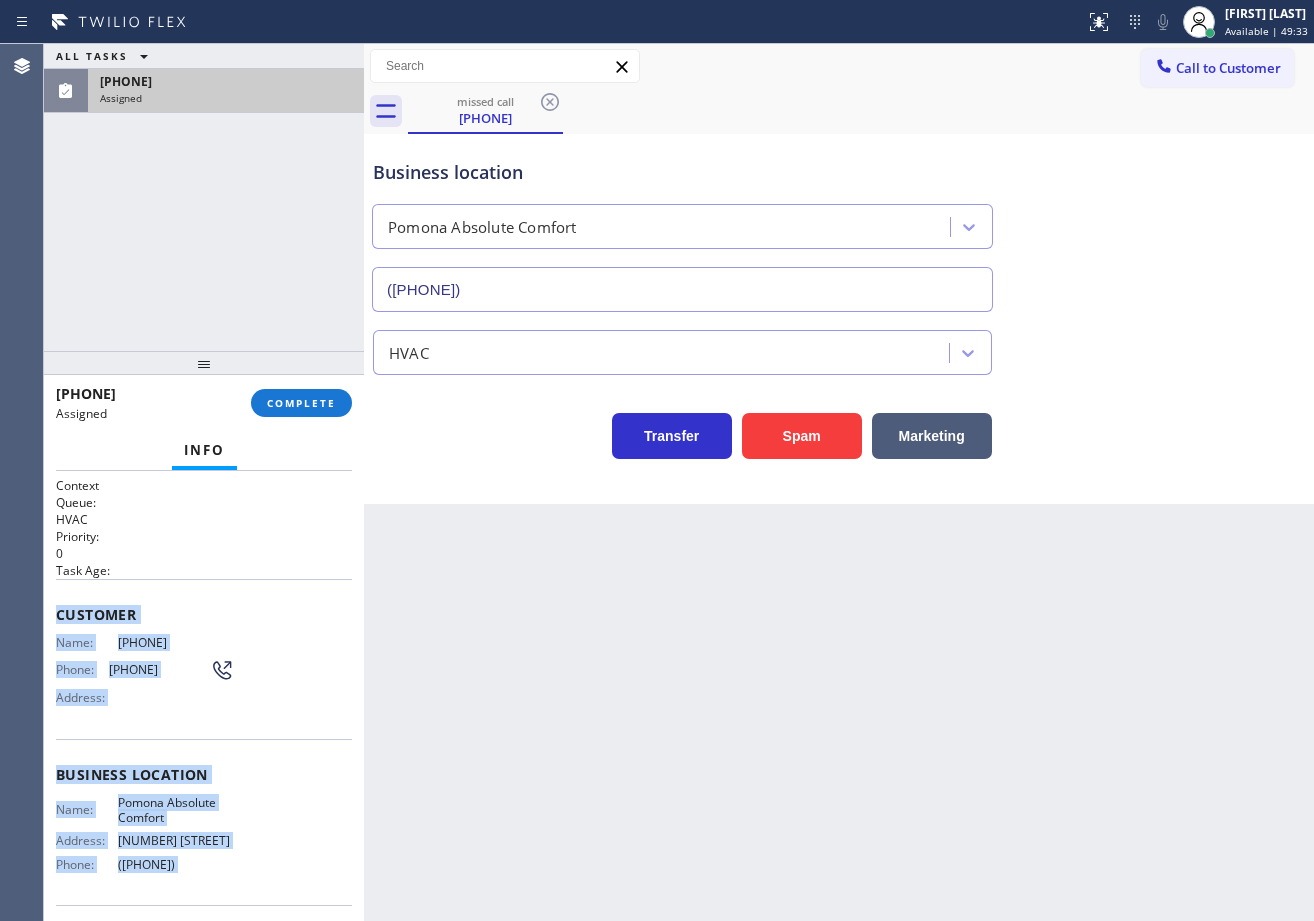 scroll, scrollTop: 158, scrollLeft: 0, axis: vertical 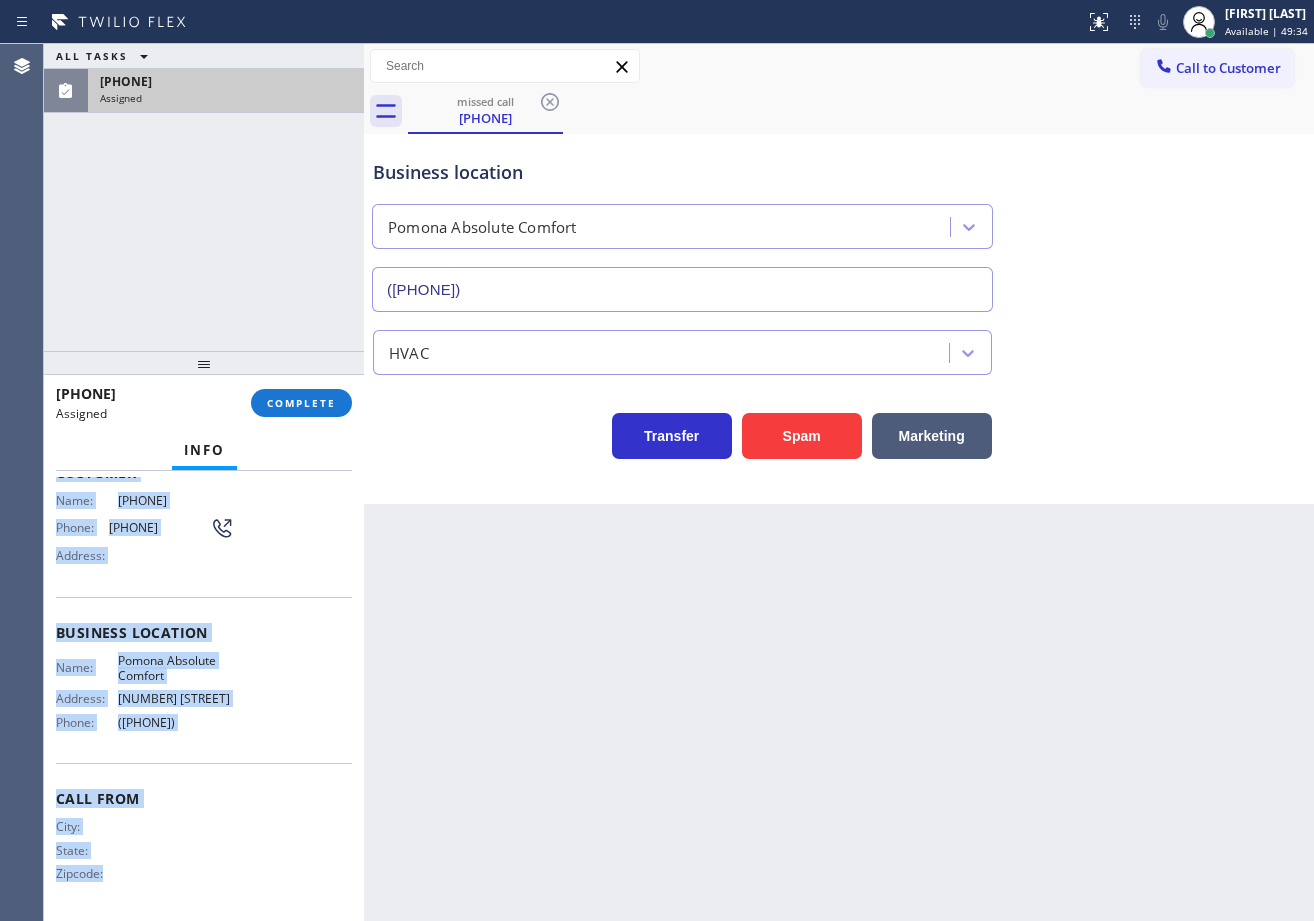 drag, startPoint x: 56, startPoint y: 611, endPoint x: 263, endPoint y: 723, distance: 235.35718 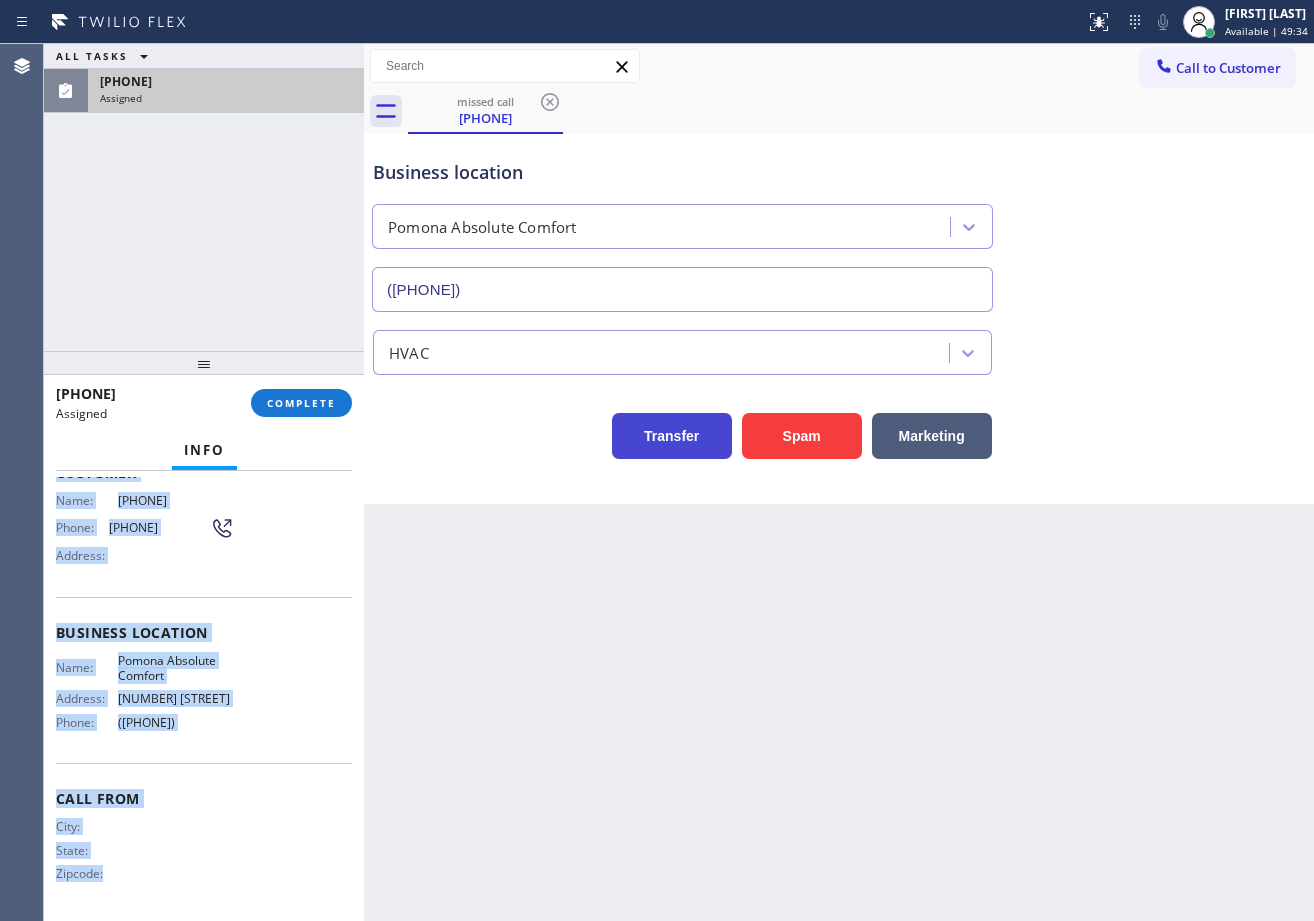 copy on "Customer Name: [PHONE] Phone: [PHONE] Address: Business location Name: Pomona Absolute Comfort Address: [NUMBER] [STREET]  Phone: [PHONE]" 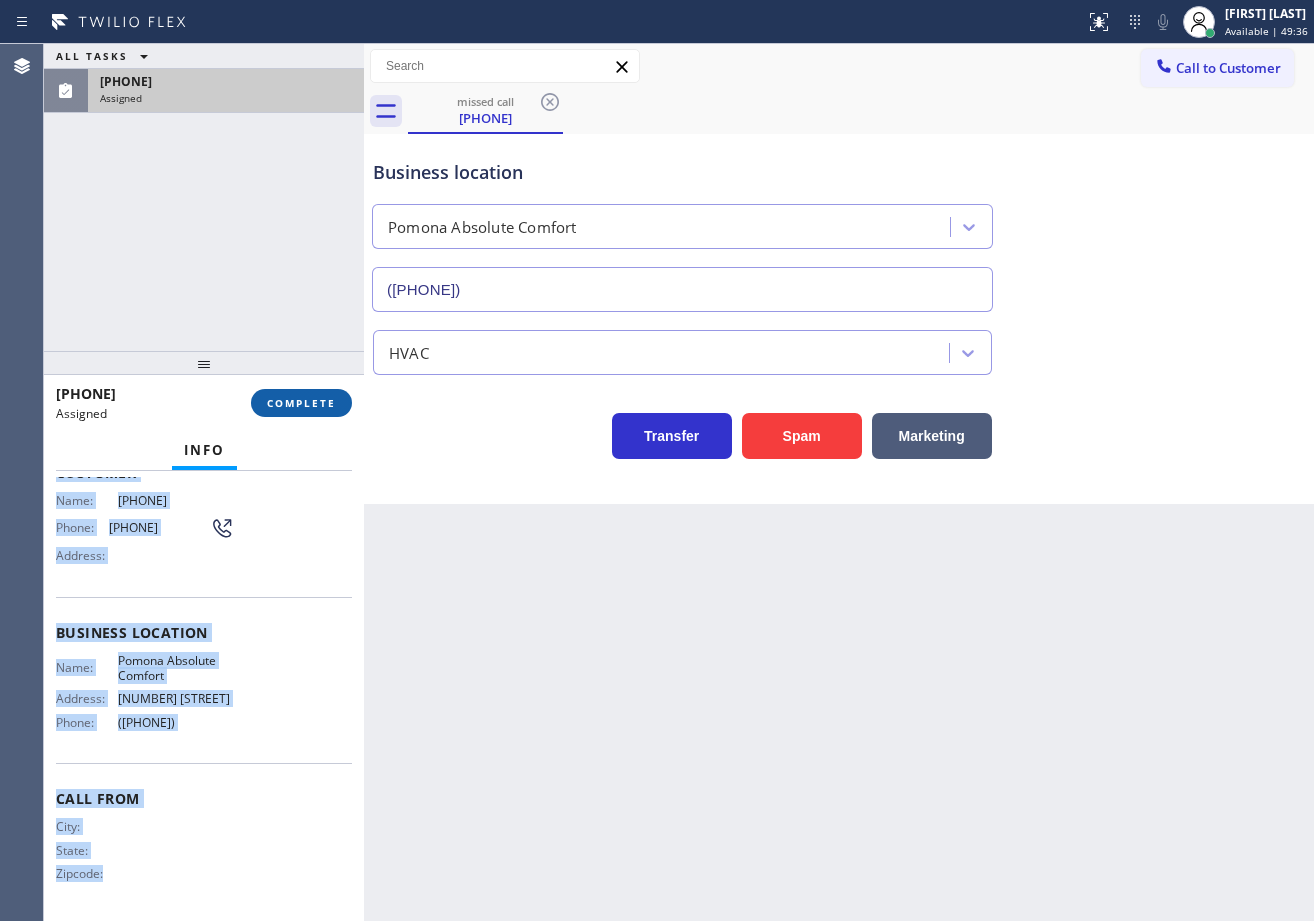 click on "COMPLETE" at bounding box center [301, 403] 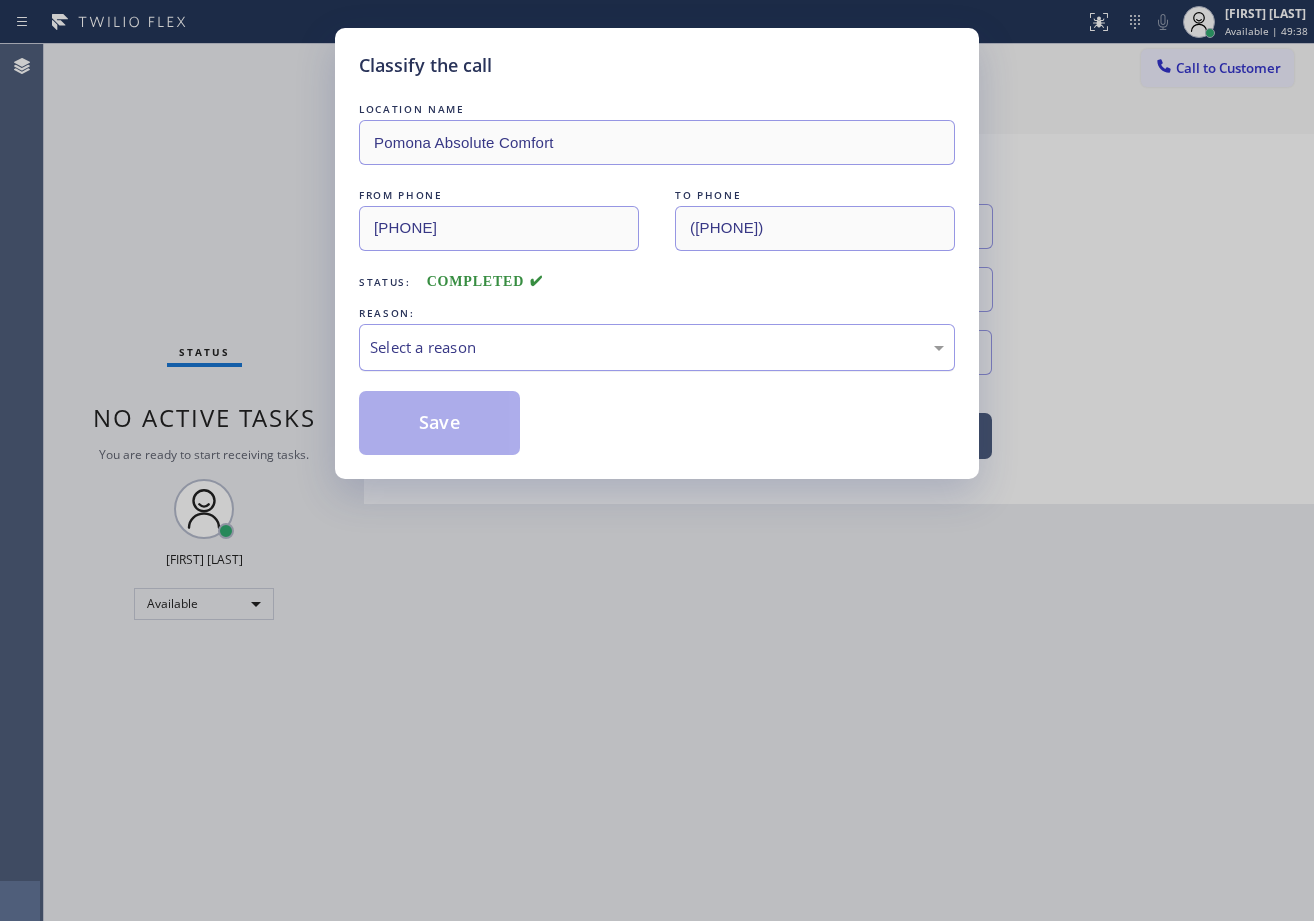 click on "Select a reason" at bounding box center (657, 347) 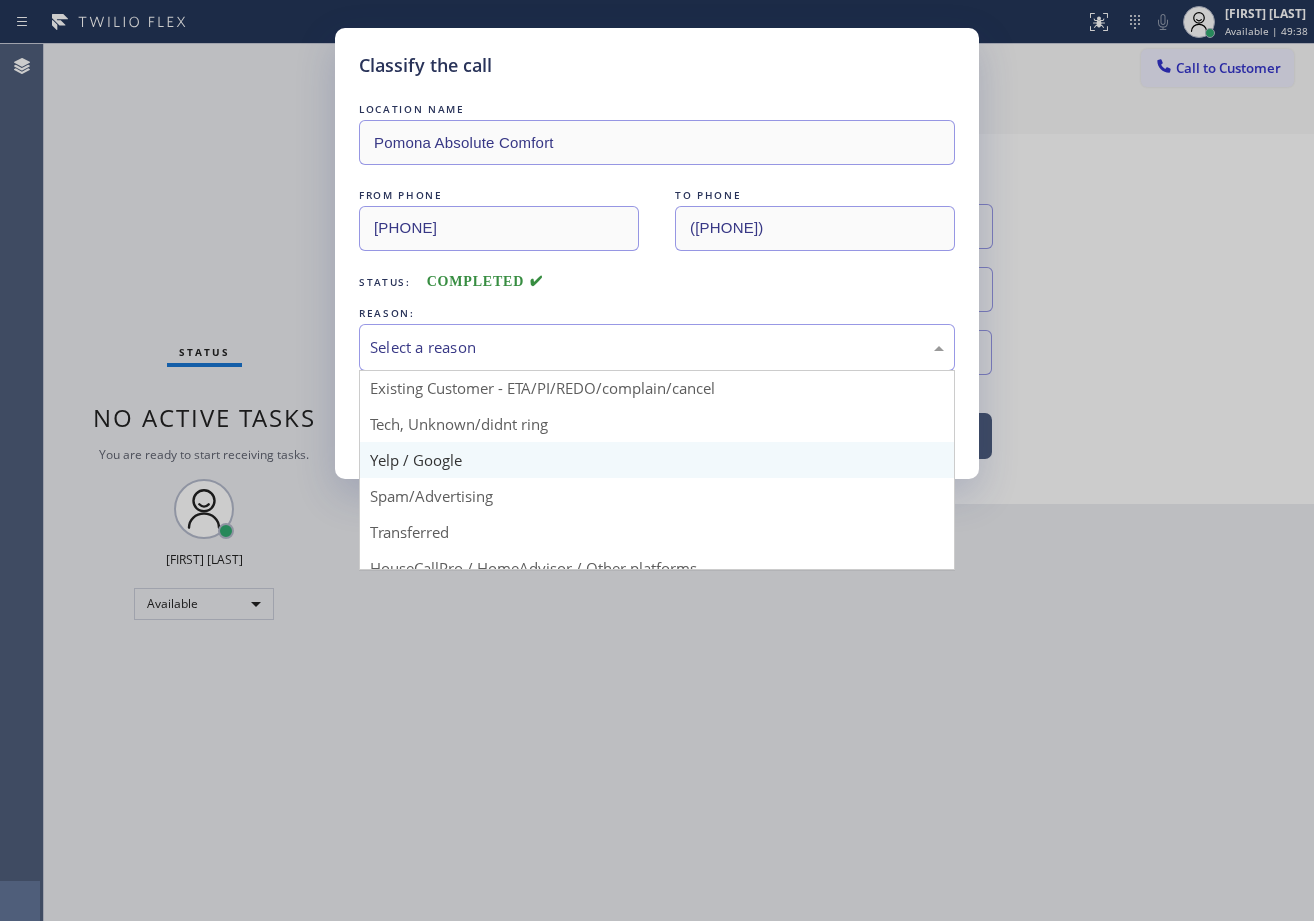 scroll, scrollTop: 126, scrollLeft: 0, axis: vertical 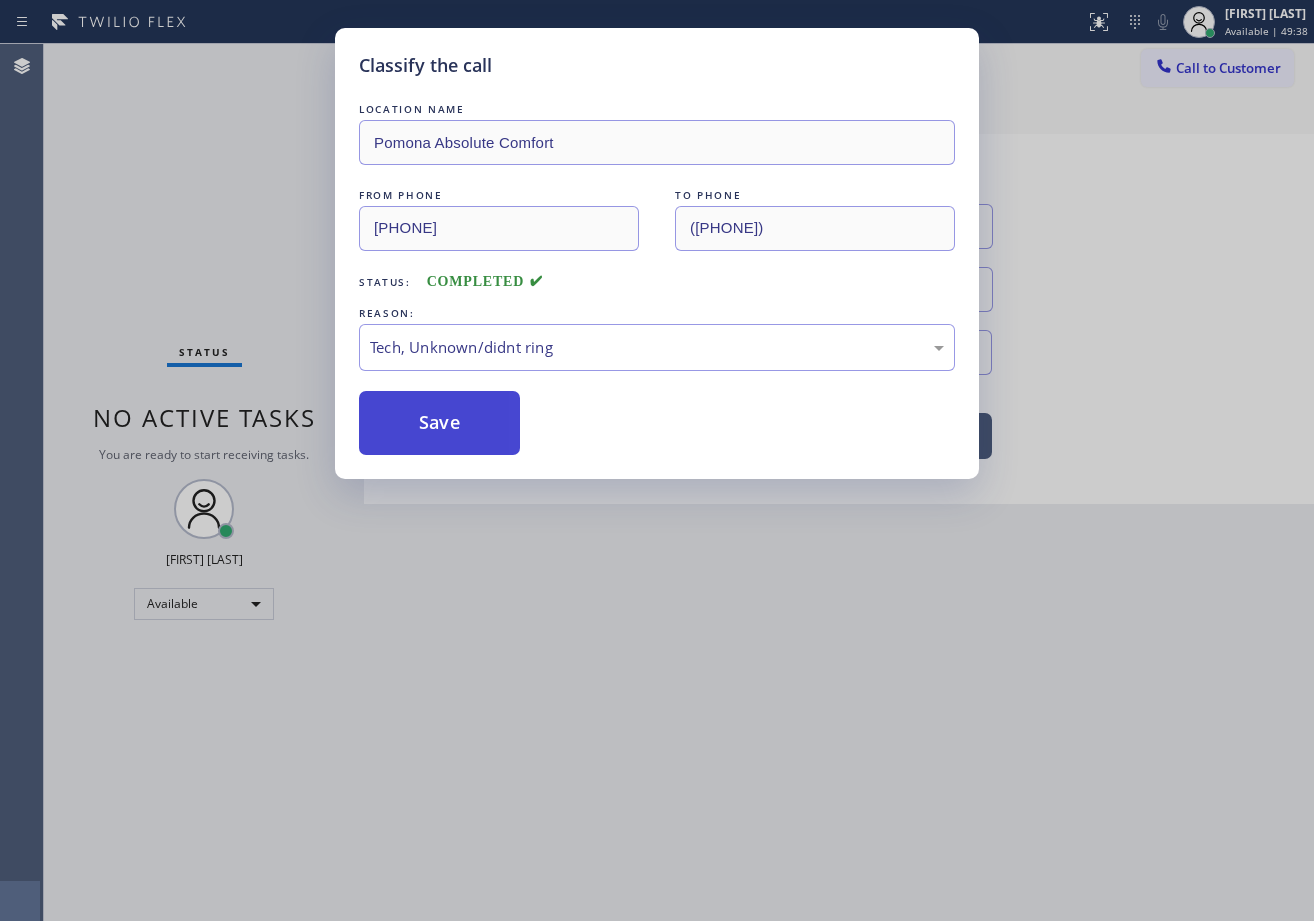click on "Save" at bounding box center [439, 423] 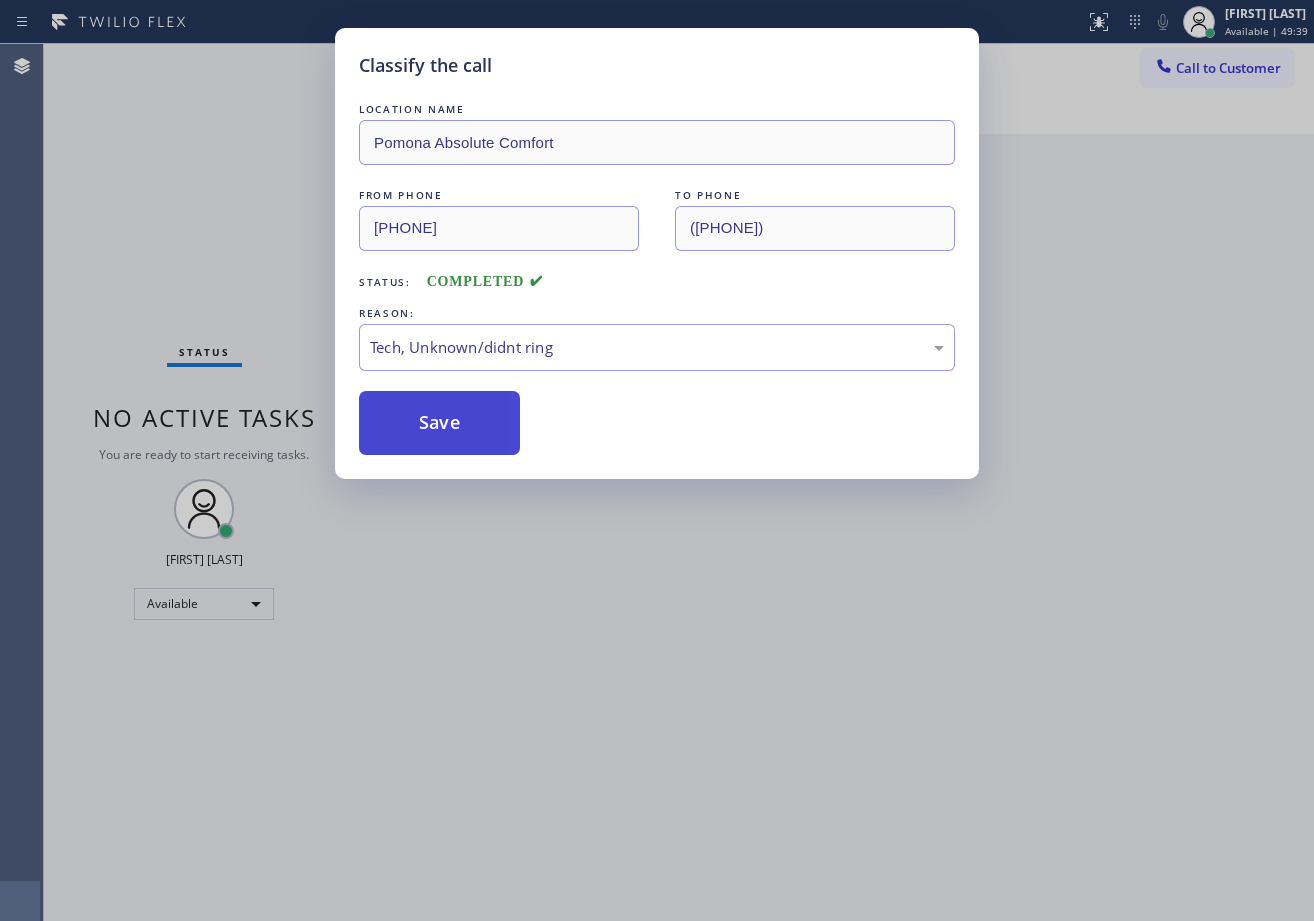 click on "Save" at bounding box center (439, 423) 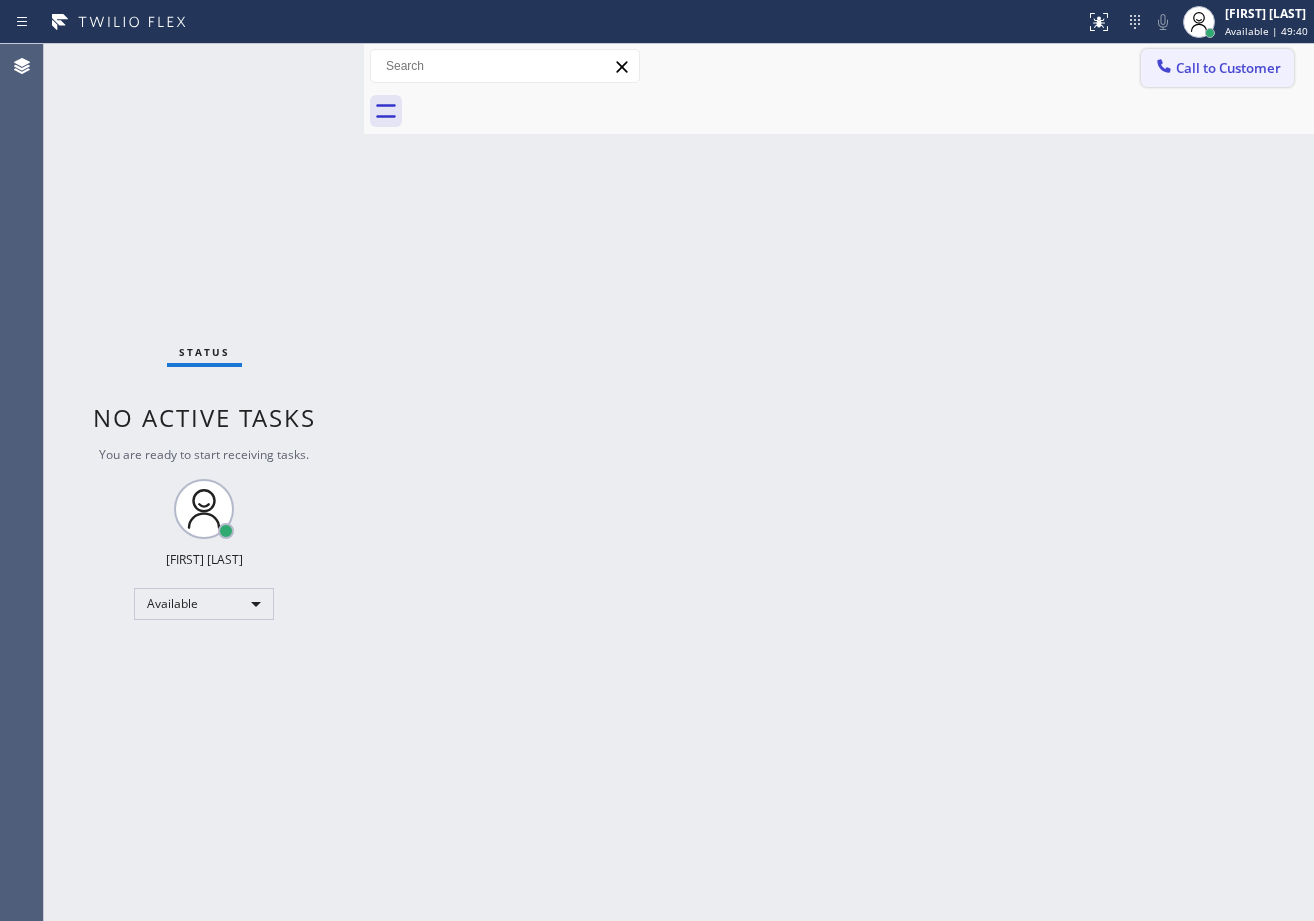 click on "Call to Customer" at bounding box center (1228, 68) 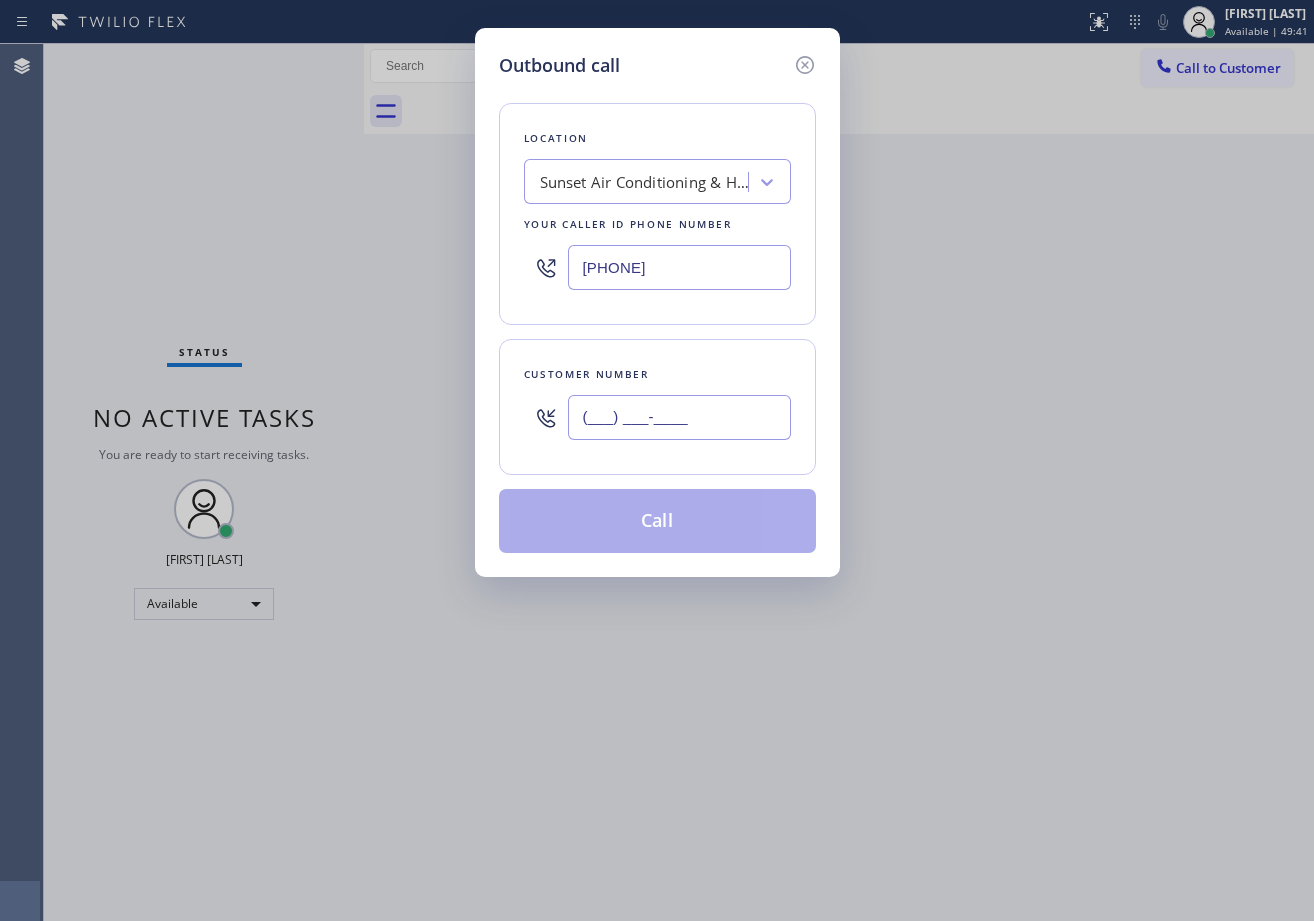 click on "(___) ___-____" at bounding box center (679, 417) 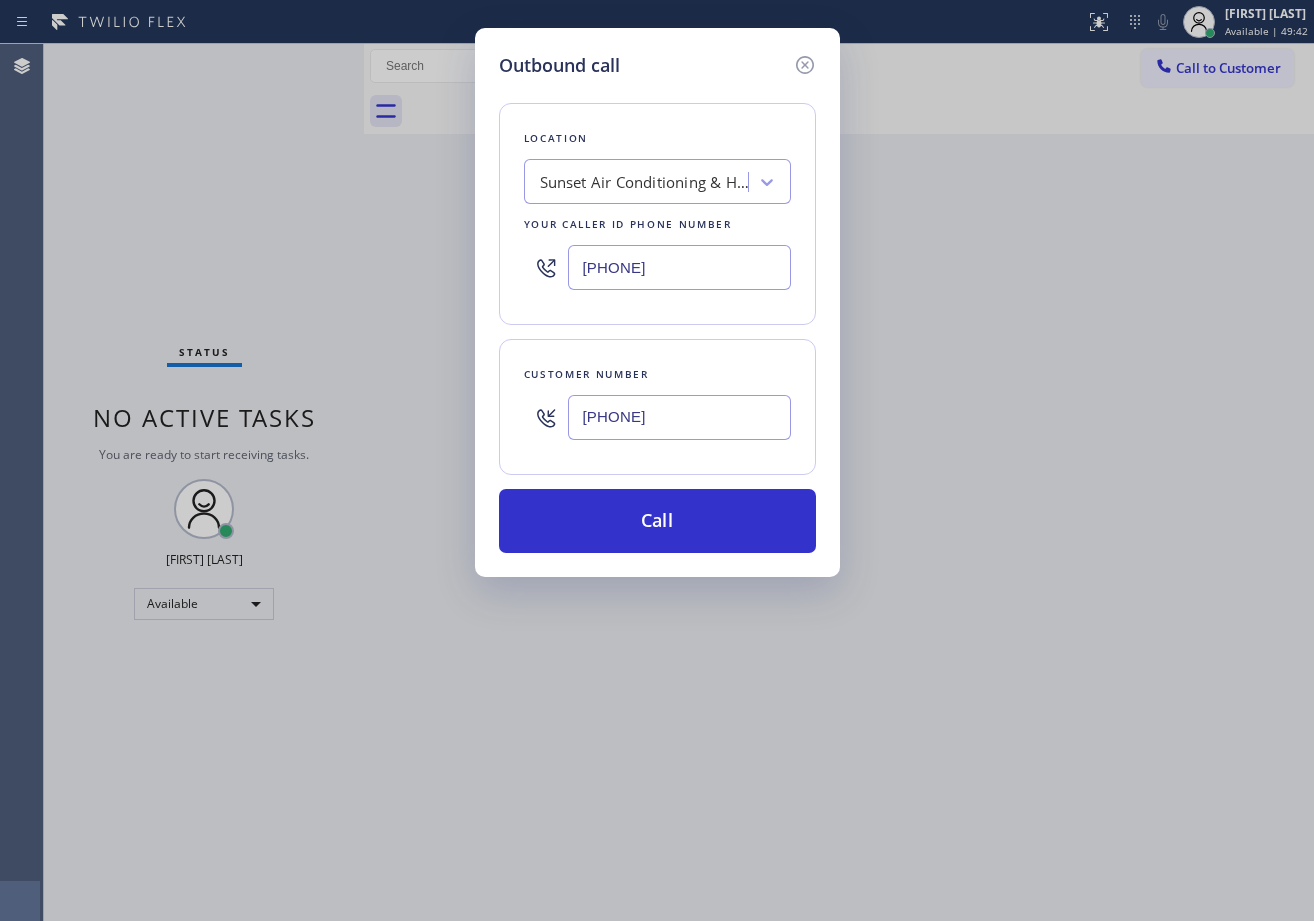 type on "[PHONE]" 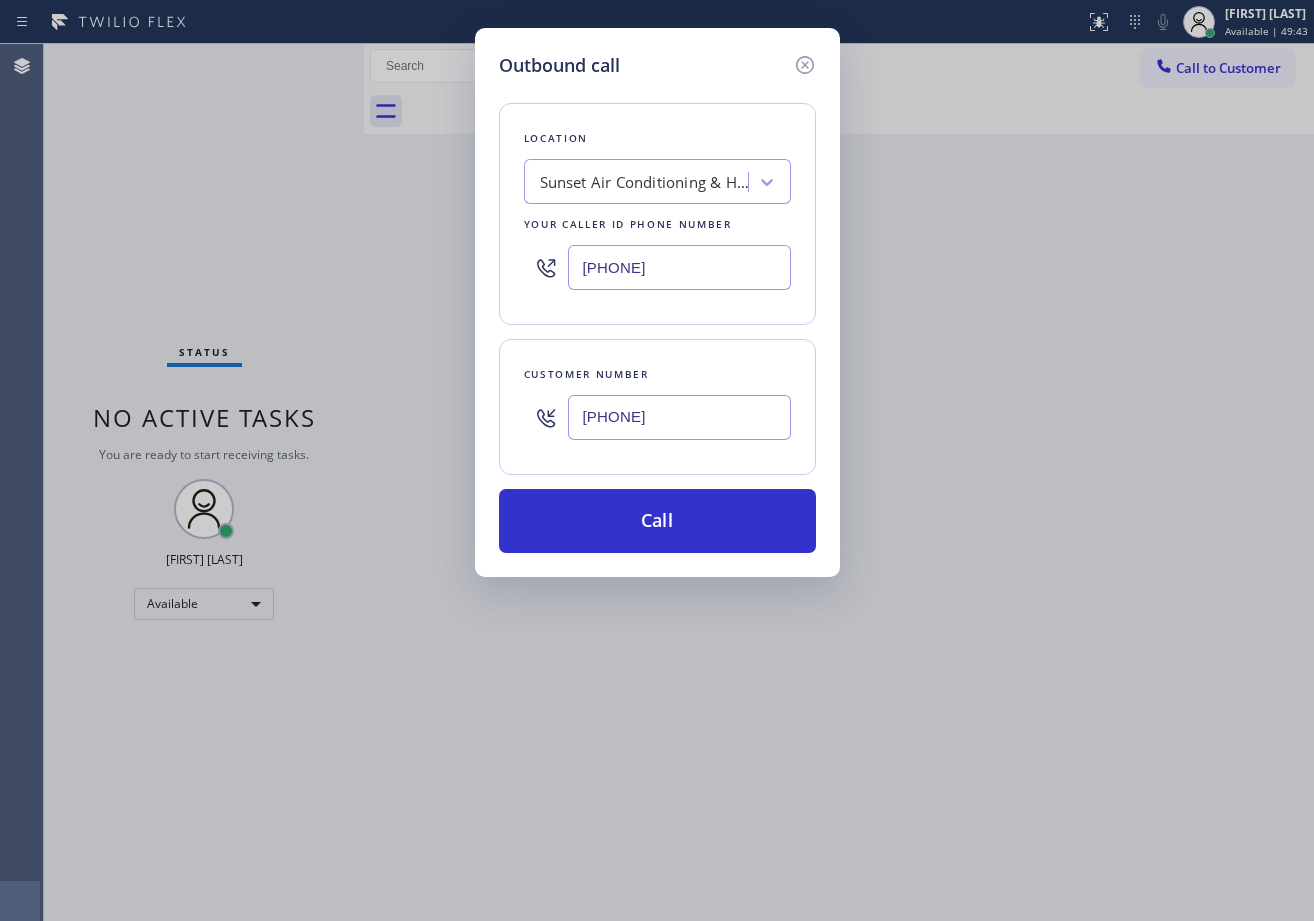 click on "[PHONE]" at bounding box center [679, 267] 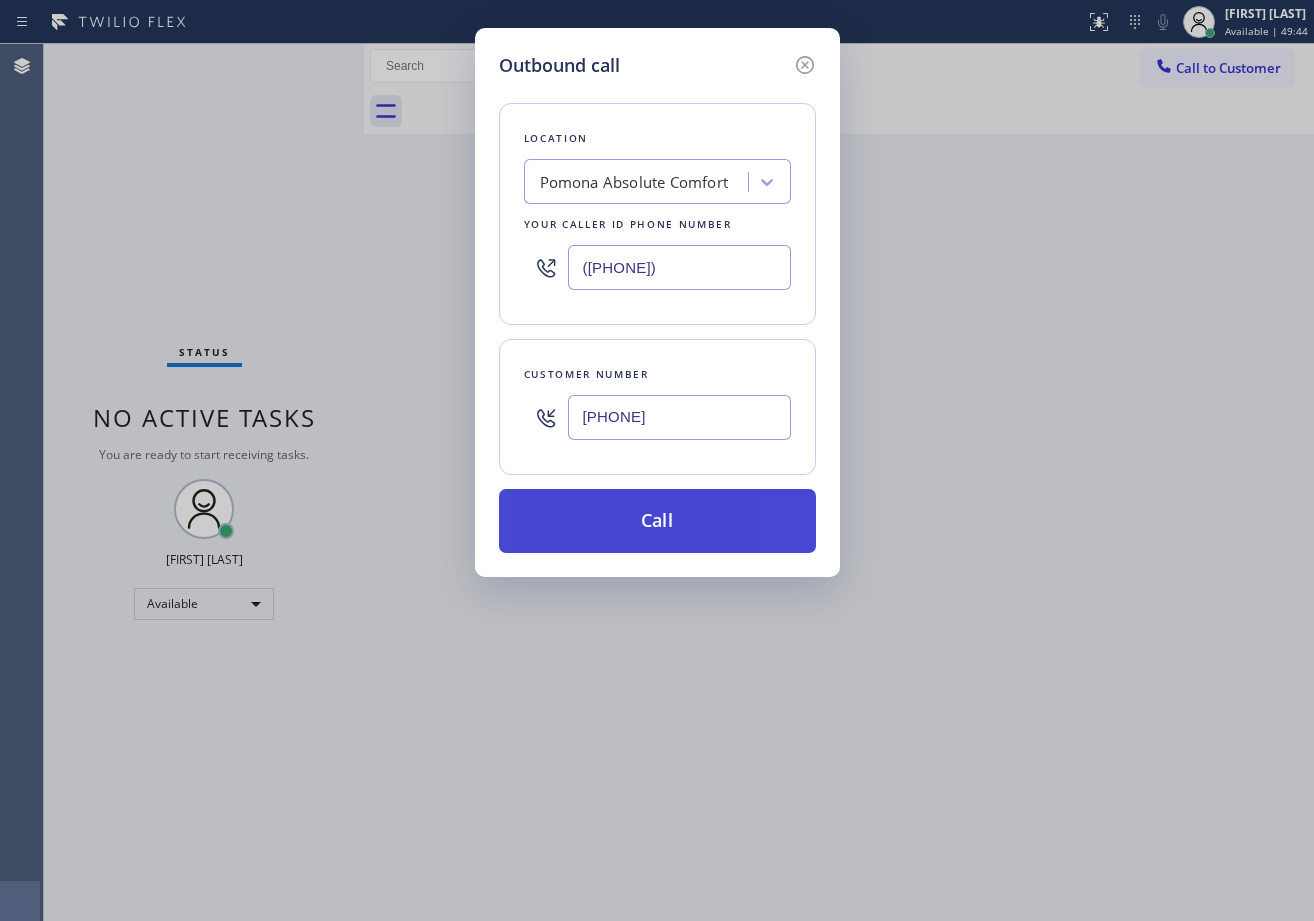 type on "([PHONE])" 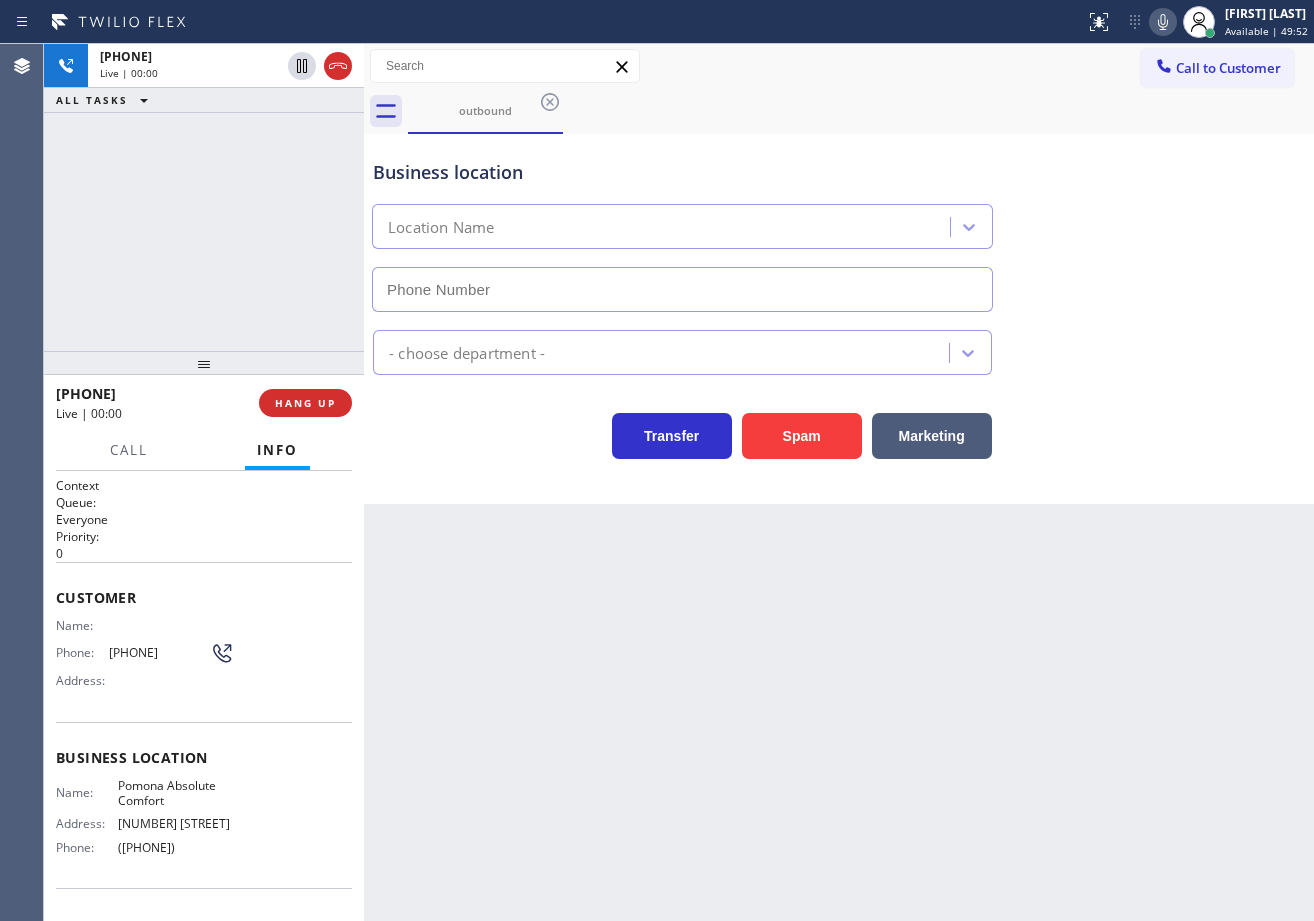 type on "([PHONE])" 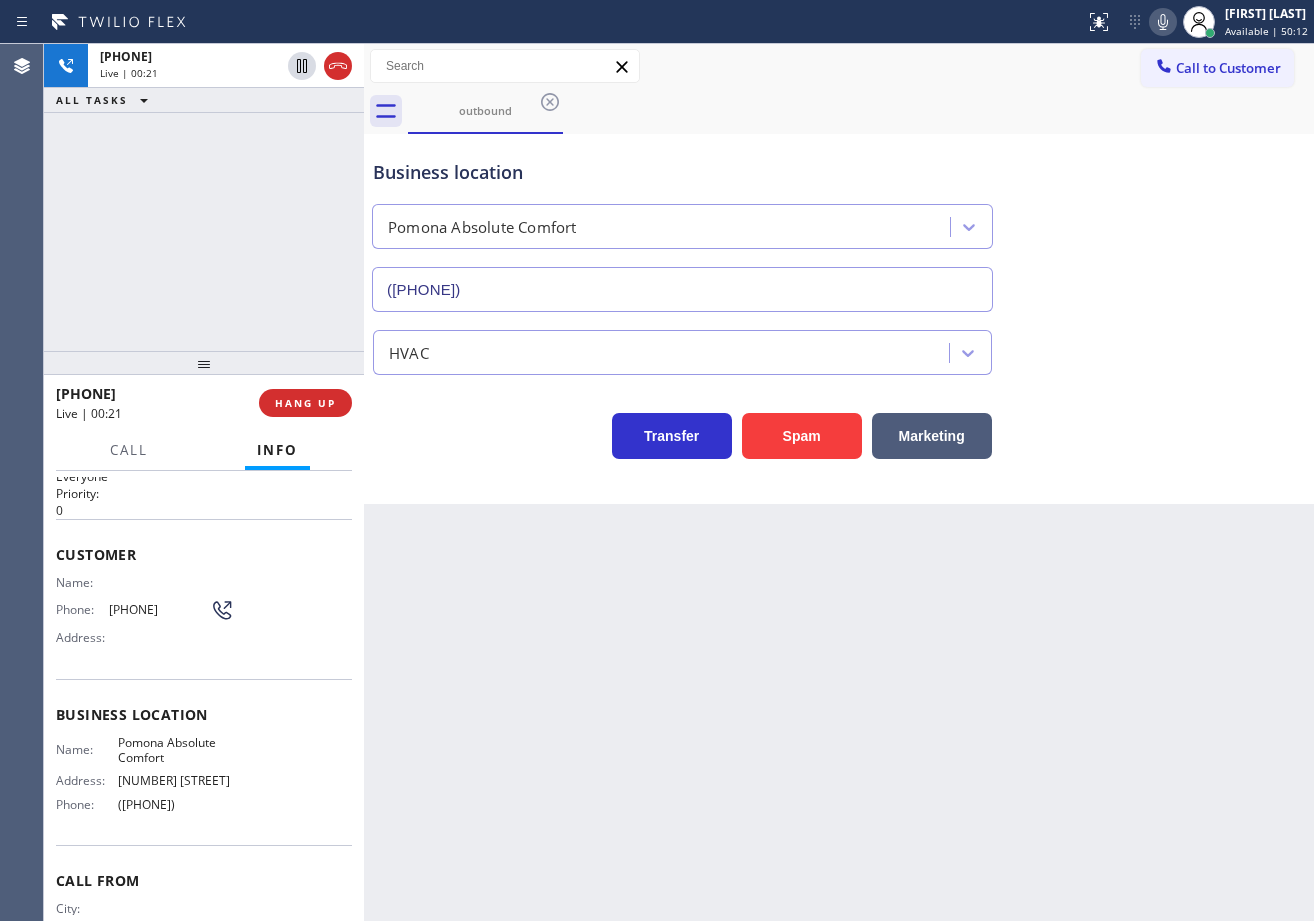 scroll, scrollTop: 140, scrollLeft: 0, axis: vertical 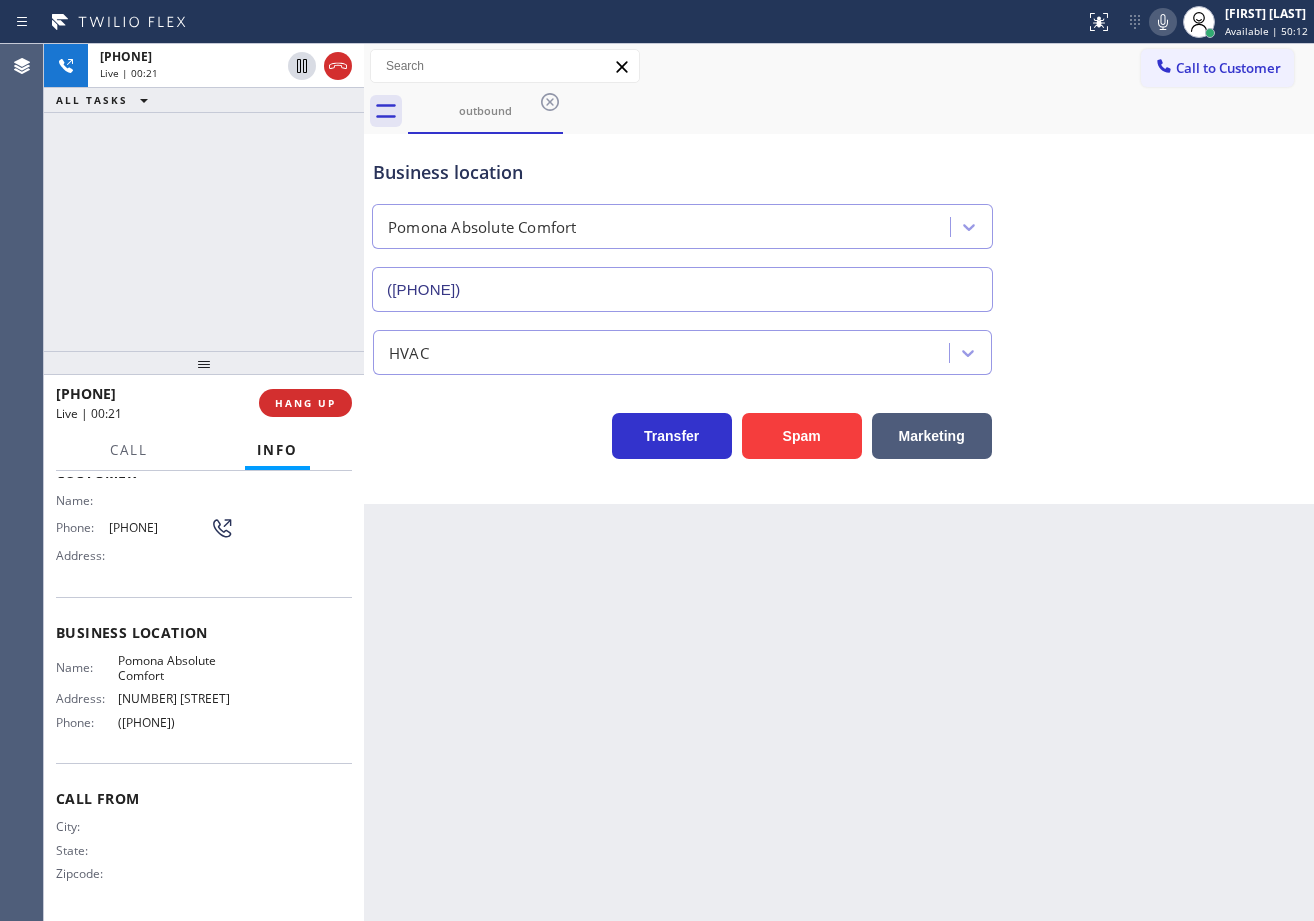 click on "[PHONE] Live | 00:21 ALL TASKS ALL TASKS ACTIVE TASKS TASKS IN WRAP UP" at bounding box center [204, 197] 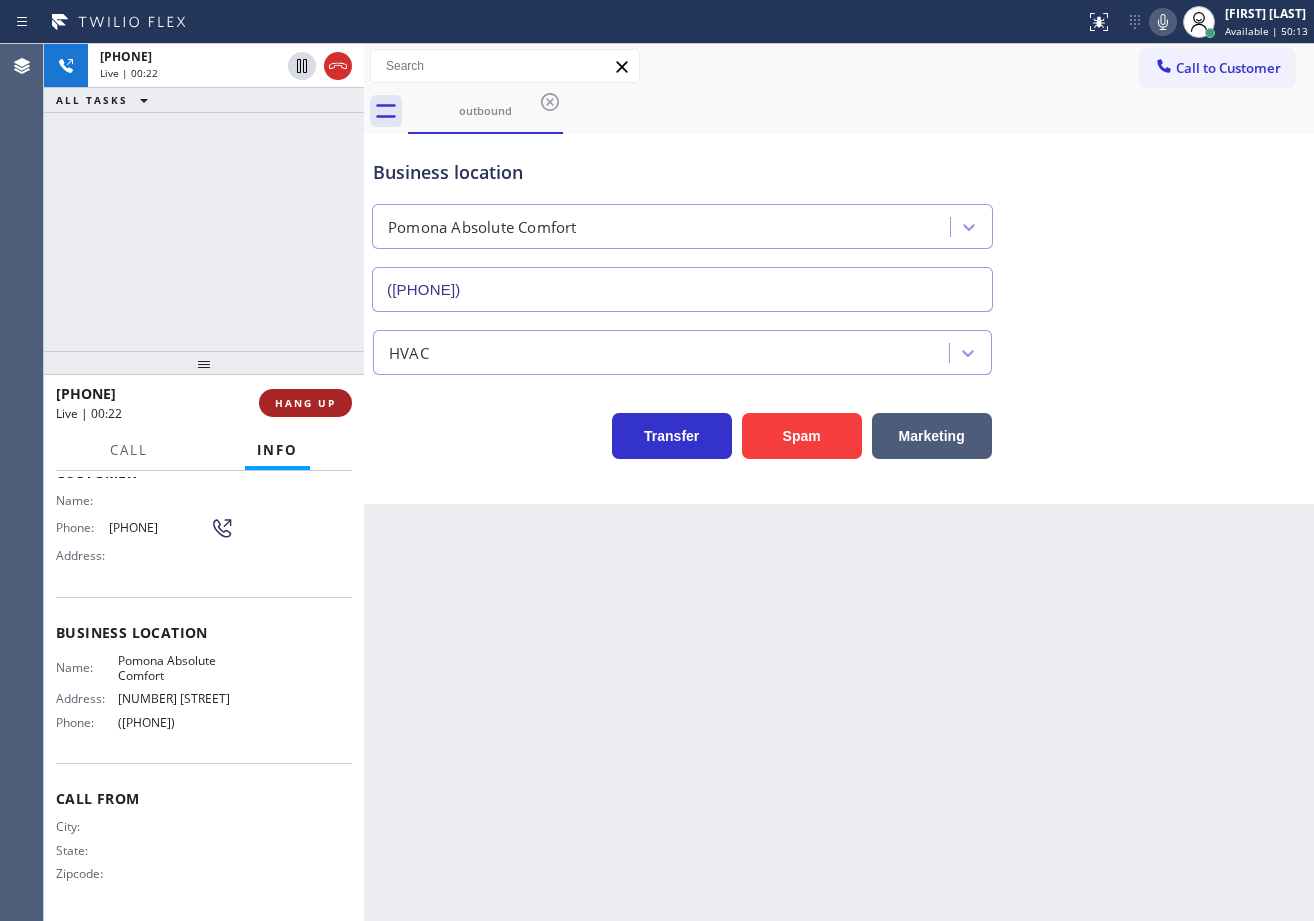 click on "HANG UP" at bounding box center [305, 403] 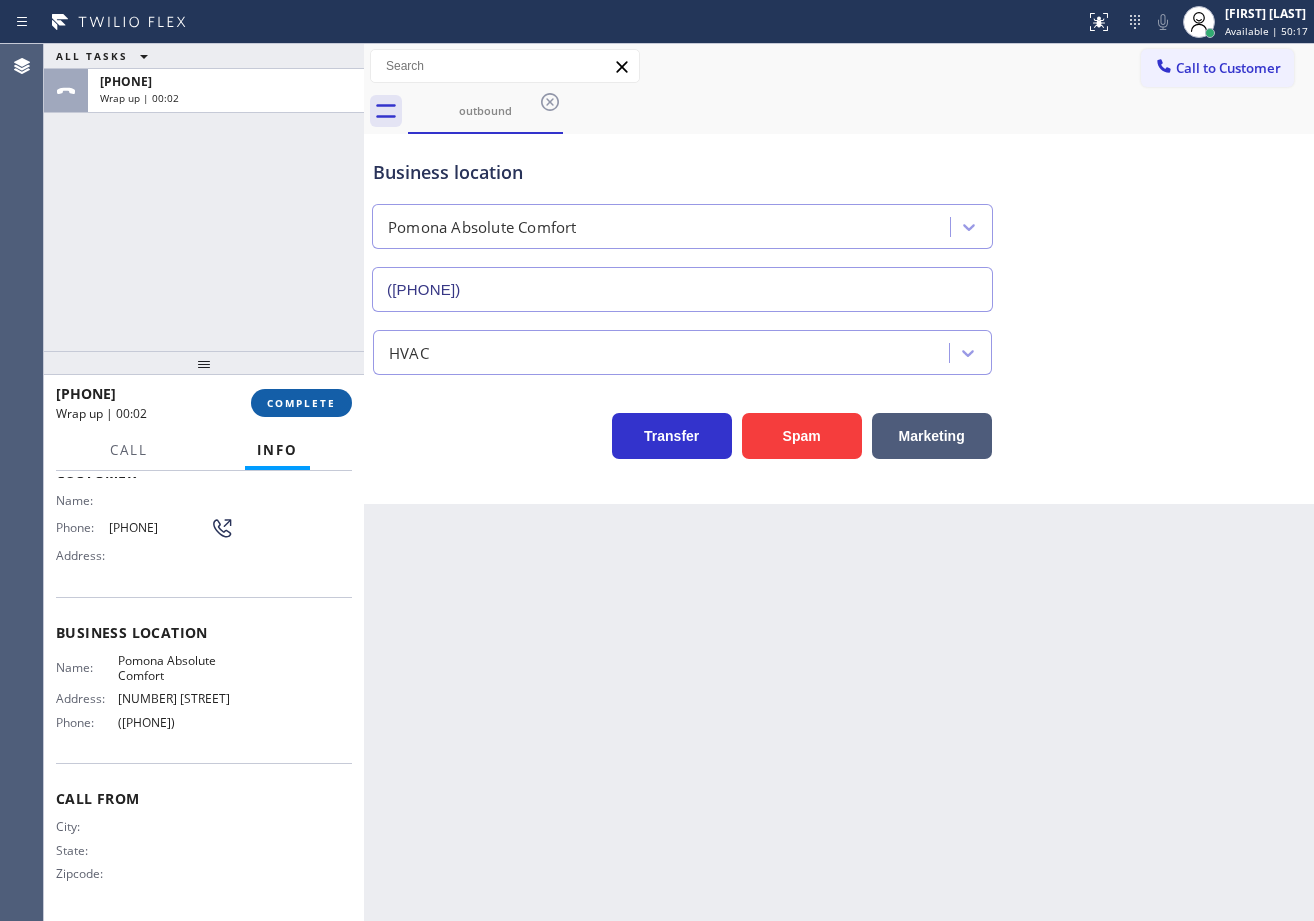 click on "COMPLETE" at bounding box center [301, 403] 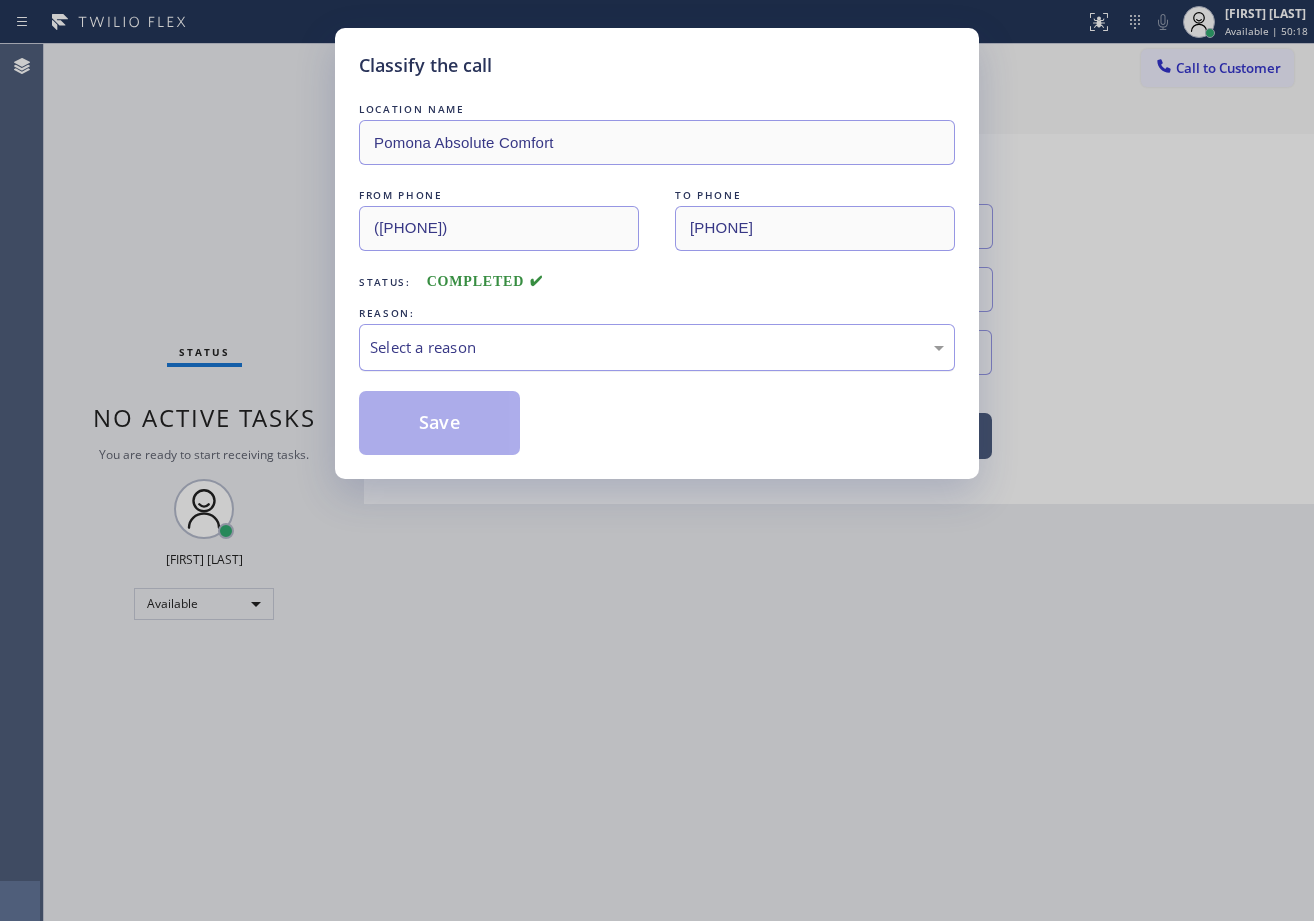 click on "Select a reason" at bounding box center (657, 347) 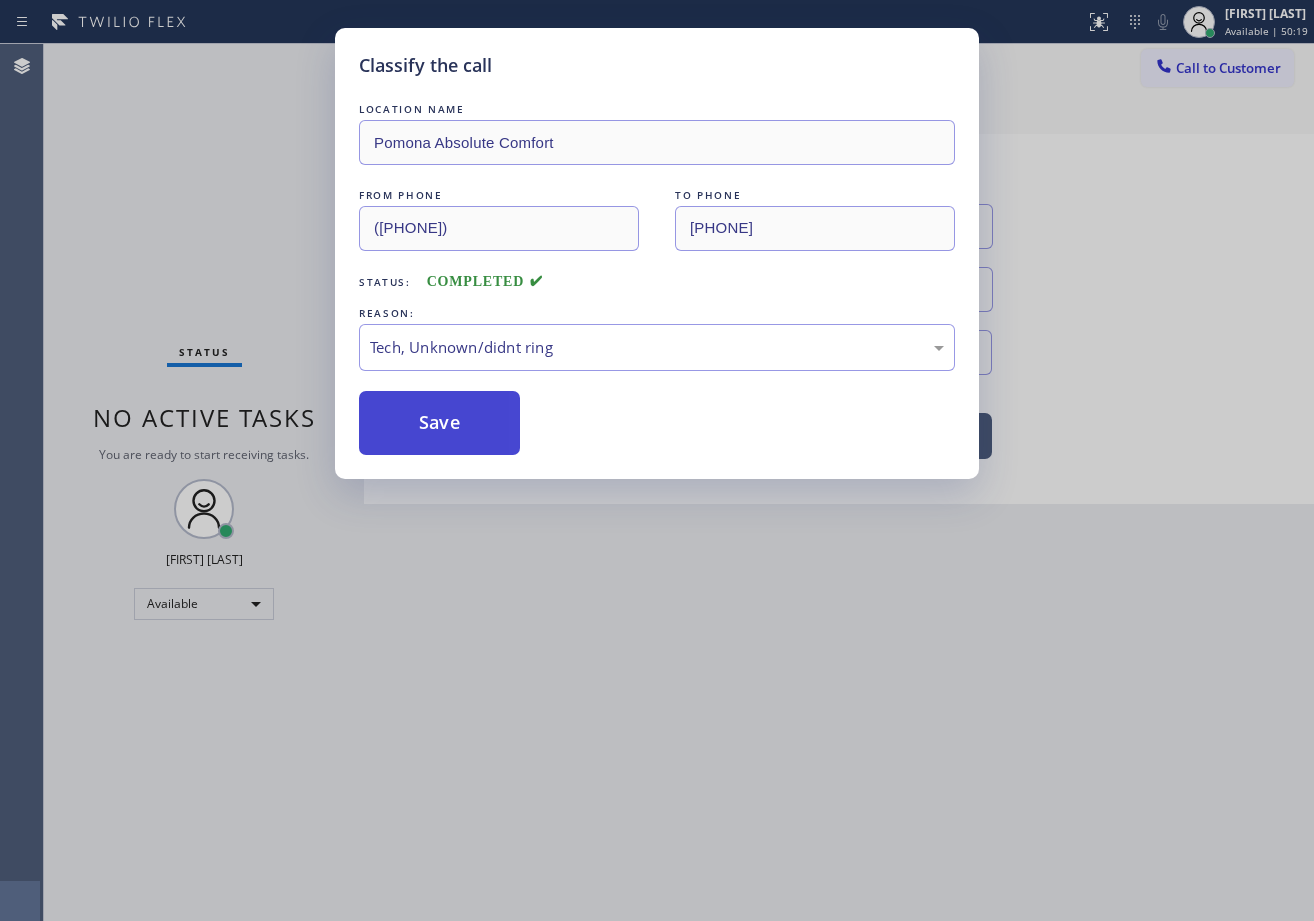 click on "Save" at bounding box center [439, 423] 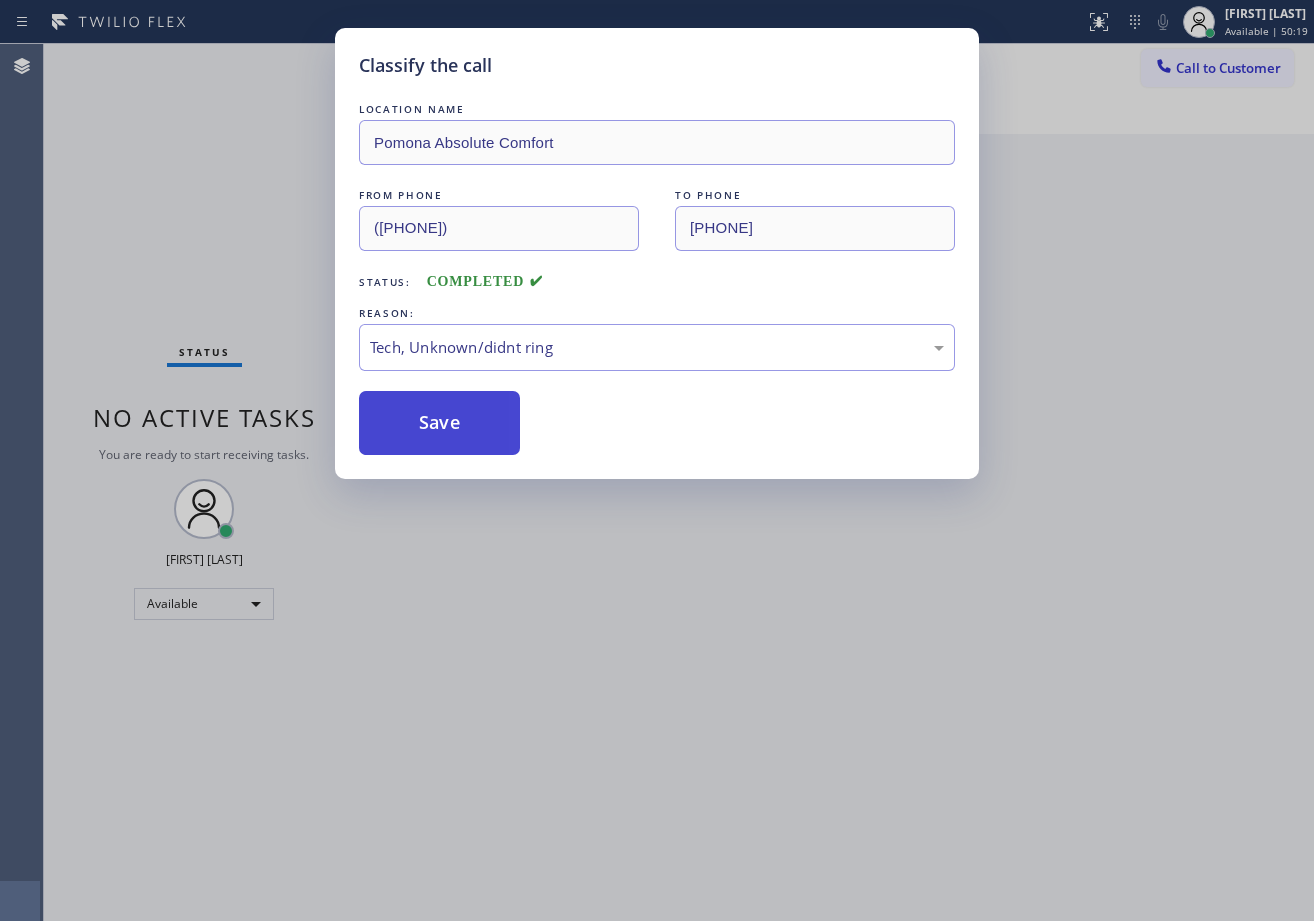 click on "Save" at bounding box center (439, 423) 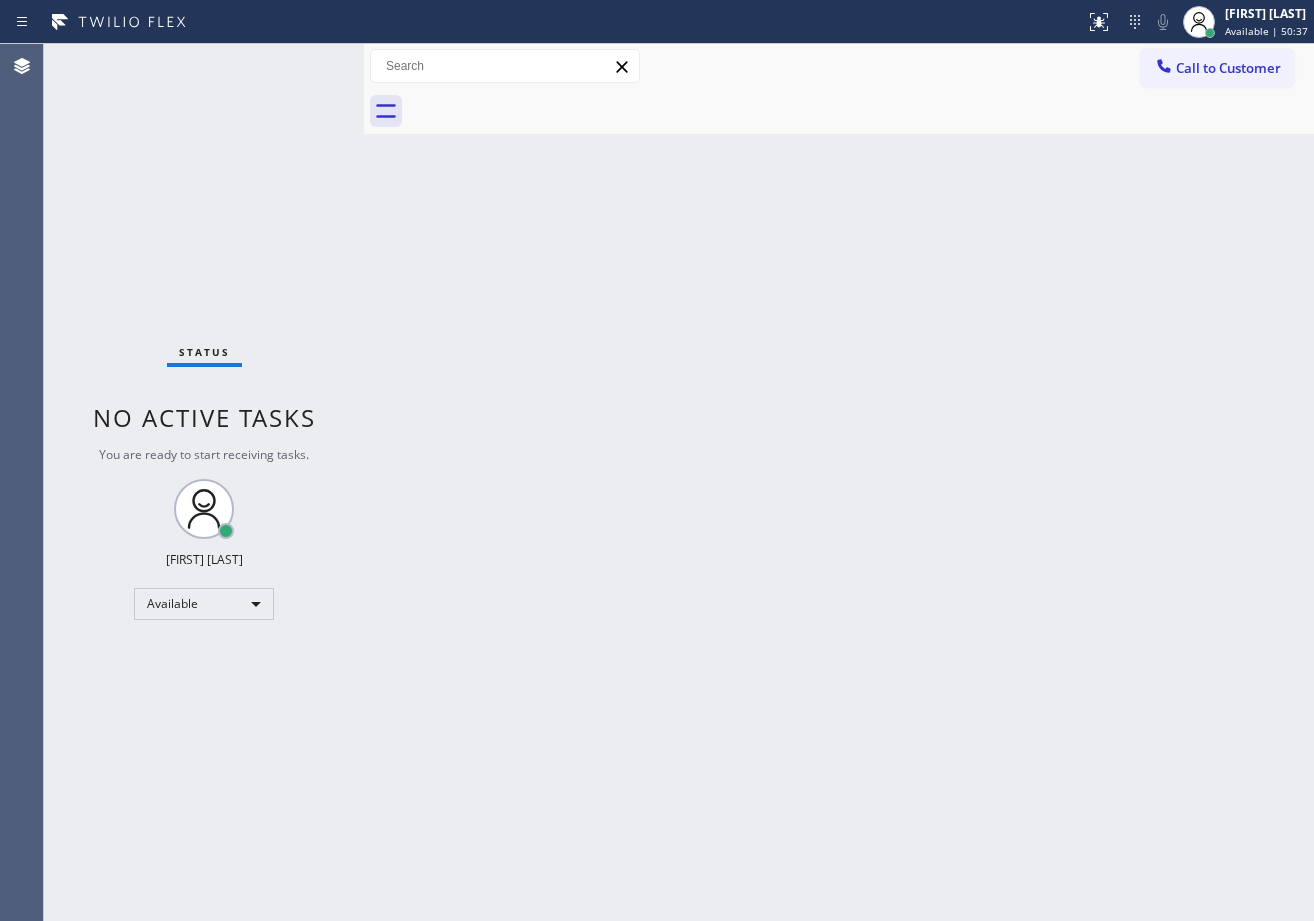 drag, startPoint x: 279, startPoint y: 101, endPoint x: 280, endPoint y: 91, distance: 10.049875 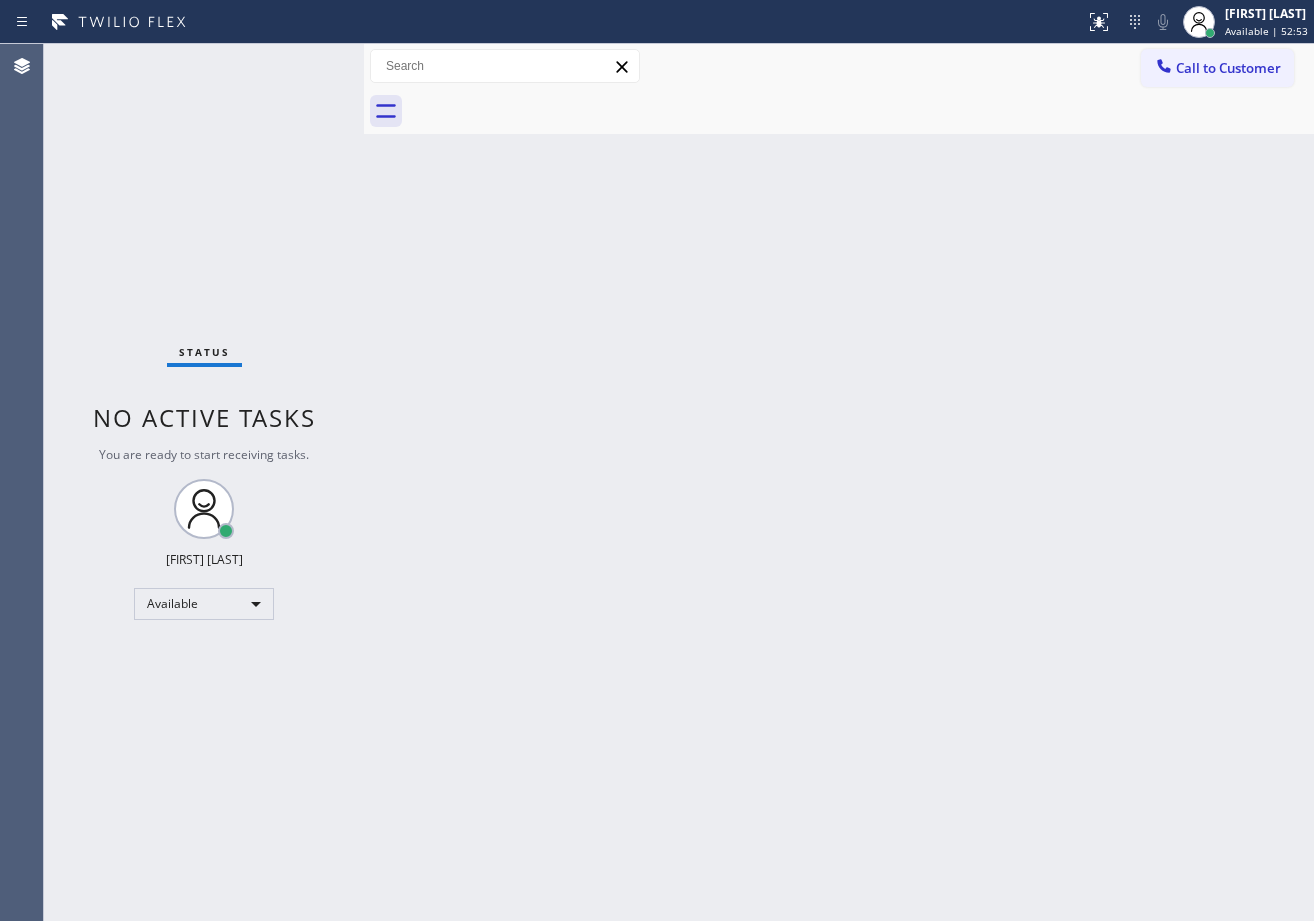 click on "Back to Dashboard Change Sender ID Customers Technicians Select a contact Outbound call Technician Search Technician Your caller id phone number Your caller id phone number Call Technician info Name   Phone none Address none Change Sender ID HVAC [PHONE] 5 Star Appliance [PHONE] Appliance Repair [PHONE] Plumbing [PHONE] Air Duct Cleaning [PHONE]  Electricians [PHONE] Cancel Change Check personal SMS Reset Change No tabs Call to Customer Outbound call Location Pomona Absolute Comfort Your caller id phone number [PHONE] Customer number Call Outbound call Technician Search Technician Your caller id phone number Your caller id phone number Call" at bounding box center (839, 482) 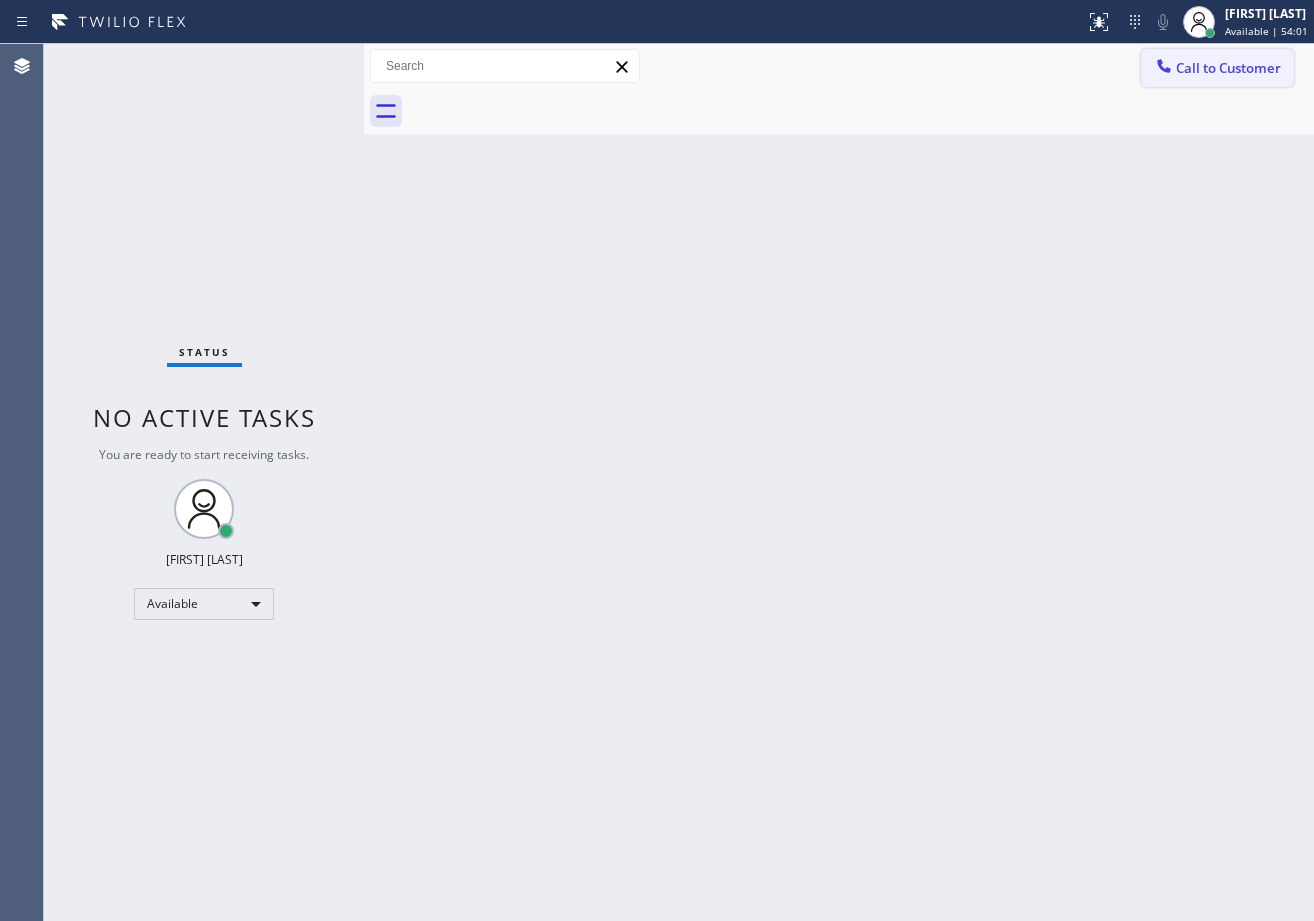 click on "Call to Customer" at bounding box center [1228, 68] 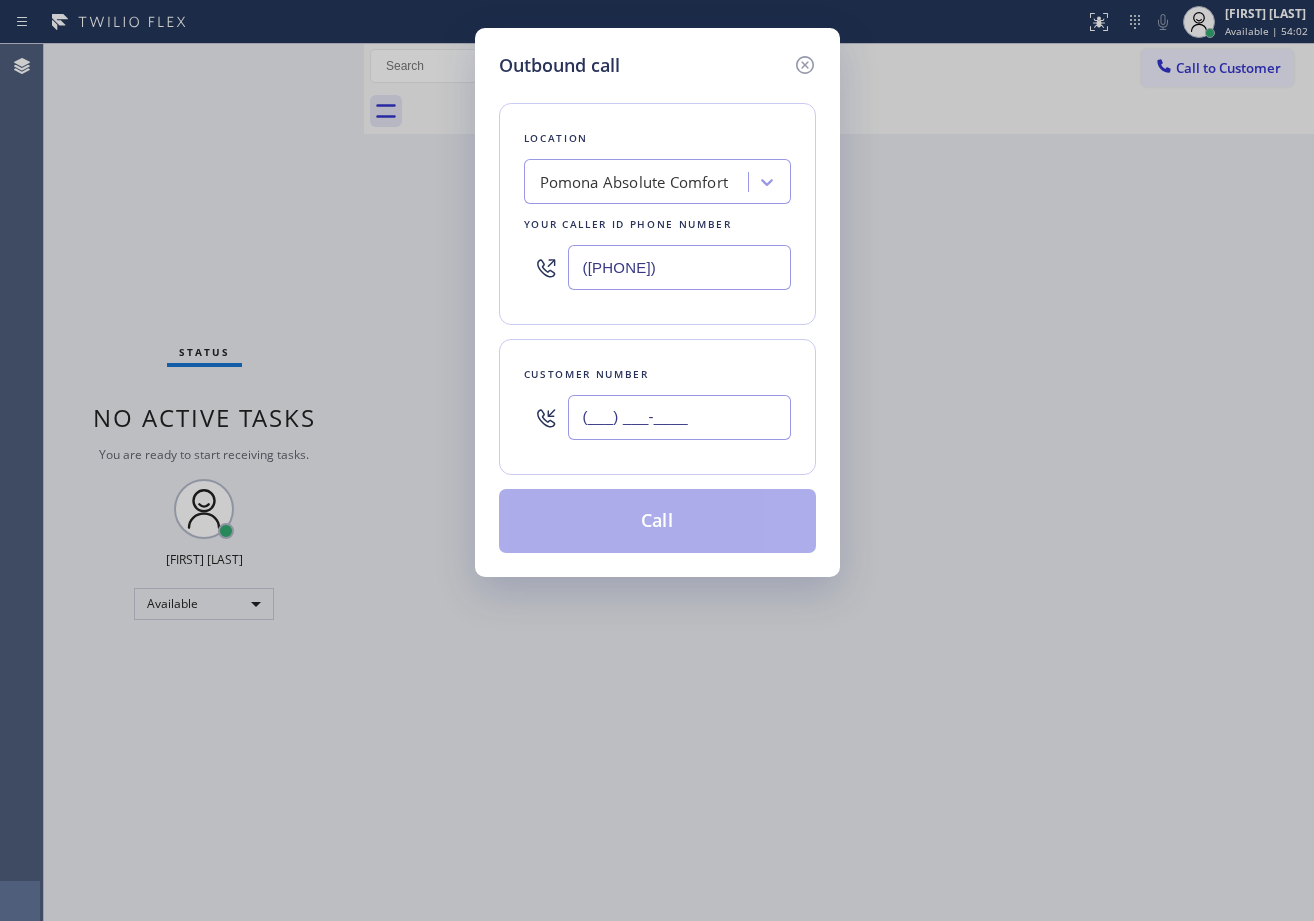 click on "(___) ___-____" at bounding box center [679, 417] 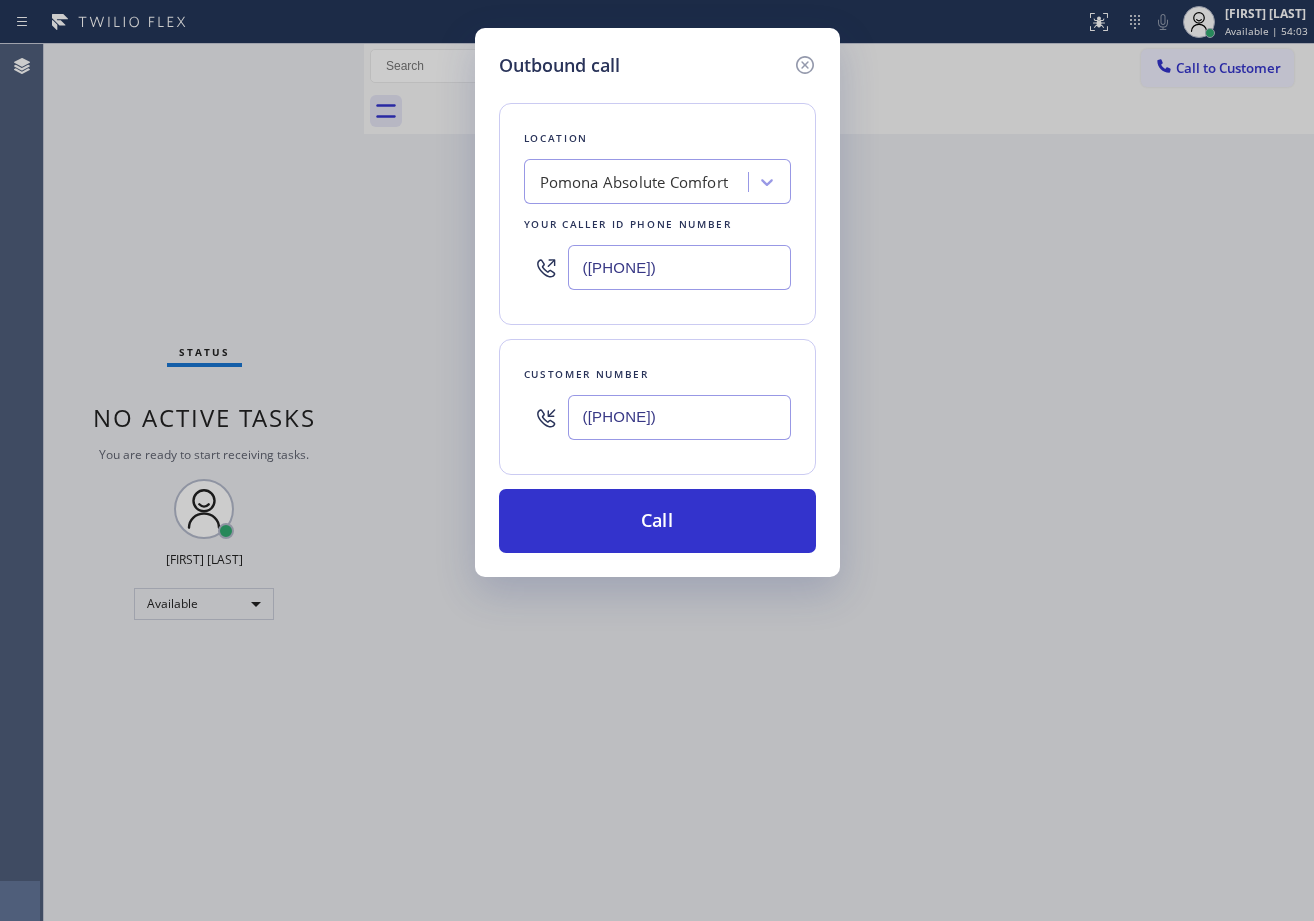 type on "([PHONE])" 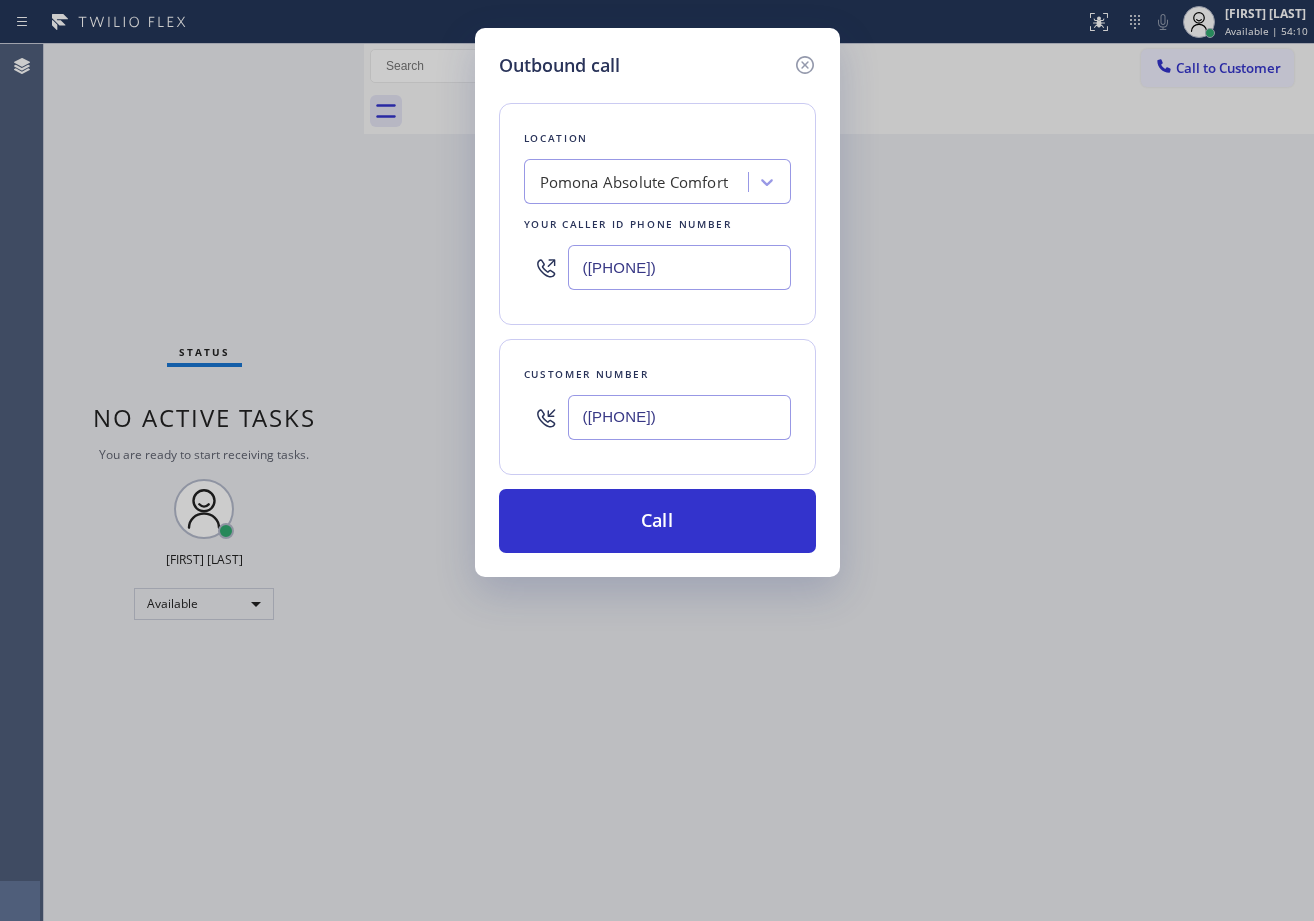 click on "Pomona Absolute Comfort" at bounding box center [634, 182] 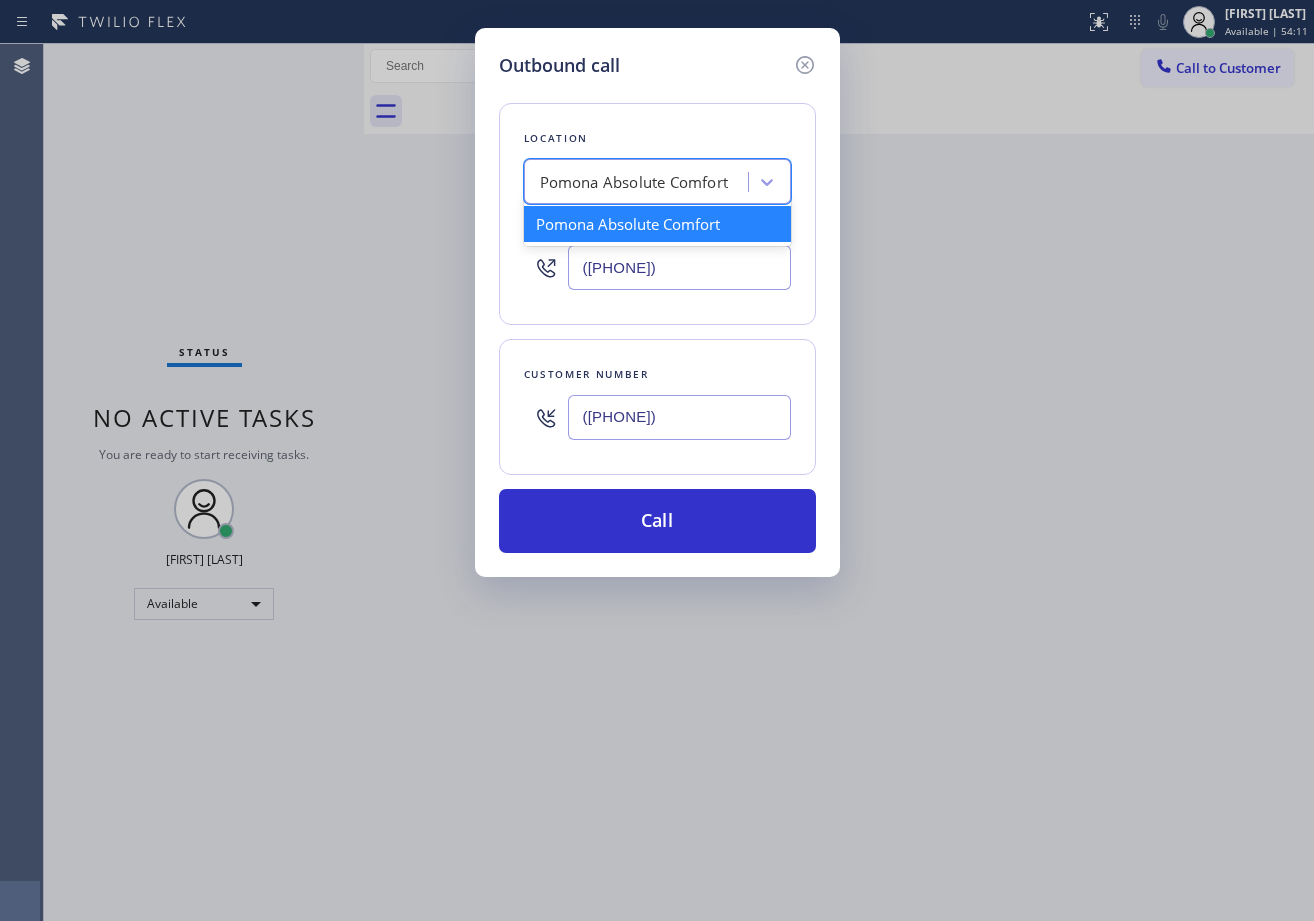 paste on "Manhattan Beach Heat & Cool" 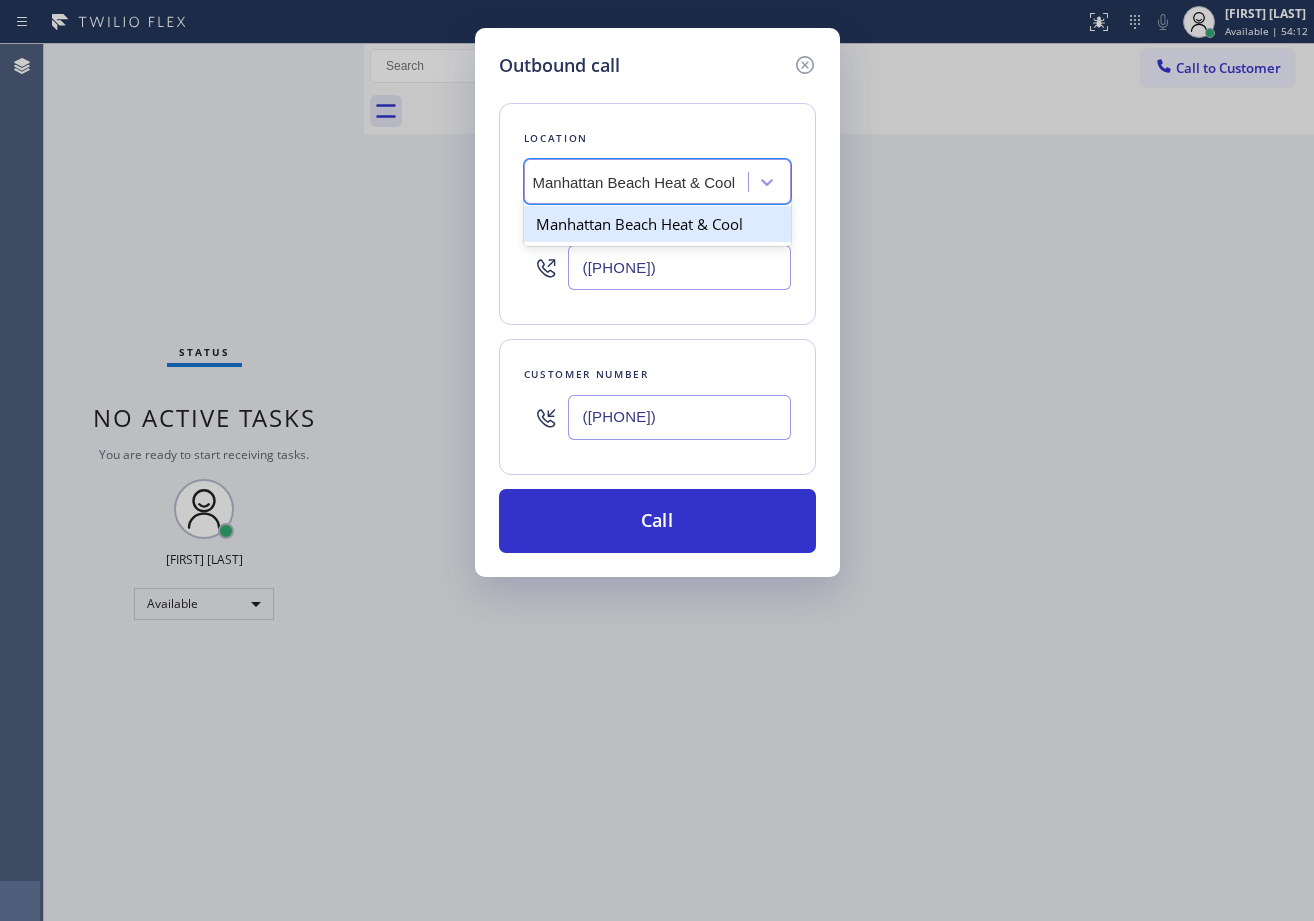 click on "Manhattan Beach Heat & Cool" at bounding box center (657, 224) 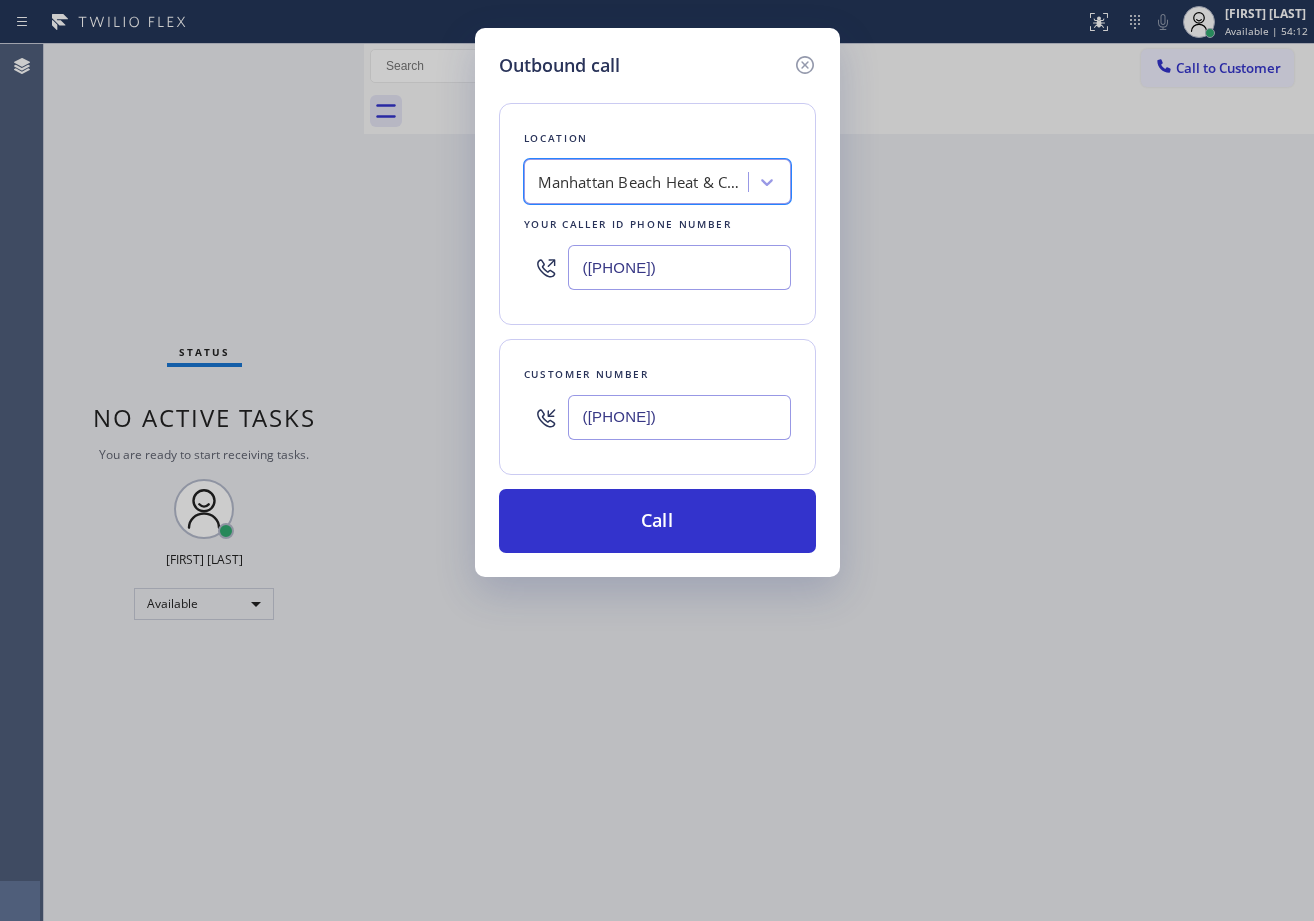 scroll, scrollTop: 0, scrollLeft: 2, axis: horizontal 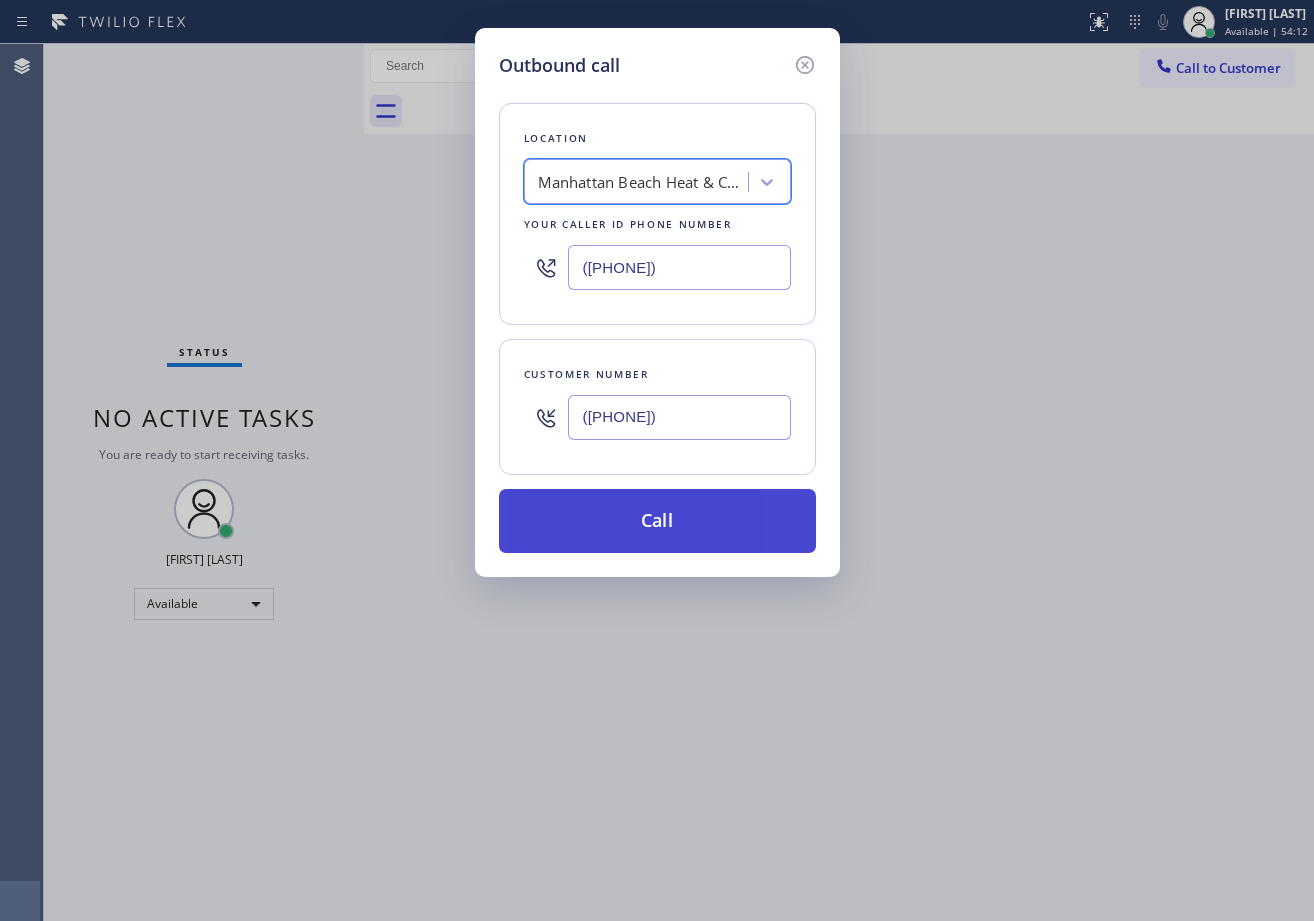 click on "Call" at bounding box center (657, 521) 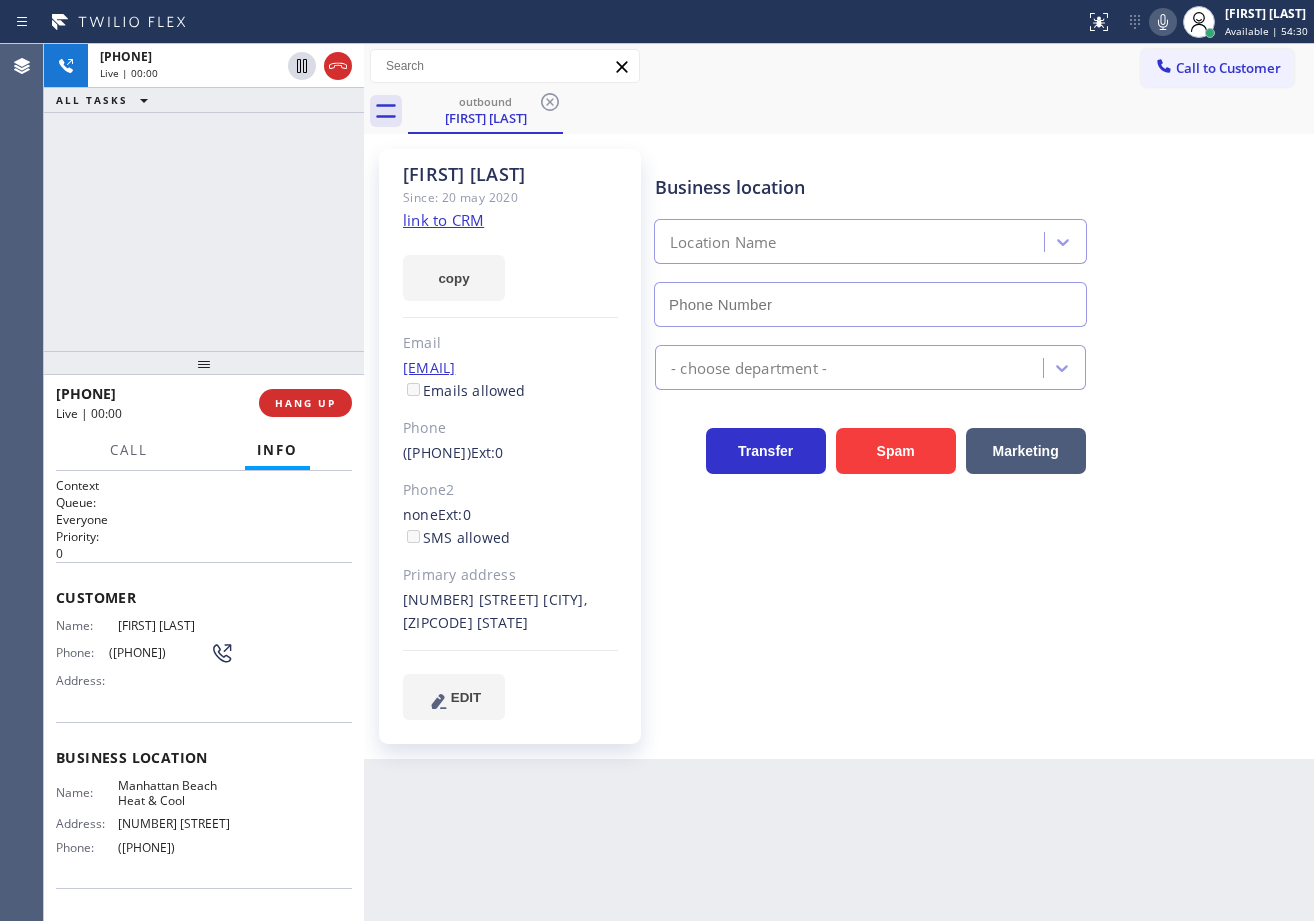 type on "([PHONE])" 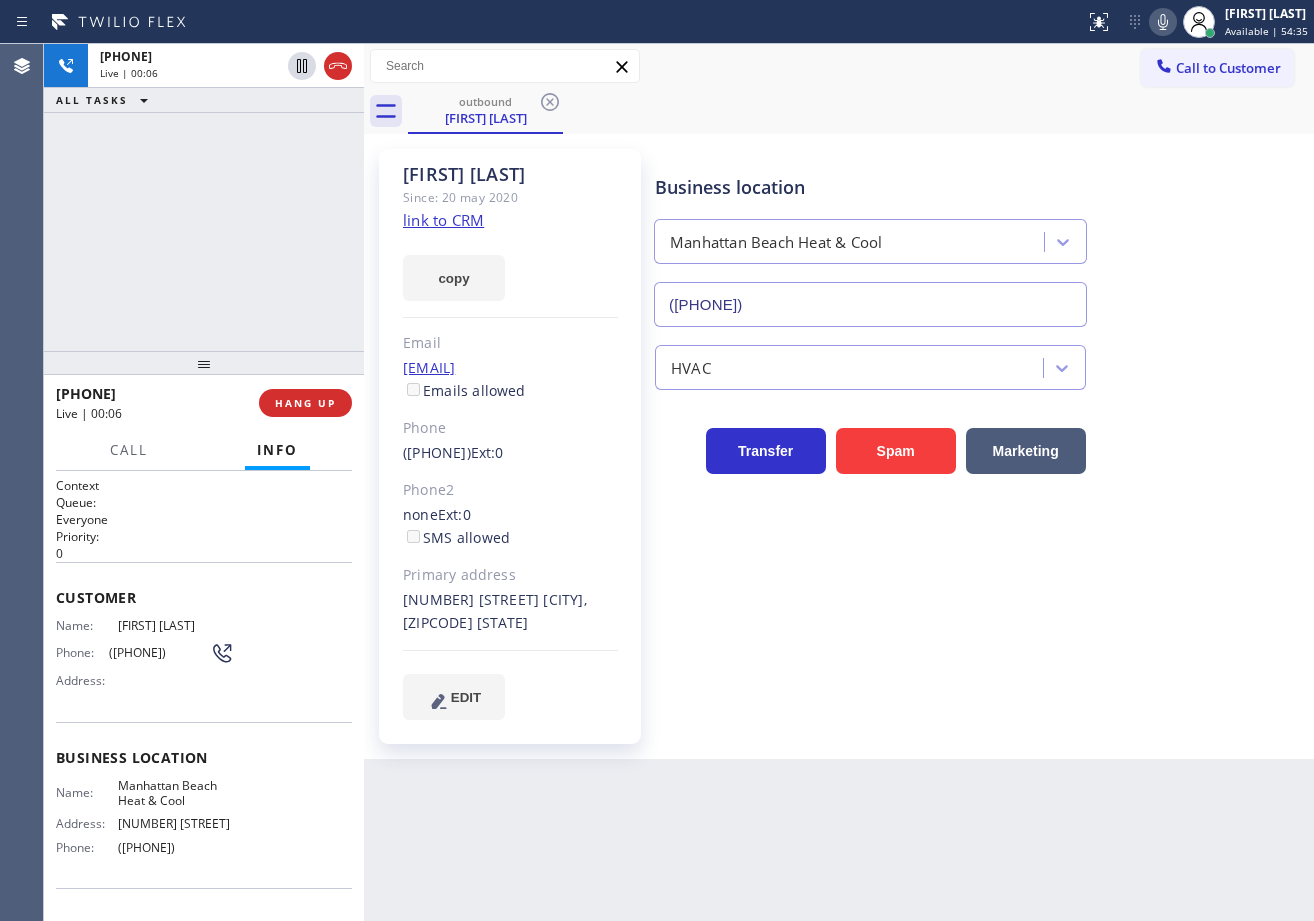 drag, startPoint x: 260, startPoint y: 213, endPoint x: 359, endPoint y: 20, distance: 216.91013 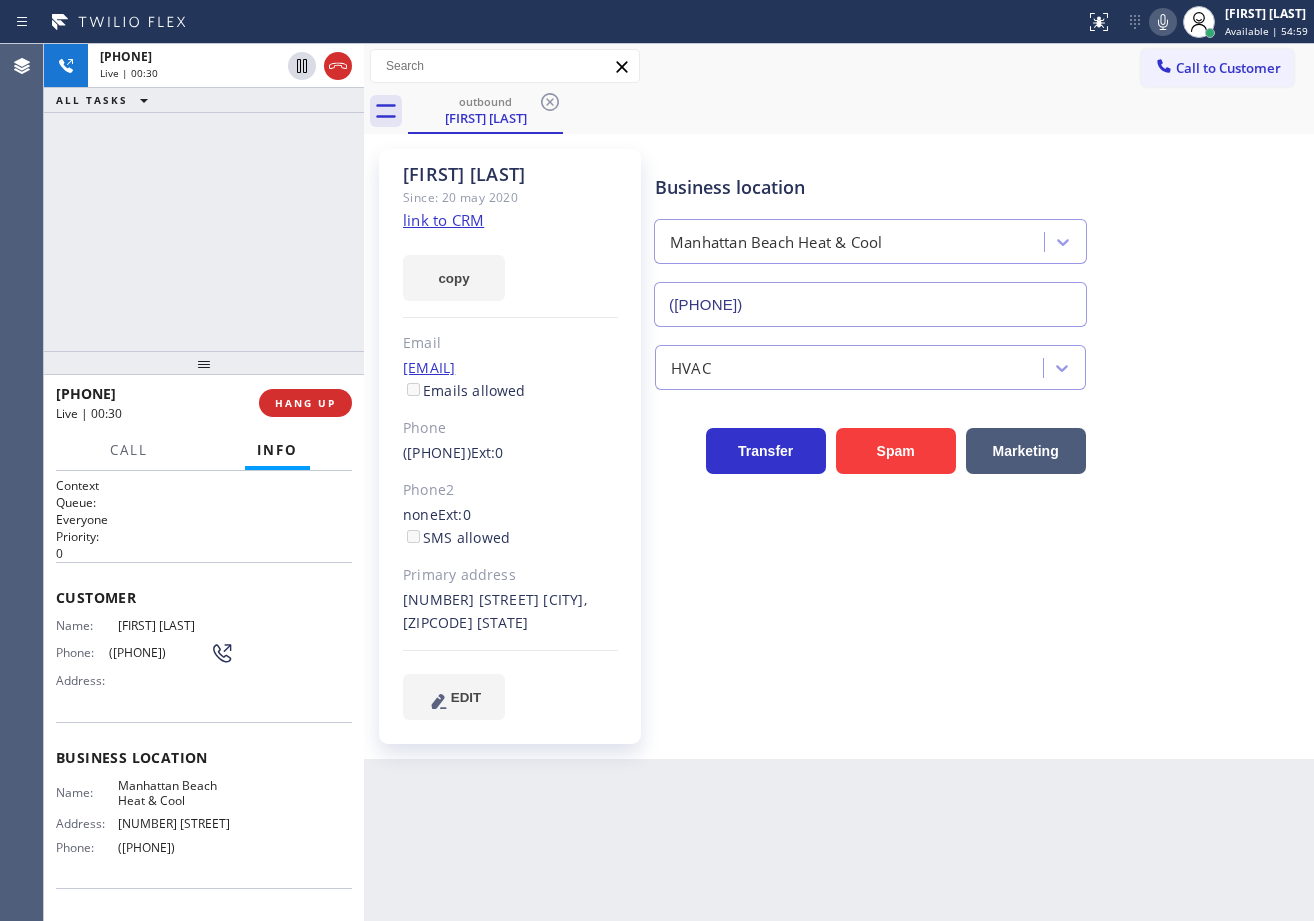drag, startPoint x: 1046, startPoint y: 692, endPoint x: 1039, endPoint y: 841, distance: 149.16434 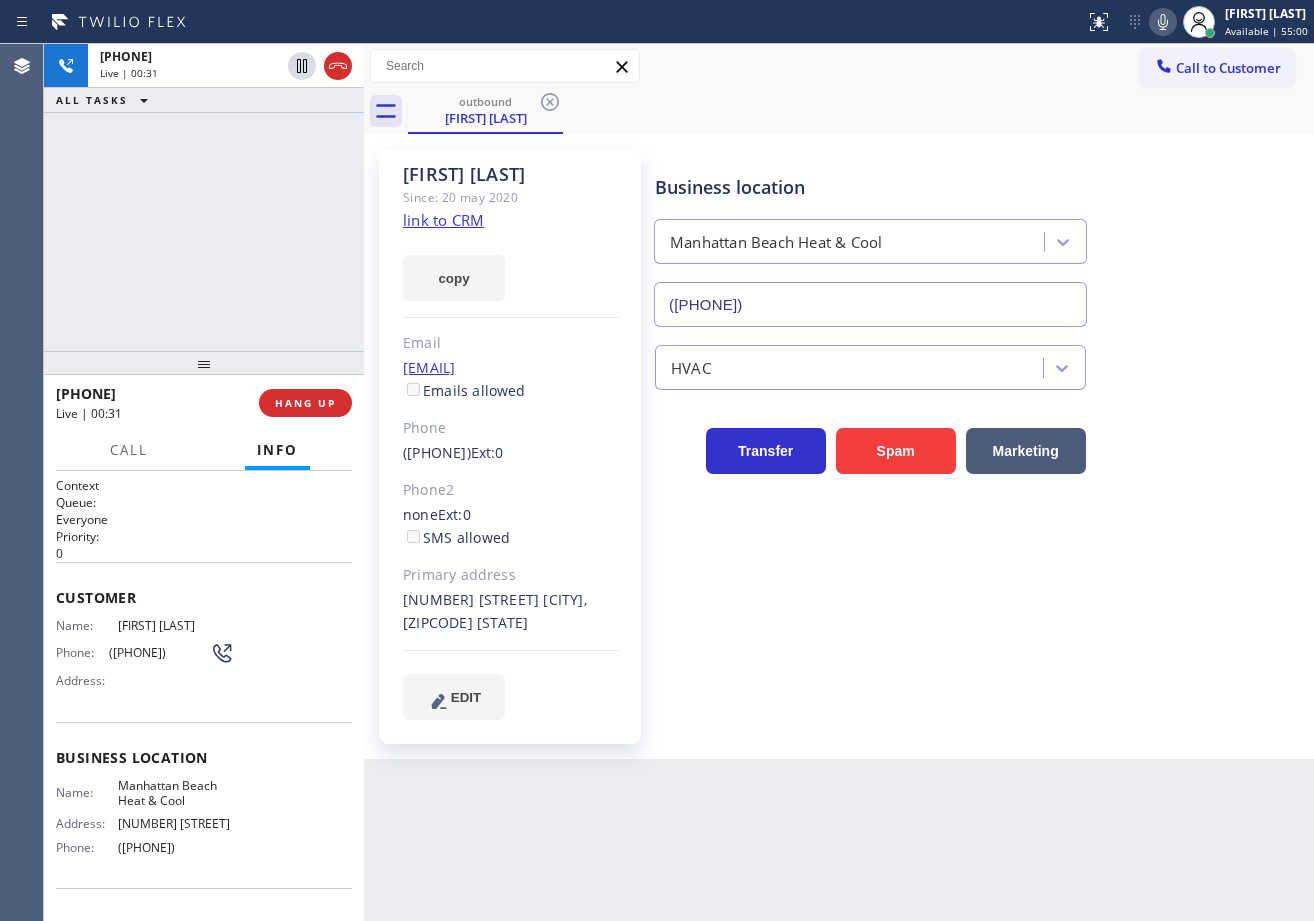click on "Business location Manhattan Beach Heat & Cool ([PHONE]) HVAC Transfer Spam Marketing" at bounding box center [980, 434] 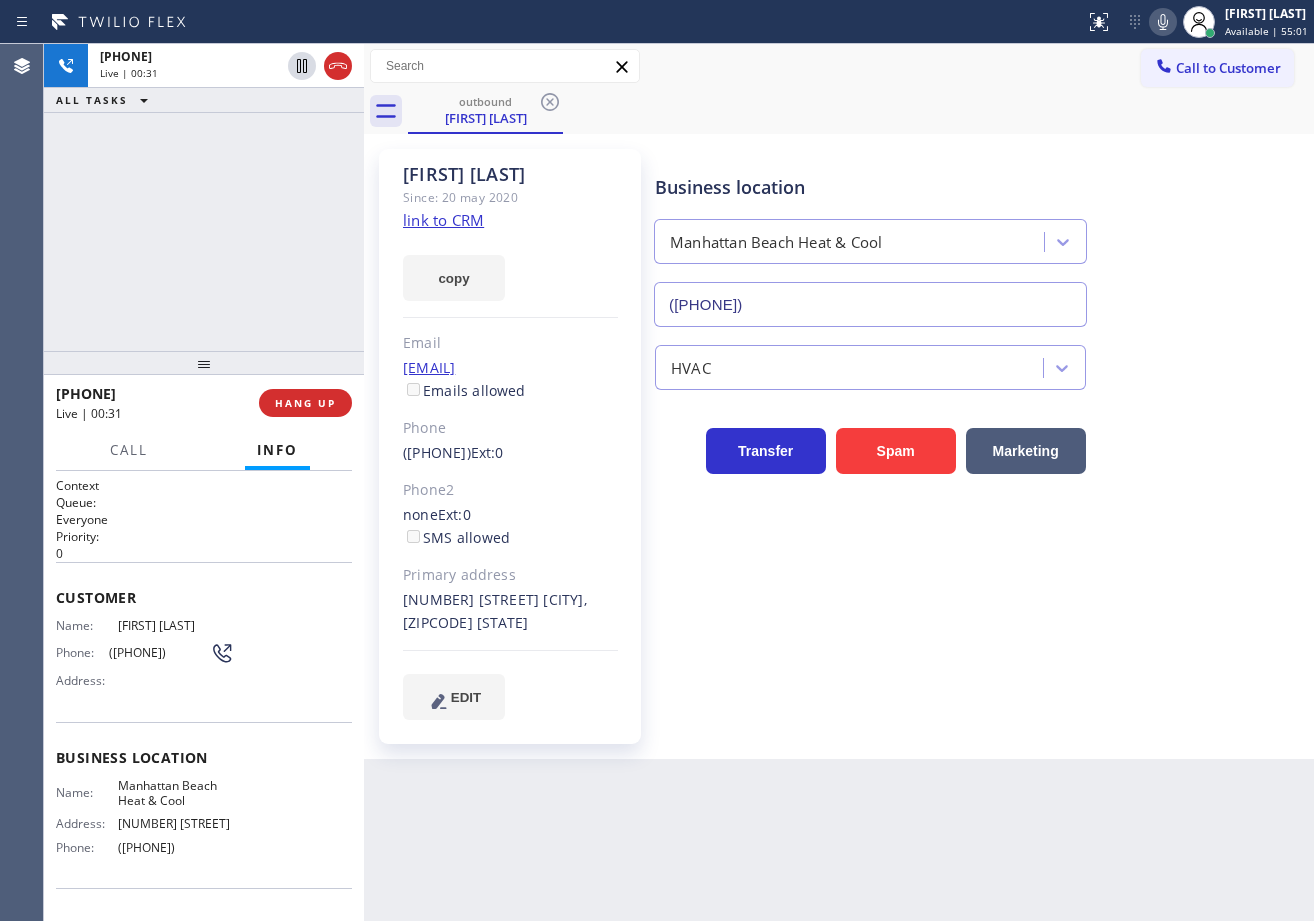 click on "Business location Manhattan Beach Heat & Cool ([PHONE]) HVAC Transfer Spam Marketing" at bounding box center (980, 454) 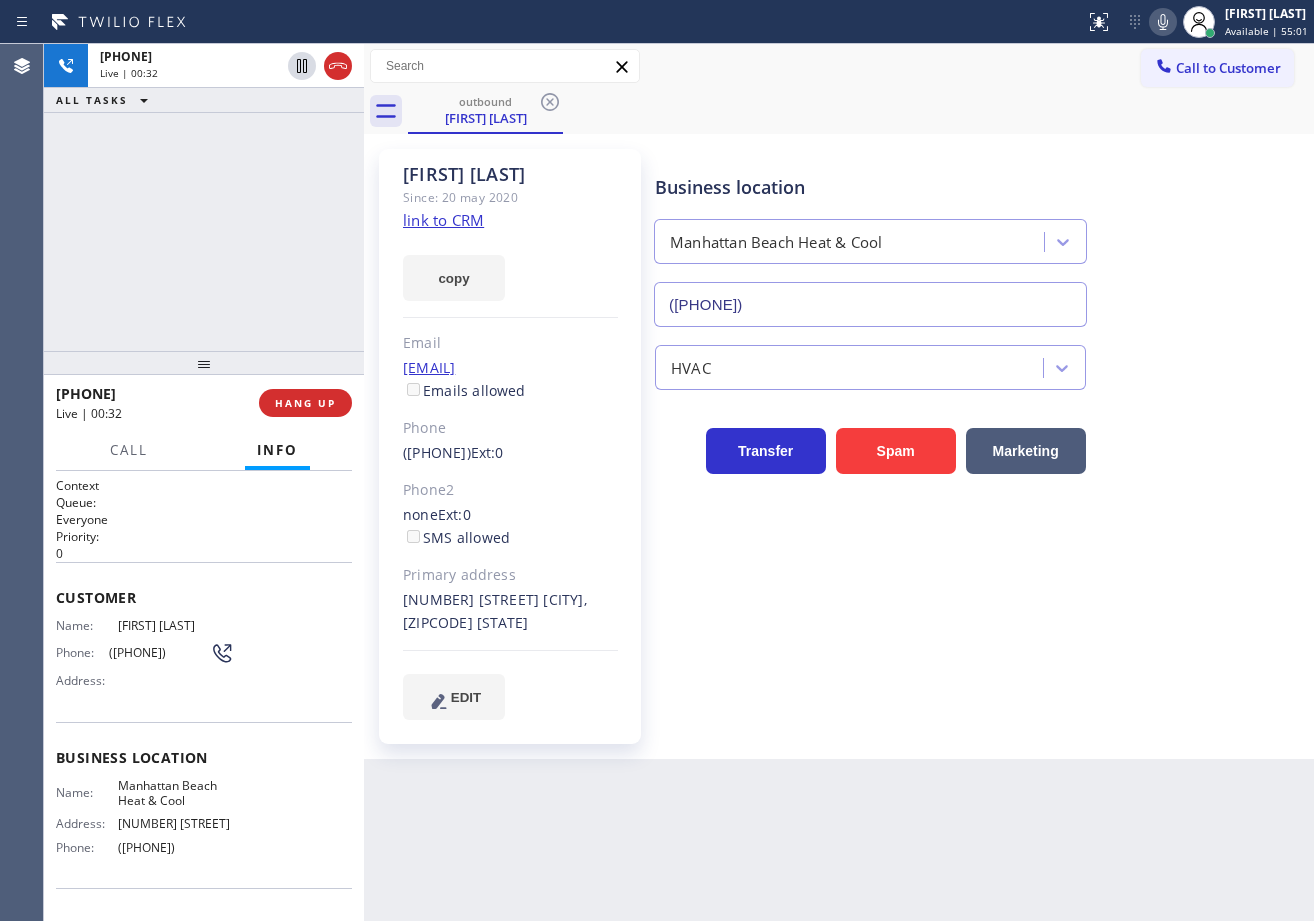 click on "Business location Manhattan Beach Heat & Cool ([PHONE]) HVAC Transfer Spam Marketing" at bounding box center (980, 454) 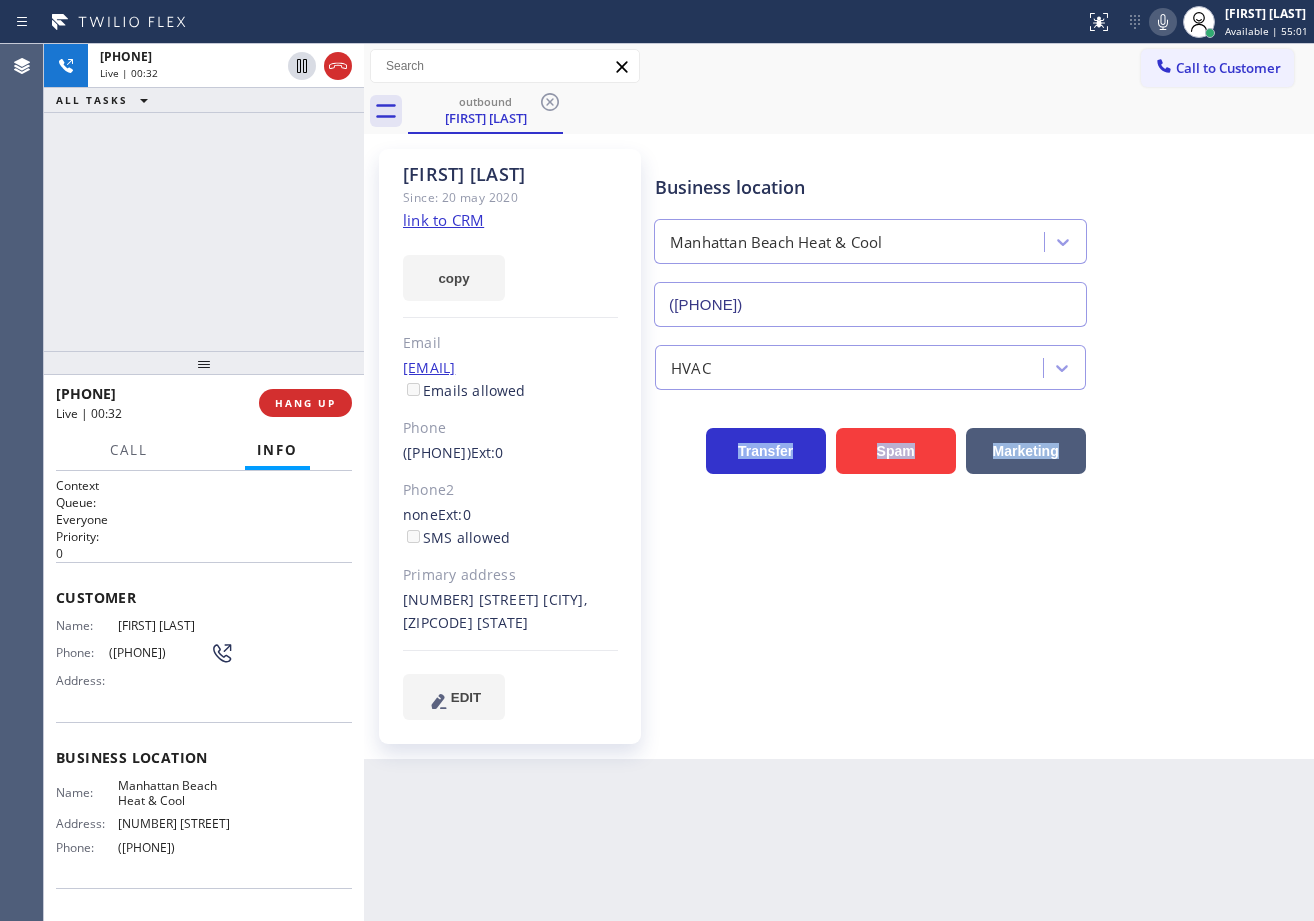 click on "Business location Manhattan Beach Heat & Cool ([PHONE]) HVAC Transfer Spam Marketing" at bounding box center [980, 454] 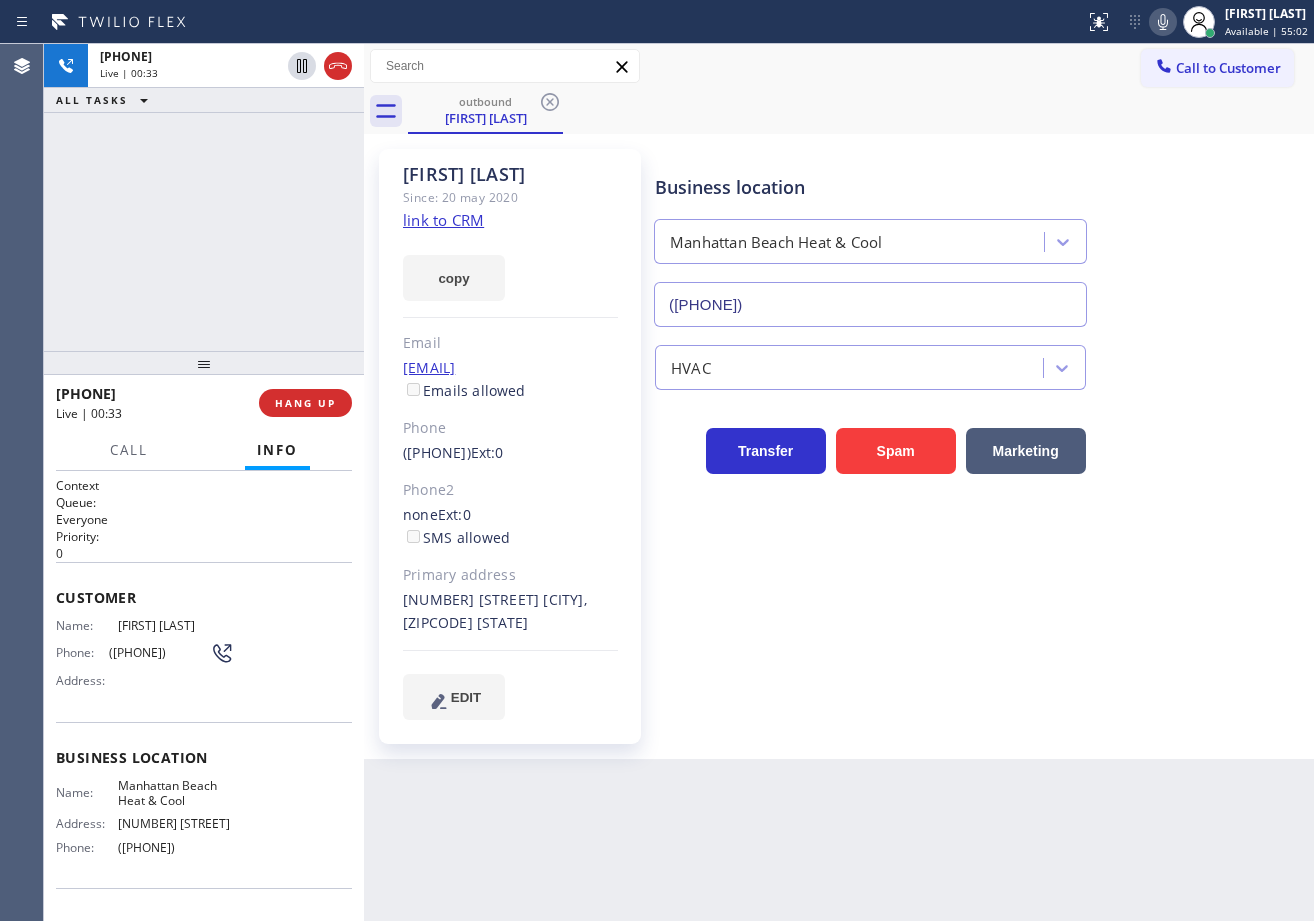 click on "Business location Manhattan Beach Heat & Cool ([PHONE]) HVAC Transfer Spam Marketing" at bounding box center [980, 454] 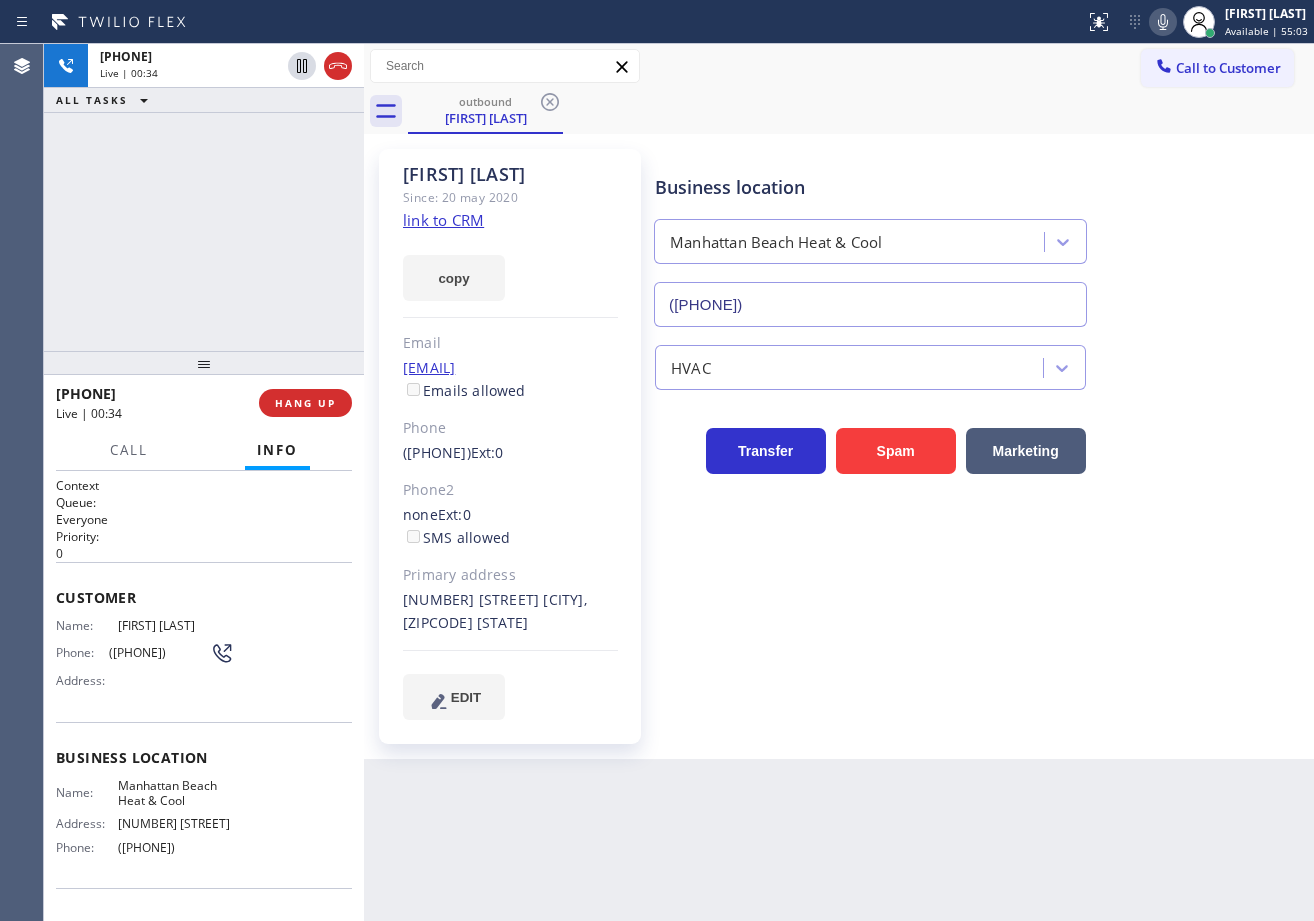 click 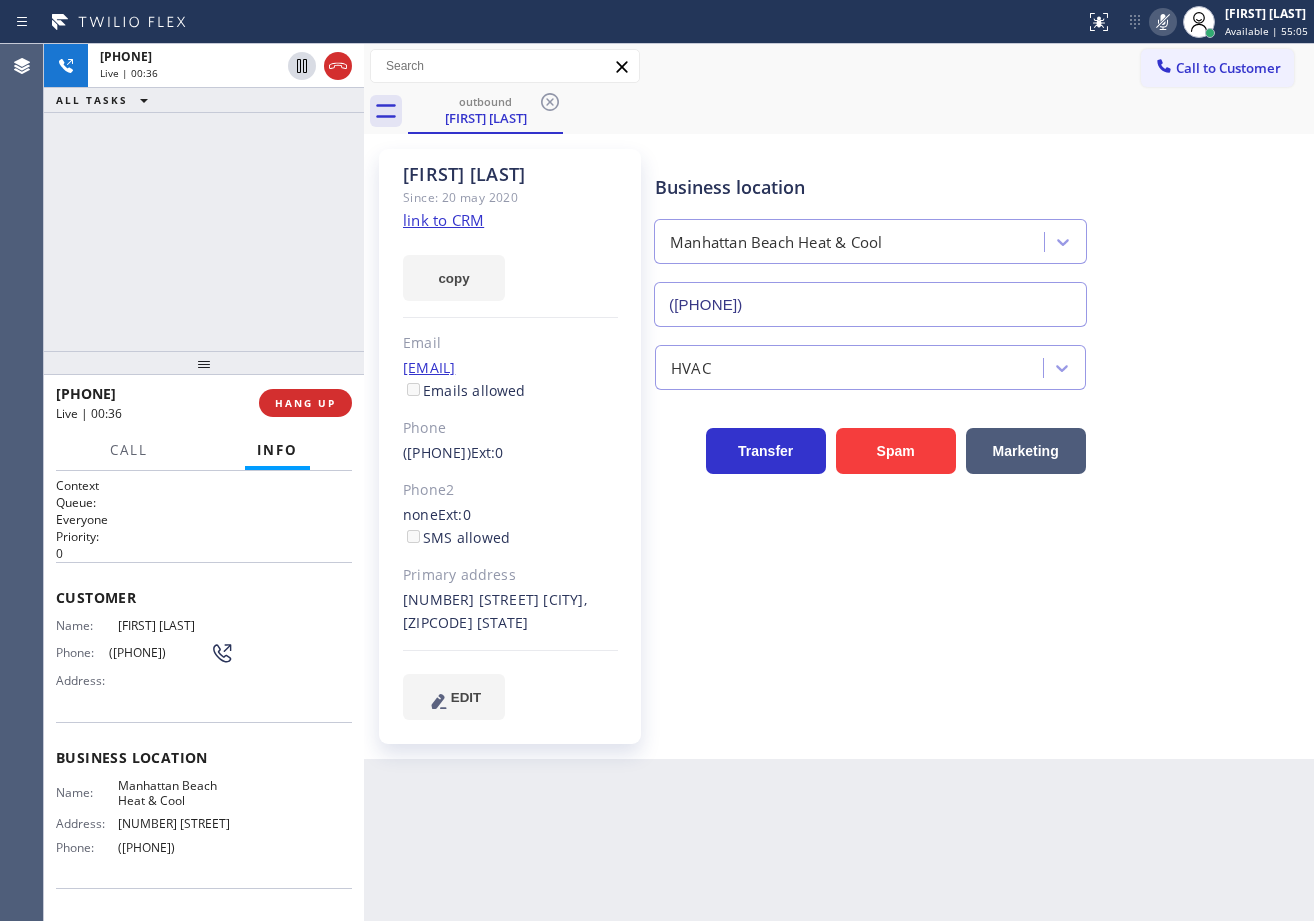 click 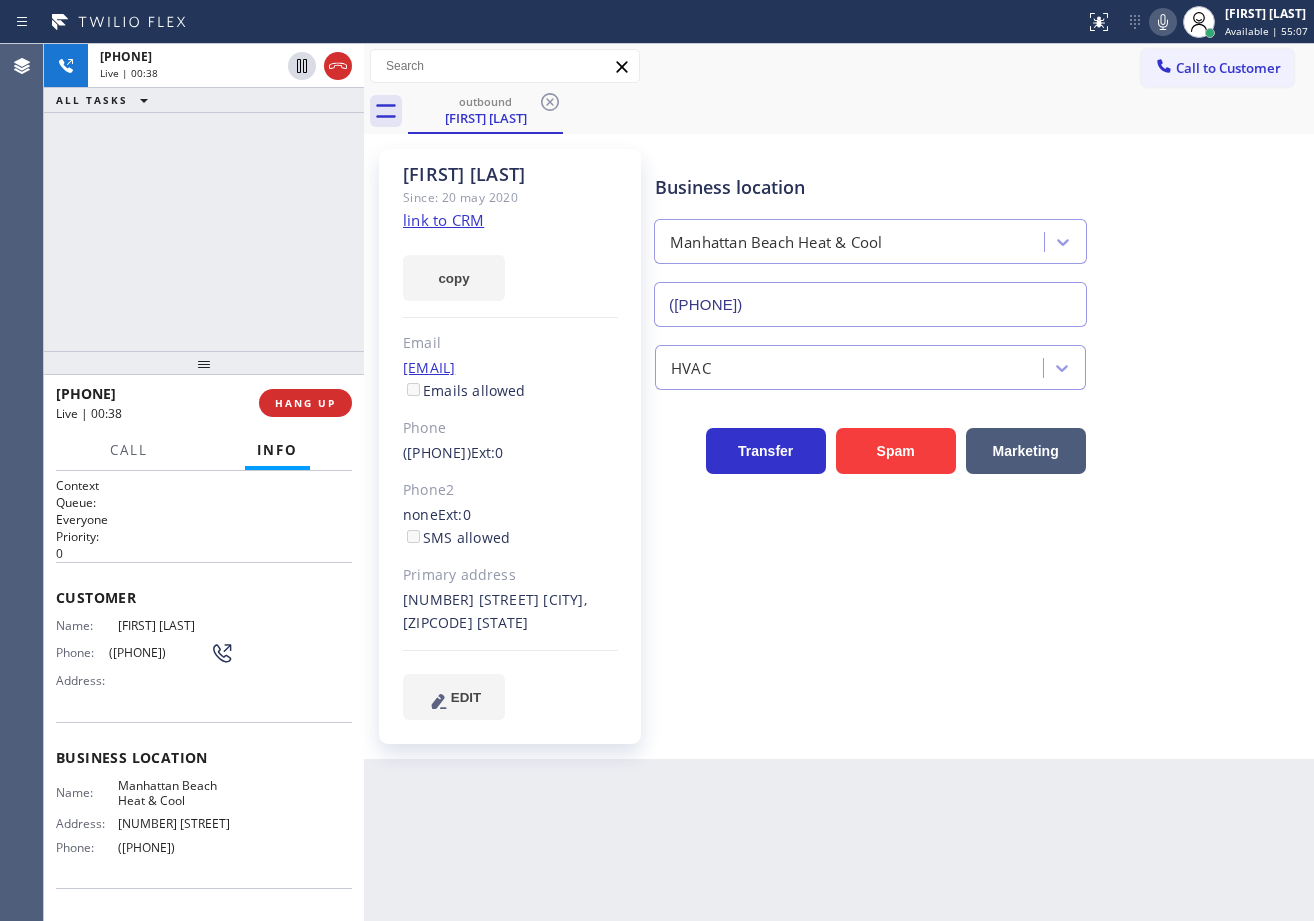 click on "Business location Manhattan Beach Heat & Cool ([PHONE]) HVAC Transfer Spam Marketing" at bounding box center (980, 434) 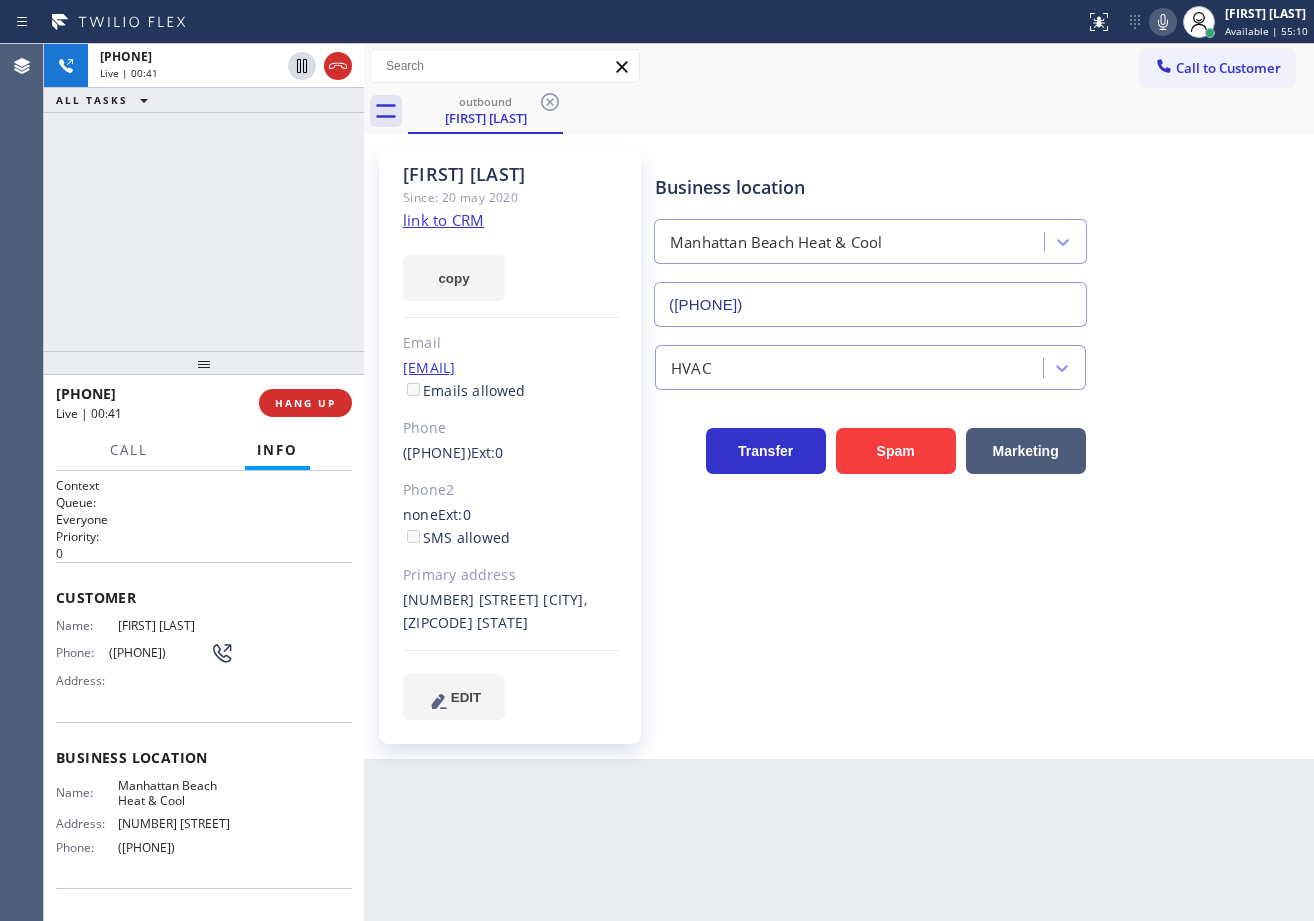 click on "[PHONE] Live | 00:41 ALL TASKS ALL TASKS ACTIVE TASKS TASKS IN WRAP UP" at bounding box center (204, 197) 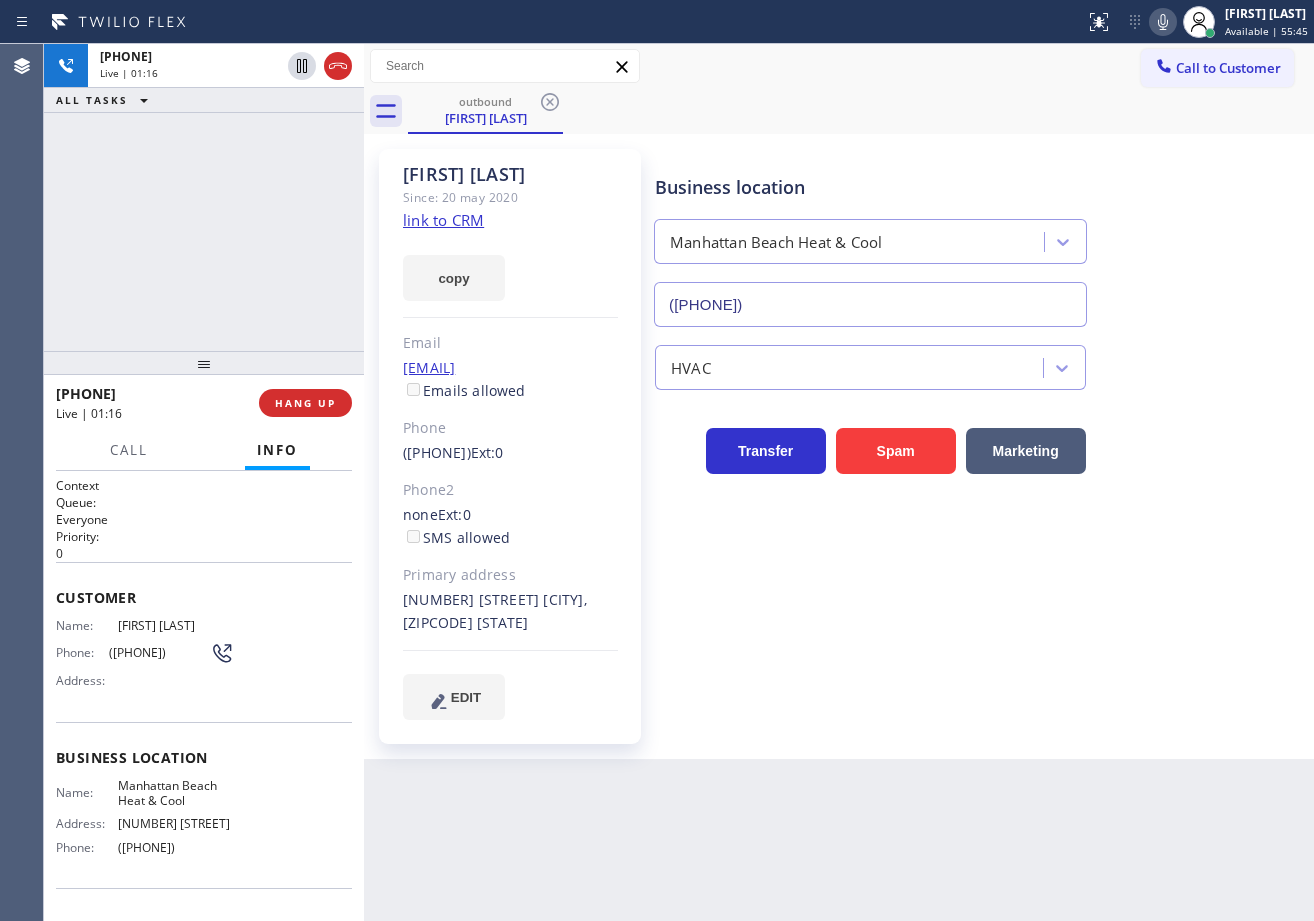 drag, startPoint x: 344, startPoint y: 68, endPoint x: 344, endPoint y: 9, distance: 59 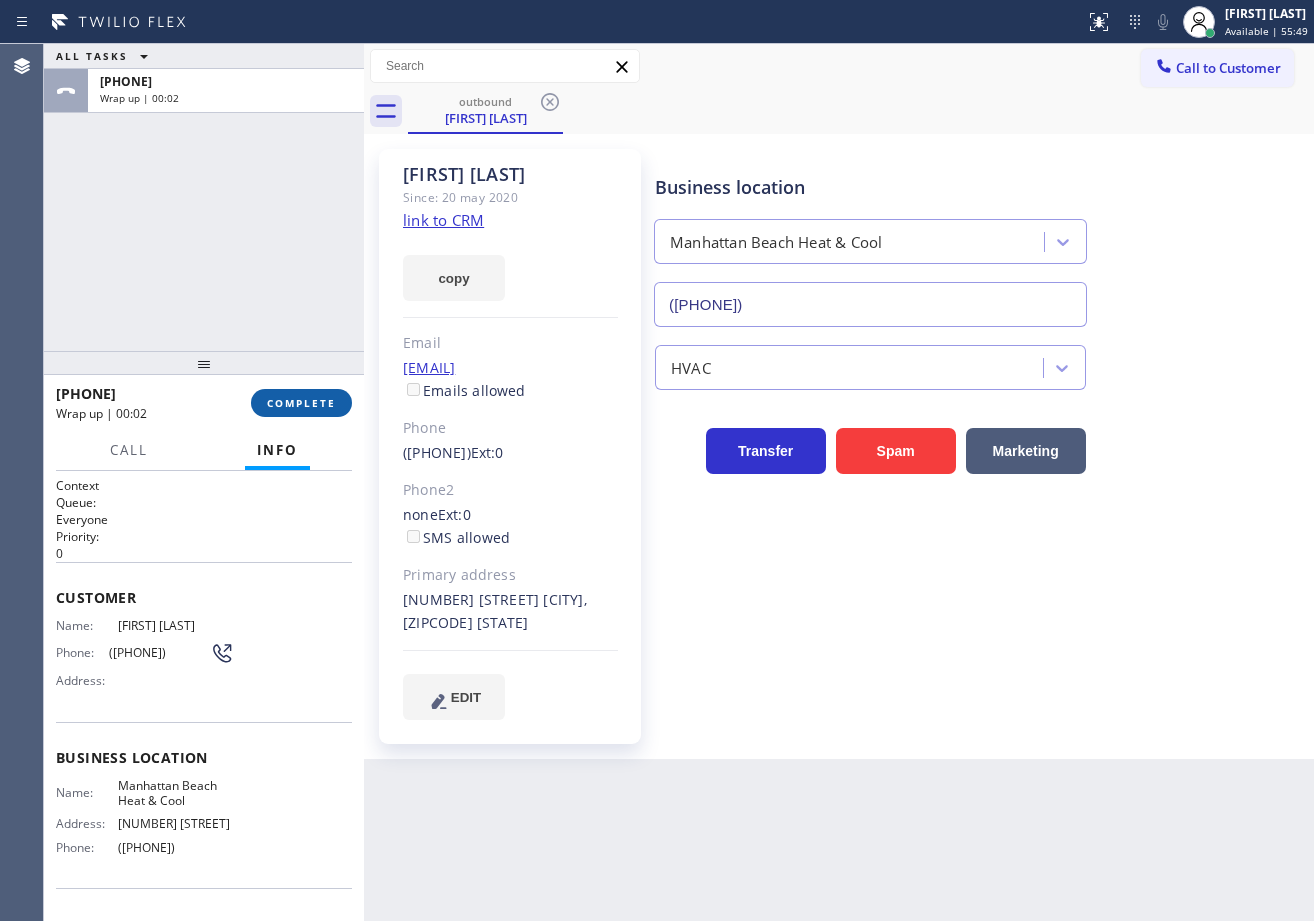 click on "COMPLETE" at bounding box center [301, 403] 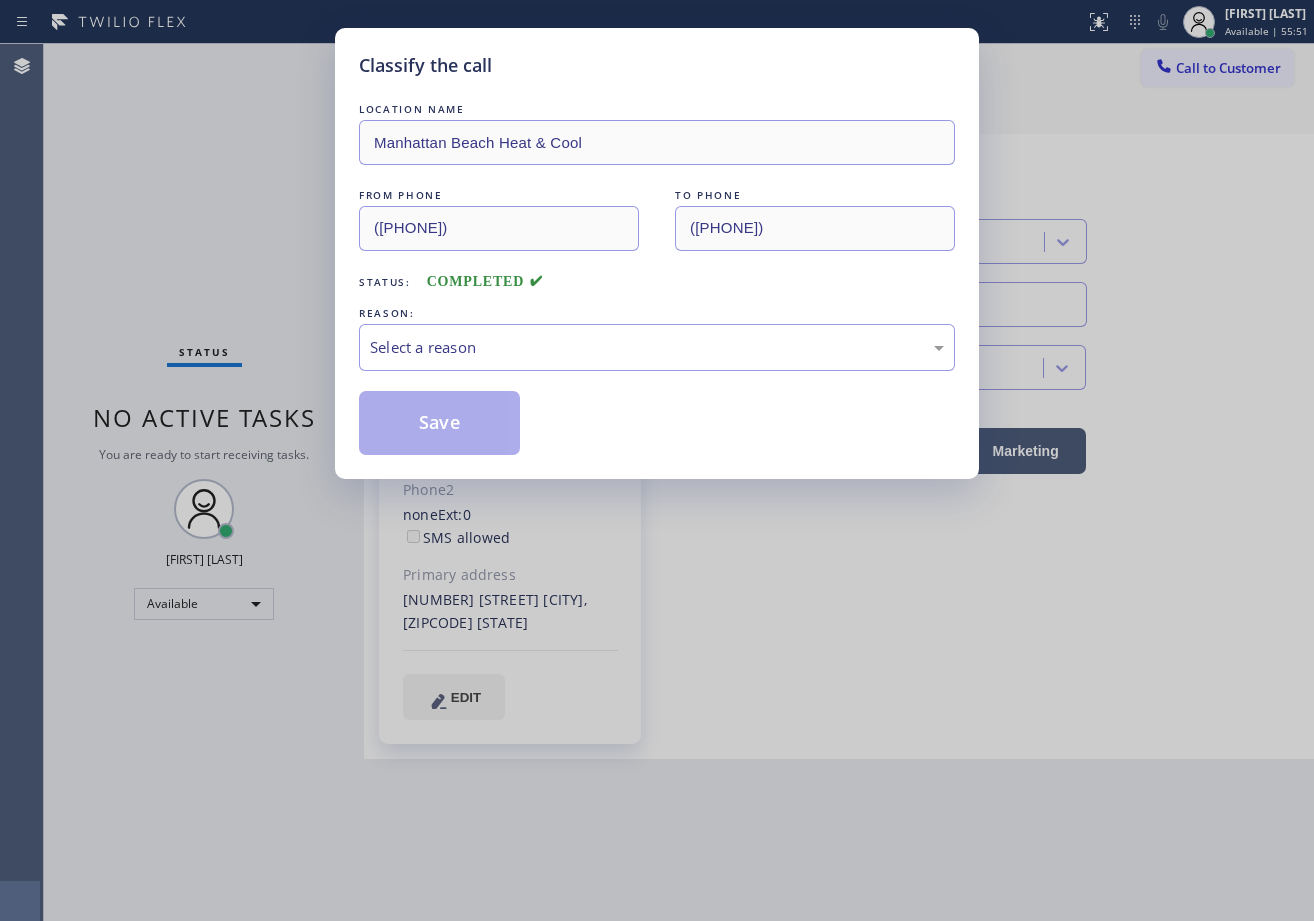 click on "Select a reason" at bounding box center (657, 347) 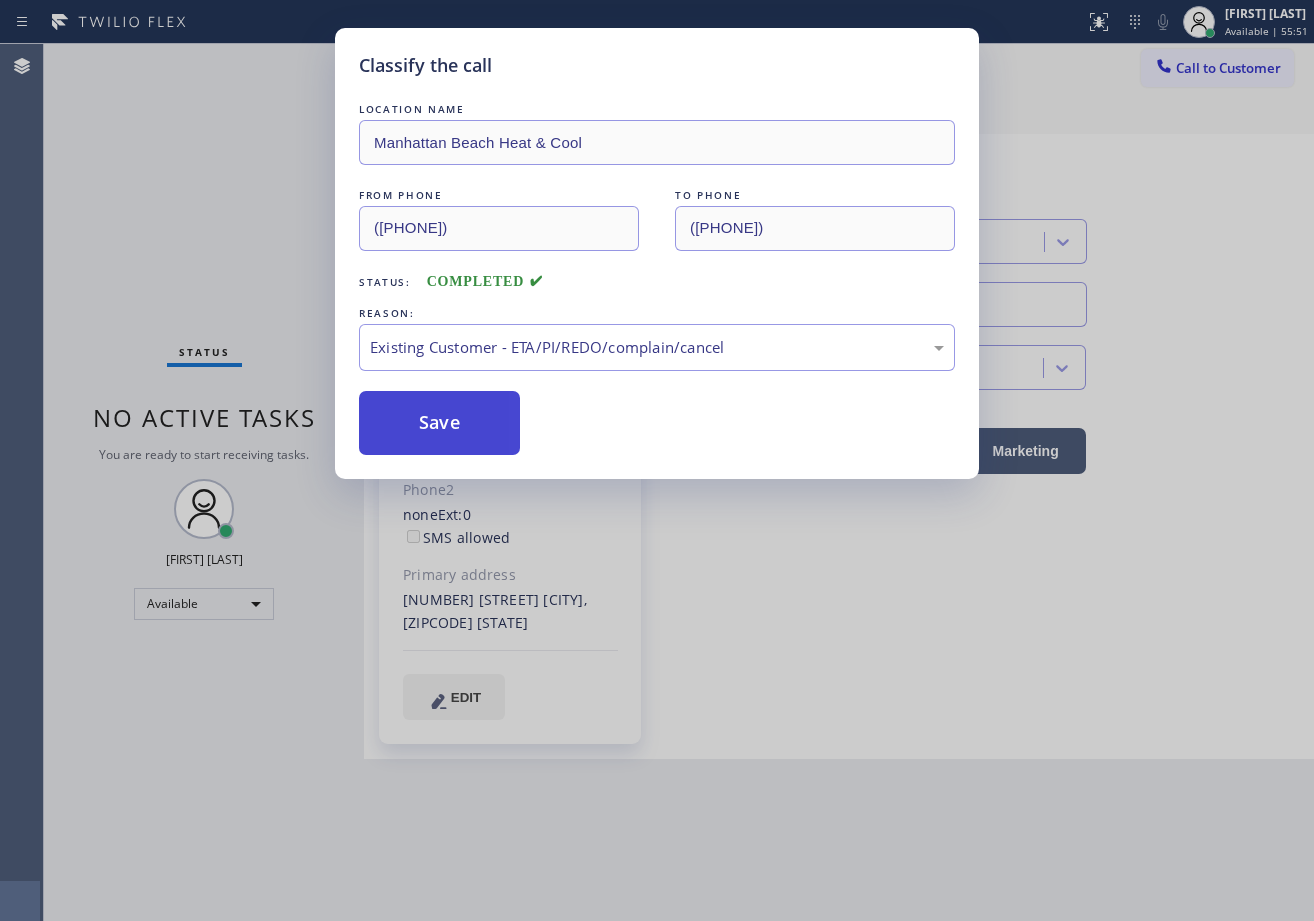 click on "Save" at bounding box center [439, 423] 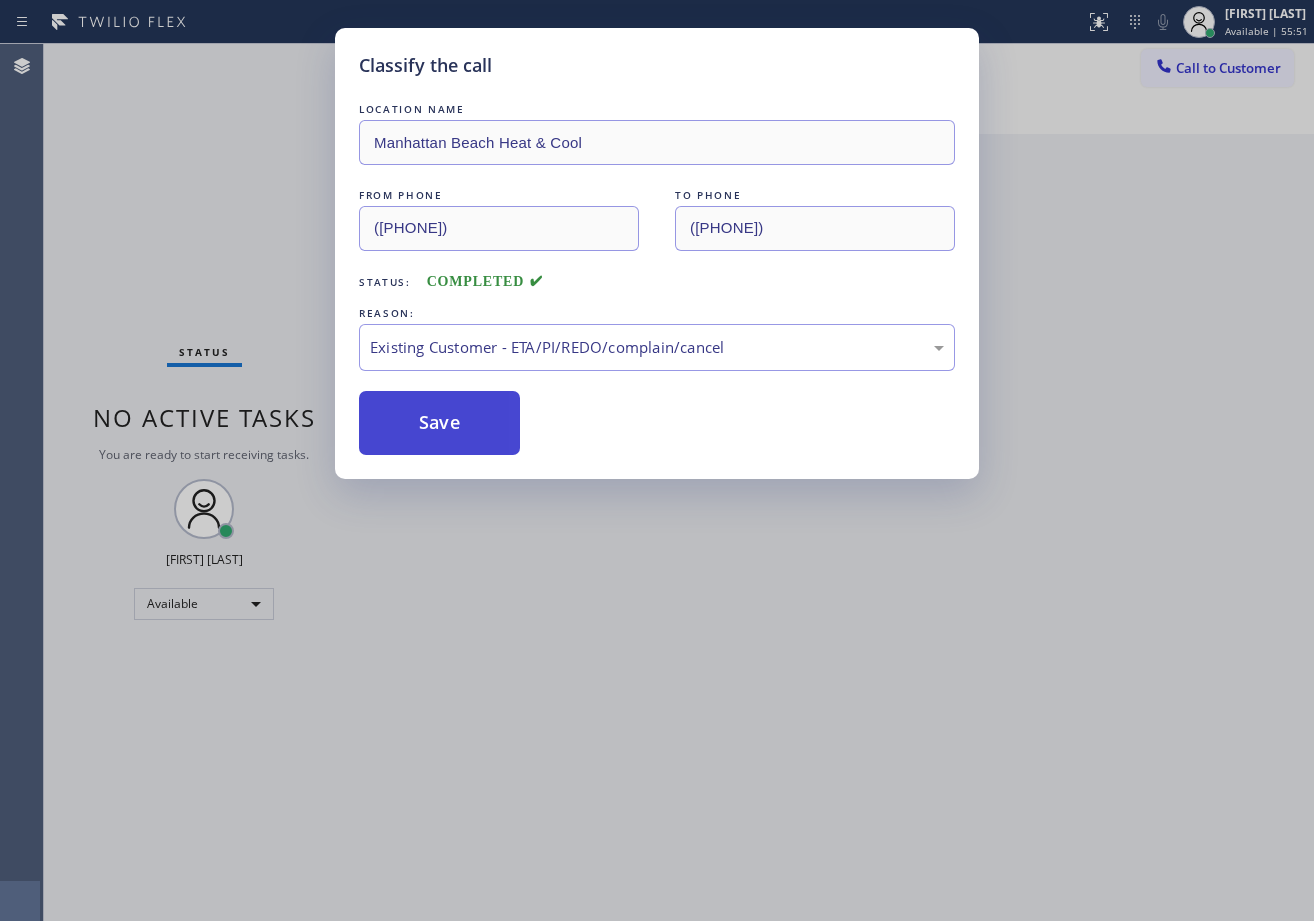 click on "Save" at bounding box center (439, 423) 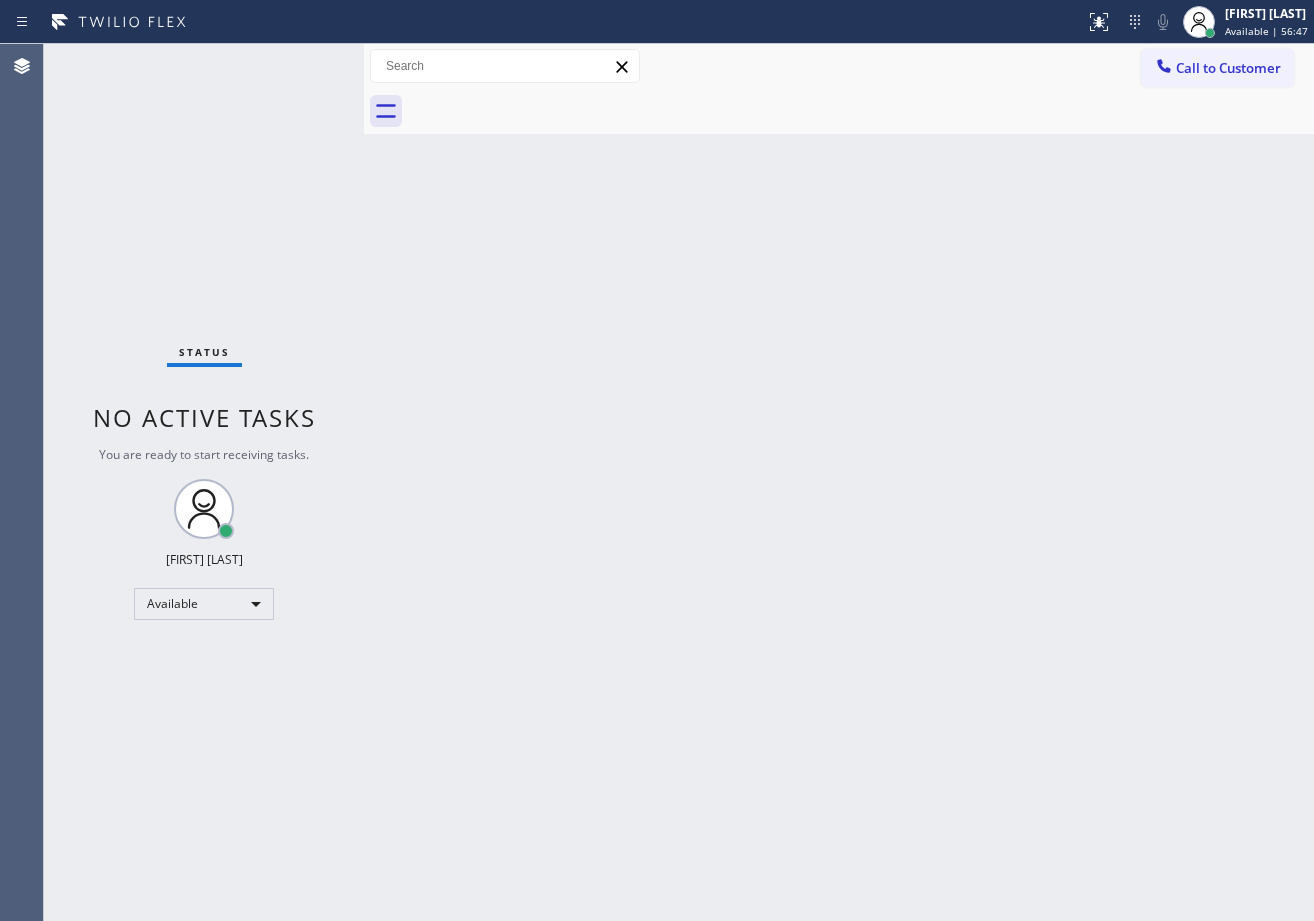 click on "Back to Dashboard Change Sender ID Customers Technicians Select a contact Outbound call Technician Search Technician Your caller id phone number Your caller id phone number Call Technician info Name   Phone none Address none Change Sender ID HVAC [PHONE] 5 Star Appliance [PHONE] Appliance Repair [PHONE] Plumbing [PHONE] Air Duct Cleaning [PHONE]  Electricians [PHONE] Cancel Change Check personal SMS Reset Change No tabs Call to Customer Outbound call Location Manhattan Beach Heat & Cool Your caller id phone number ([PHONE]) Customer number Call Outbound call Technician Search Technician Your caller id phone number Your caller id phone number Call" at bounding box center (839, 482) 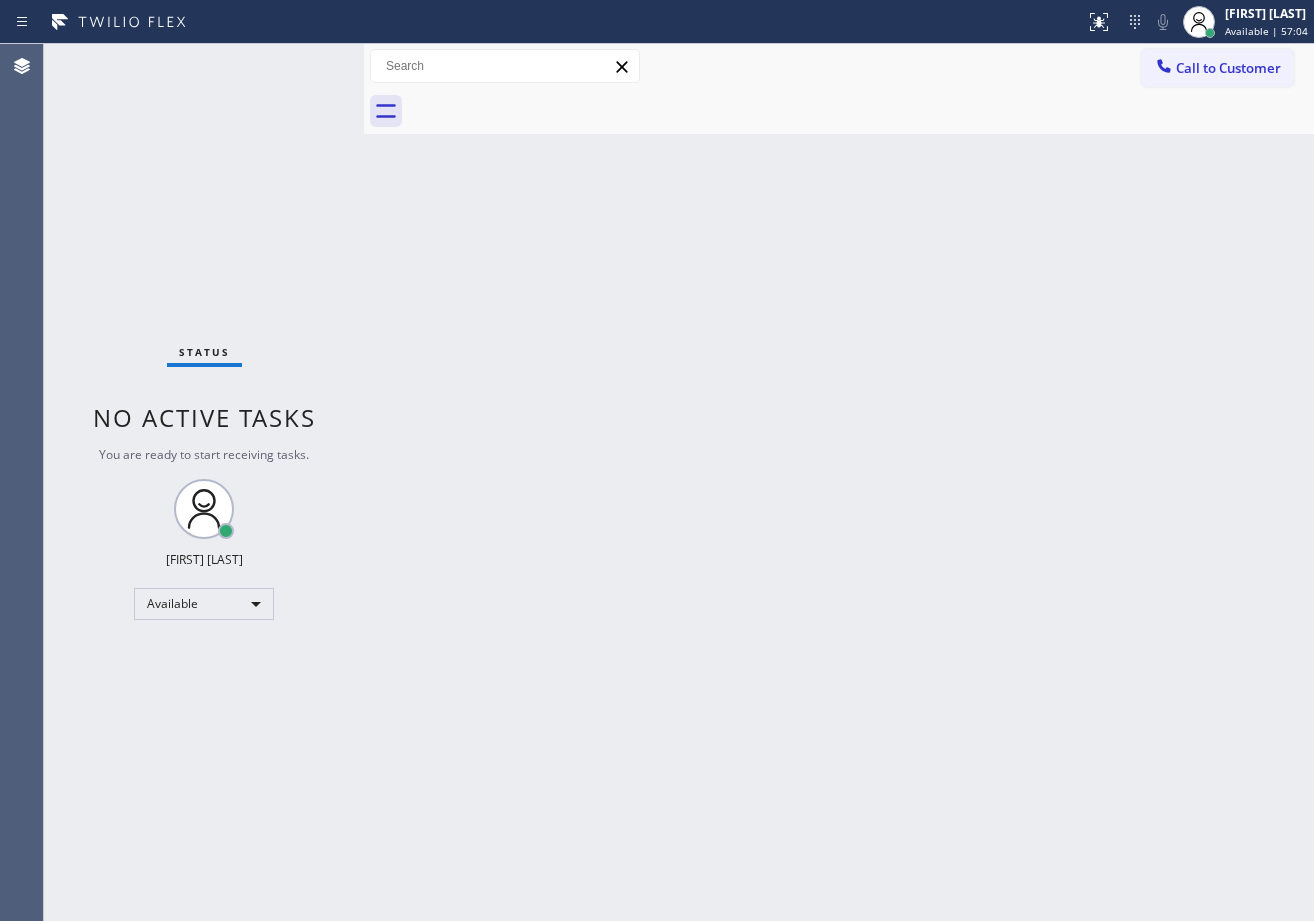 click on "Status   No active tasks     You are ready to start receiving tasks.   [FIRST] [LAST] Available" at bounding box center [204, 482] 